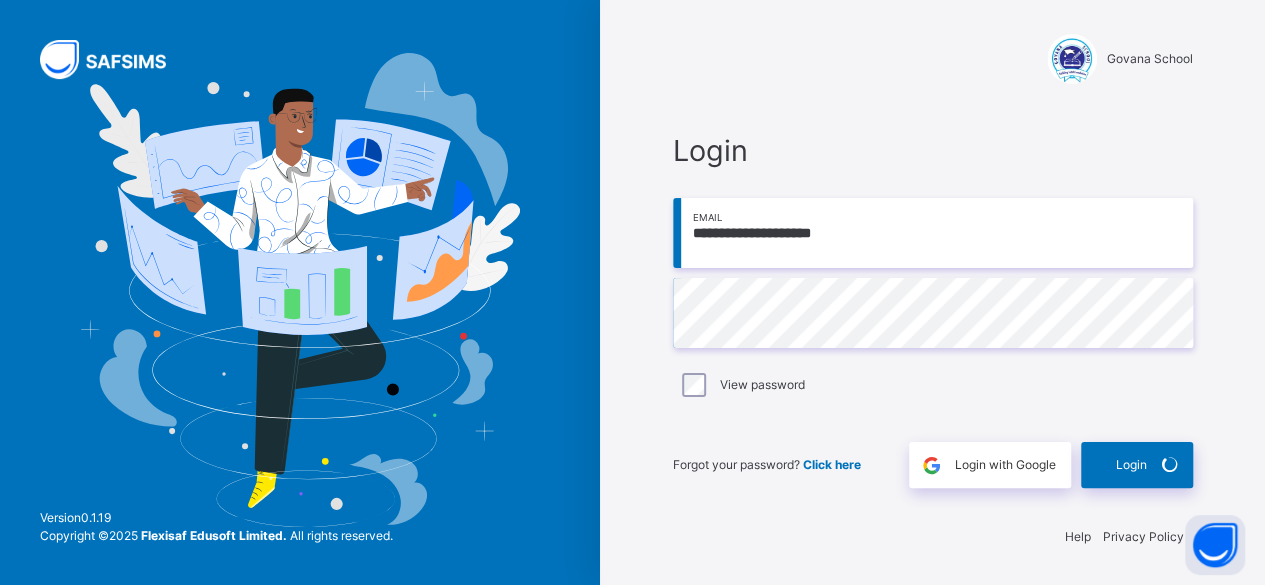 scroll, scrollTop: 6, scrollLeft: 0, axis: vertical 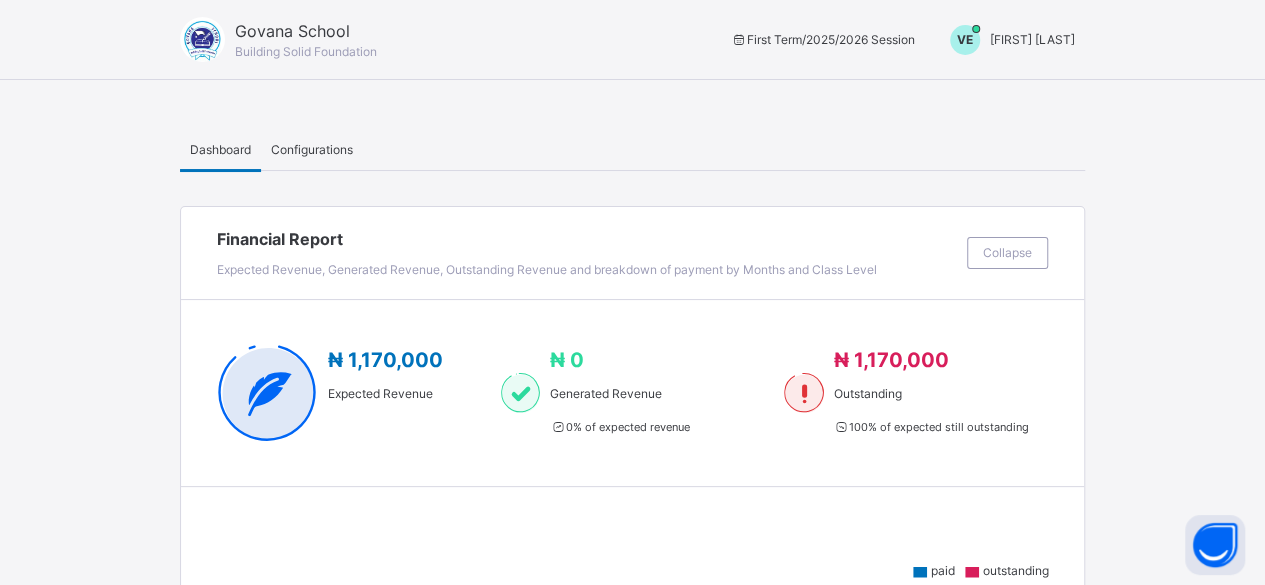 click on "[FIRST] [LAST]" at bounding box center (1032, 39) 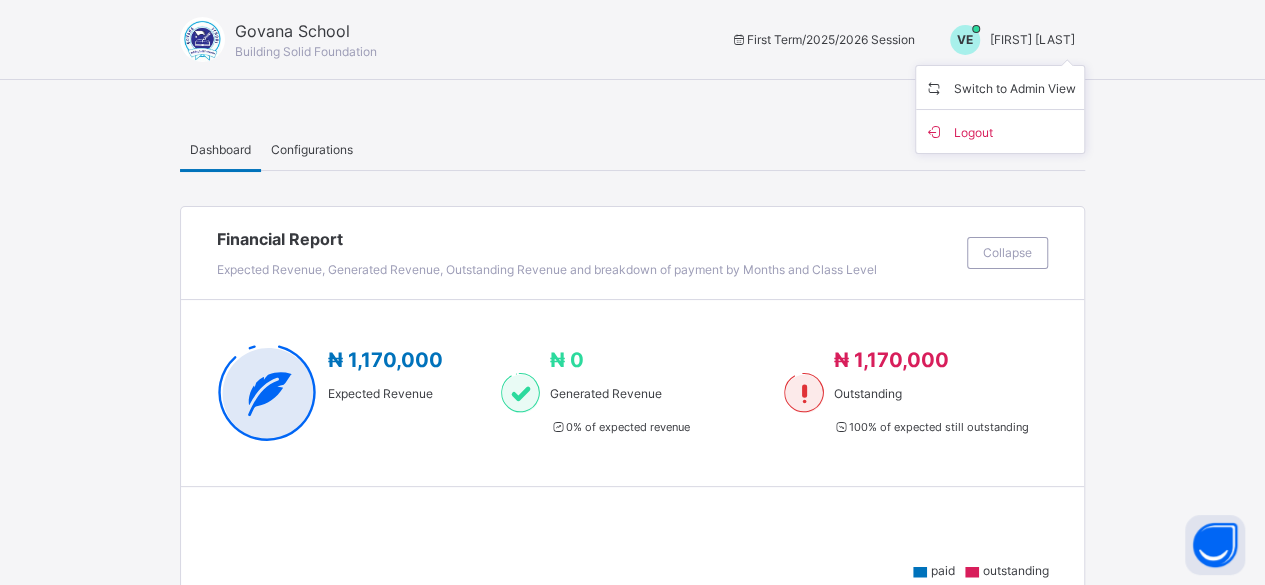 click on "Switch to Admin View Logout" at bounding box center (1000, 109) 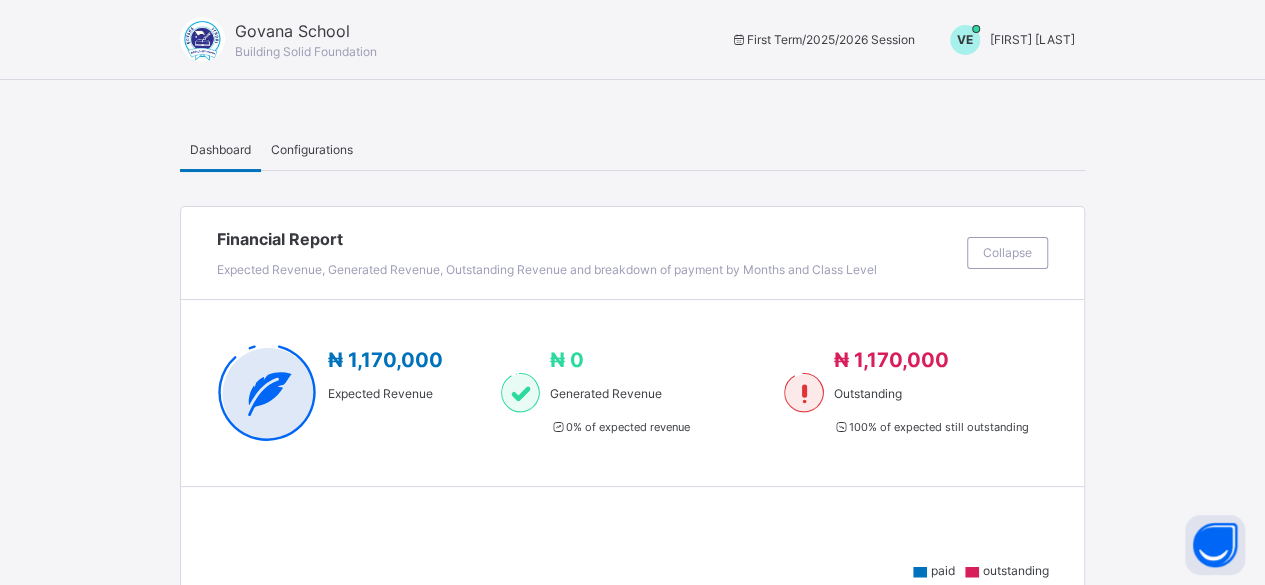 click on "[FIRST] [LAST]" at bounding box center [1032, 40] 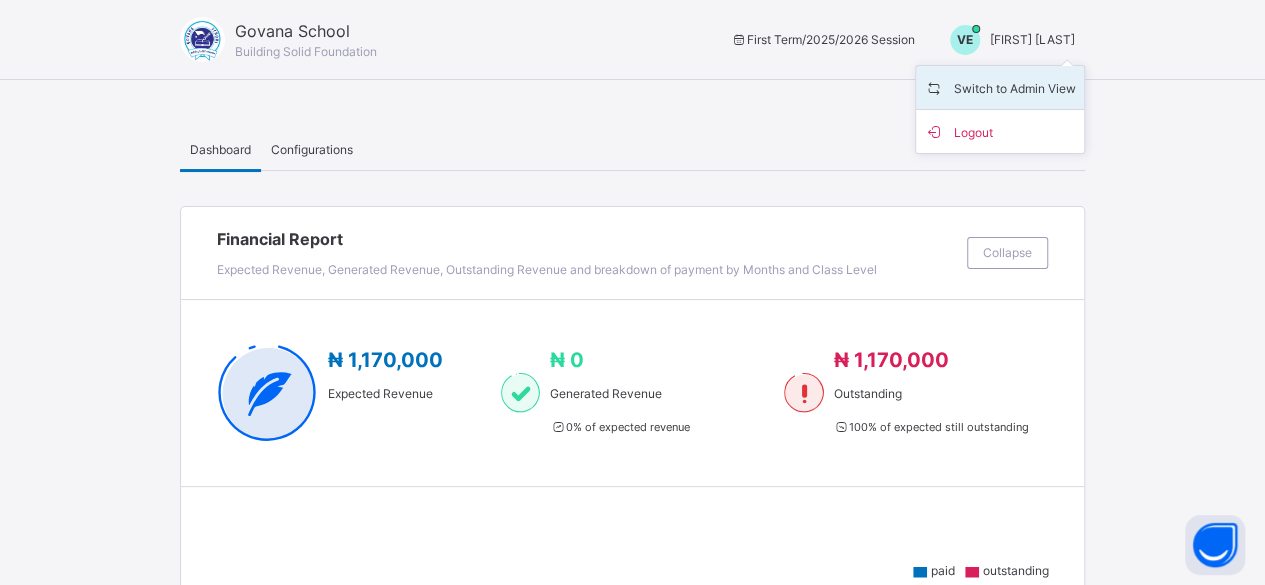 click on "Switch to Admin View" at bounding box center [1000, 87] 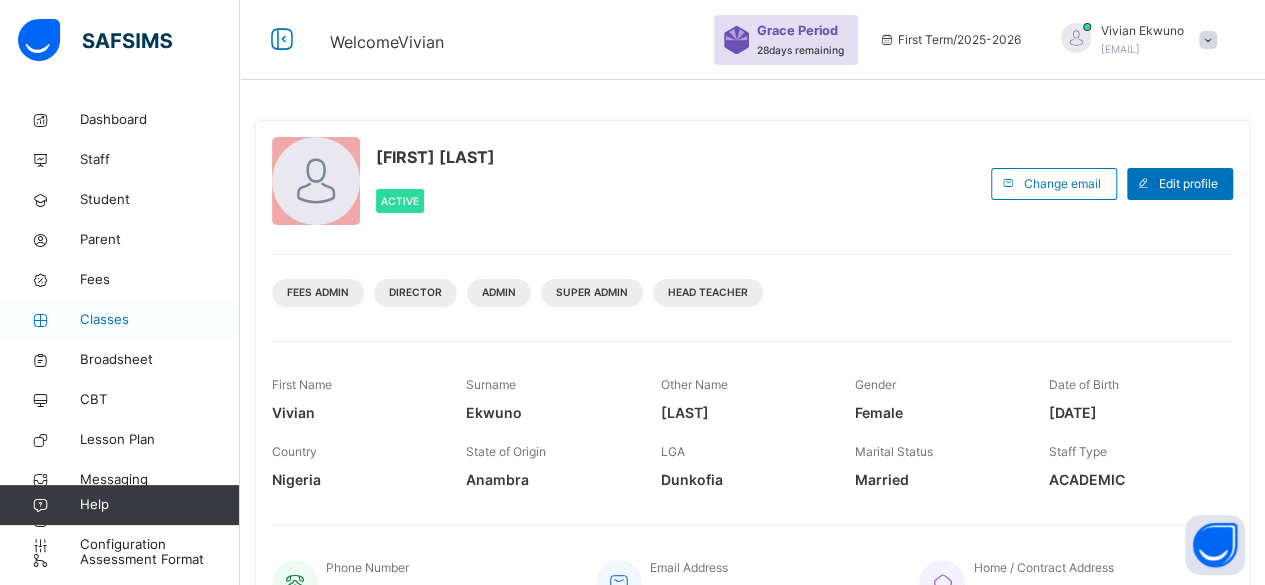 click on "Classes" at bounding box center (160, 320) 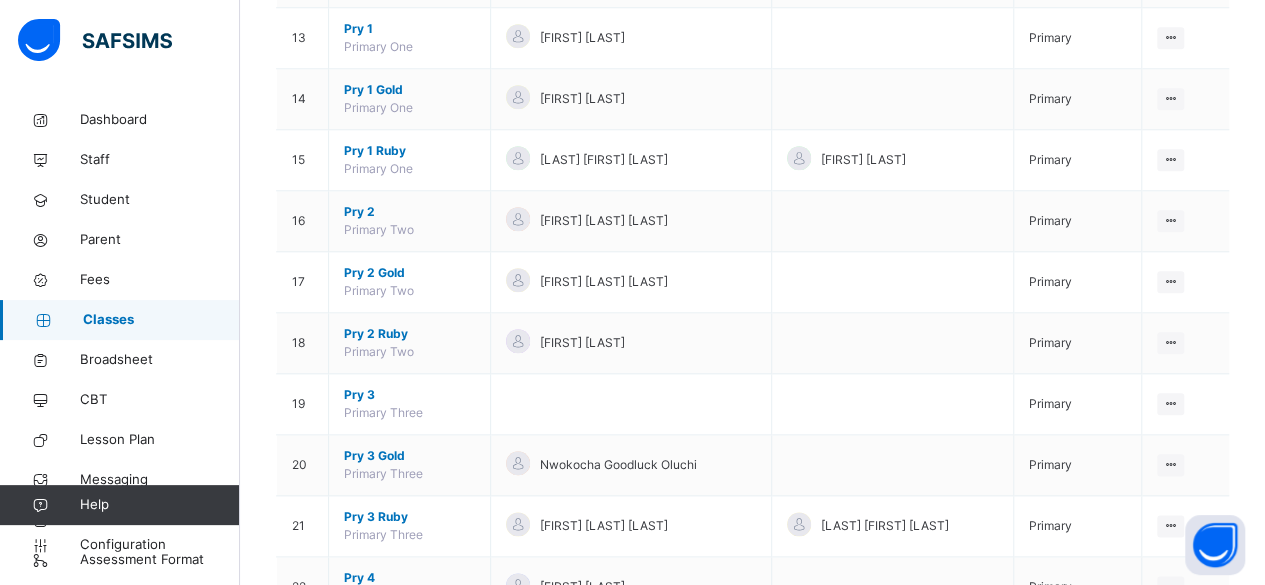 scroll, scrollTop: 956, scrollLeft: 0, axis: vertical 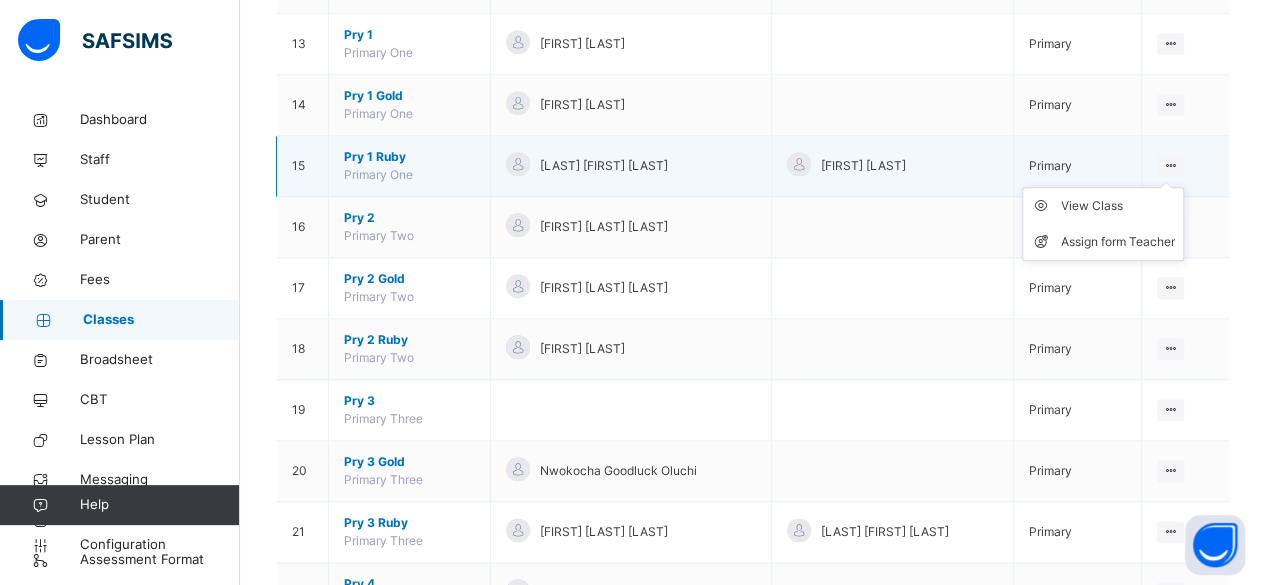 click at bounding box center [1170, 165] 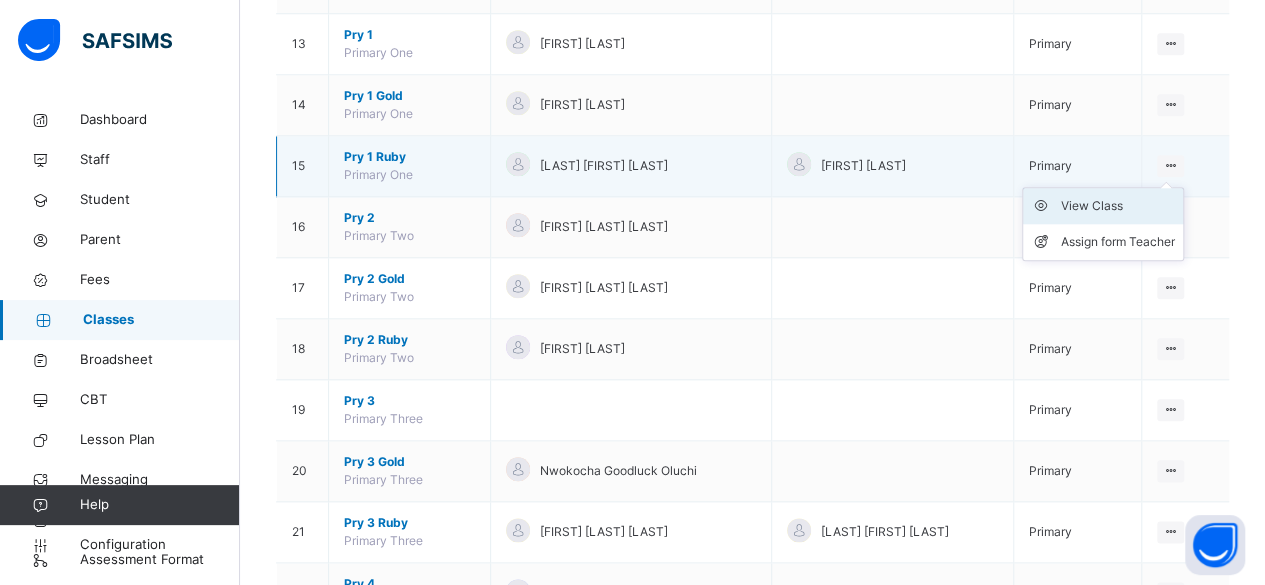 click on "View Class" at bounding box center [1118, 206] 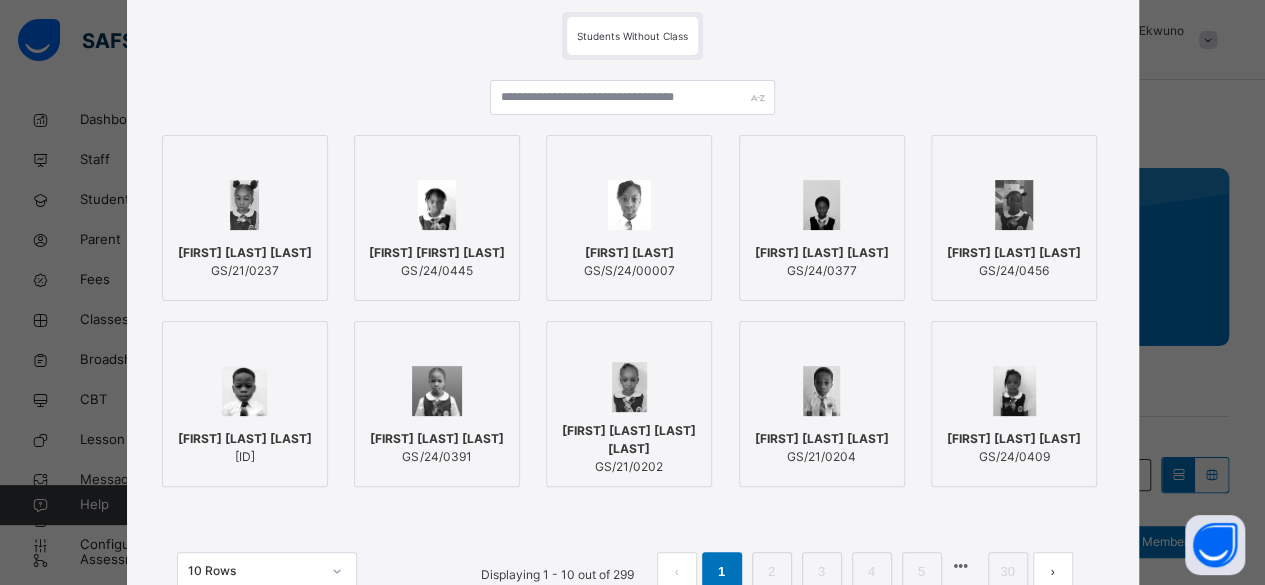 scroll, scrollTop: 139, scrollLeft: 0, axis: vertical 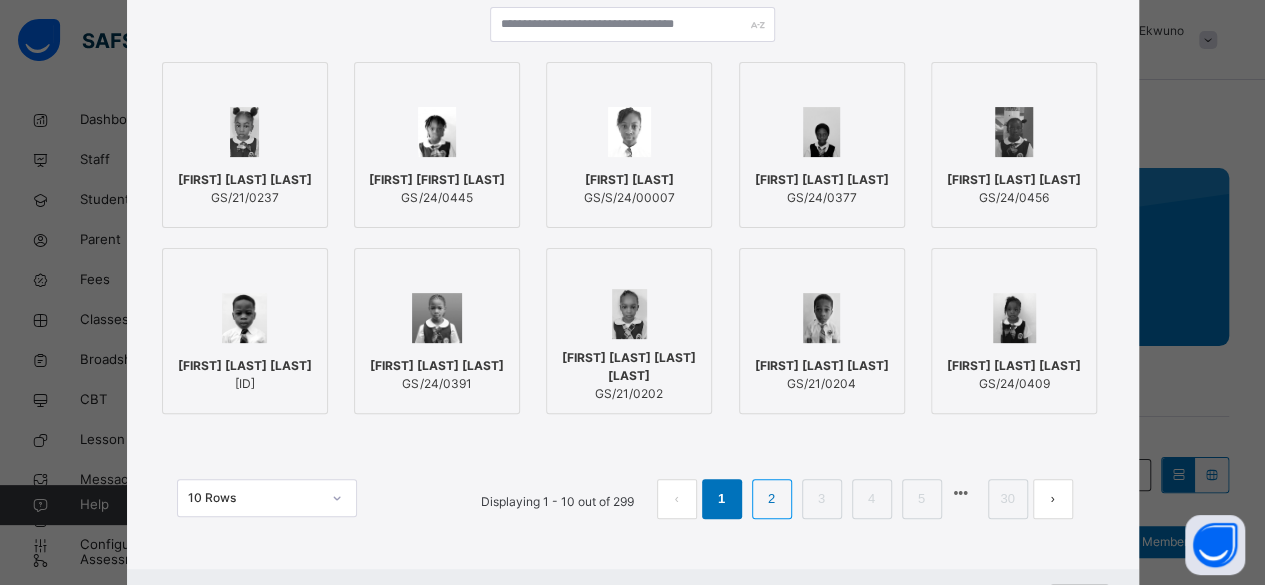 click on "2" at bounding box center (771, 499) 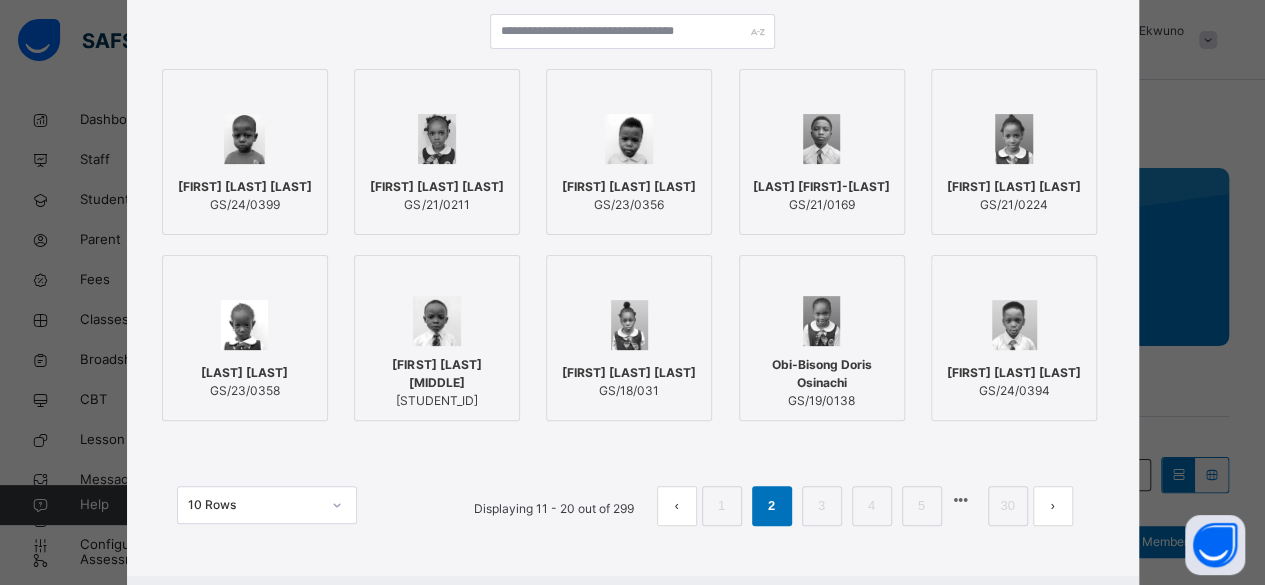 scroll, scrollTop: 211, scrollLeft: 0, axis: vertical 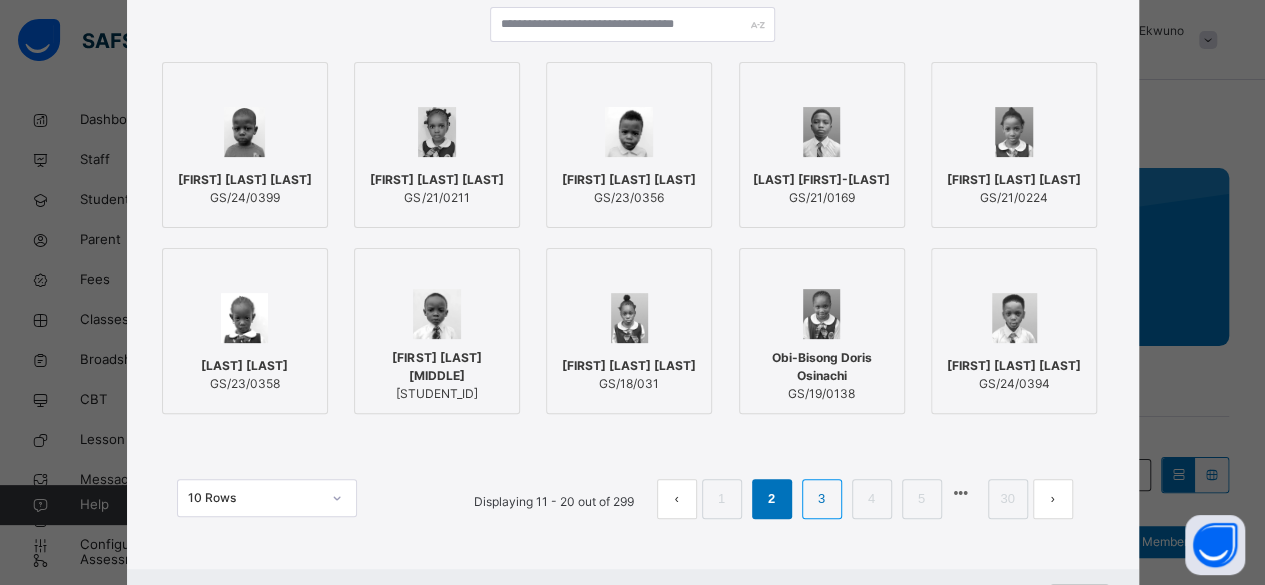 click on "3" at bounding box center (821, 499) 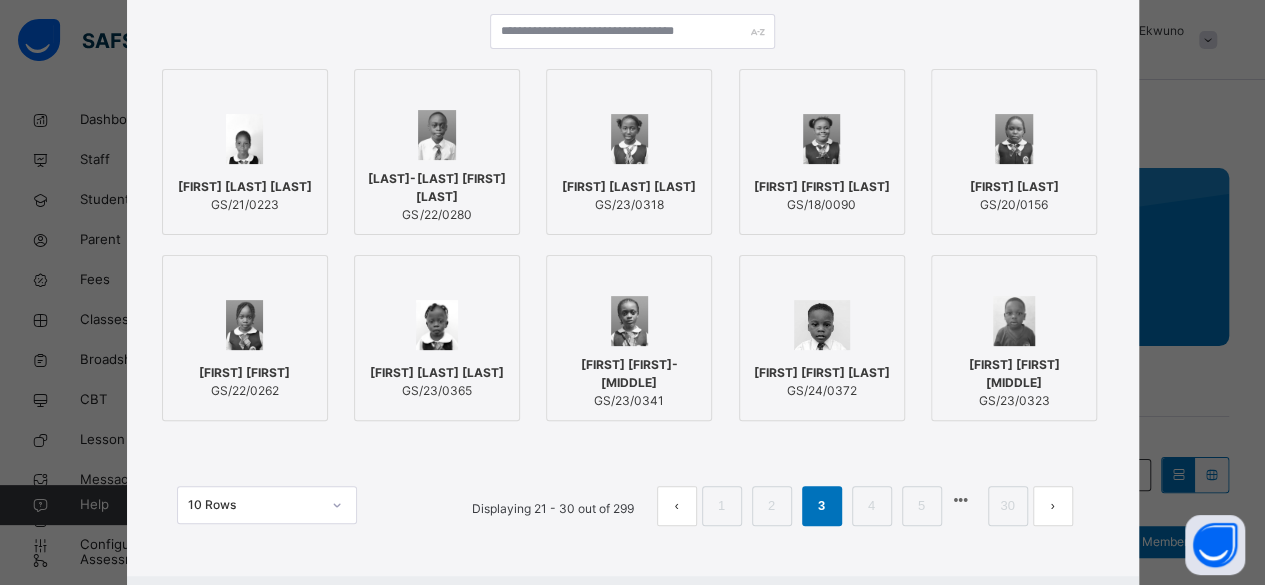 scroll, scrollTop: 211, scrollLeft: 0, axis: vertical 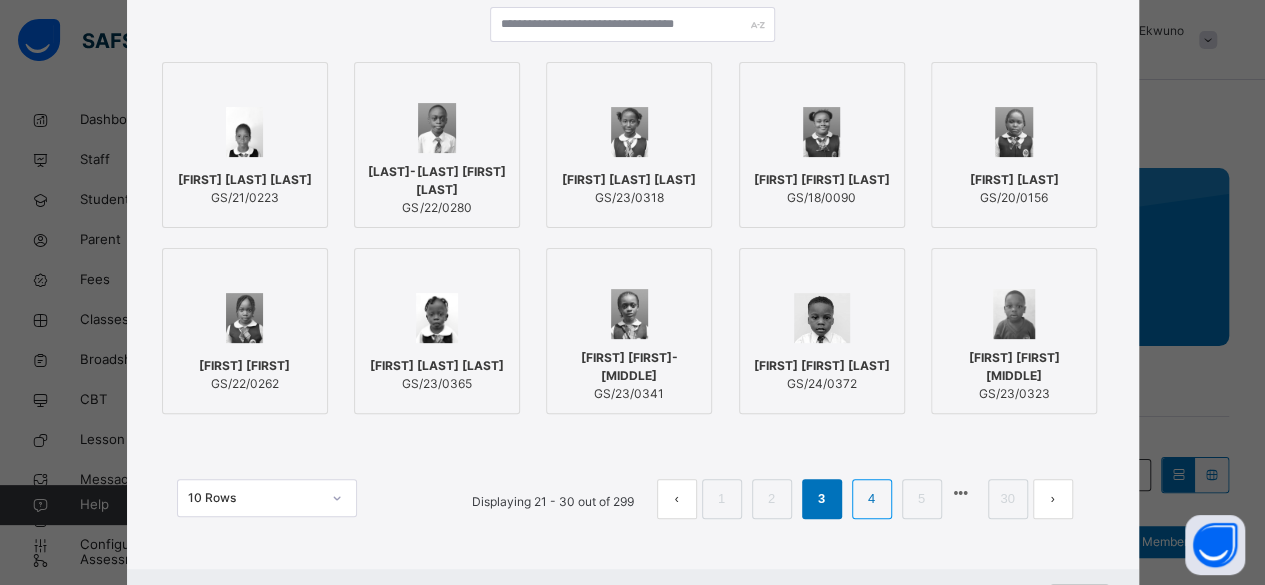 click on "4" at bounding box center [871, 499] 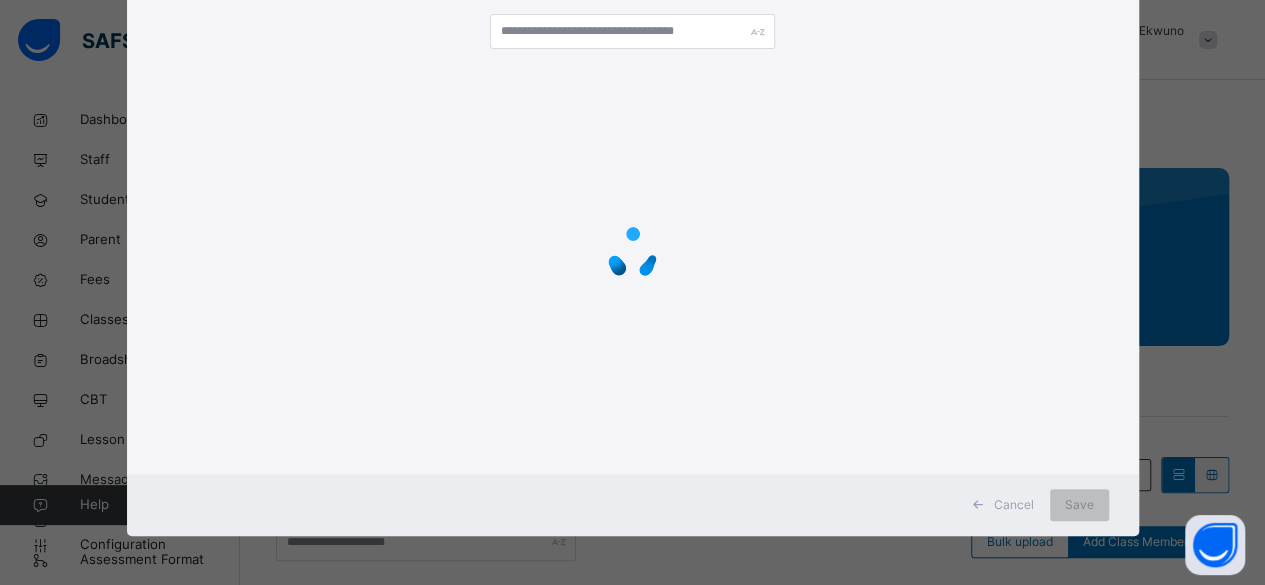 scroll, scrollTop: 211, scrollLeft: 0, axis: vertical 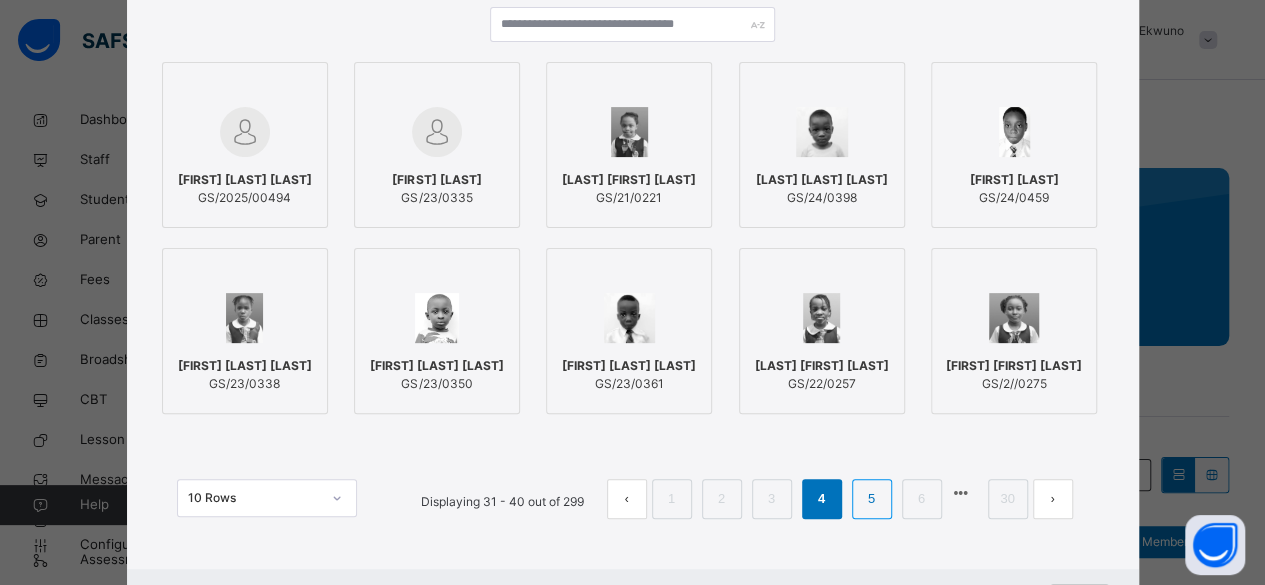 click on "5" at bounding box center (871, 499) 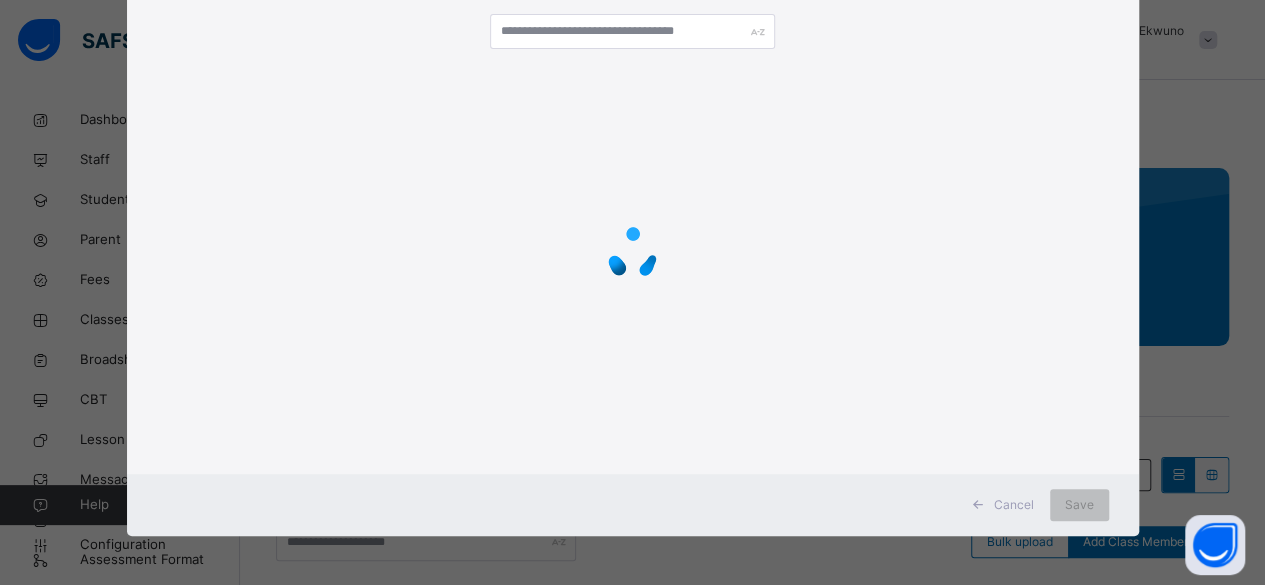 scroll, scrollTop: 211, scrollLeft: 0, axis: vertical 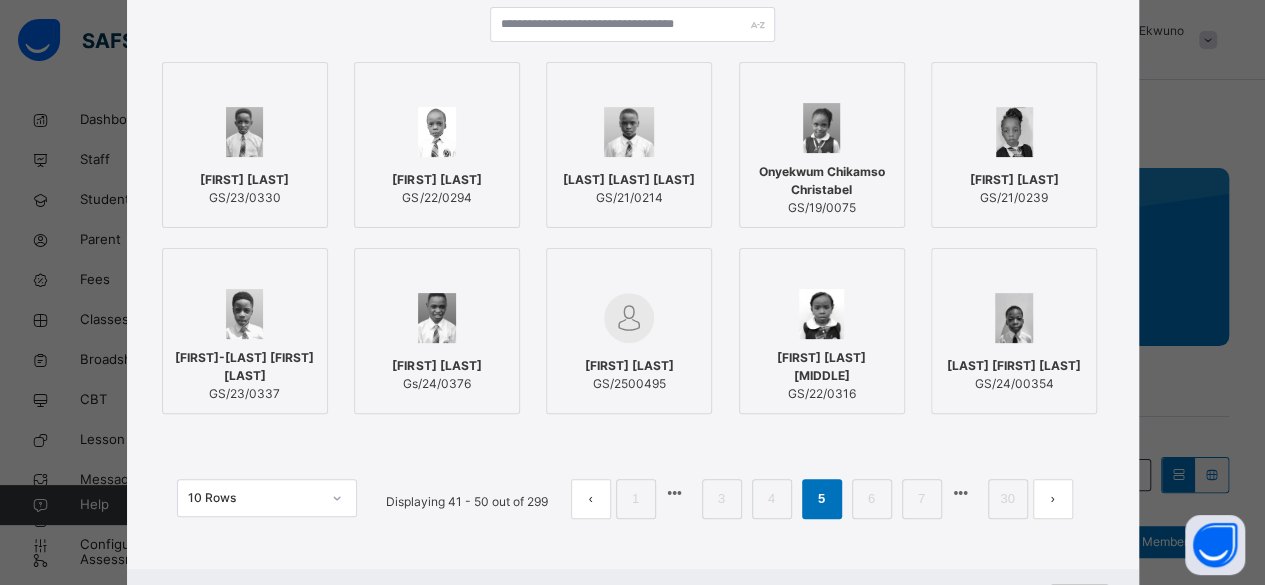 click on "[FIRST] [LAST] [LAST] [STUDENT_ID]" at bounding box center [437, 189] 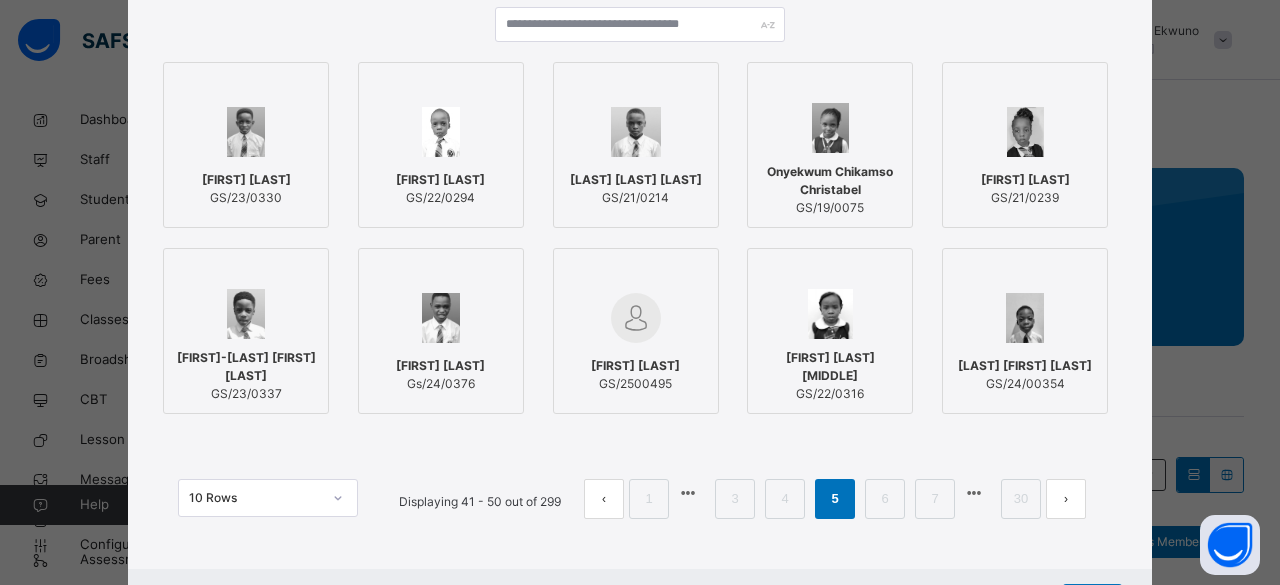 click at bounding box center [1025, 318] 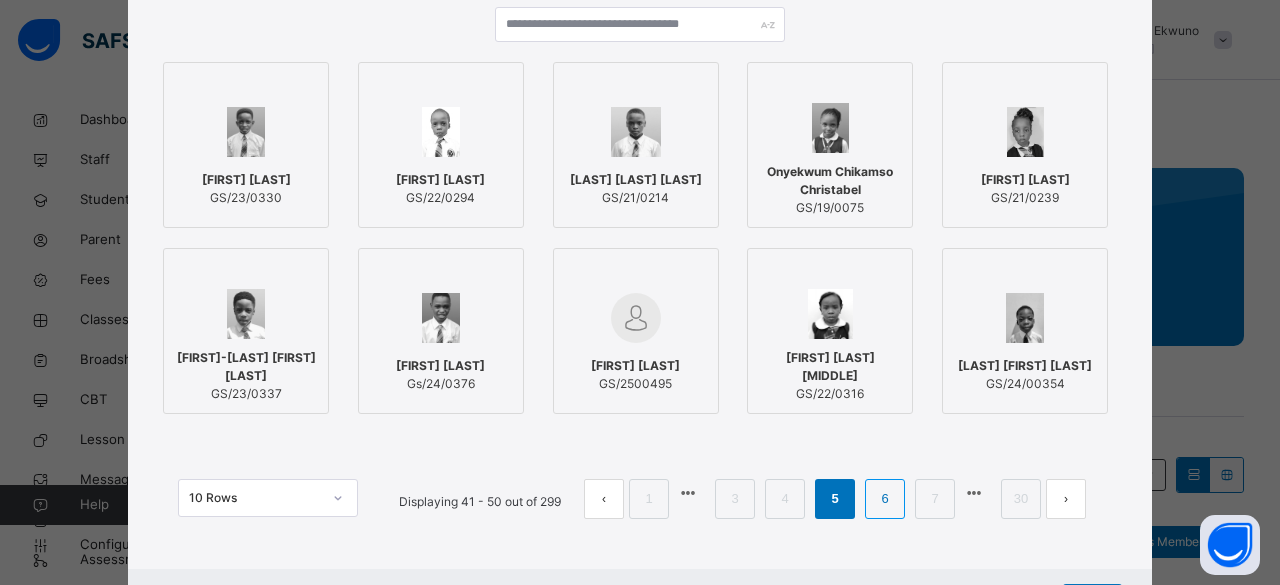 click on "6" at bounding box center [884, 499] 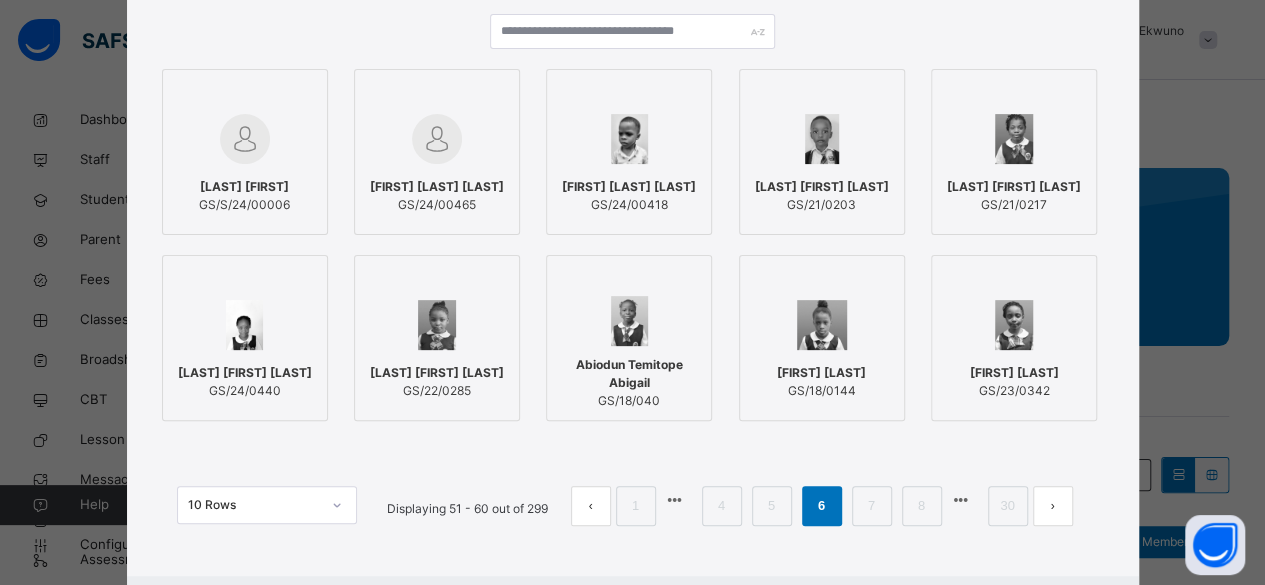 scroll, scrollTop: 211, scrollLeft: 0, axis: vertical 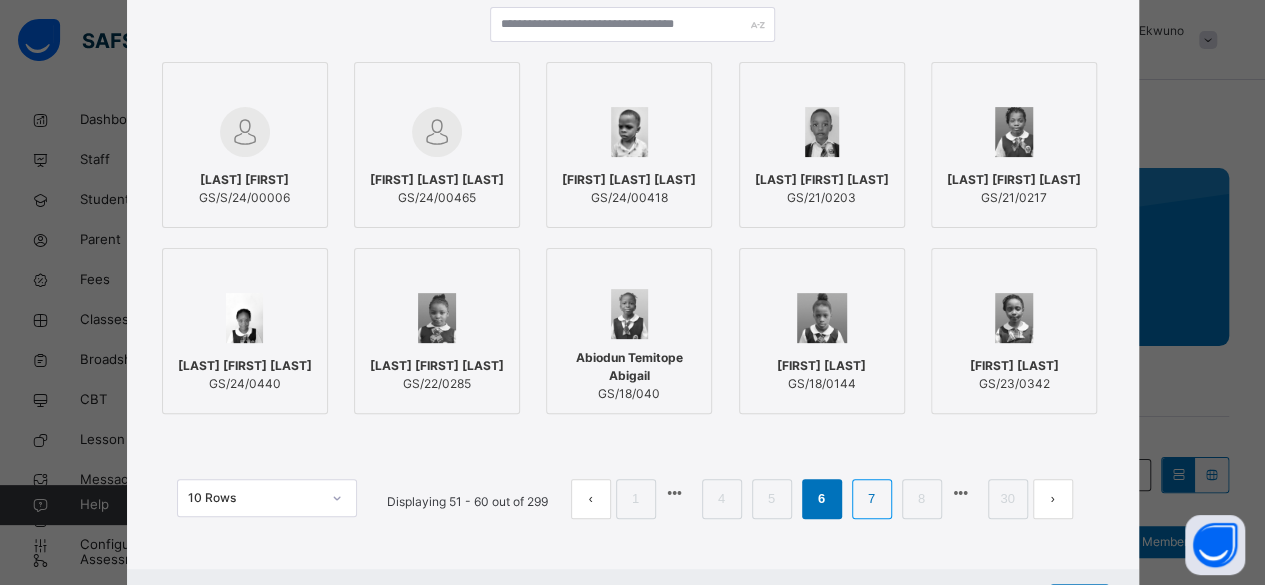 click on "7" at bounding box center (871, 499) 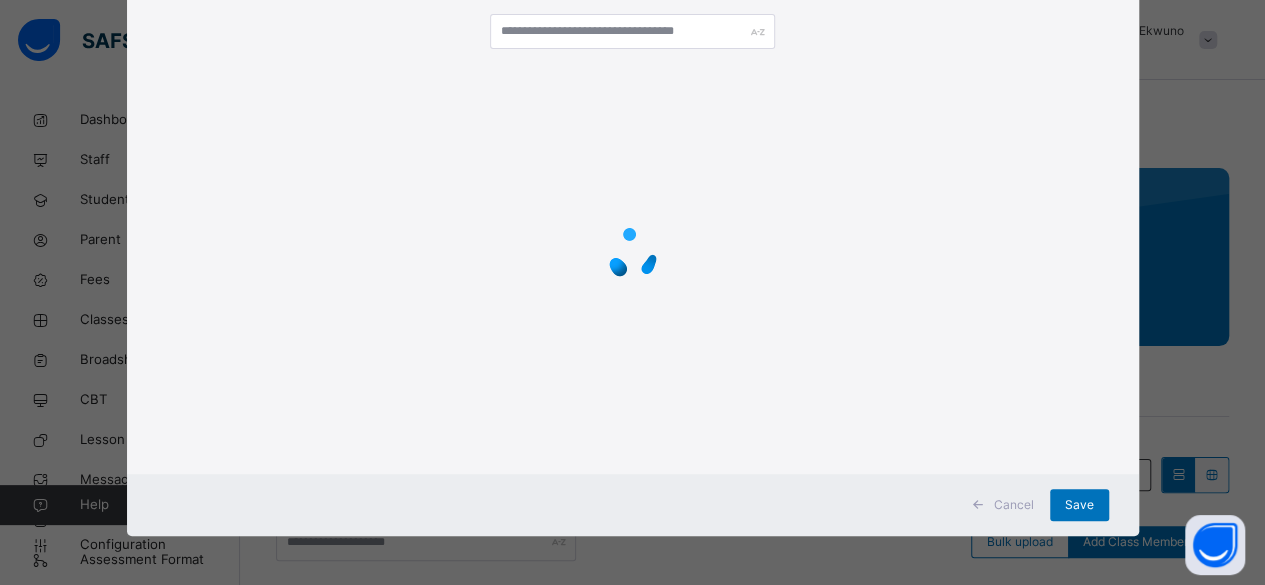 scroll, scrollTop: 211, scrollLeft: 0, axis: vertical 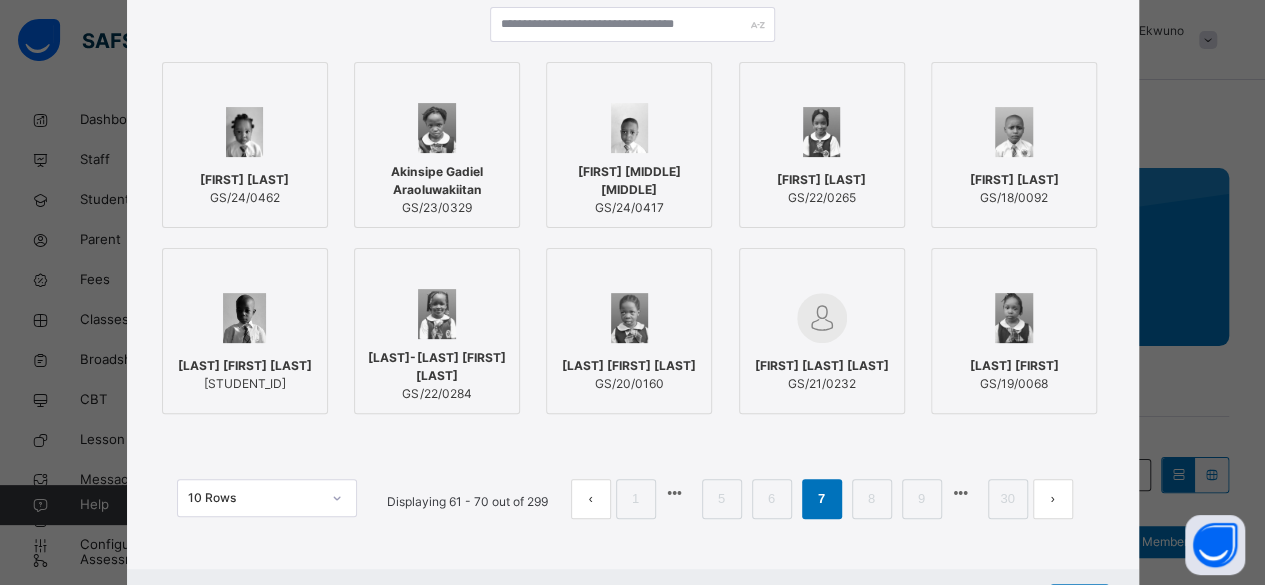 click on "[LAST] [FIRST] [LAST]" at bounding box center [245, 366] 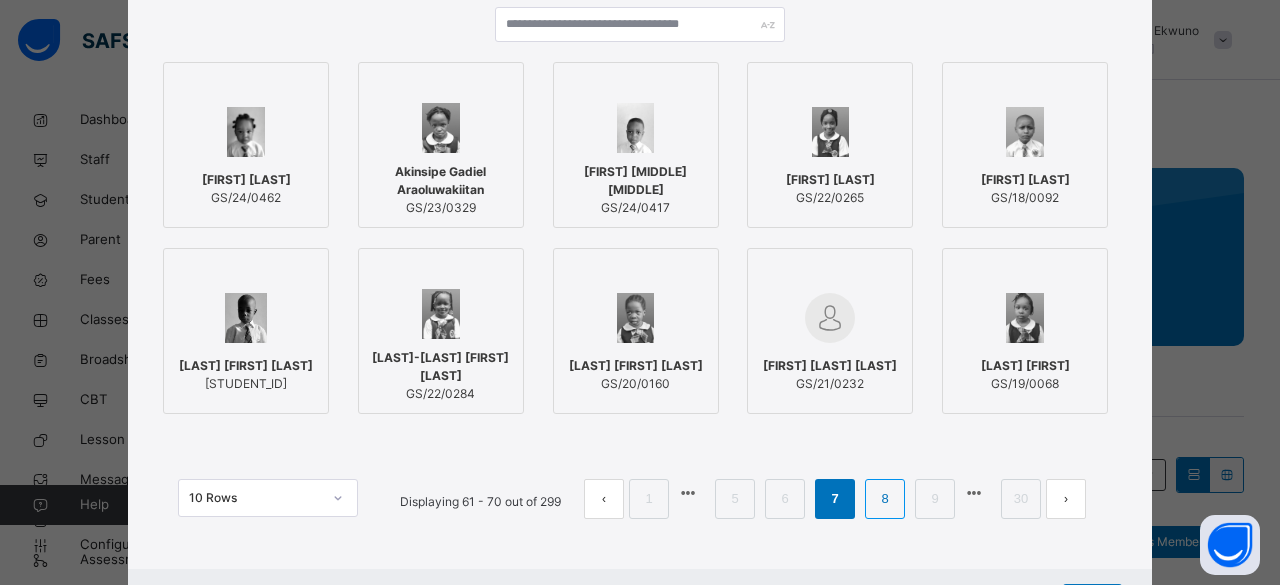 click on "8" at bounding box center [884, 499] 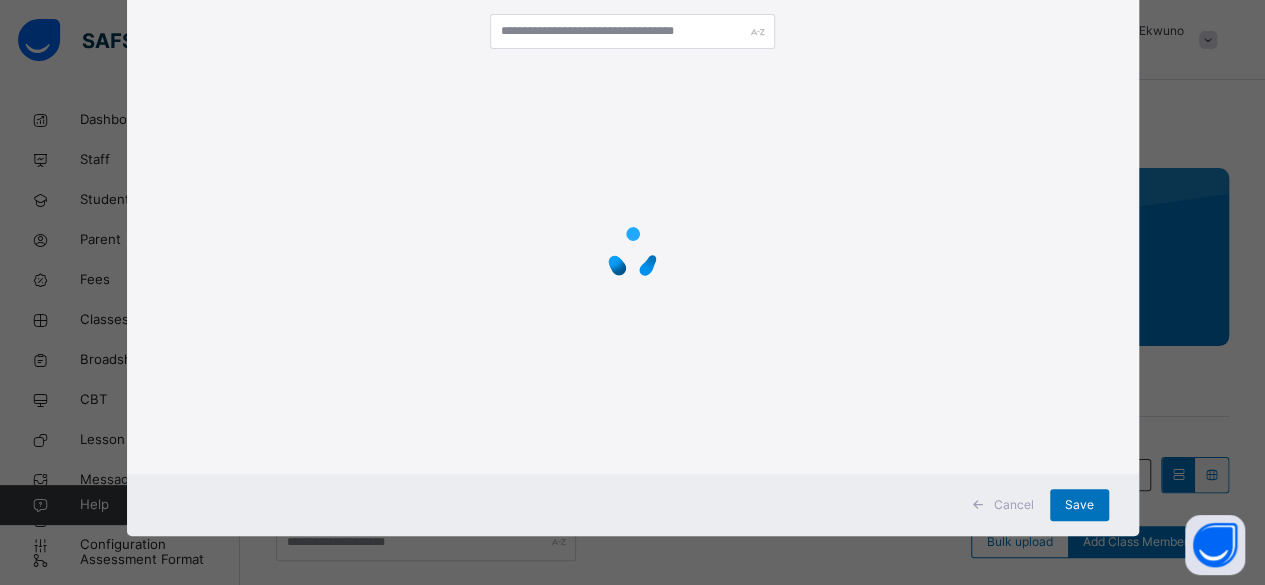 scroll, scrollTop: 211, scrollLeft: 0, axis: vertical 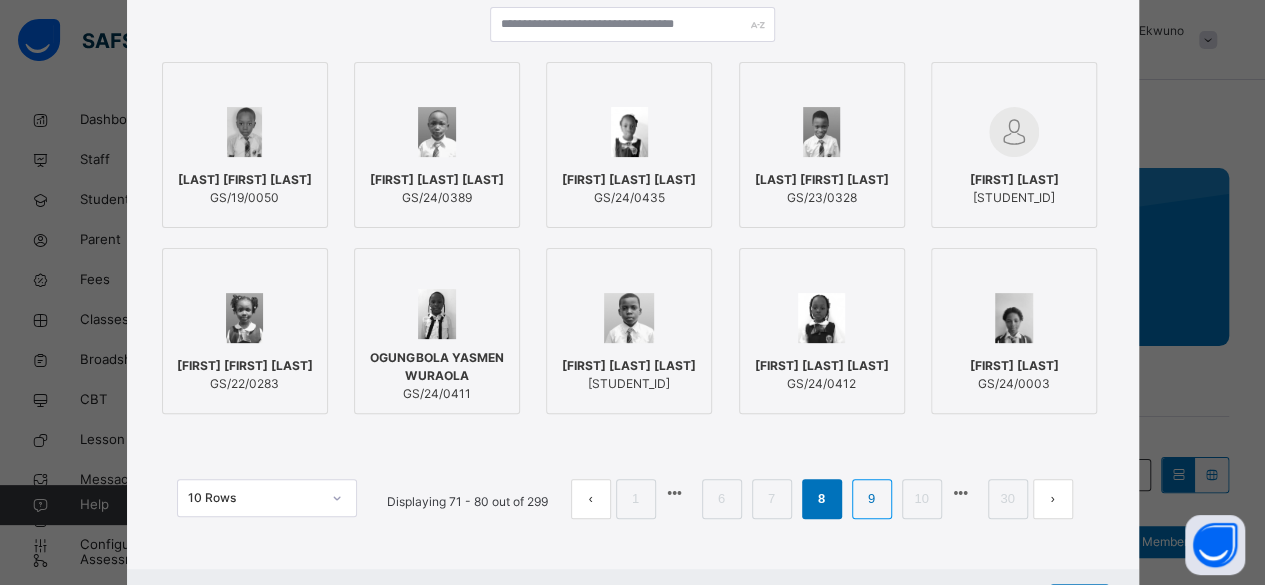 click on "9" at bounding box center (871, 499) 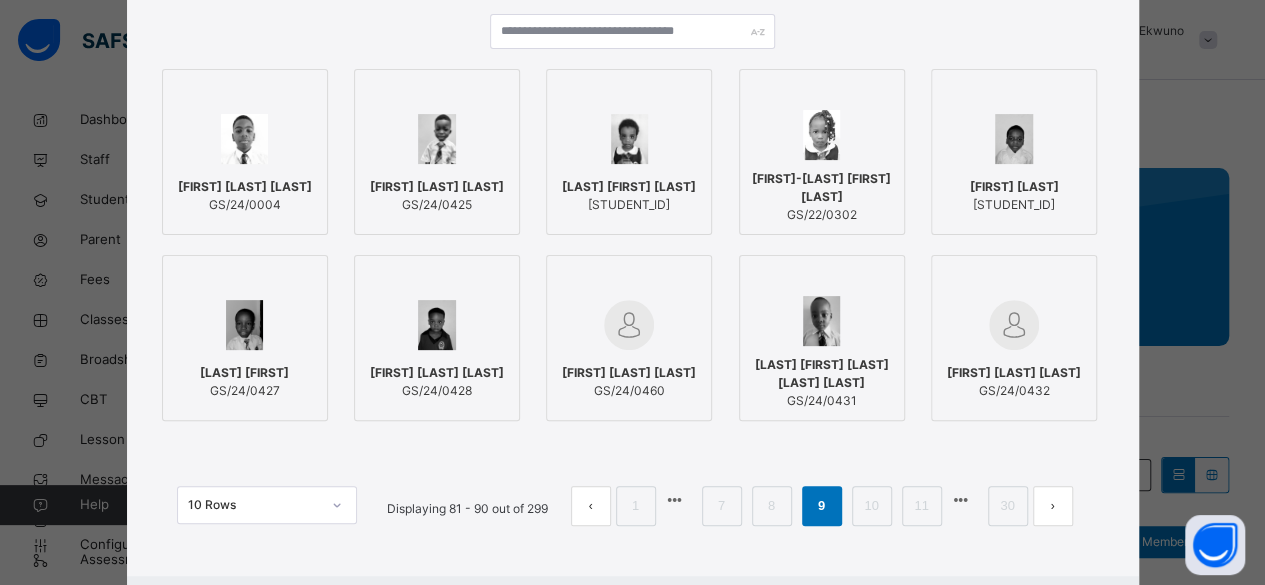 scroll, scrollTop: 211, scrollLeft: 0, axis: vertical 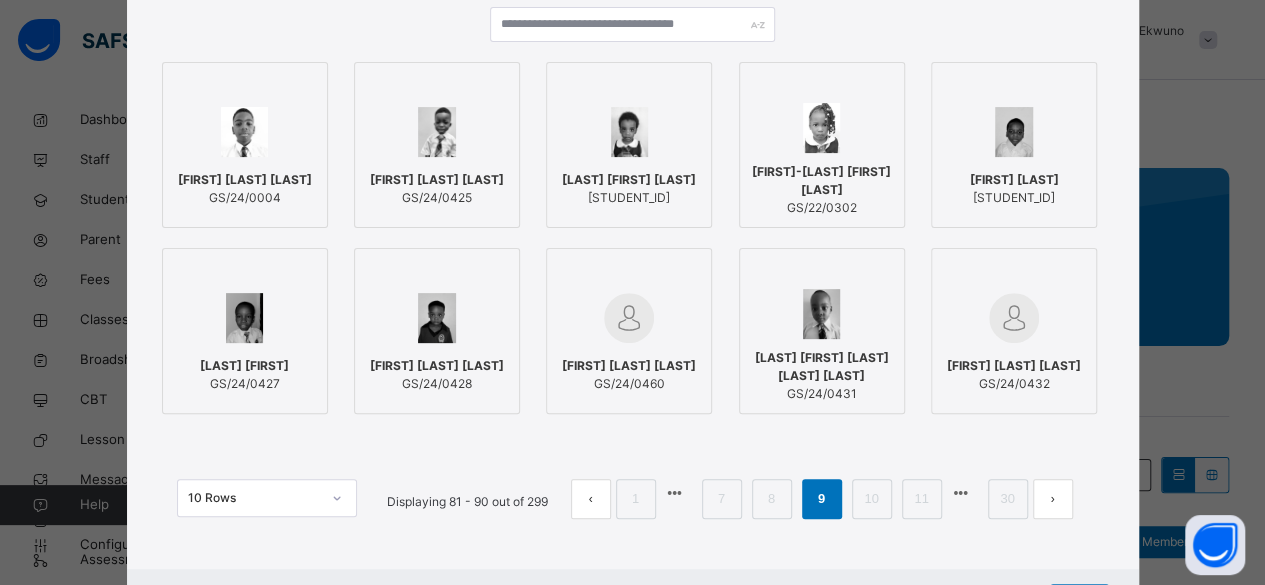 click on "[LAST] [FIRST]" at bounding box center [244, 366] 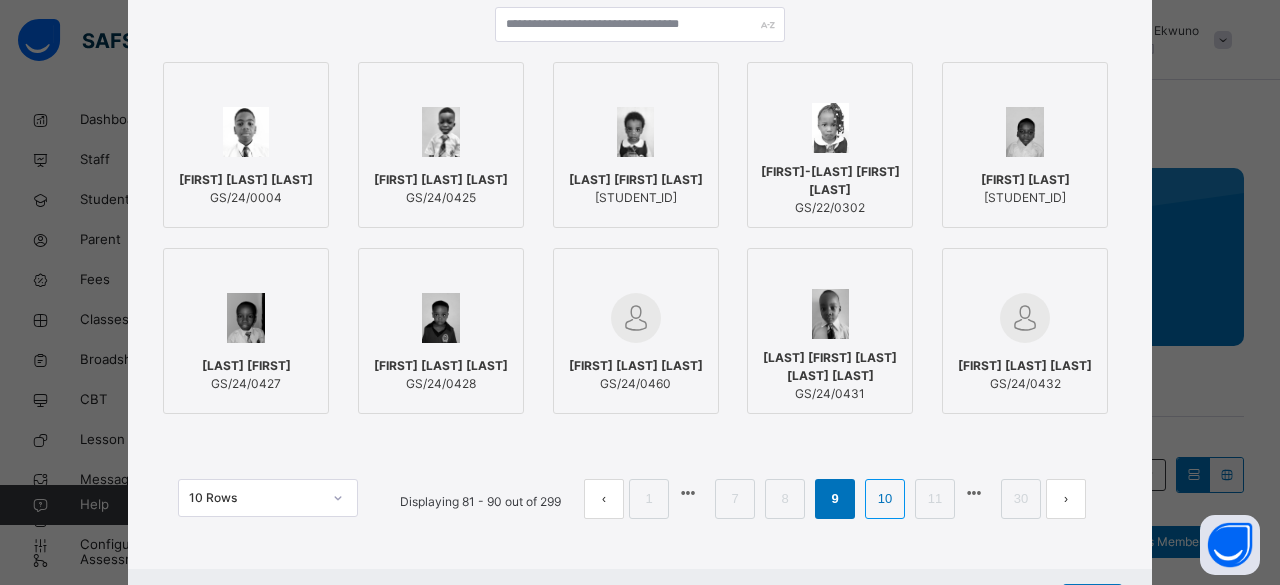 click on "10" at bounding box center (885, 499) 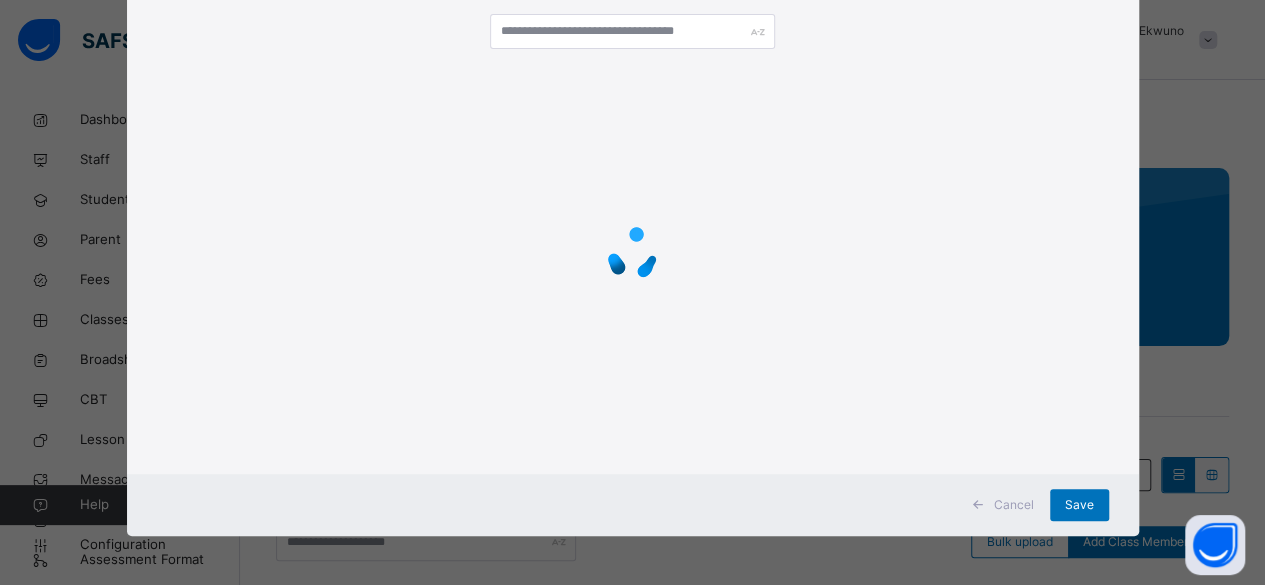 scroll, scrollTop: 211, scrollLeft: 0, axis: vertical 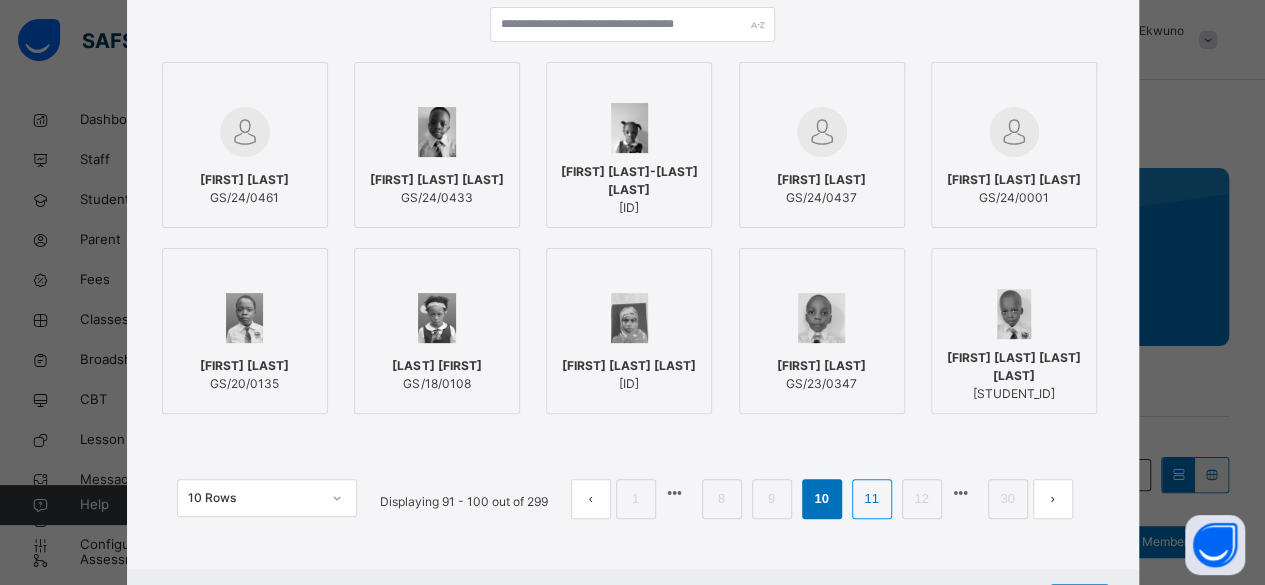 click on "11" at bounding box center [871, 499] 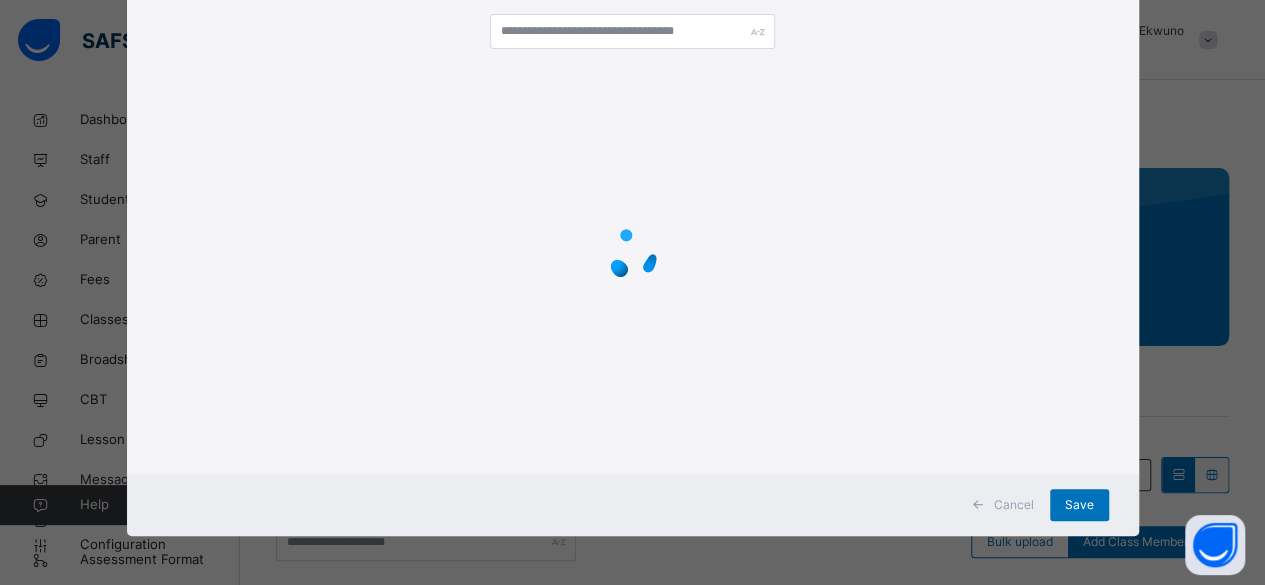 scroll, scrollTop: 211, scrollLeft: 0, axis: vertical 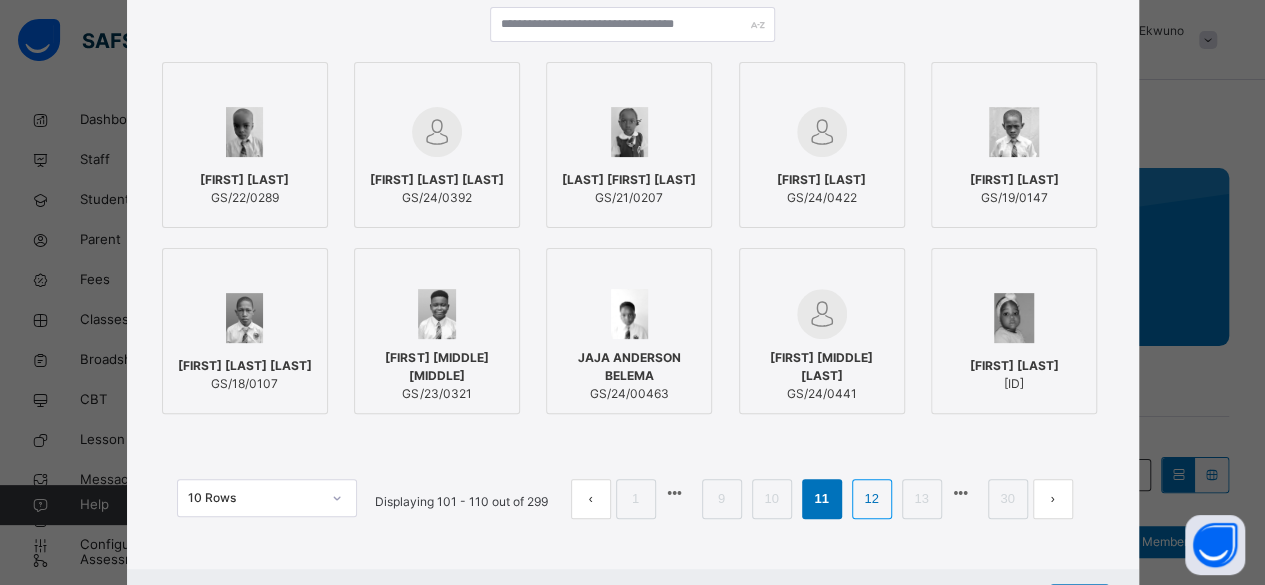 click on "12" at bounding box center [871, 499] 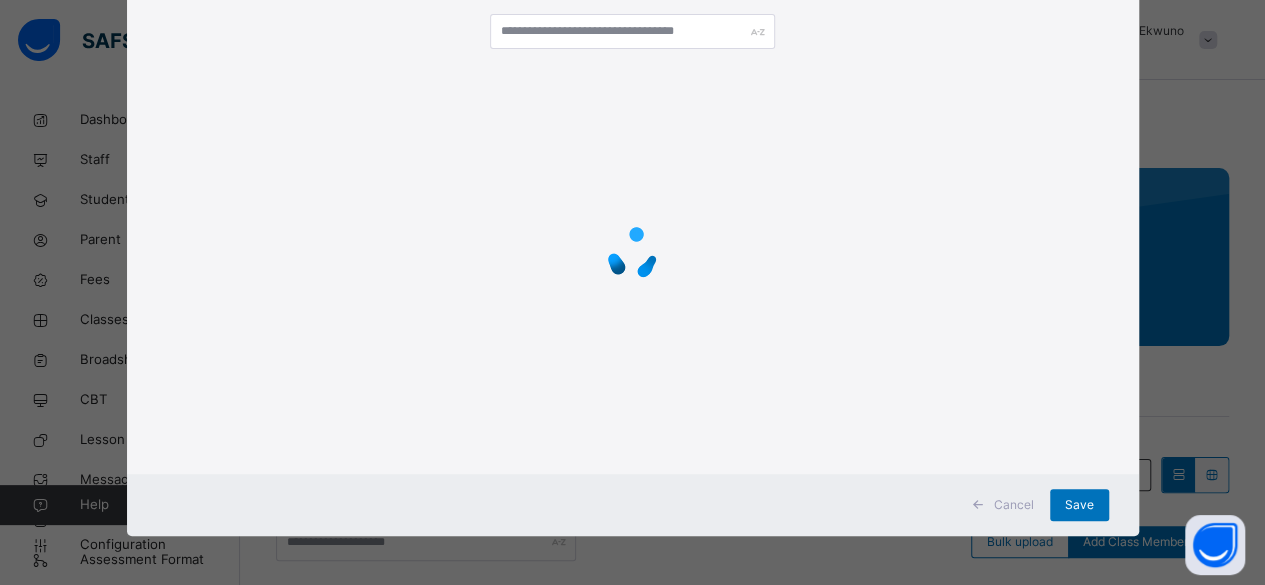 scroll, scrollTop: 211, scrollLeft: 0, axis: vertical 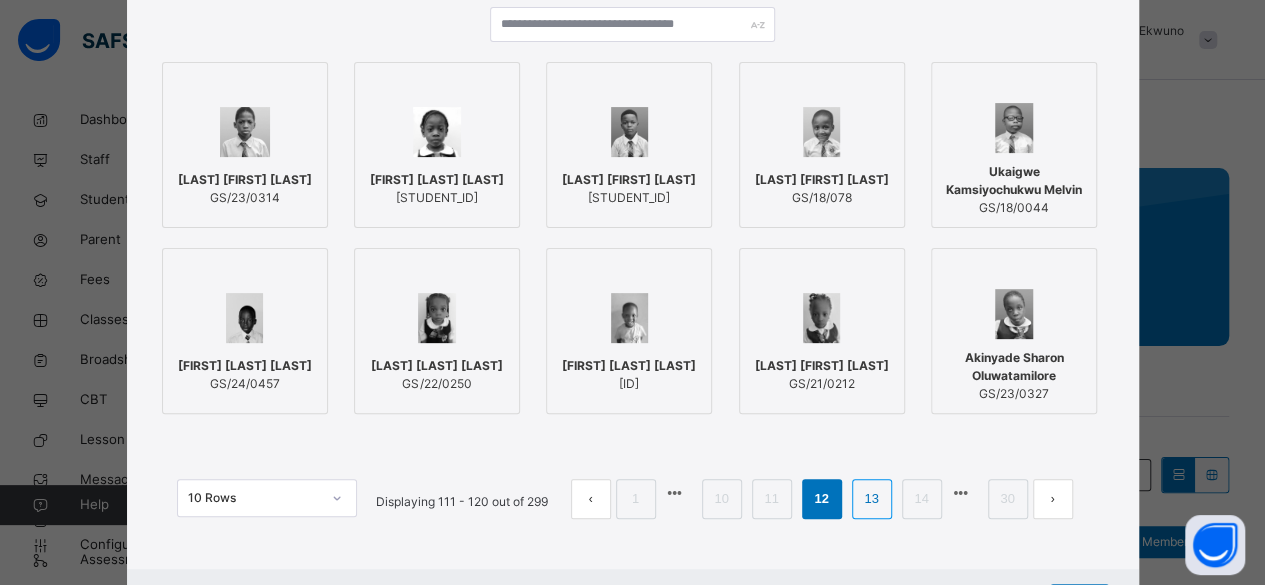 click on "13" at bounding box center (871, 499) 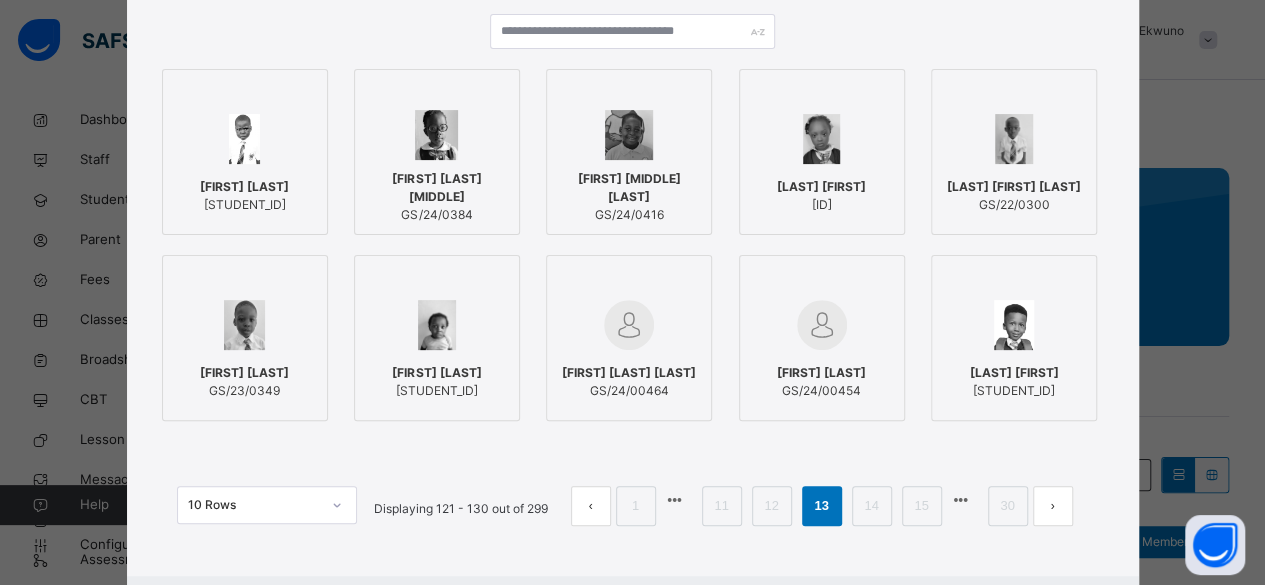 scroll, scrollTop: 211, scrollLeft: 0, axis: vertical 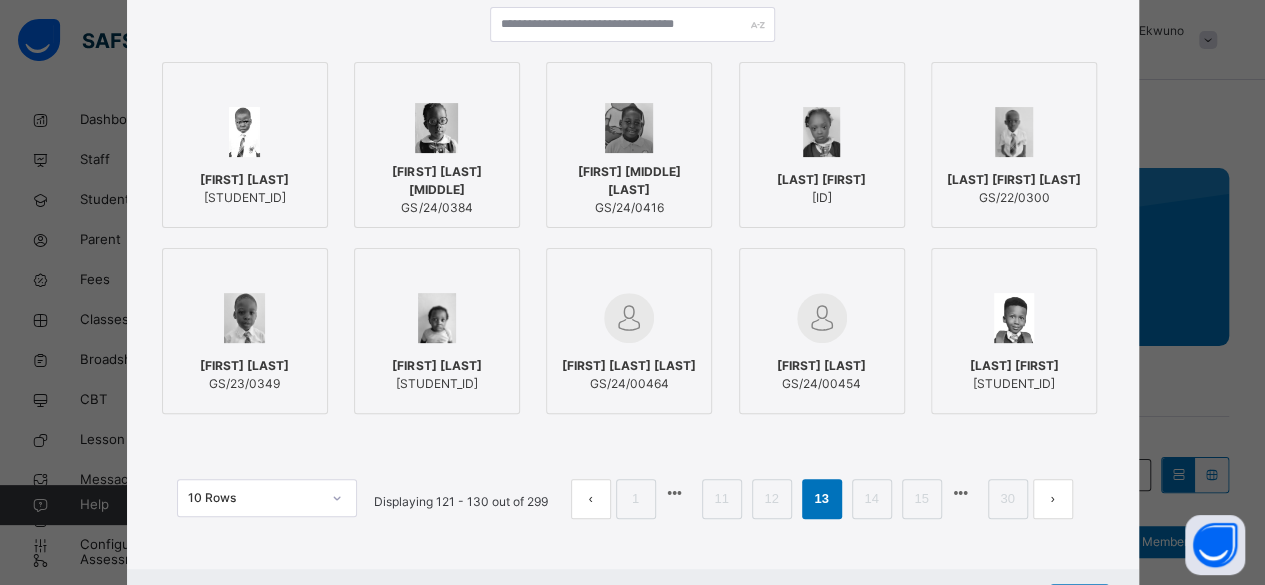 click on "[STUDENT_ID]" at bounding box center (244, 198) 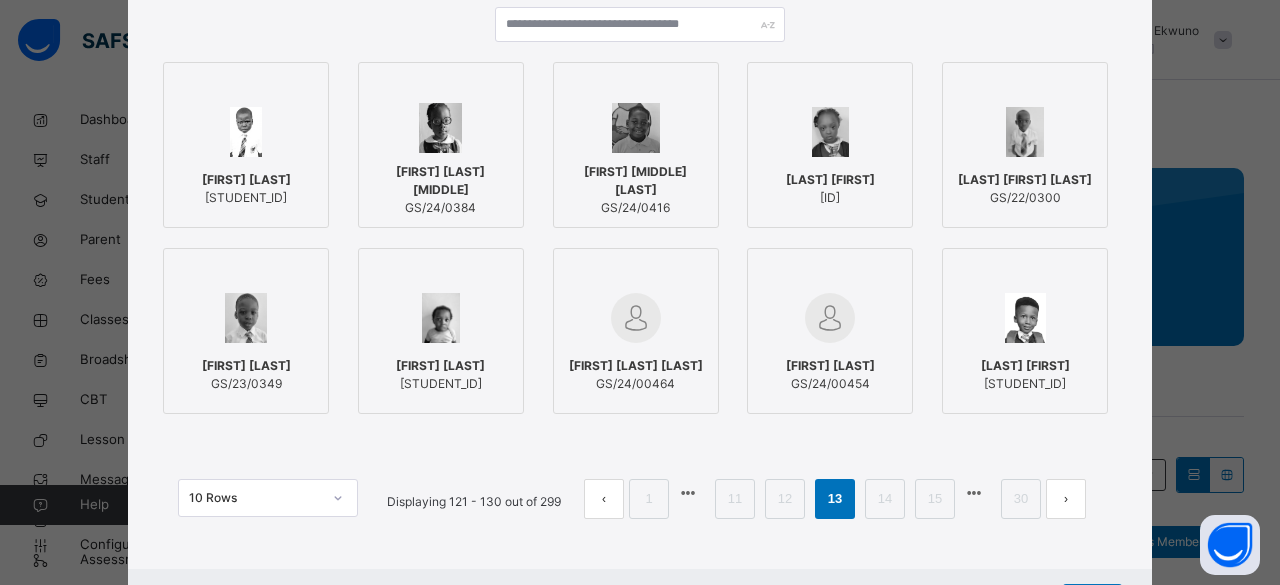 click at bounding box center [245, 318] 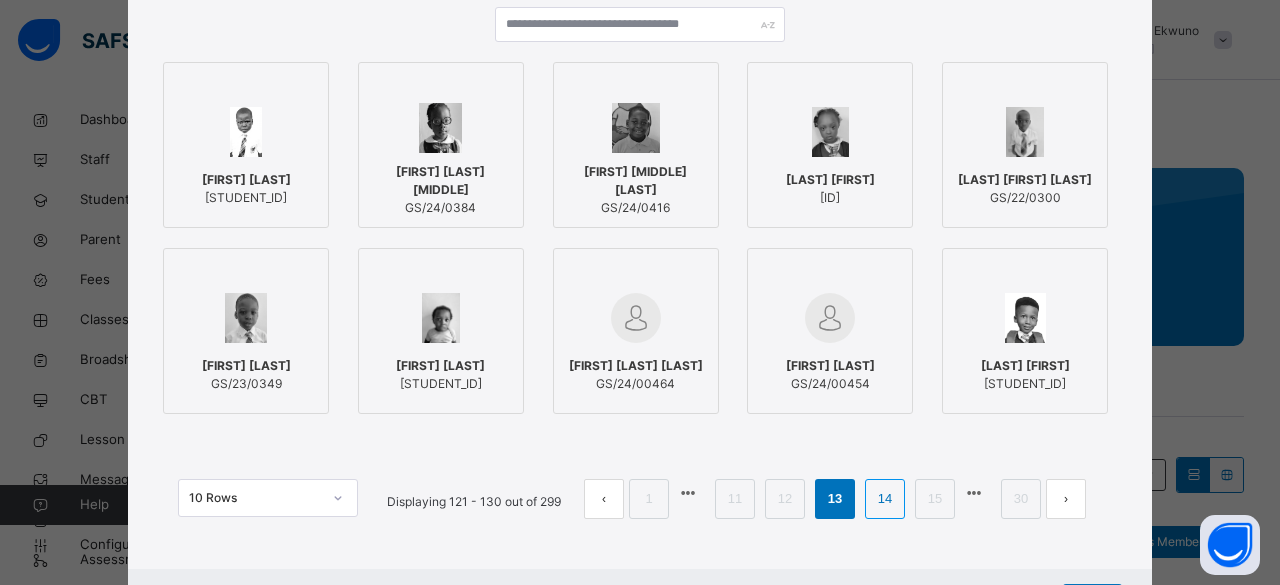 click on "14" at bounding box center [885, 499] 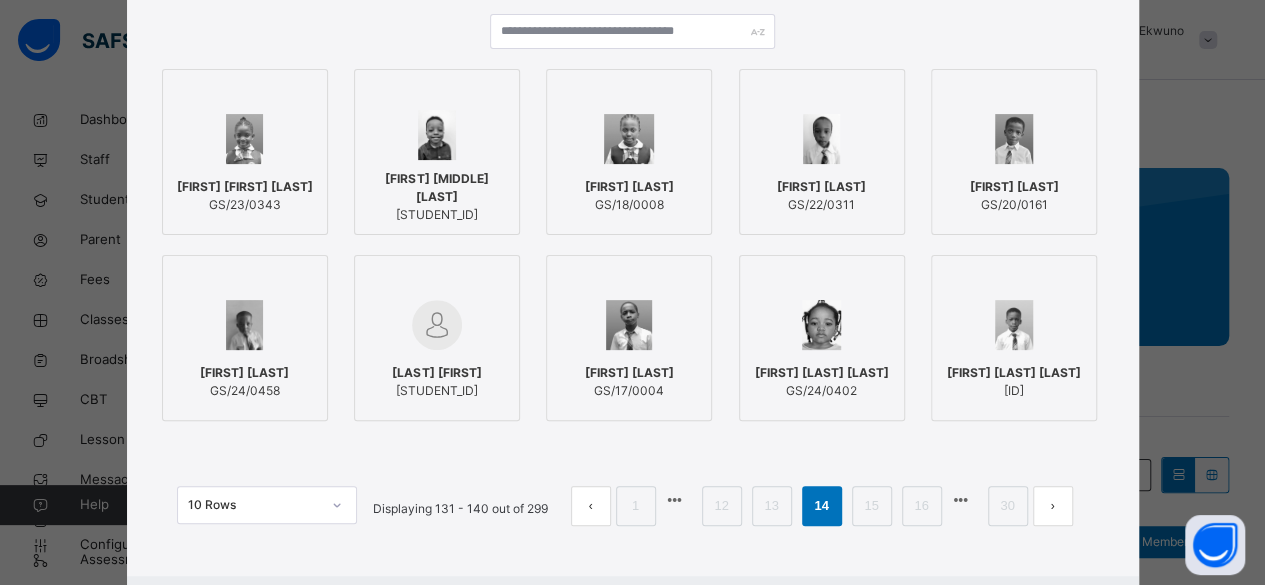 scroll, scrollTop: 211, scrollLeft: 0, axis: vertical 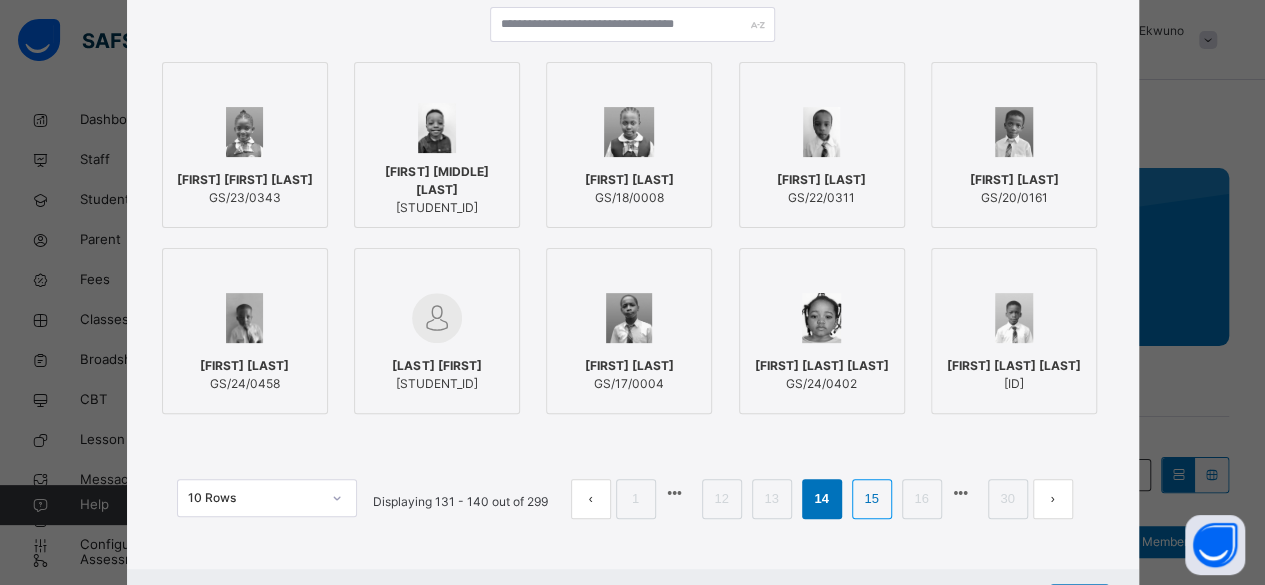 click on "15" at bounding box center (871, 499) 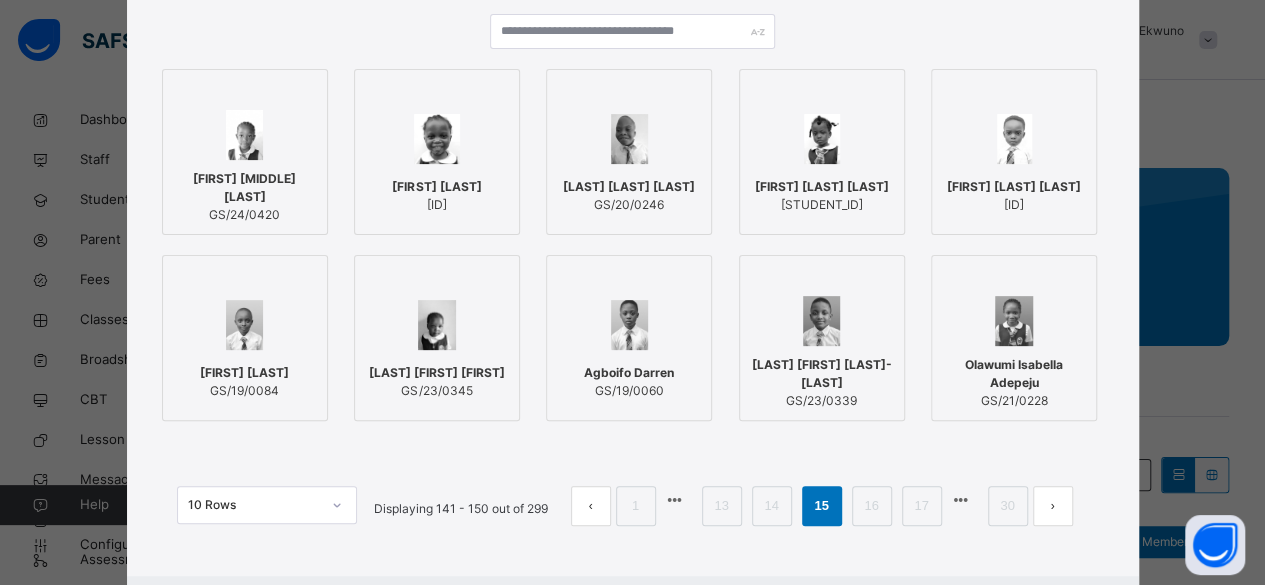 scroll, scrollTop: 211, scrollLeft: 0, axis: vertical 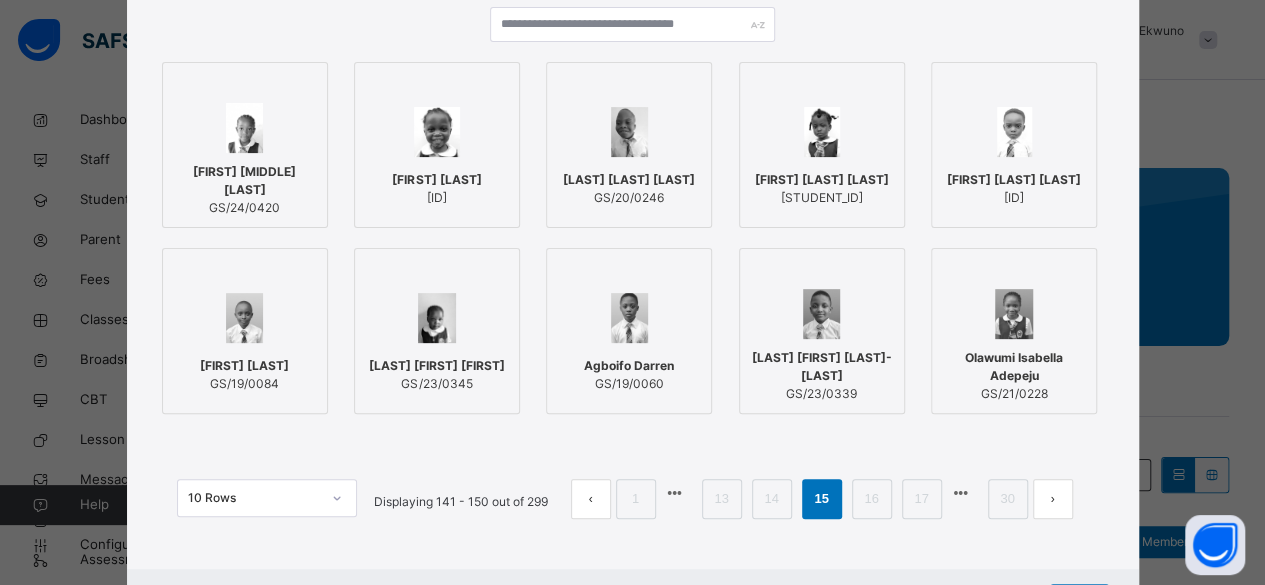 click on "[LAST] [LAST] [LAST]" at bounding box center (629, 180) 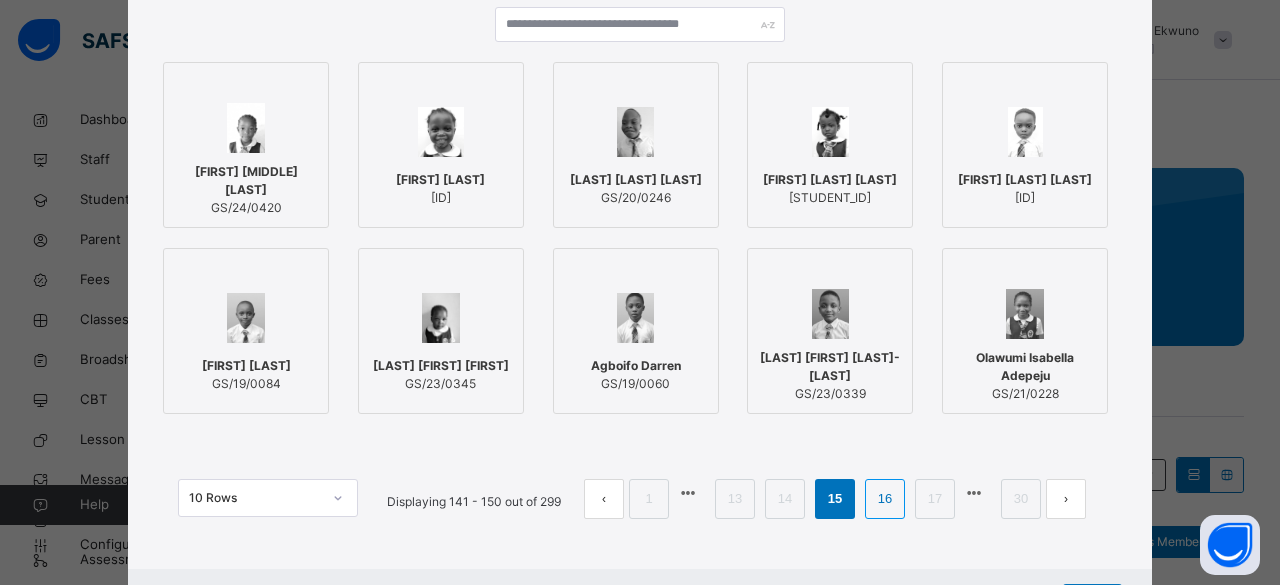 click on "16" at bounding box center [885, 499] 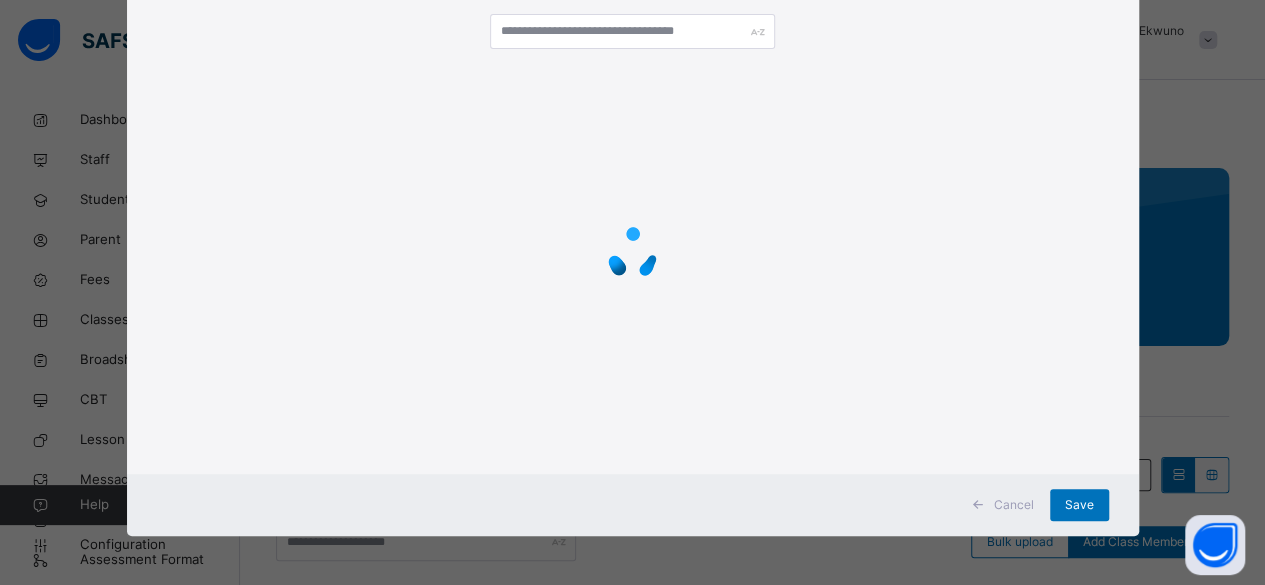 scroll, scrollTop: 211, scrollLeft: 0, axis: vertical 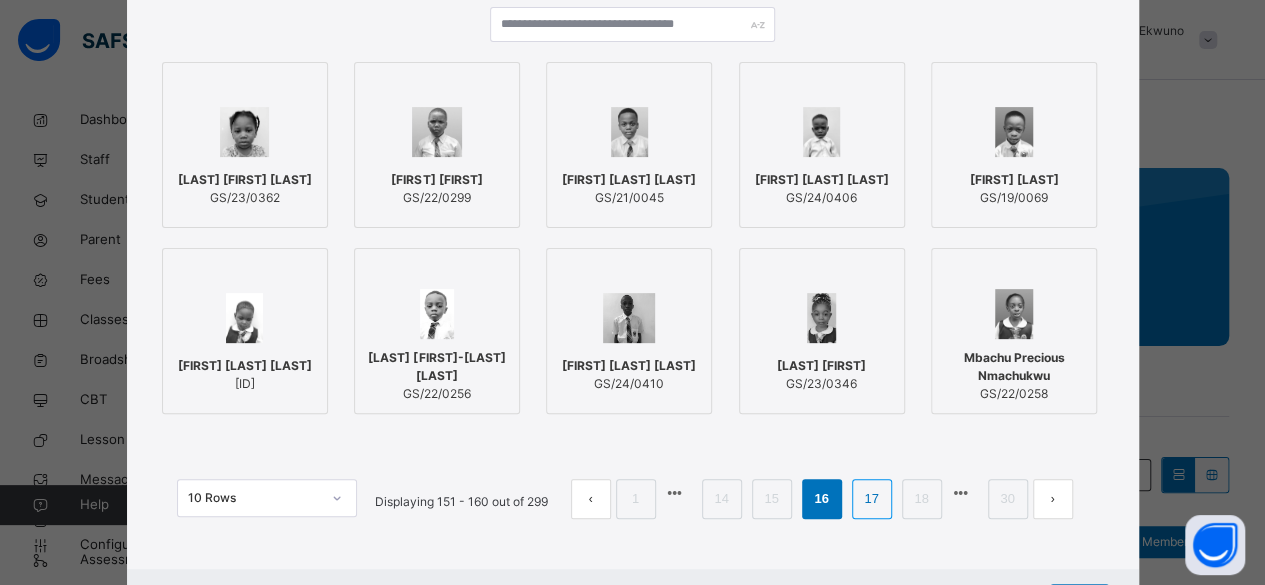 click on "17" at bounding box center (871, 499) 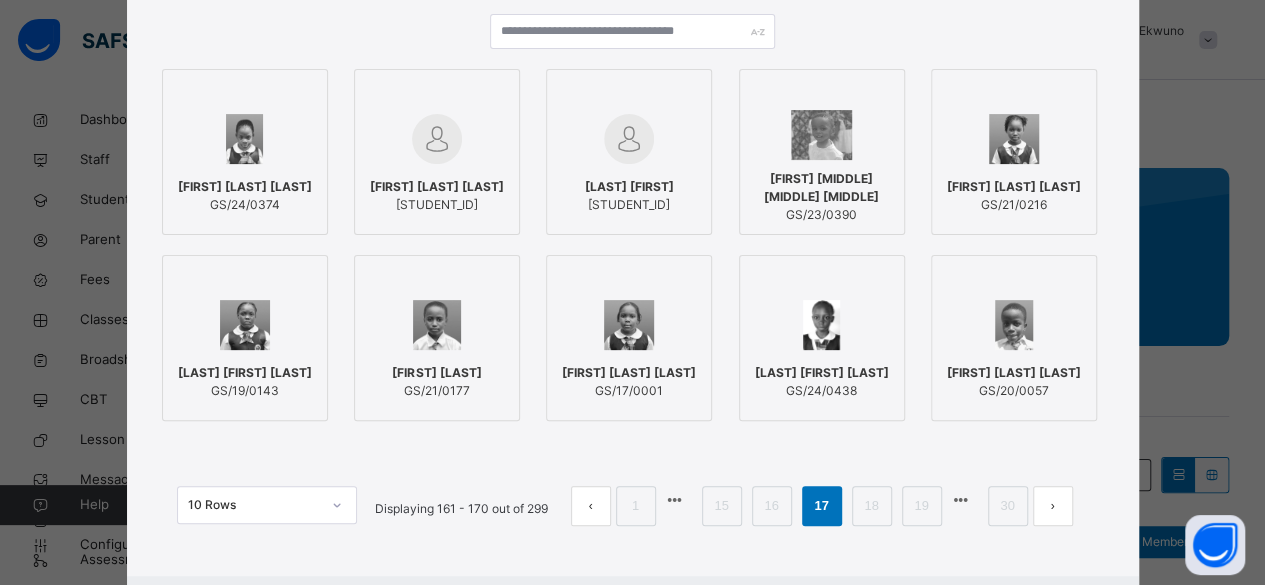 scroll, scrollTop: 211, scrollLeft: 0, axis: vertical 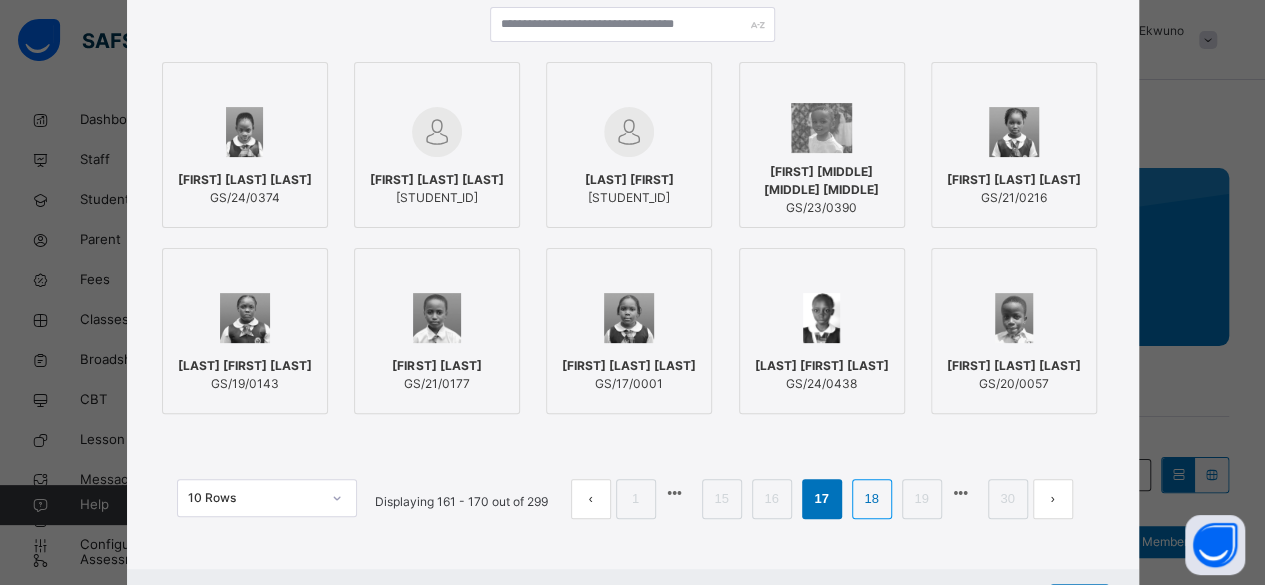 click on "18" at bounding box center [871, 499] 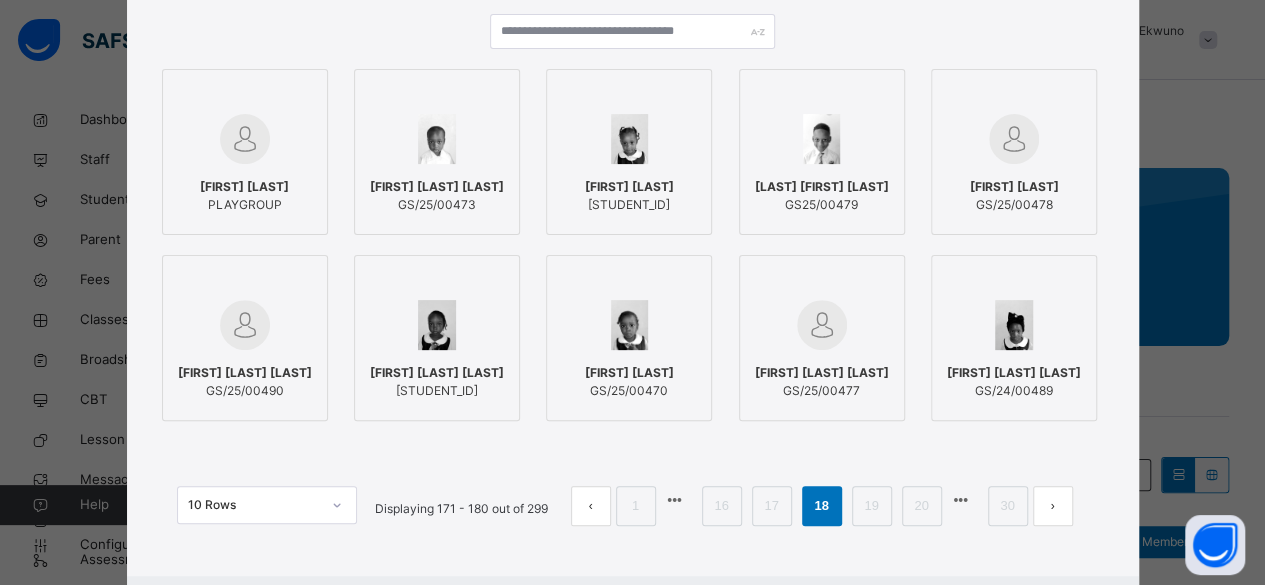 scroll, scrollTop: 211, scrollLeft: 0, axis: vertical 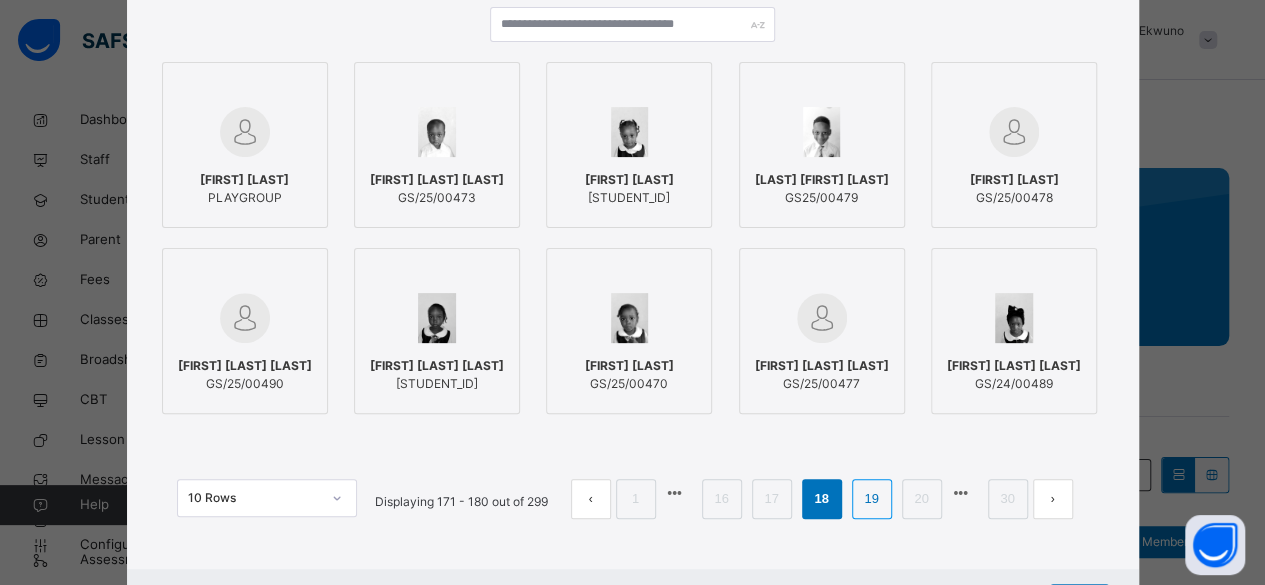 click on "19" at bounding box center (871, 499) 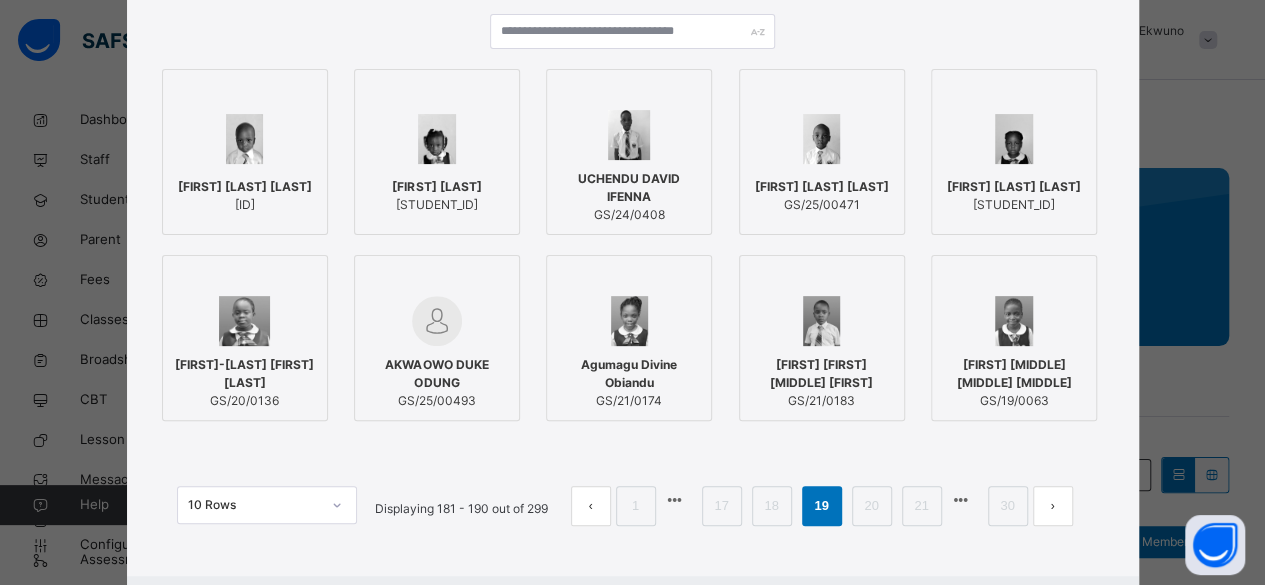 scroll, scrollTop: 211, scrollLeft: 0, axis: vertical 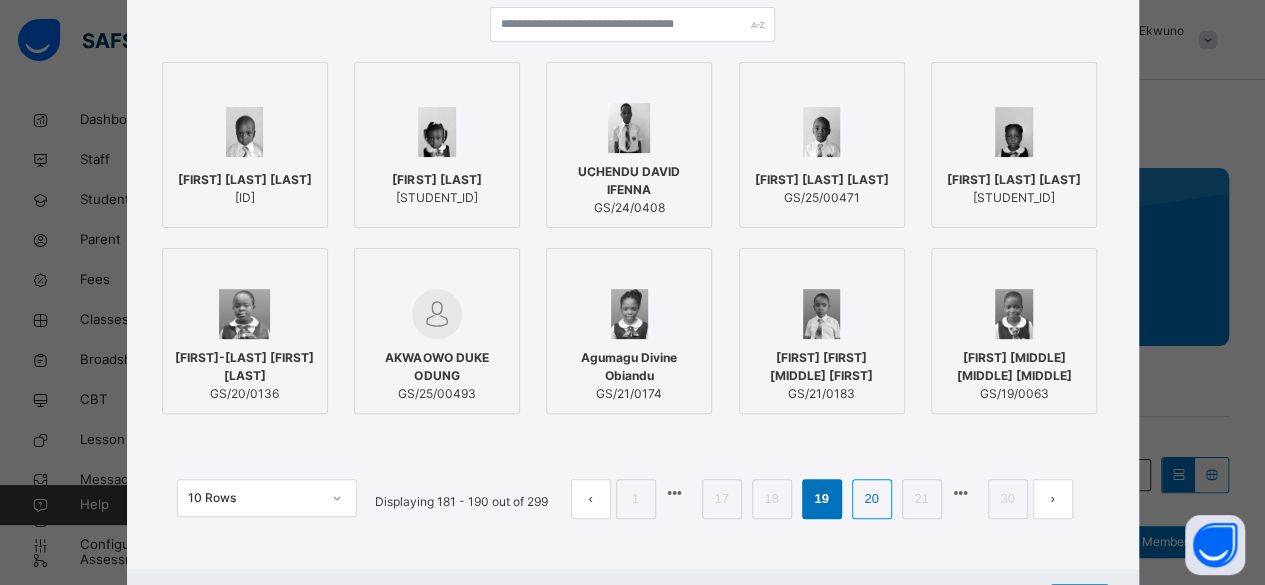 click on "20" at bounding box center [871, 499] 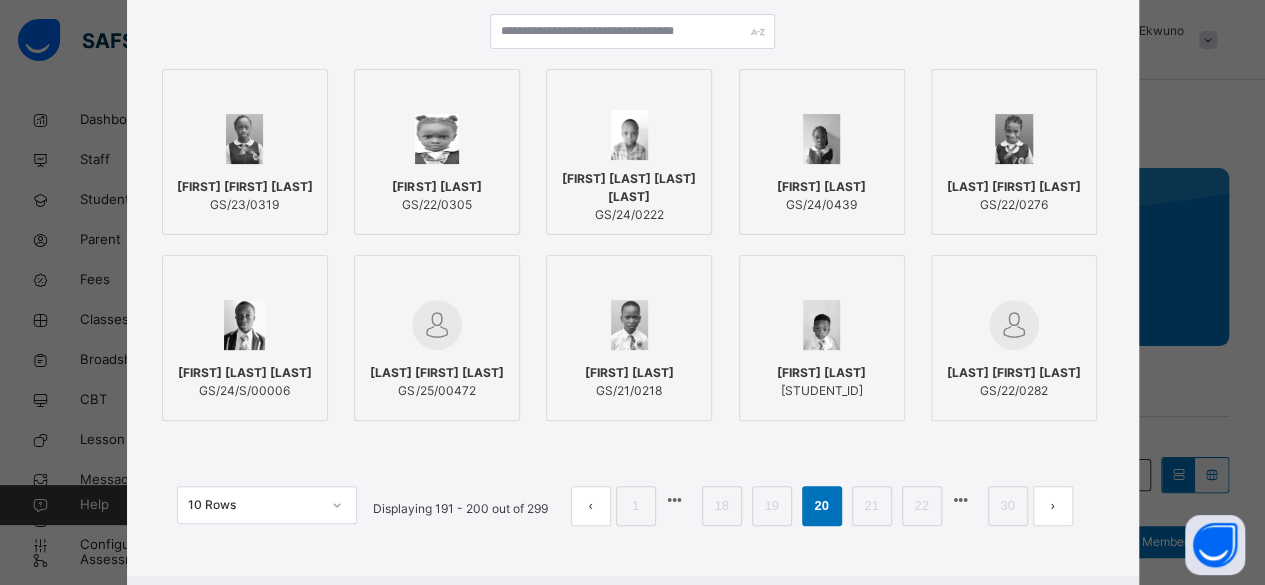 scroll, scrollTop: 211, scrollLeft: 0, axis: vertical 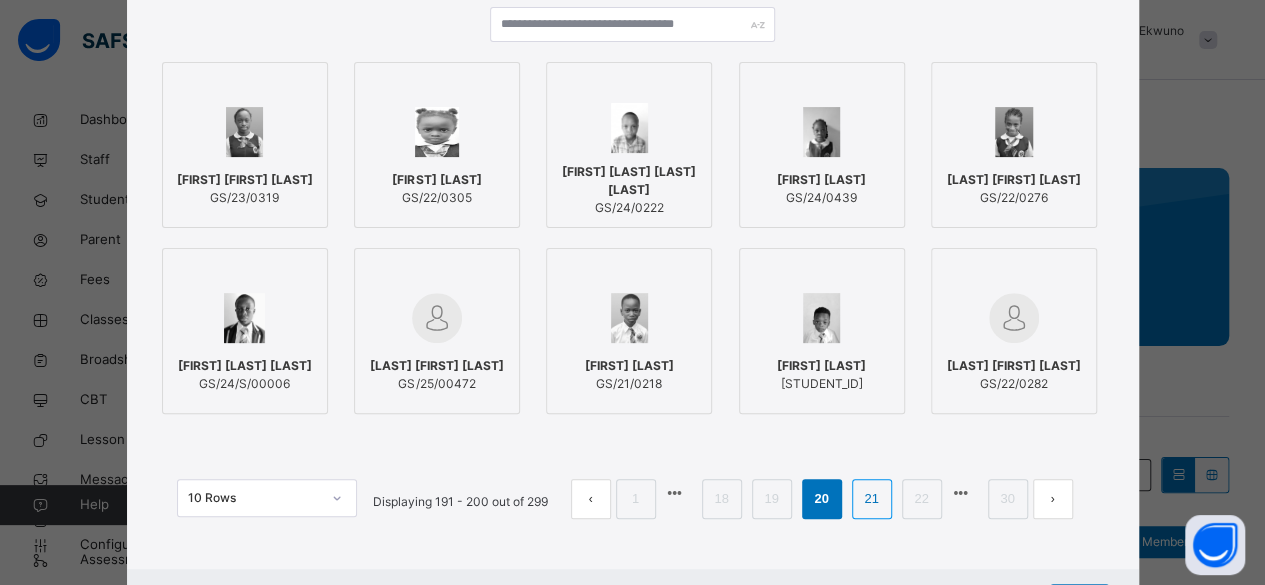 click on "21" at bounding box center [871, 499] 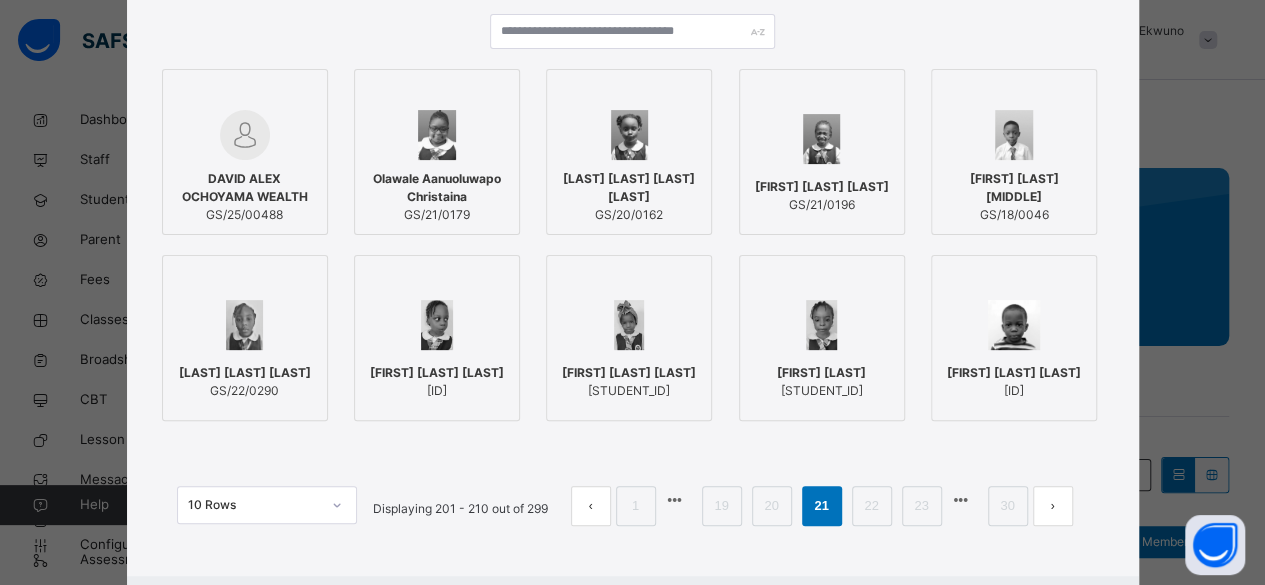 scroll, scrollTop: 211, scrollLeft: 0, axis: vertical 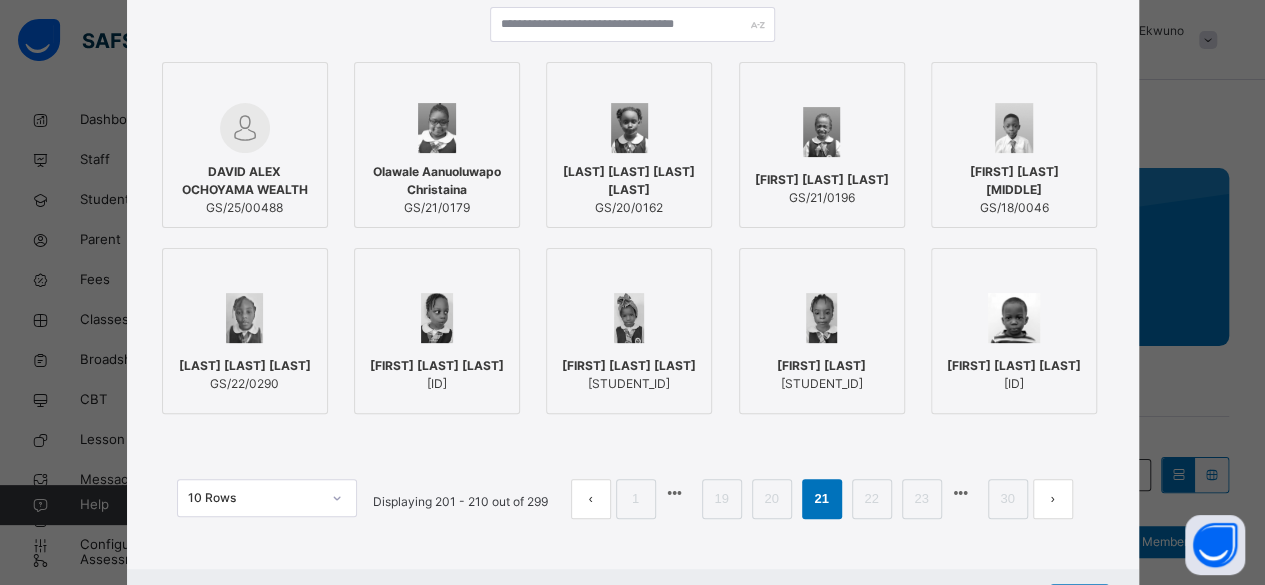 click on "[ID]" at bounding box center (437, 384) 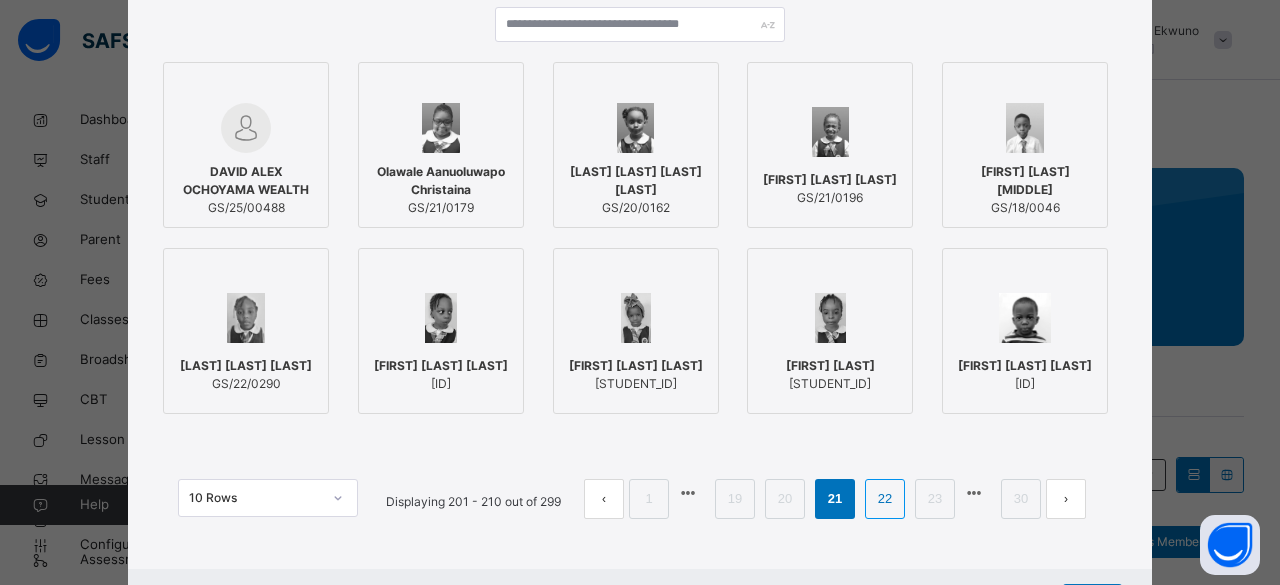 click on "22" at bounding box center (885, 499) 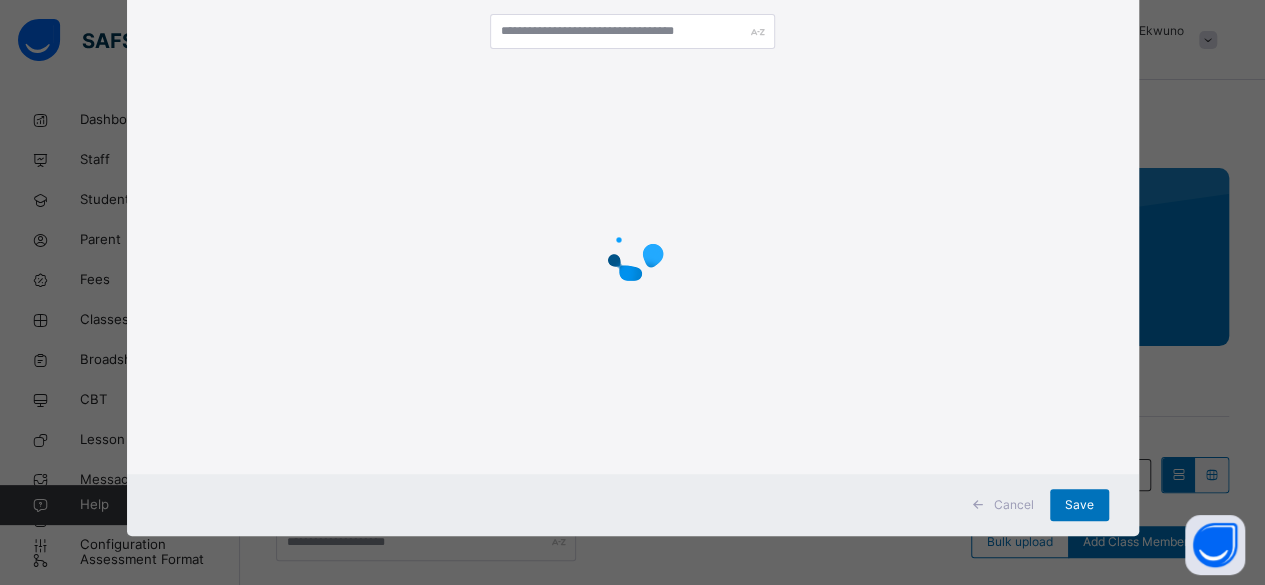 scroll, scrollTop: 211, scrollLeft: 0, axis: vertical 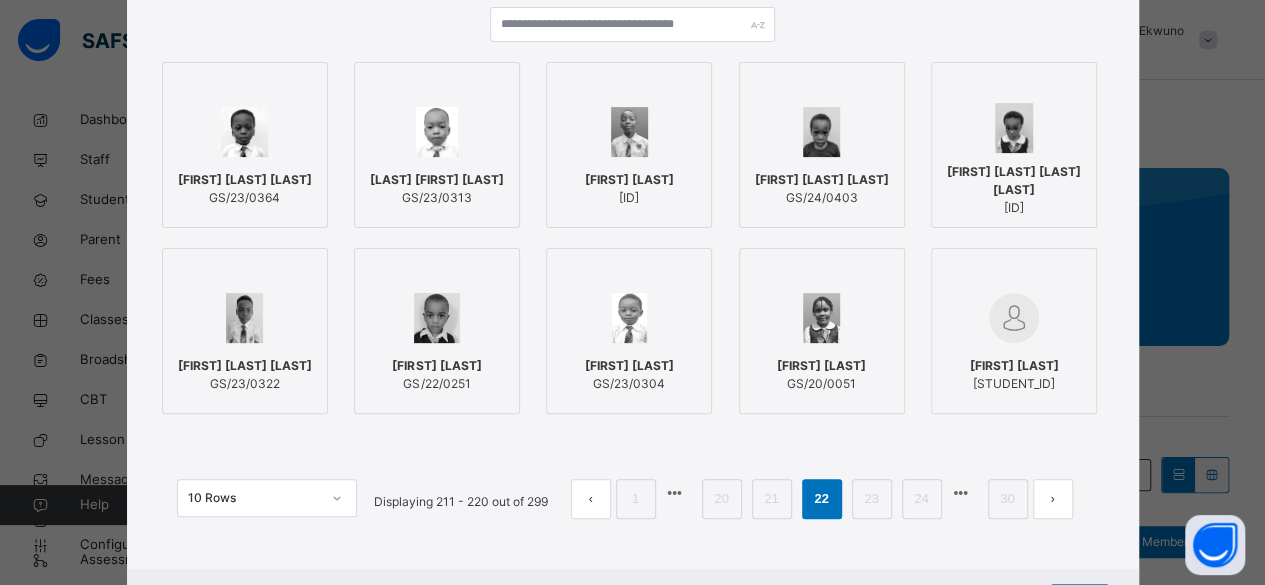 click on "[FIRST] [LAST]" at bounding box center (629, 366) 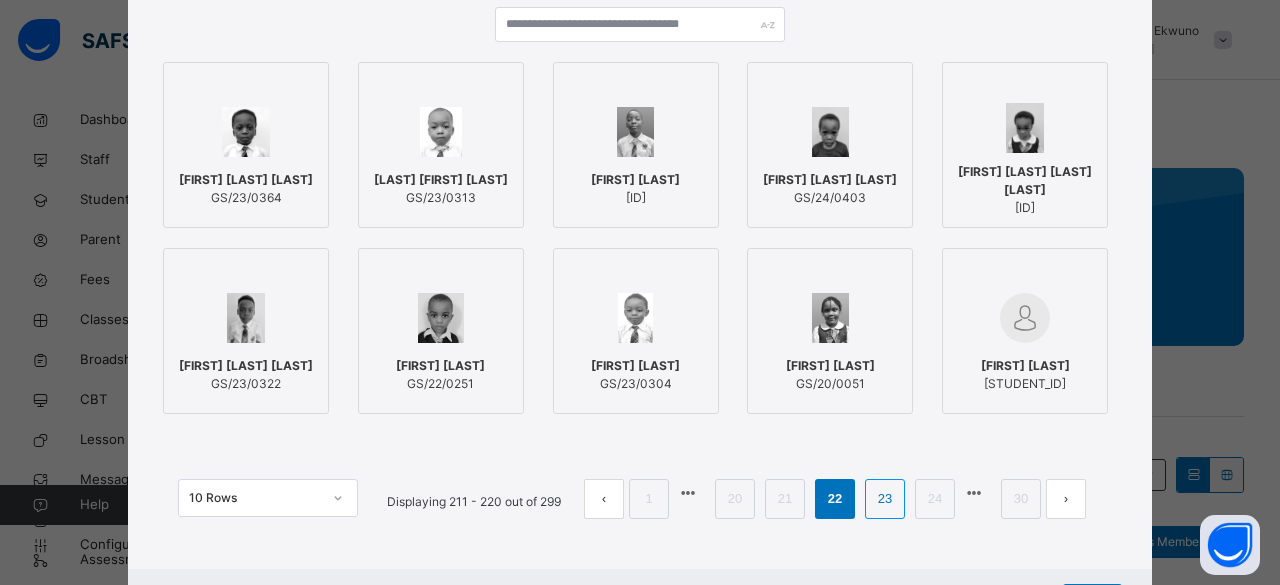 click on "23" at bounding box center (885, 499) 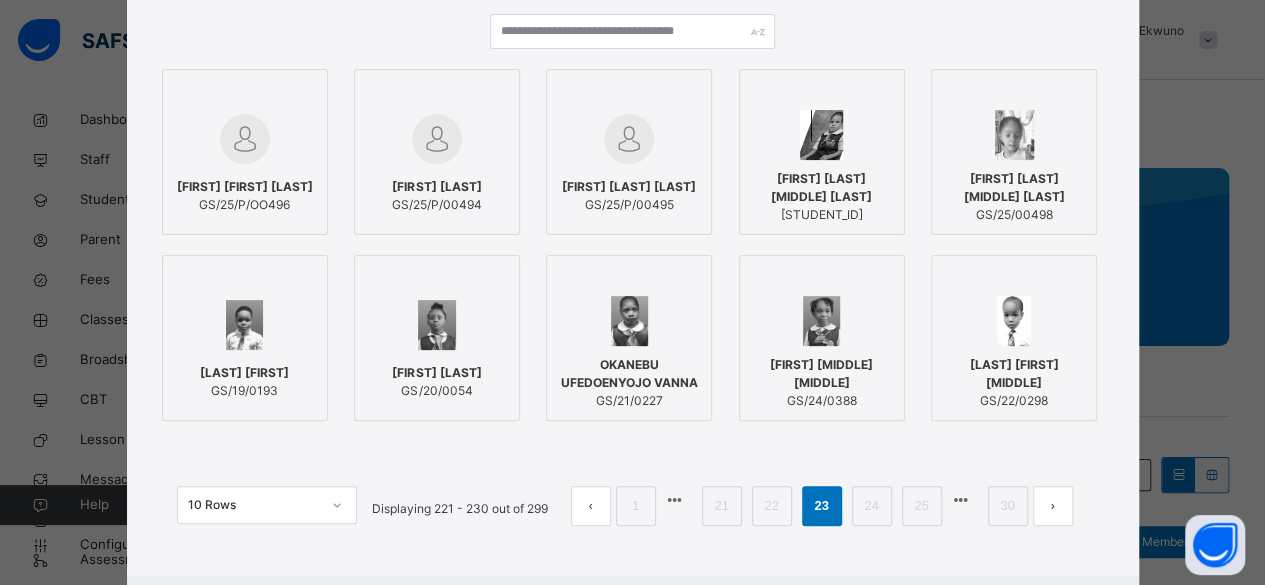 scroll, scrollTop: 211, scrollLeft: 0, axis: vertical 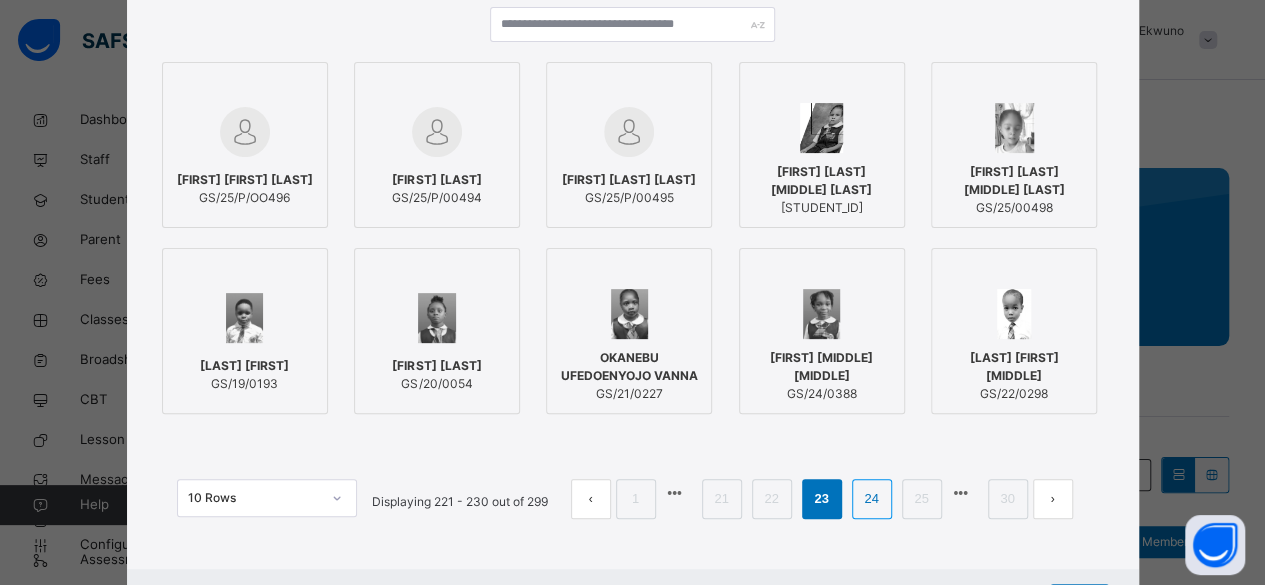 click on "24" at bounding box center [871, 499] 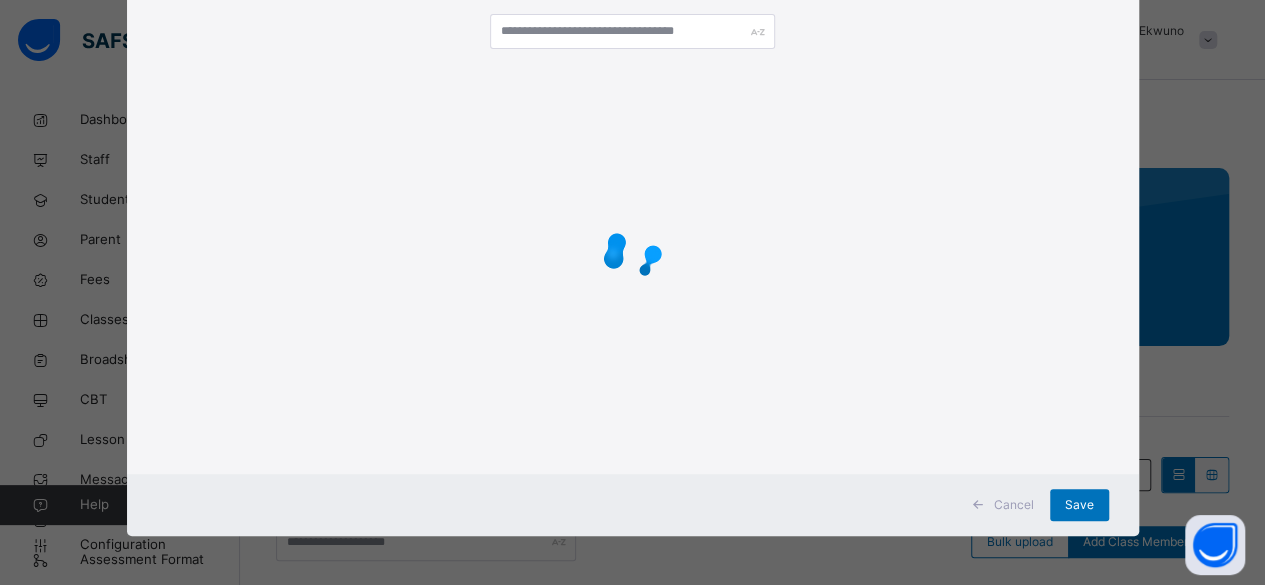 scroll, scrollTop: 211, scrollLeft: 0, axis: vertical 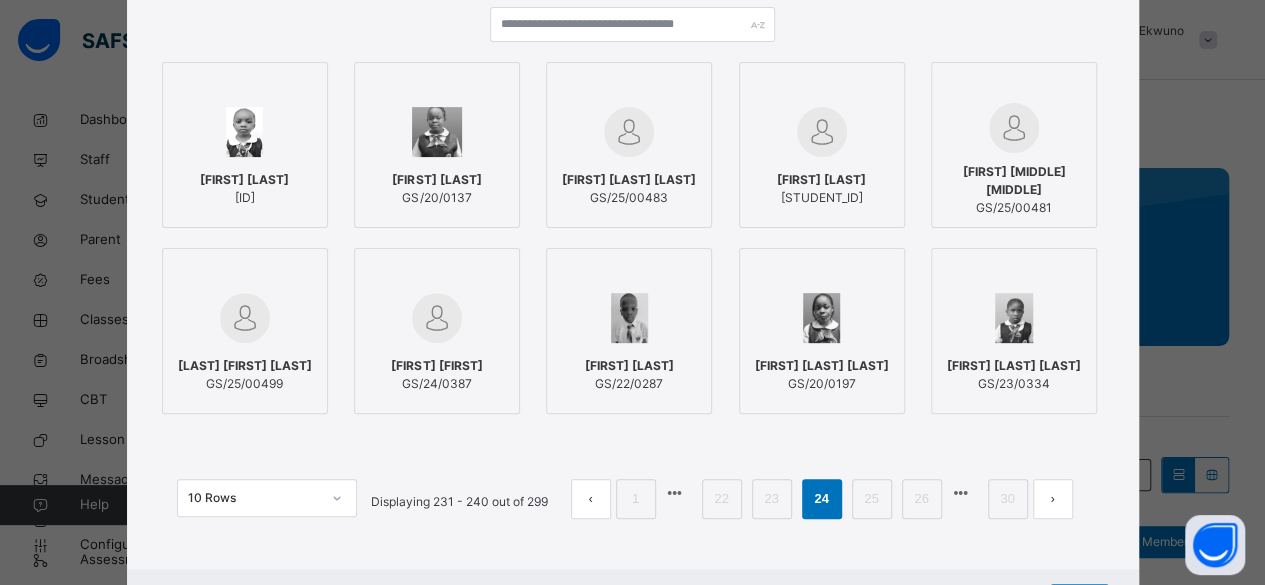 click on "[LAST] [FIRST] [LAST] [STUDENT_ID]" at bounding box center (245, 189) 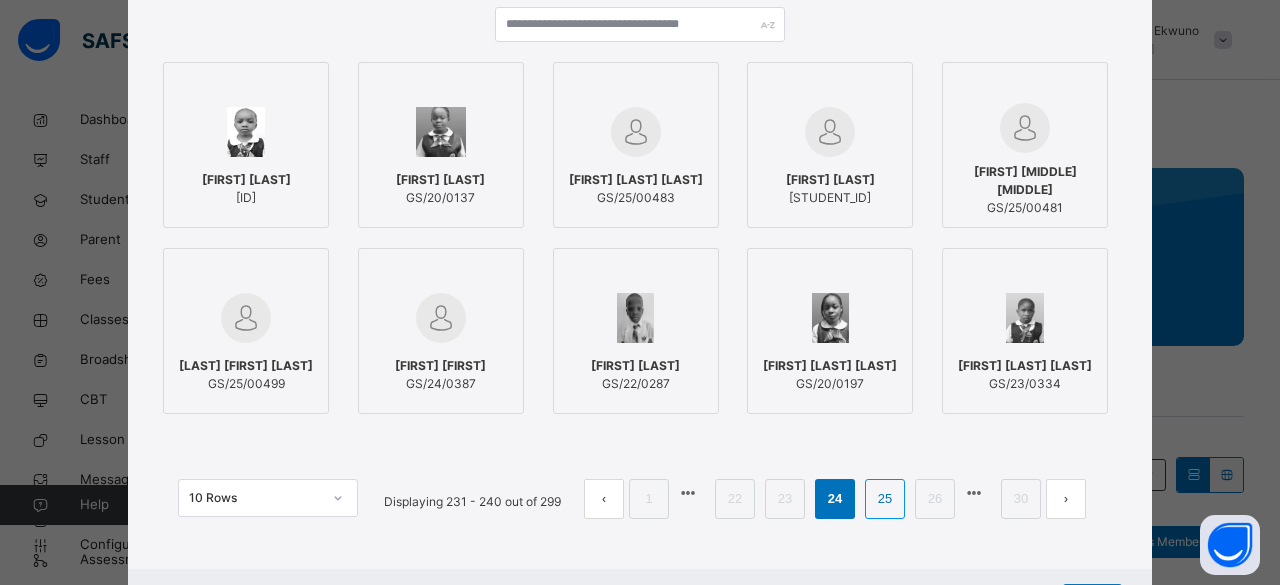 click on "25" at bounding box center (885, 499) 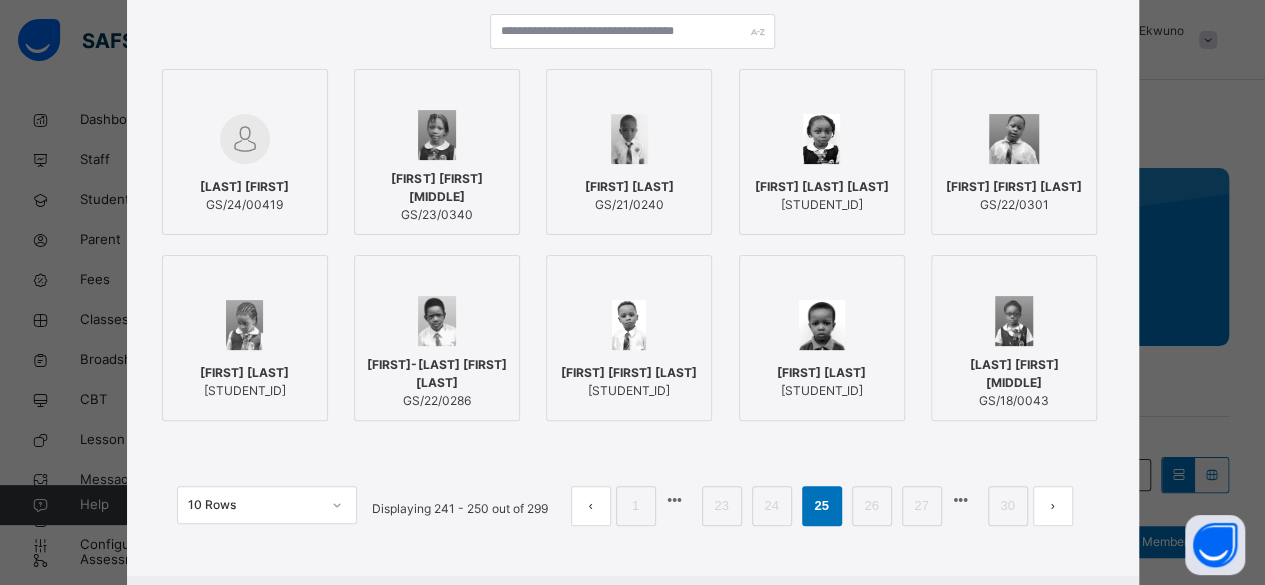scroll, scrollTop: 211, scrollLeft: 0, axis: vertical 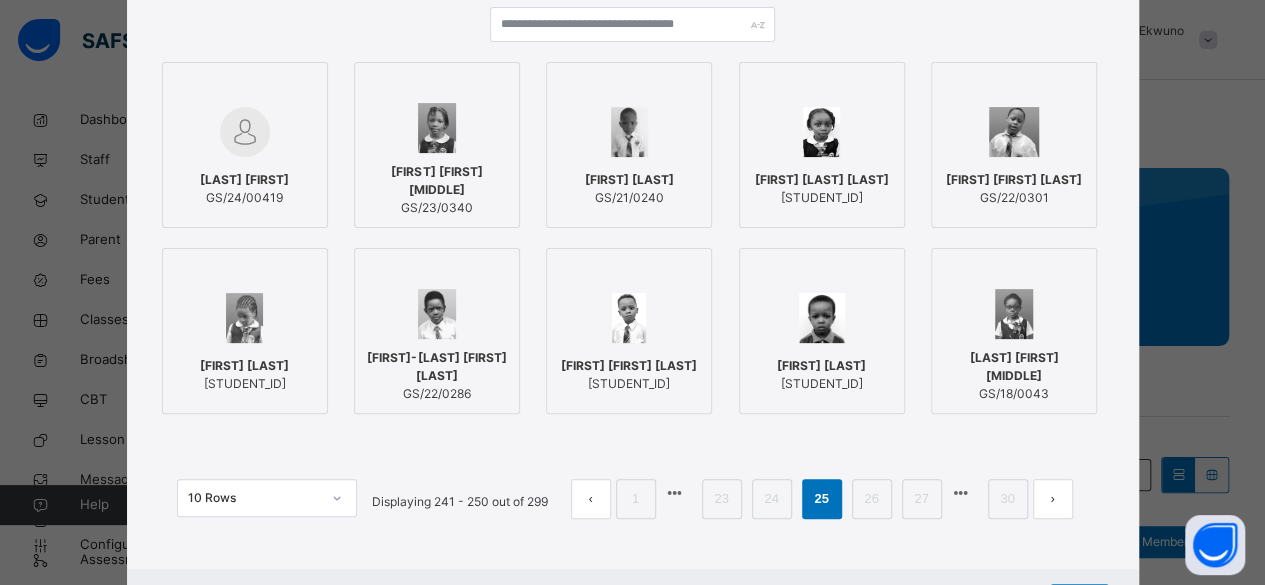click on "[LAST] [LAST] [LAST] [ID]" at bounding box center [629, 375] 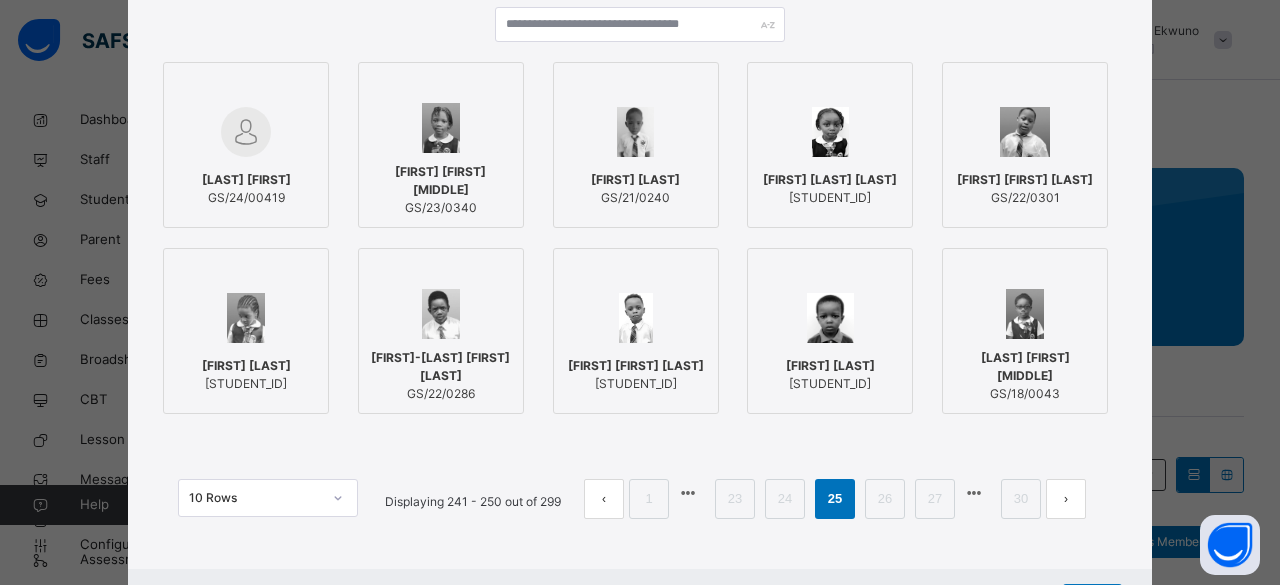 click on "[FIRST] [LAST] [LAST]" at bounding box center (830, 180) 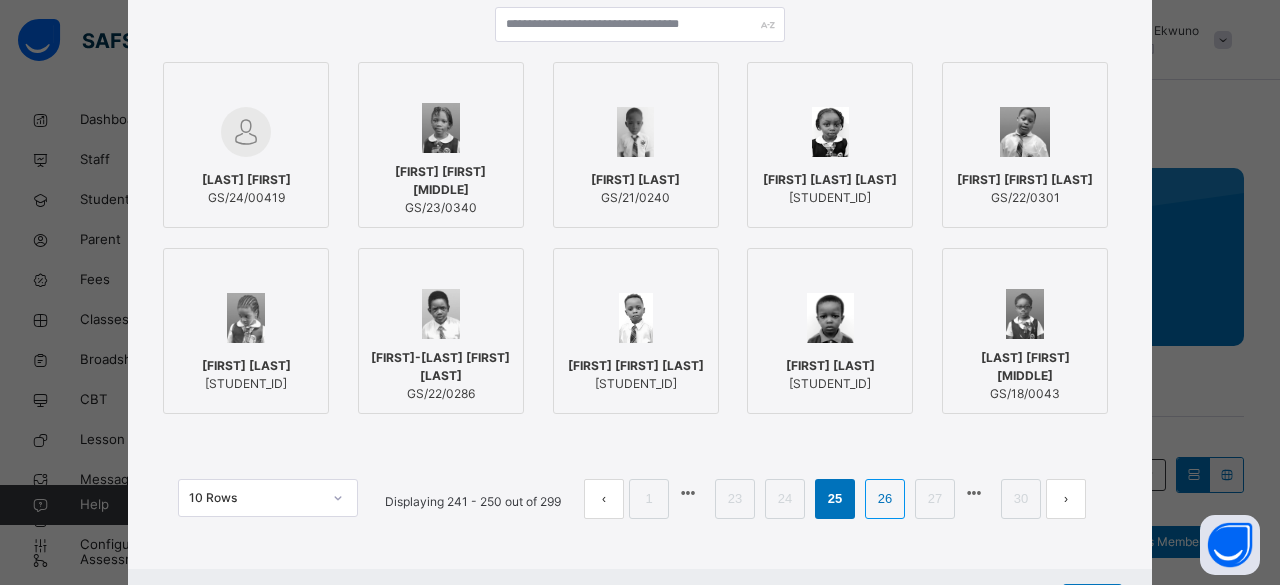 click on "26" at bounding box center (885, 499) 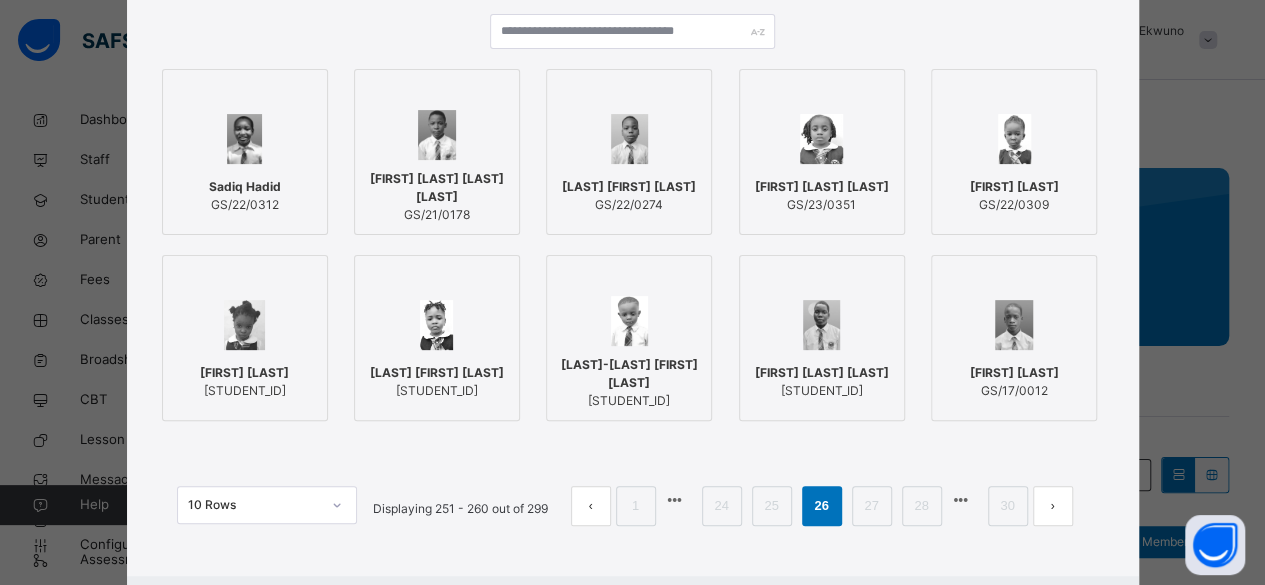 scroll, scrollTop: 211, scrollLeft: 0, axis: vertical 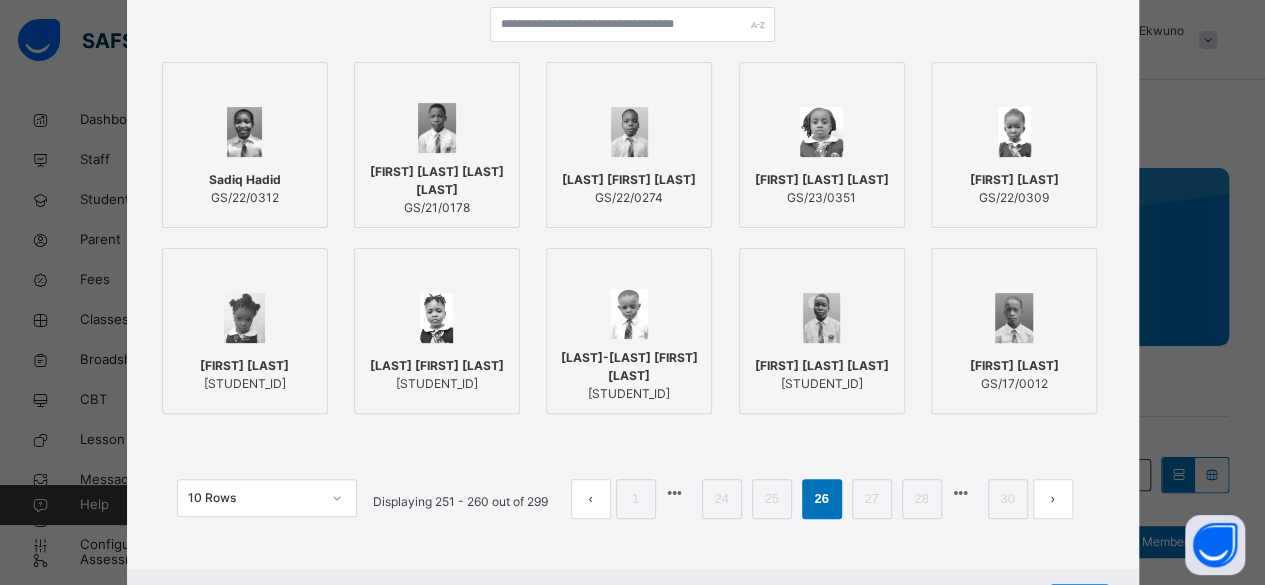 click on "[FIRST] [LAST] [LAST]" at bounding box center [822, 180] 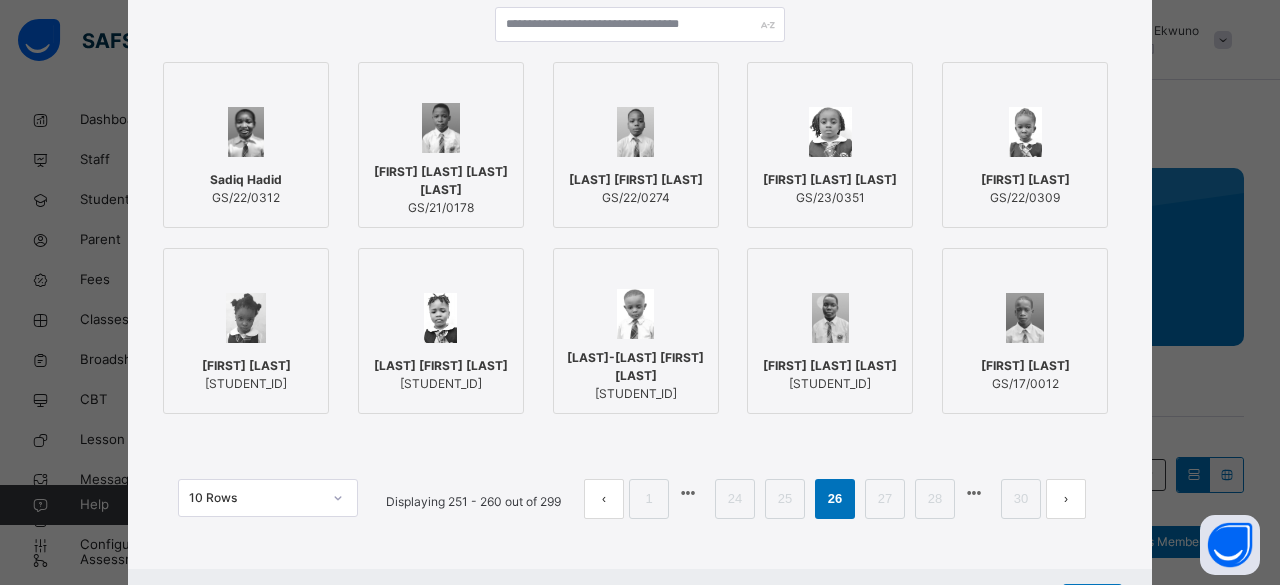 click on "[FIRST] [LAST]" at bounding box center (1025, 180) 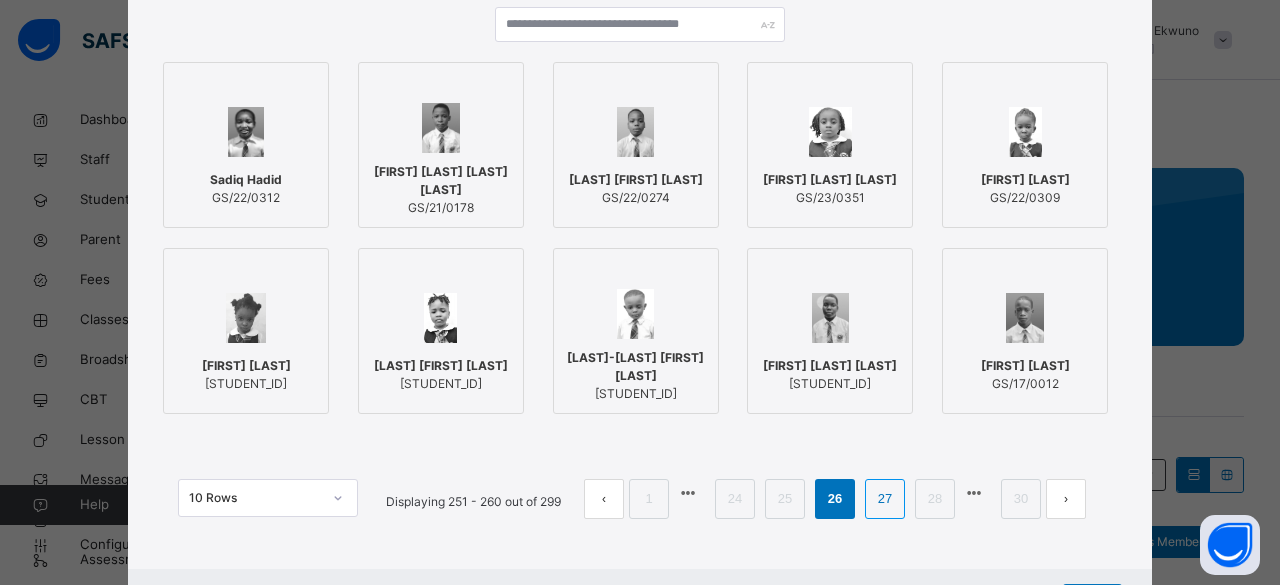 click on "27" at bounding box center [885, 499] 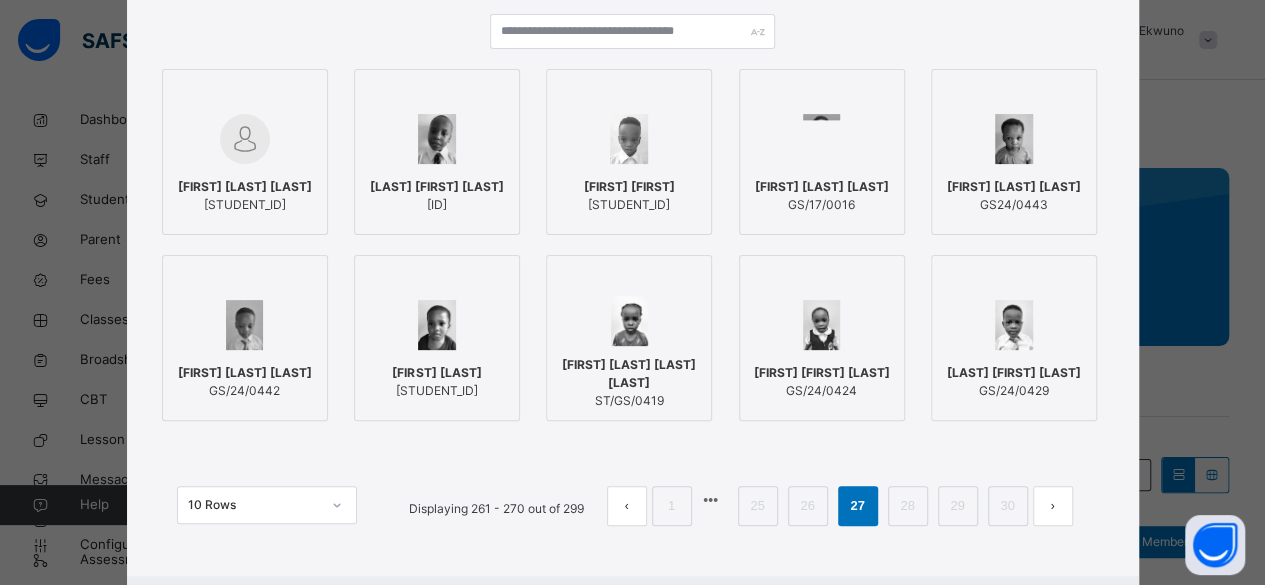scroll, scrollTop: 211, scrollLeft: 0, axis: vertical 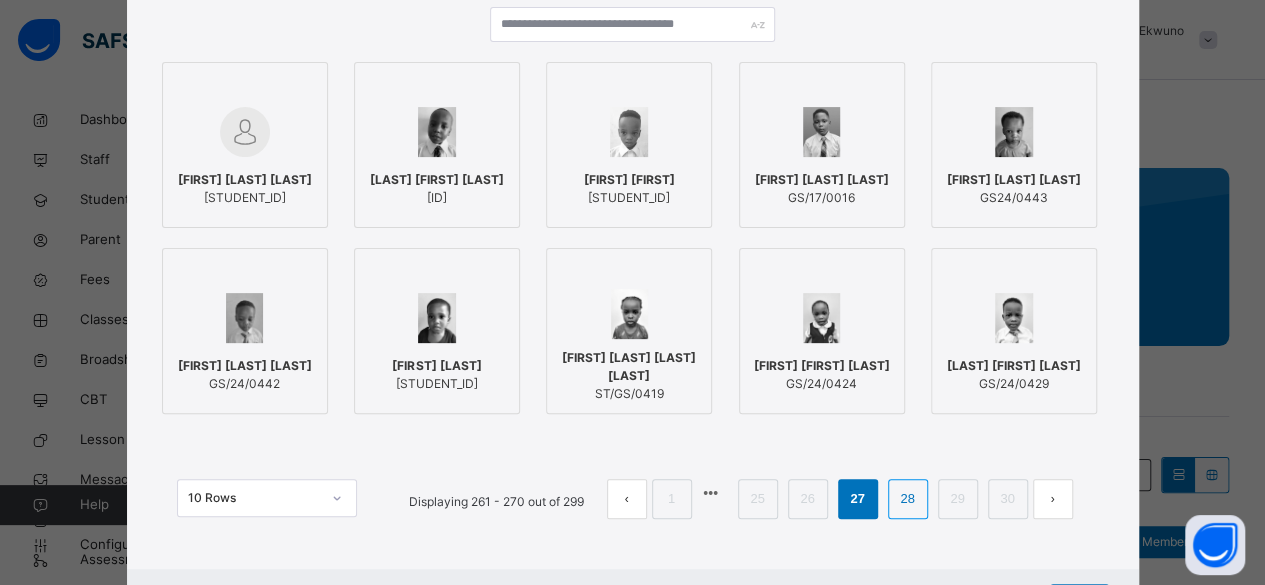 click on "28" at bounding box center (907, 499) 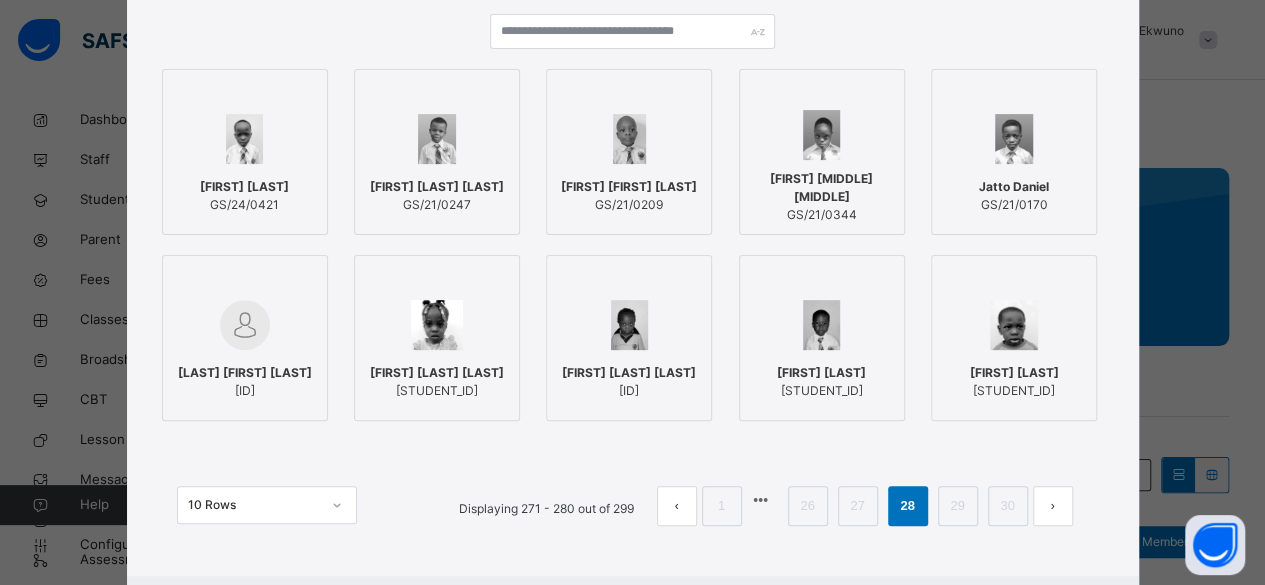 scroll, scrollTop: 211, scrollLeft: 0, axis: vertical 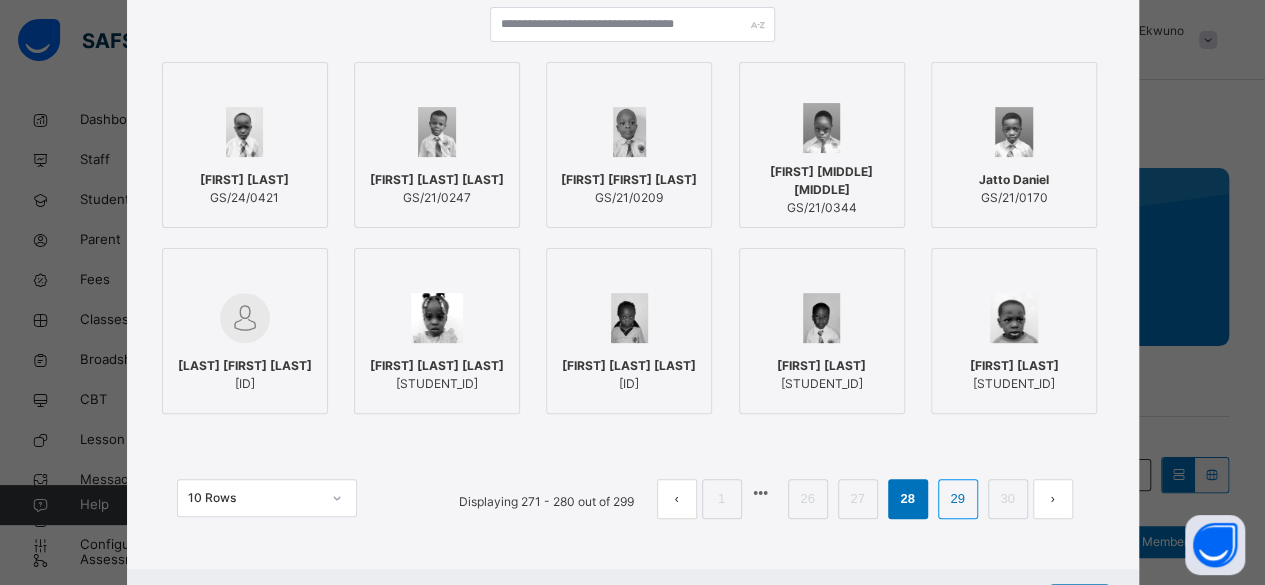 click on "29" at bounding box center (957, 499) 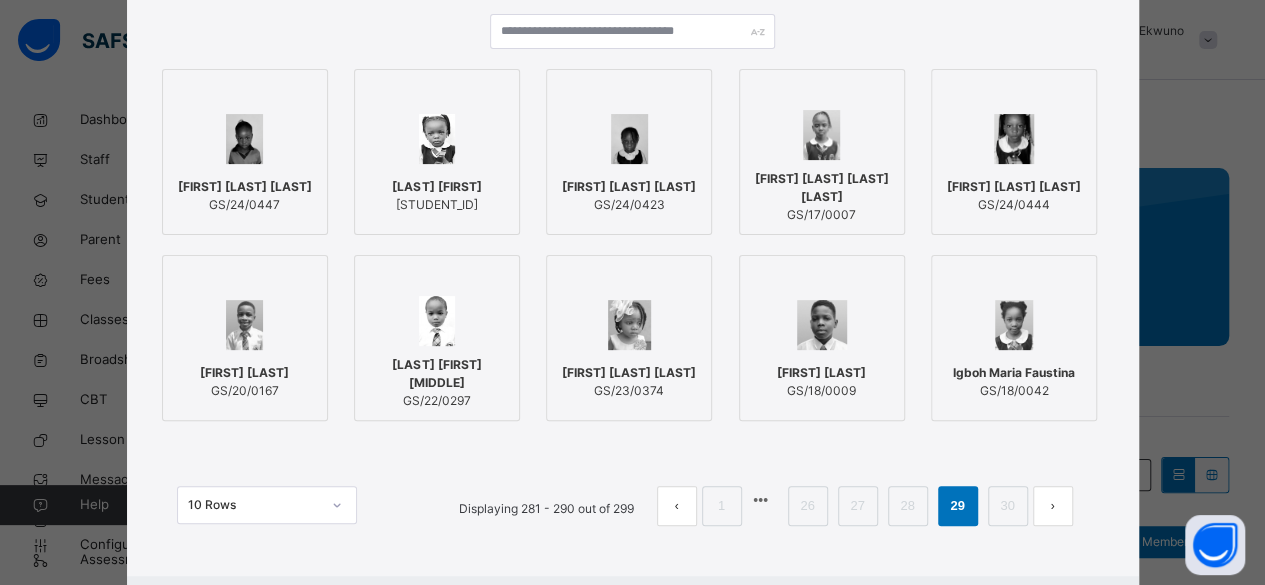 scroll, scrollTop: 211, scrollLeft: 0, axis: vertical 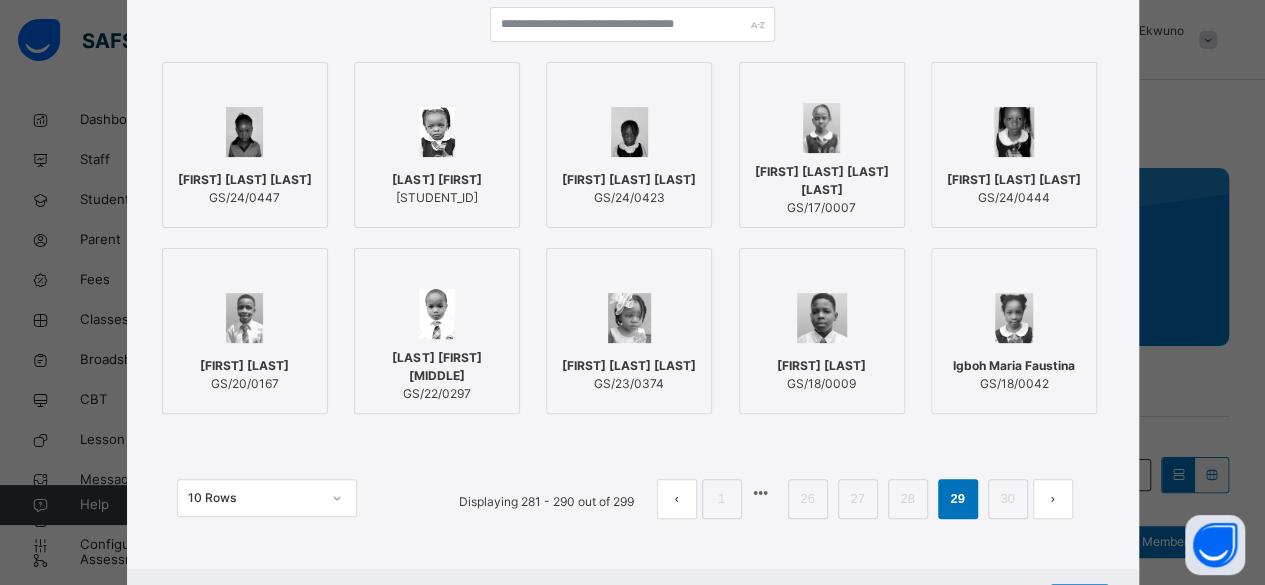 click on "[LAST] [LAST] [LAST] [ID]" at bounding box center (437, 376) 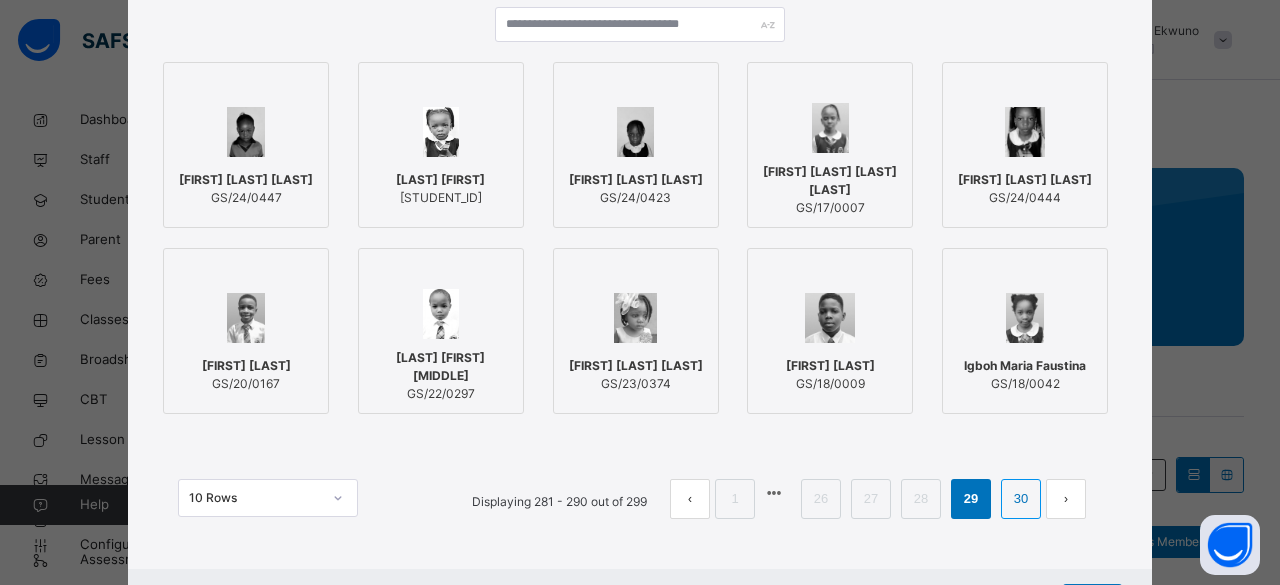click on "30" at bounding box center (1021, 499) 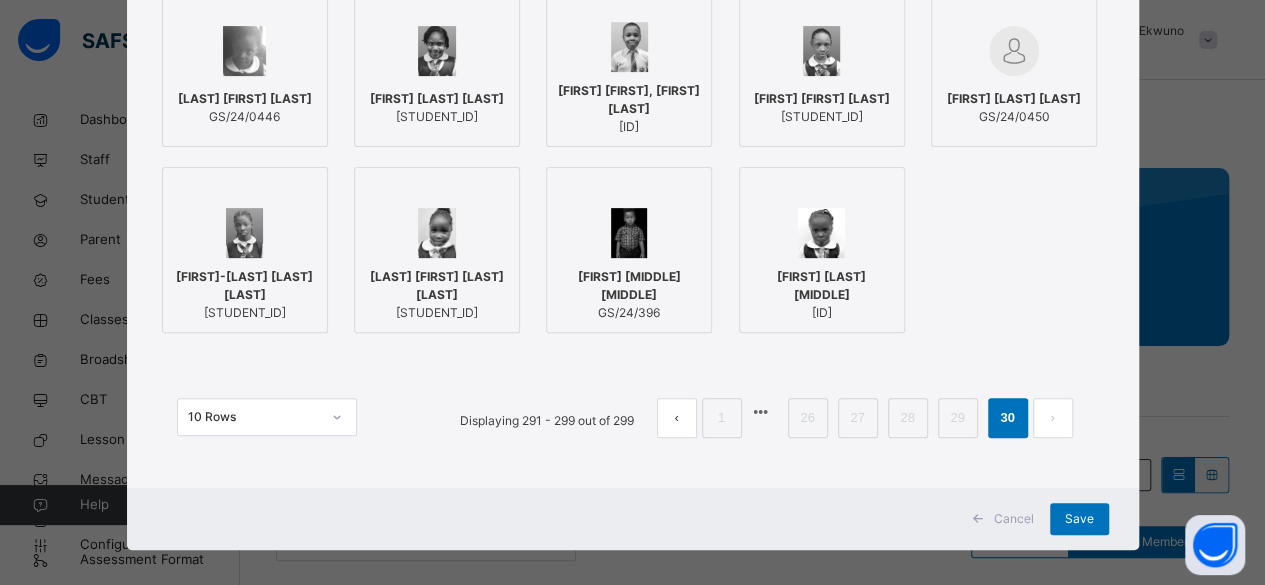 scroll, scrollTop: 306, scrollLeft: 0, axis: vertical 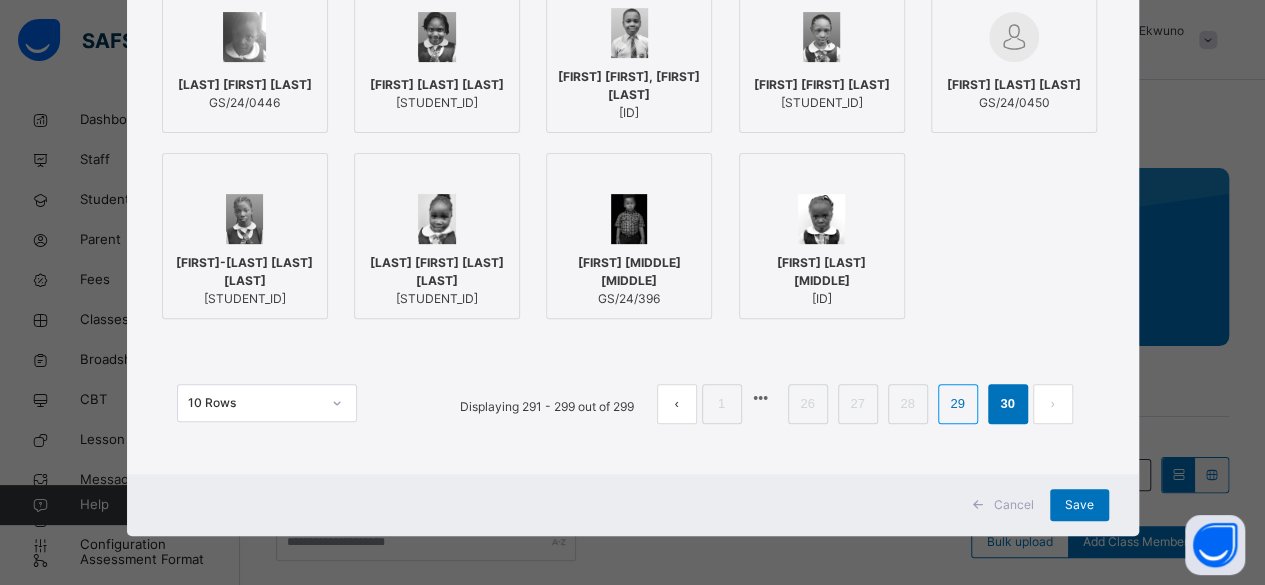 click on "29" at bounding box center (957, 404) 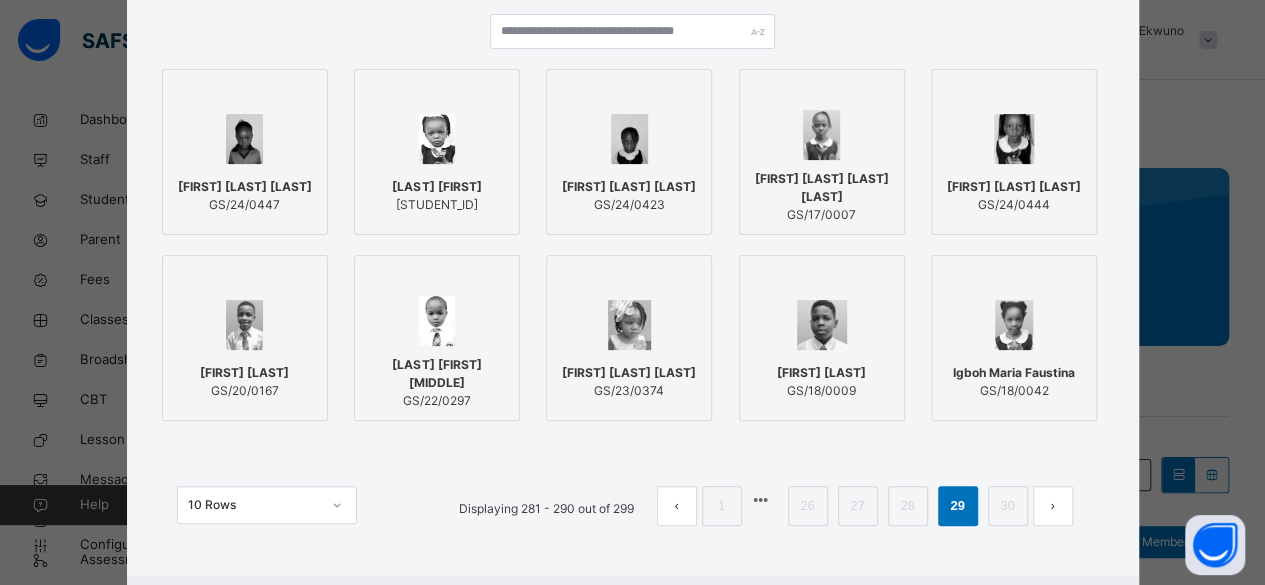 scroll, scrollTop: 306, scrollLeft: 0, axis: vertical 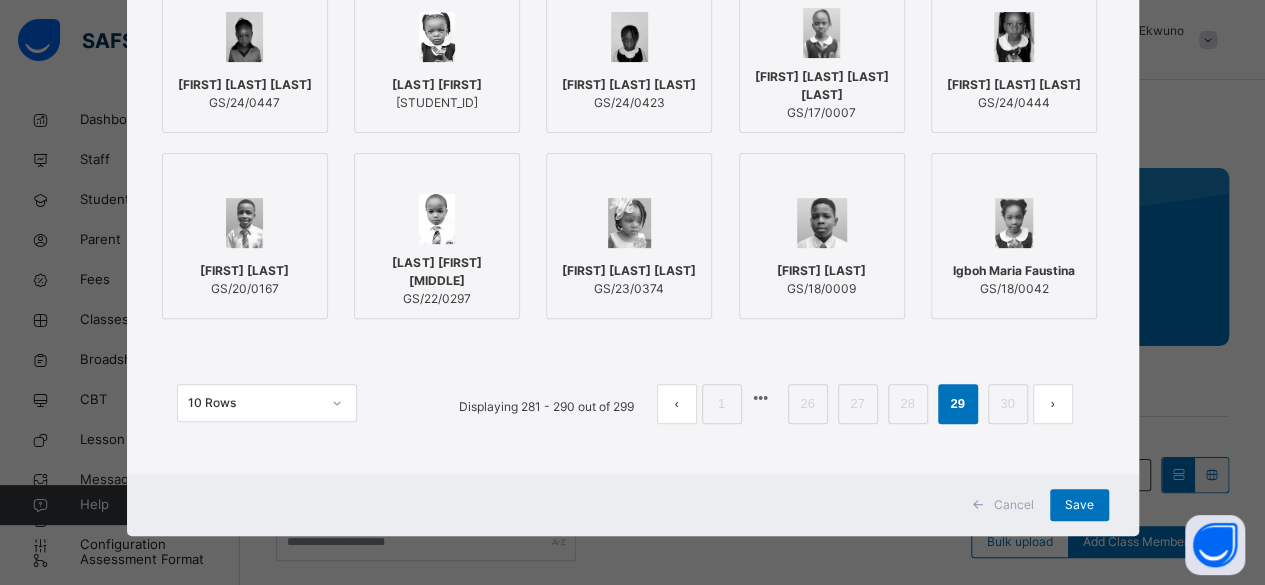 click on "[LAST] [FIRST] [MIDDLE]" at bounding box center [437, 272] 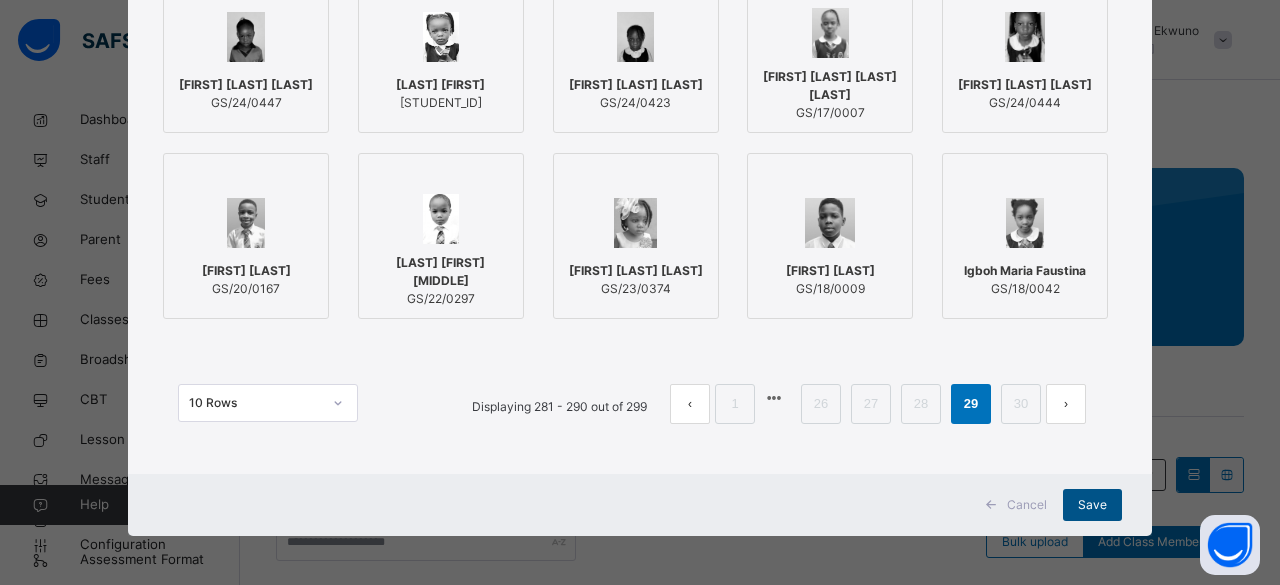 click on "Save" at bounding box center [1092, 505] 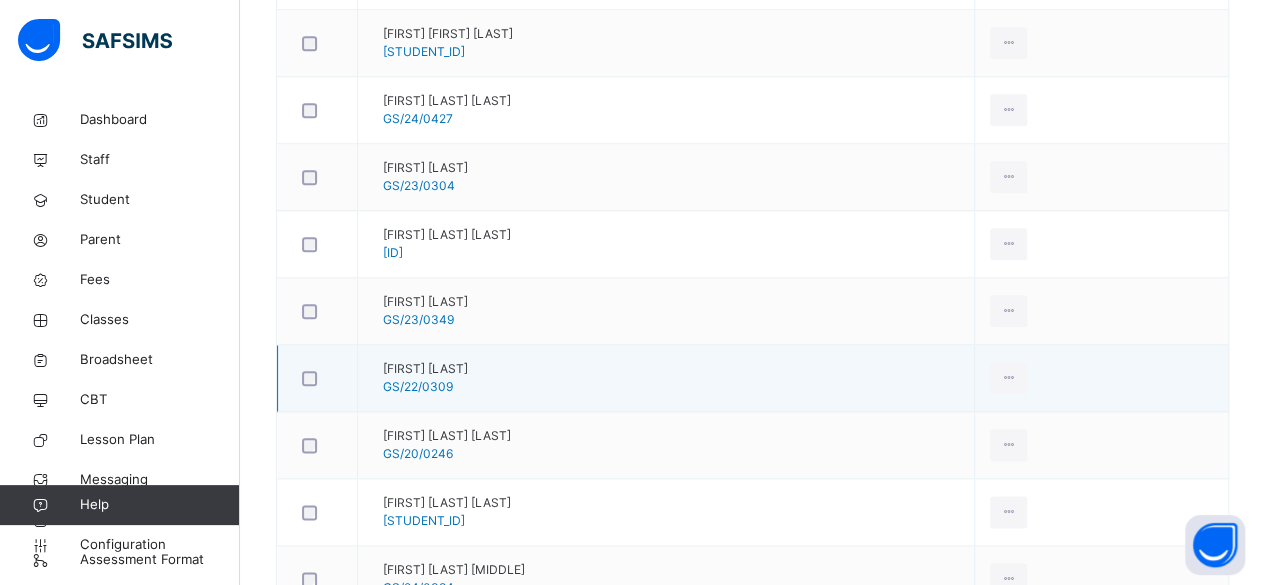 click on "View Profile Remove from Class Transfer Student" at bounding box center [1101, 378] 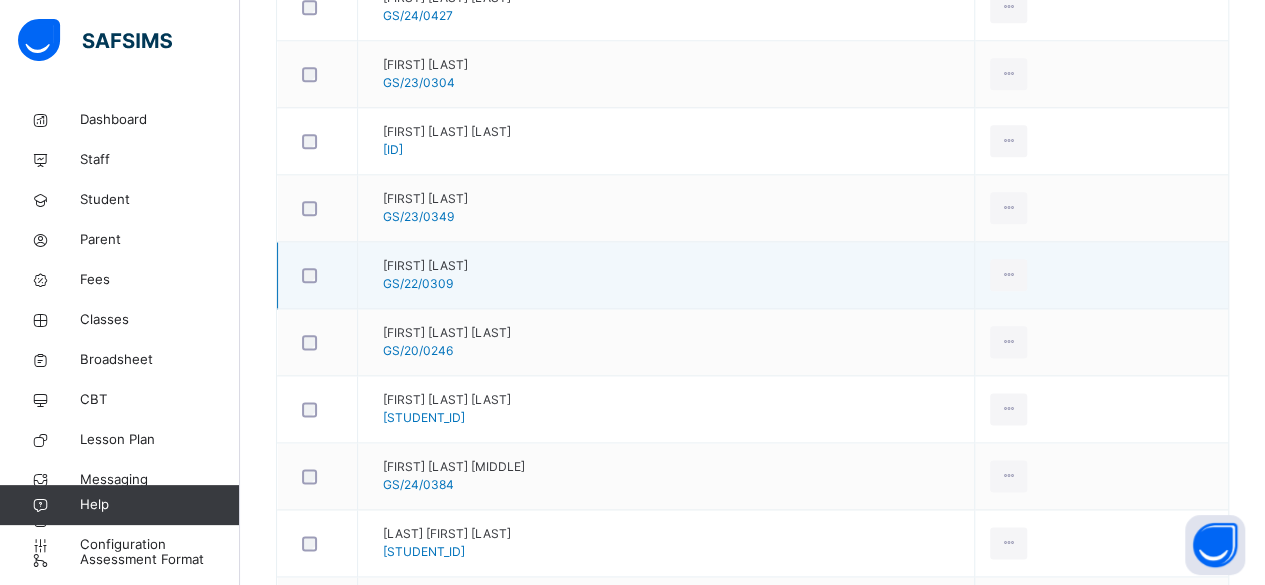 scroll, scrollTop: 1311, scrollLeft: 0, axis: vertical 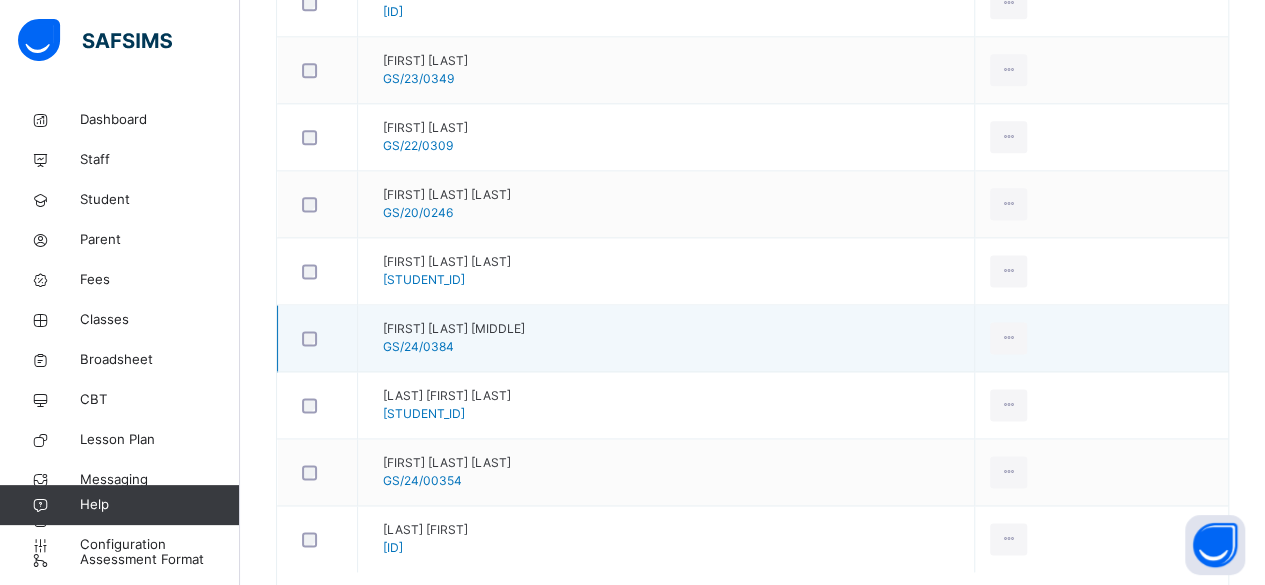 click on "View Profile Remove from Class Transfer Student" at bounding box center (1101, 338) 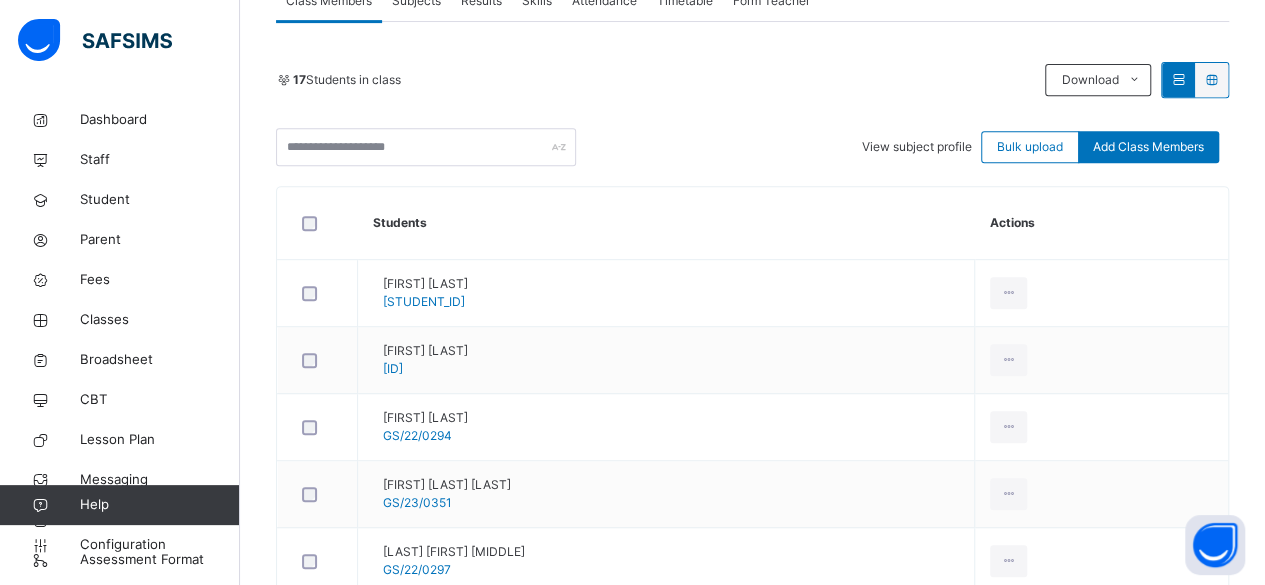 scroll, scrollTop: 370, scrollLeft: 0, axis: vertical 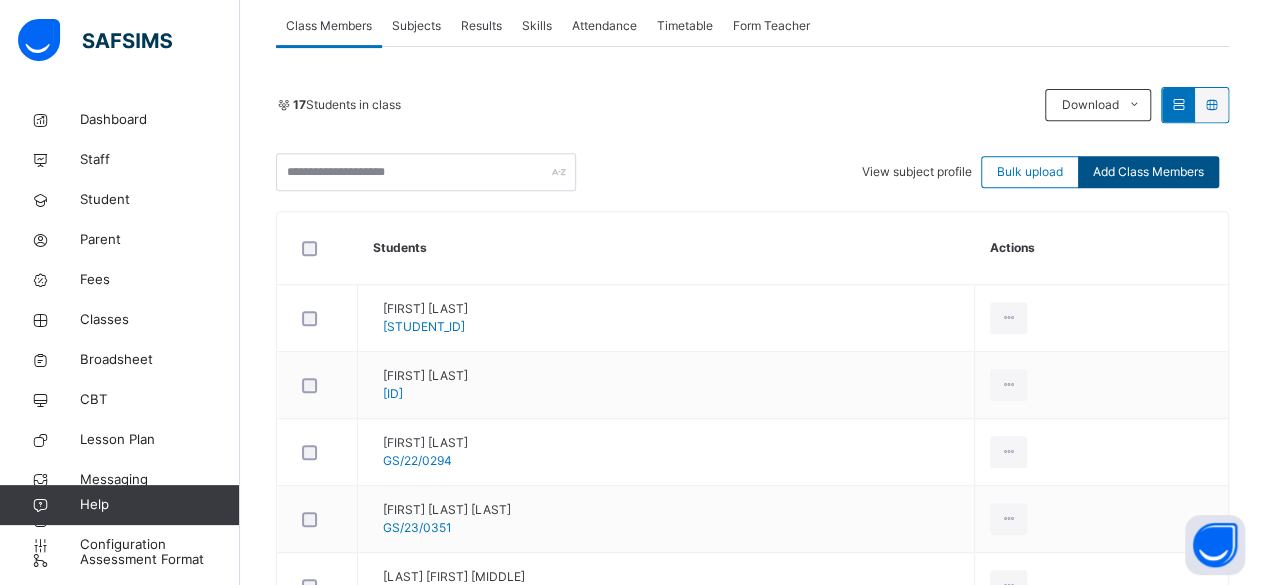 click on "Add Class Members" at bounding box center (1148, 172) 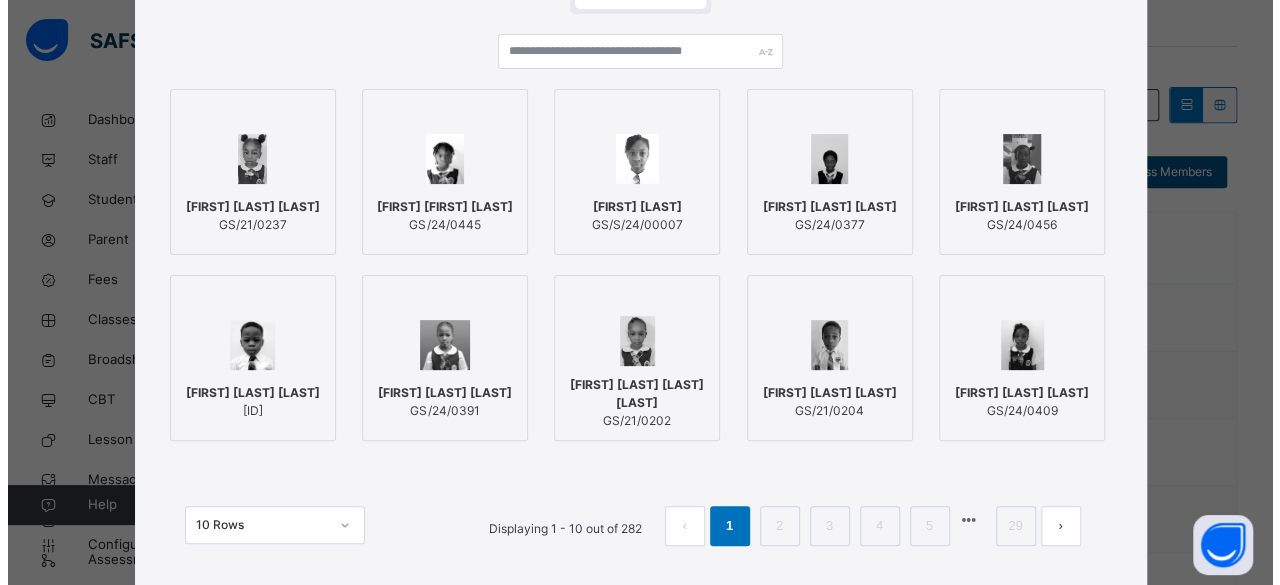 scroll, scrollTop: 188, scrollLeft: 0, axis: vertical 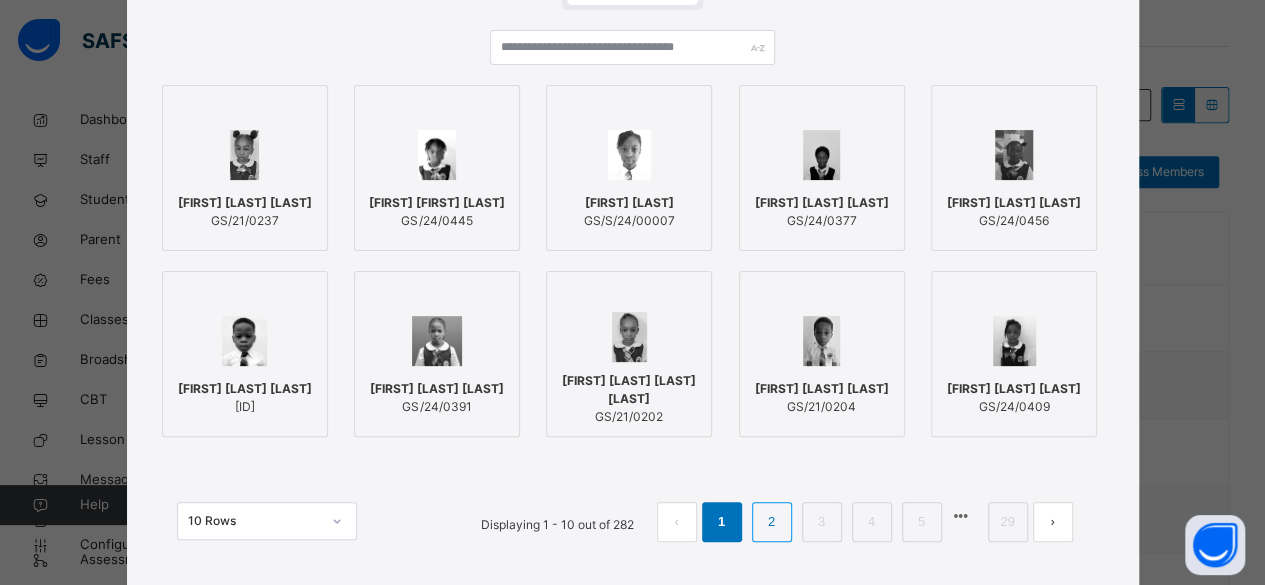 click on "2" at bounding box center [771, 522] 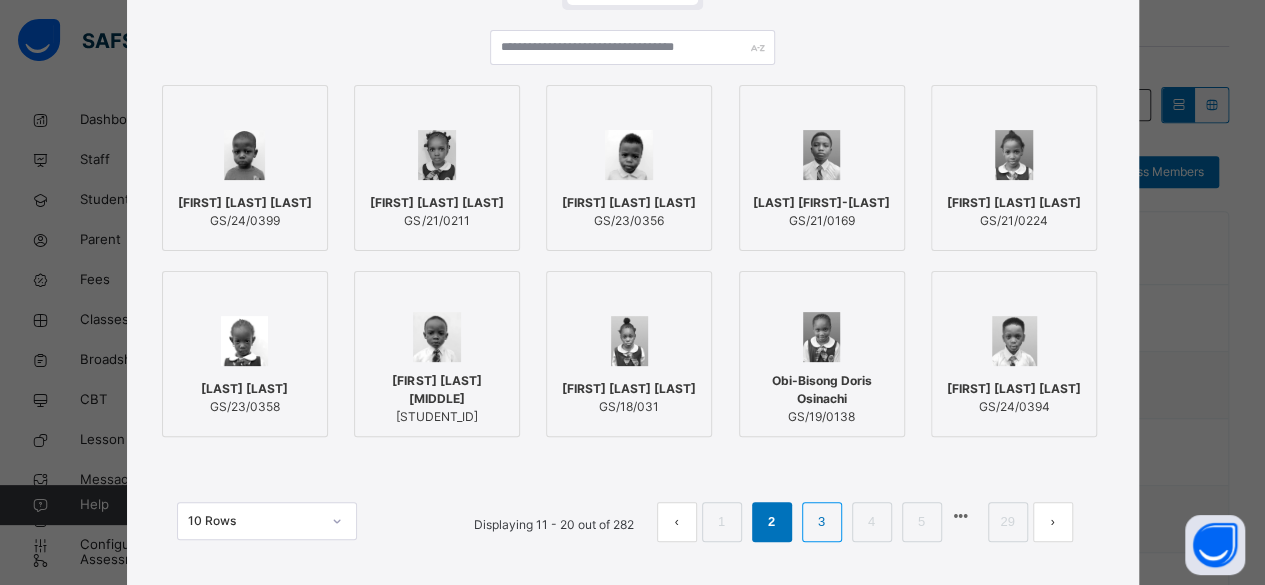 click on "3" at bounding box center [821, 522] 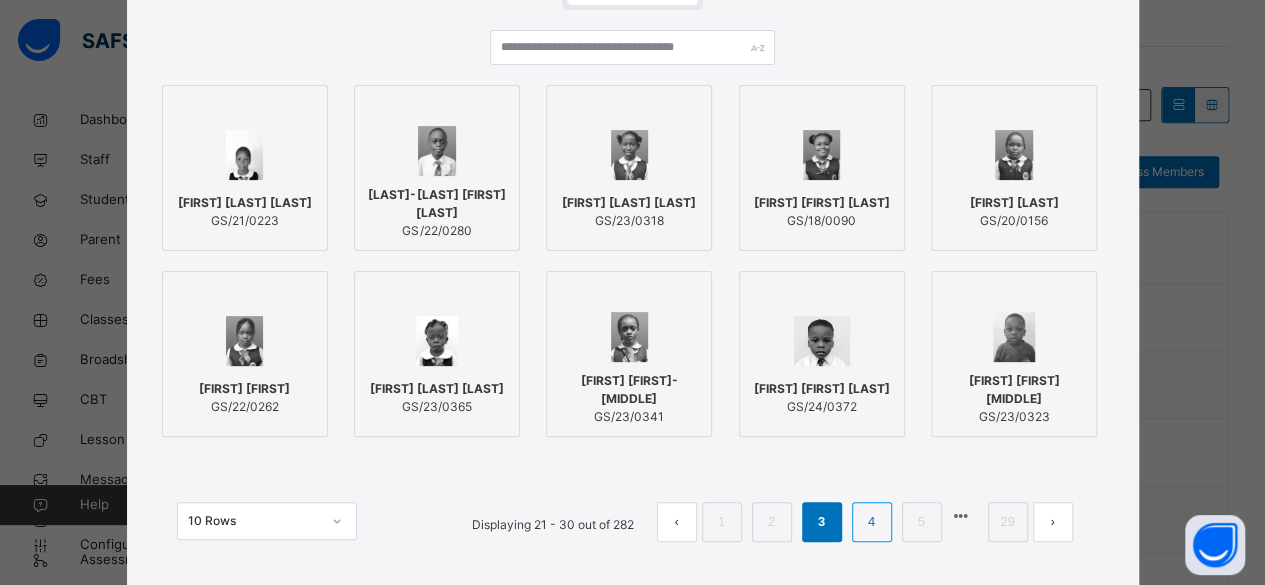 click on "4" at bounding box center (871, 522) 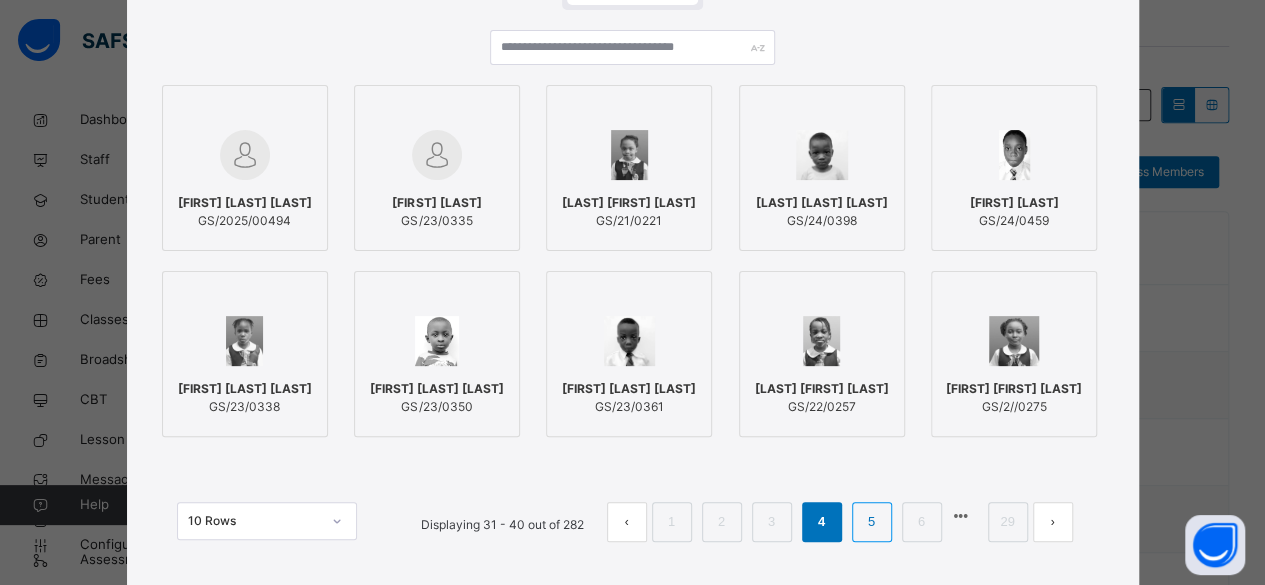 click on "5" at bounding box center [871, 522] 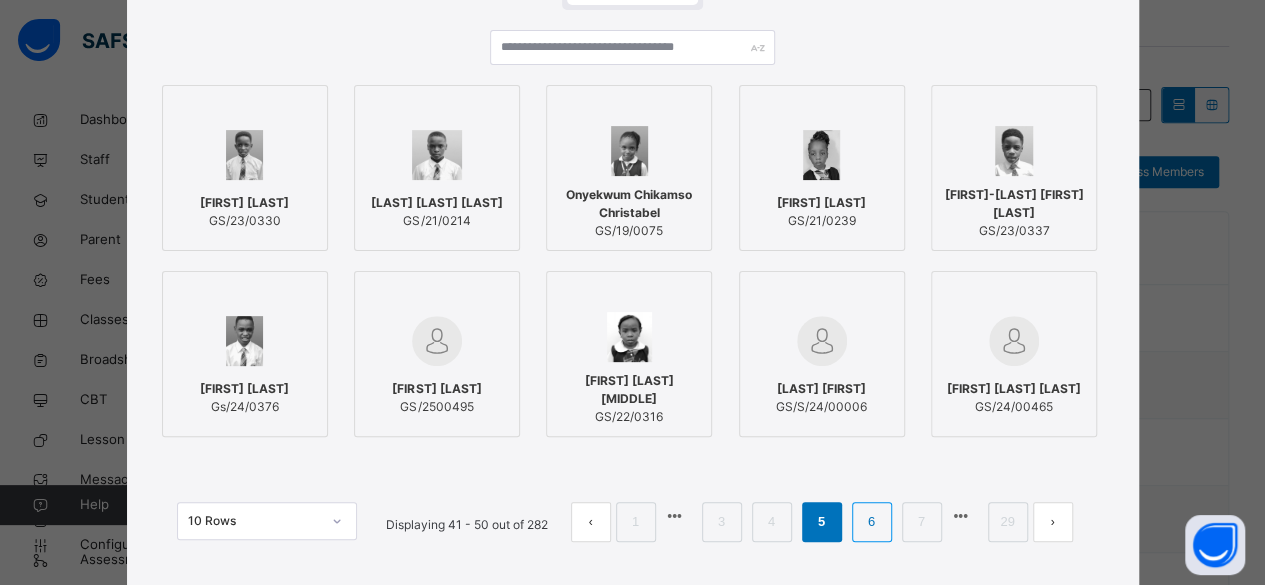click on "6" at bounding box center (871, 522) 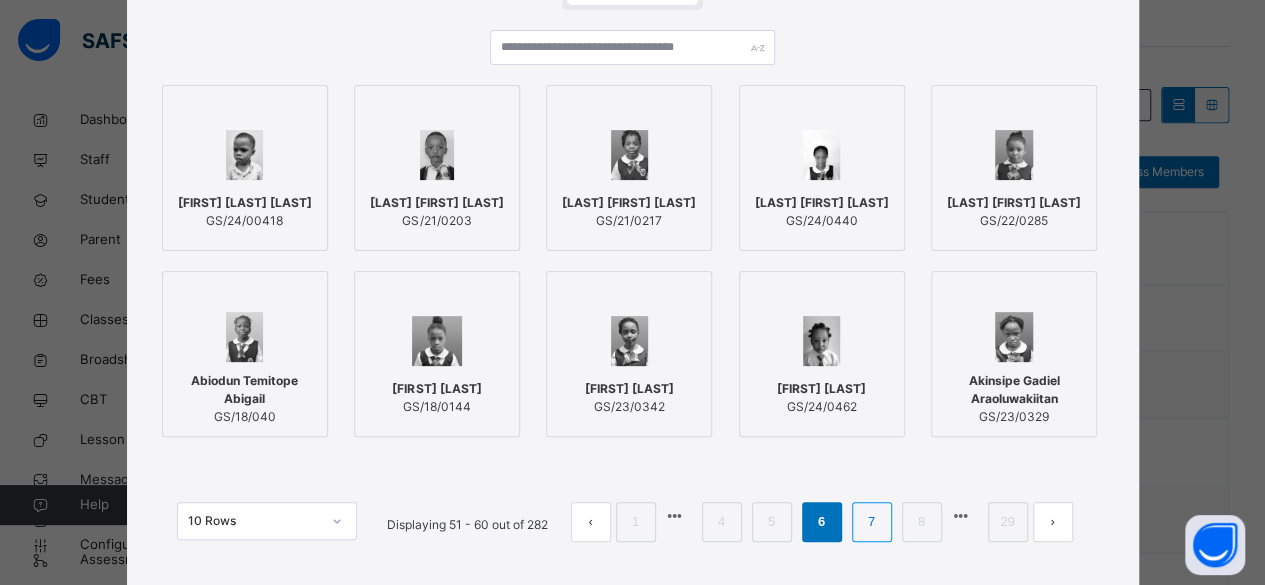 click on "7" at bounding box center [871, 522] 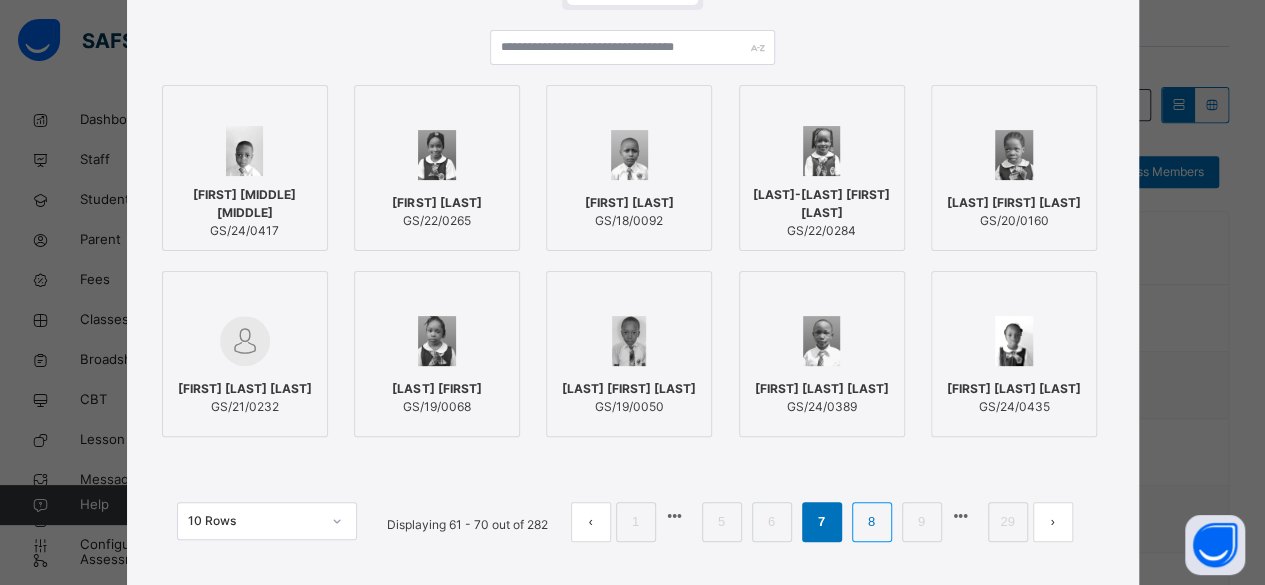 click on "8" at bounding box center [871, 522] 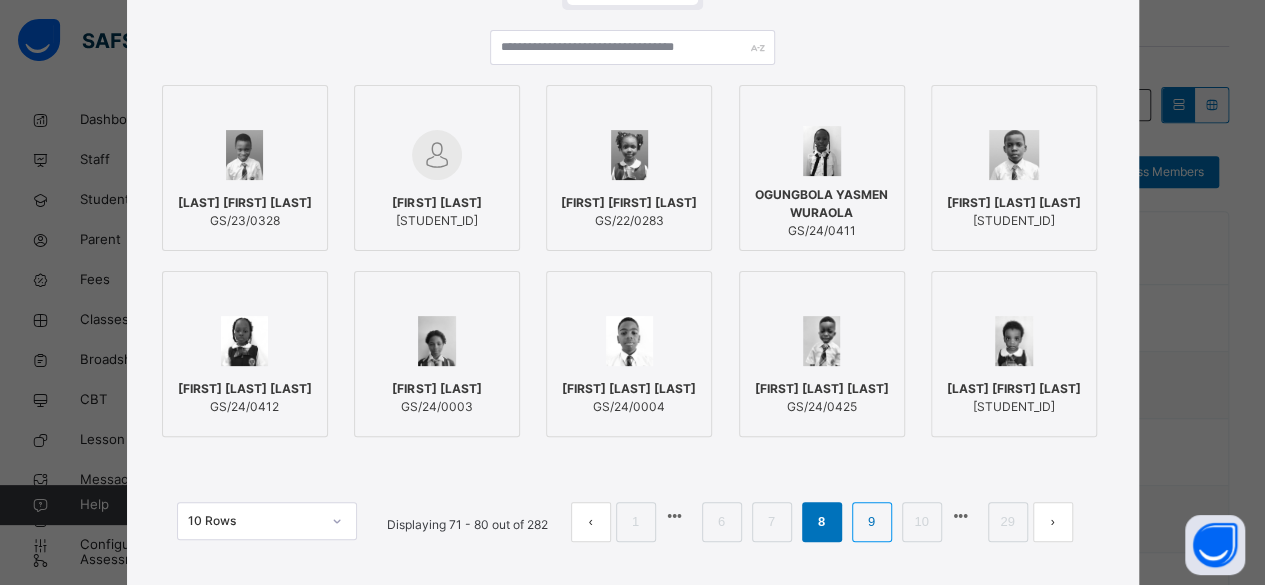 click on "9" at bounding box center (871, 522) 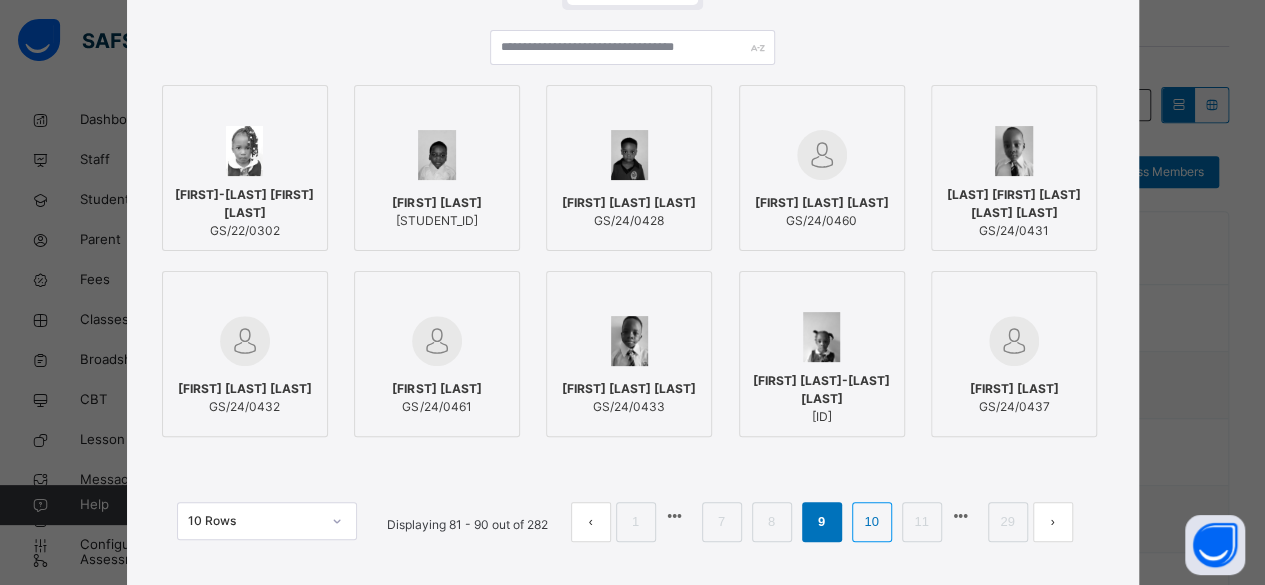 click on "10" at bounding box center (871, 522) 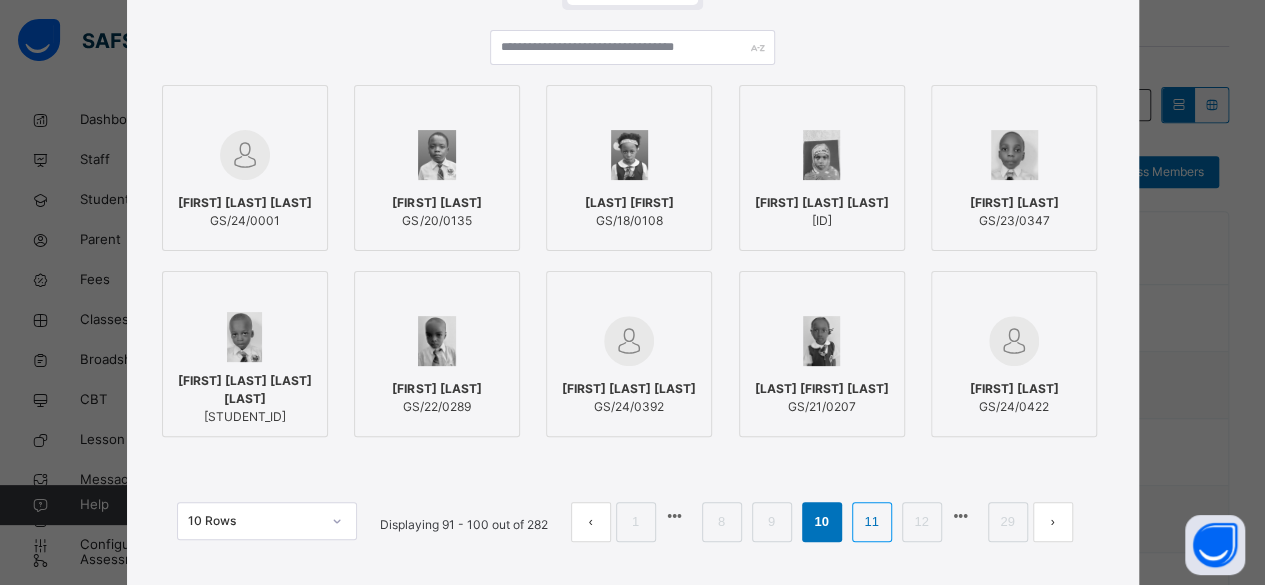 click on "11" at bounding box center [871, 522] 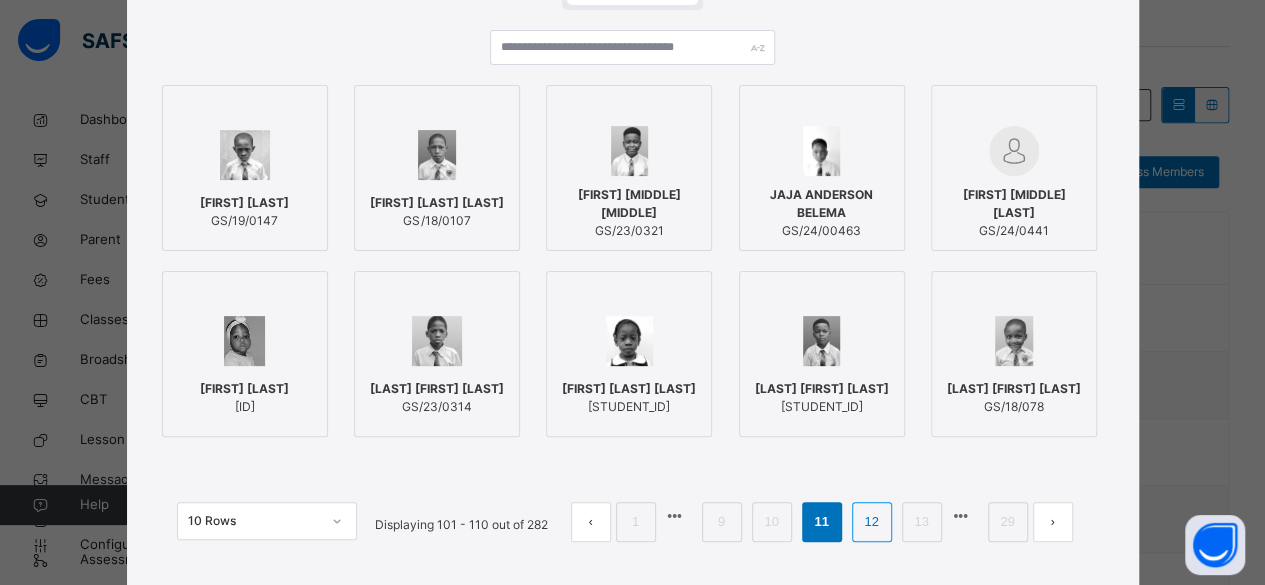 click on "12" at bounding box center [871, 522] 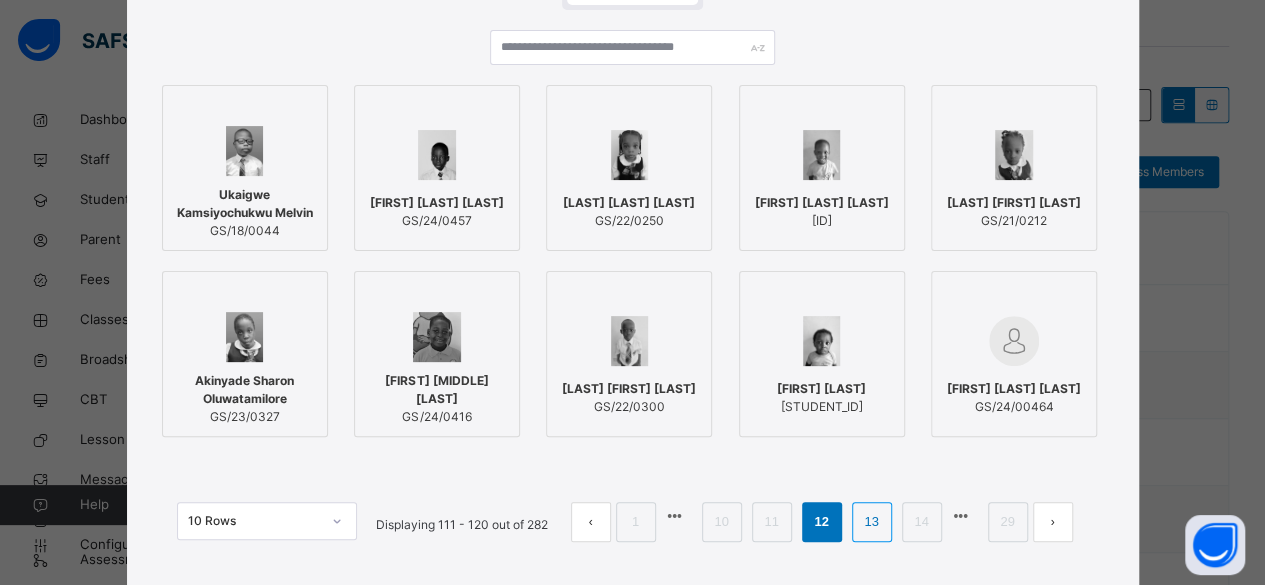 click on "13" at bounding box center (871, 522) 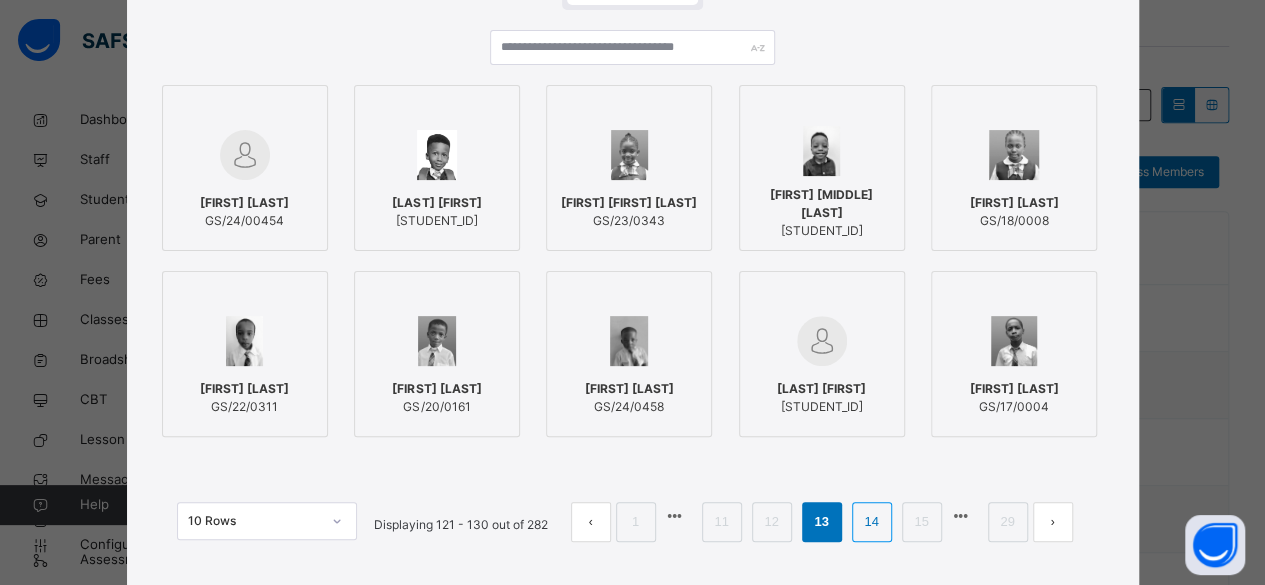 click on "14" at bounding box center (871, 522) 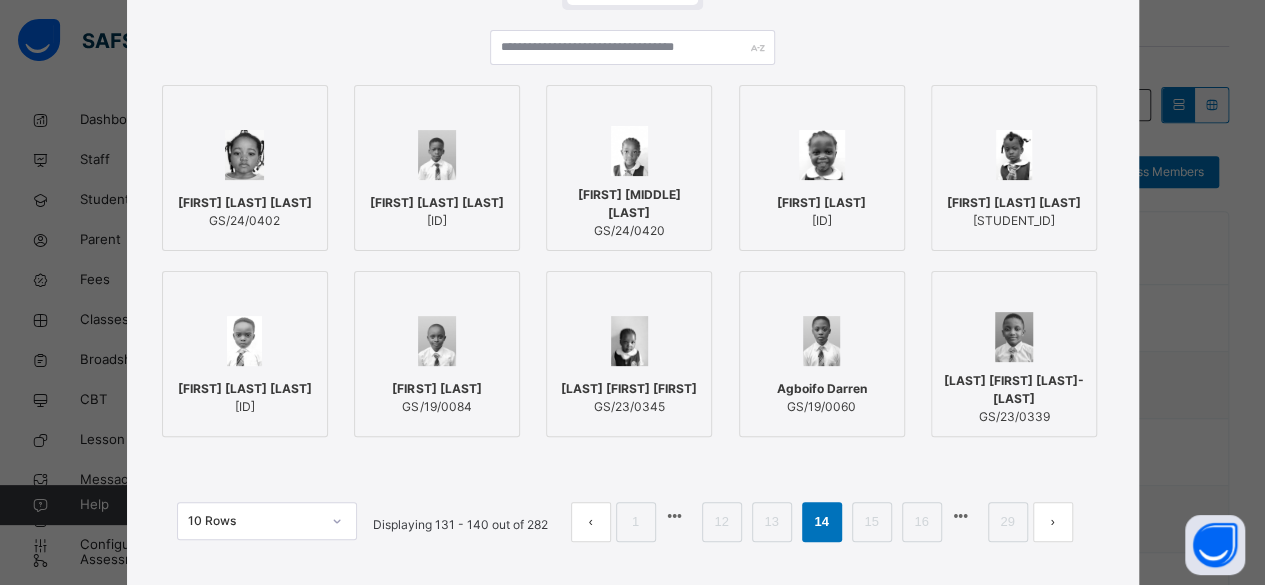 click on "[FIRST] [LAST] [STUDENT_ID]" at bounding box center (245, 398) 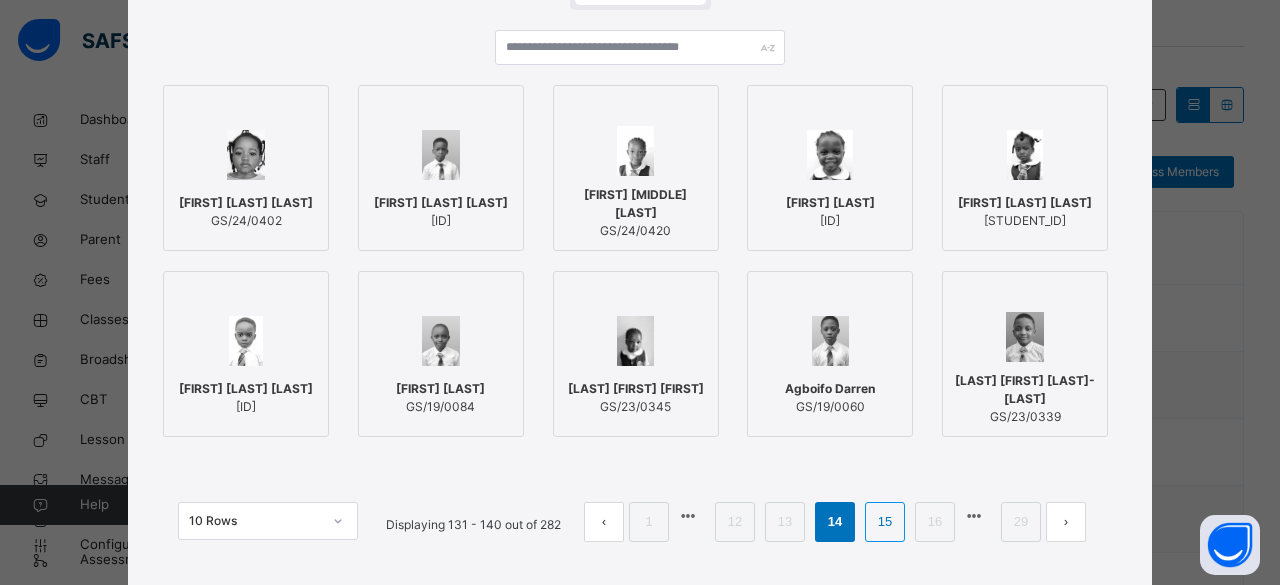 click on "15" at bounding box center [885, 522] 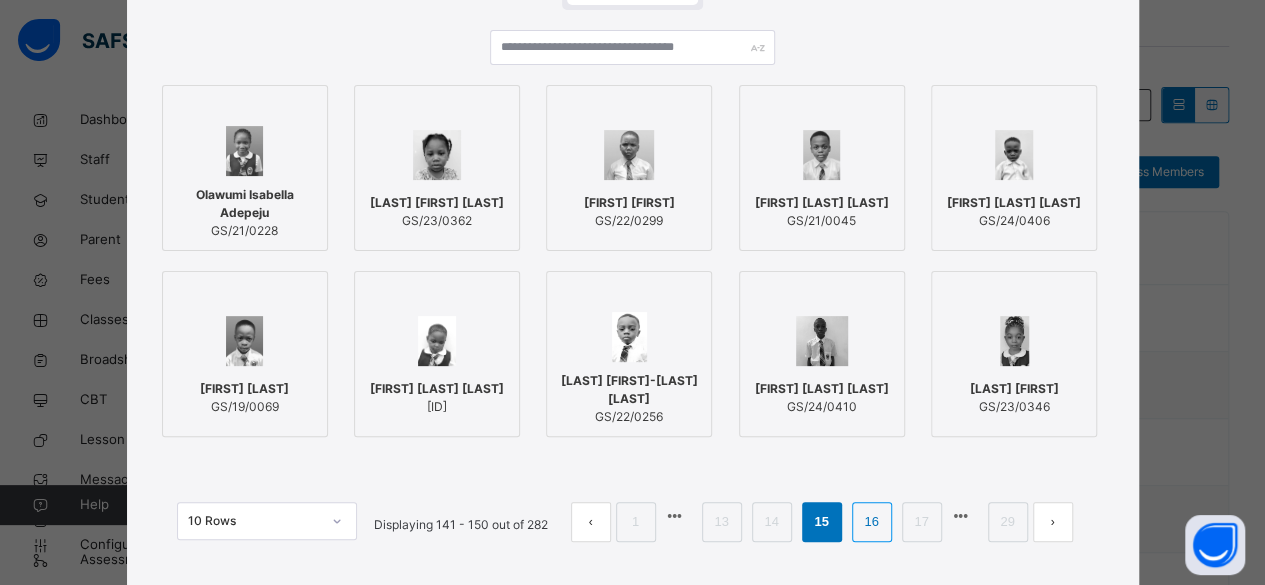 click on "16" at bounding box center (871, 522) 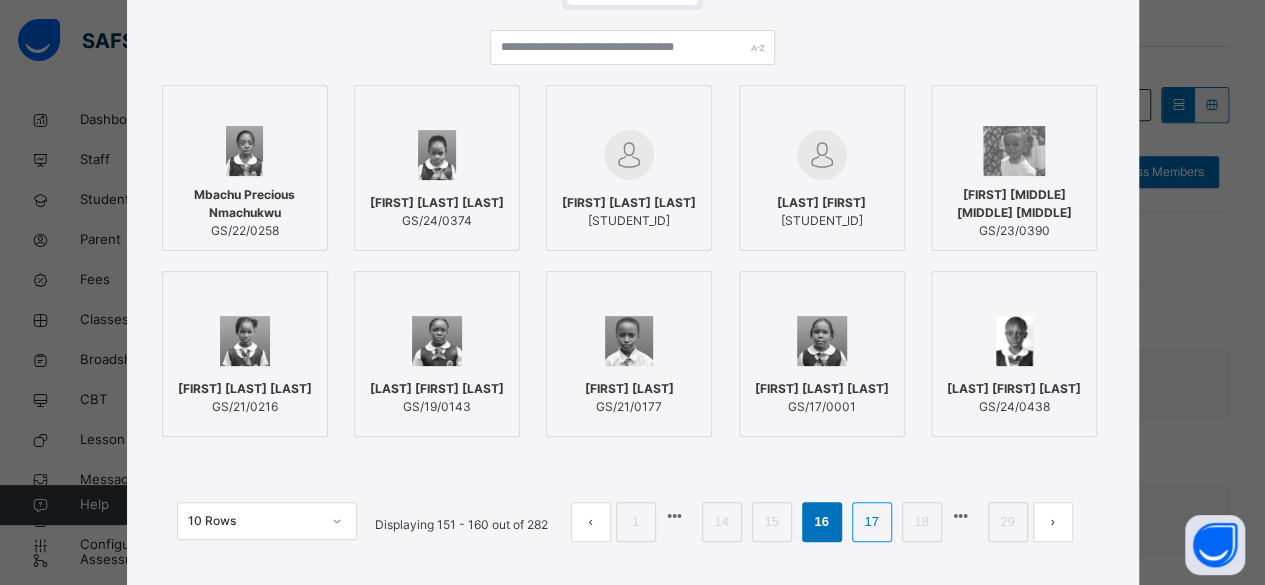 click on "17" at bounding box center (871, 522) 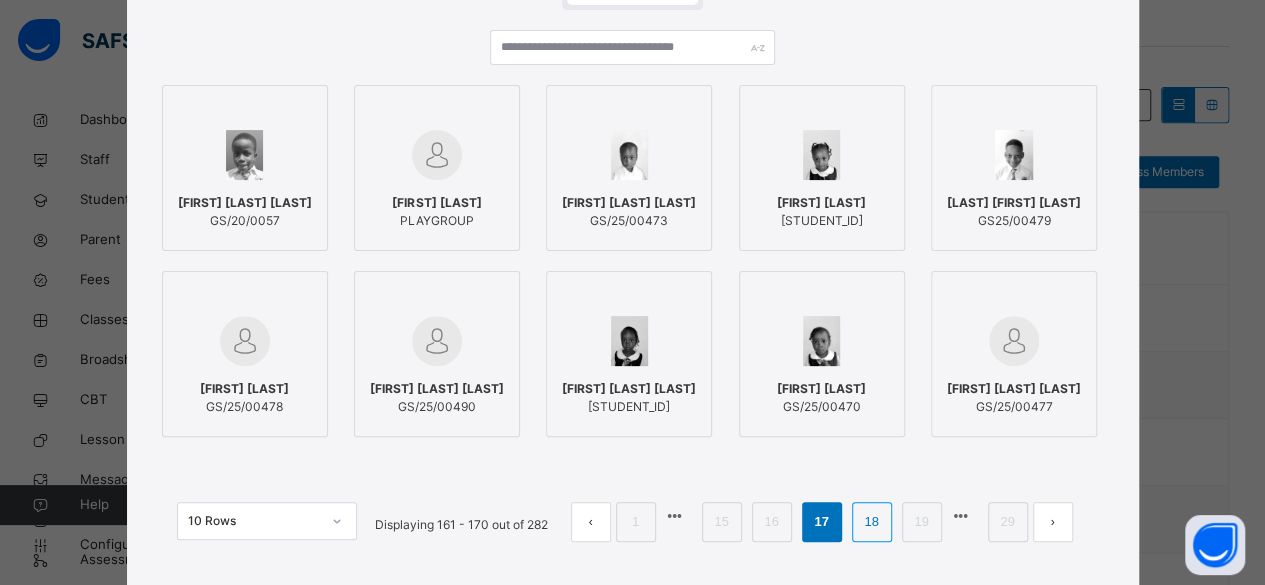 click on "18" at bounding box center [871, 522] 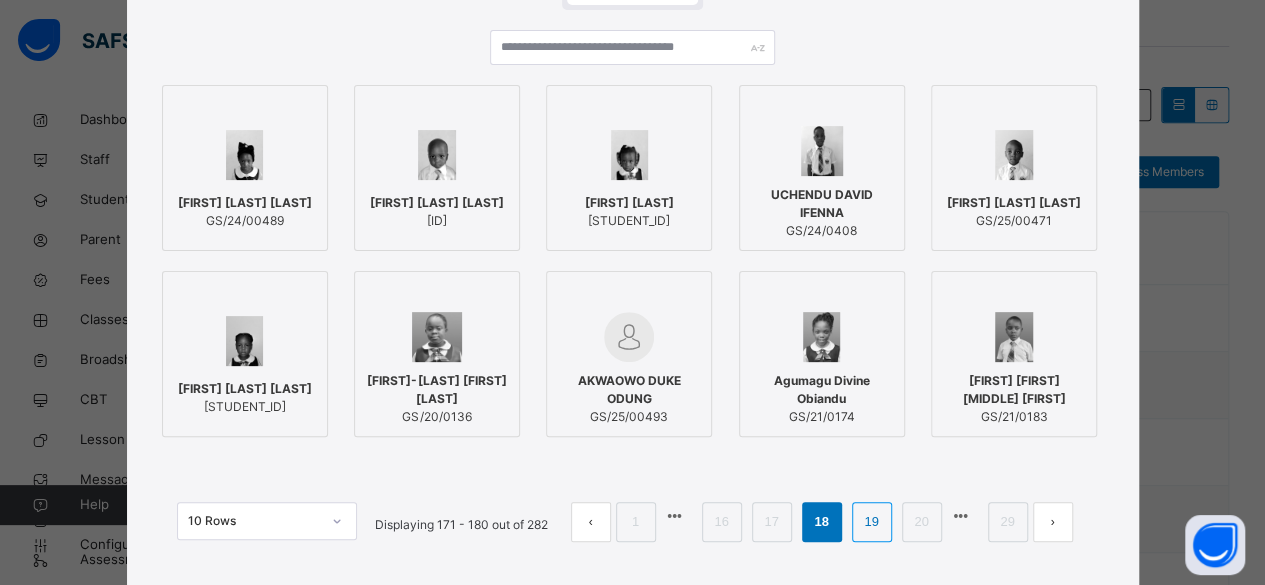 click on "19" at bounding box center [871, 522] 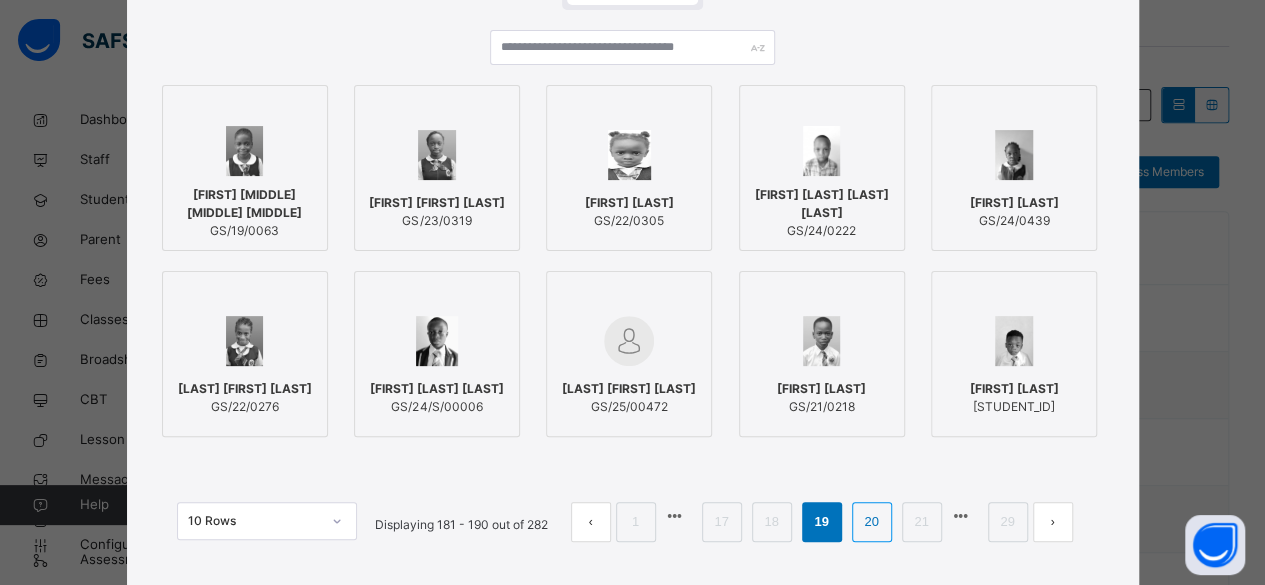 click on "20" at bounding box center [871, 522] 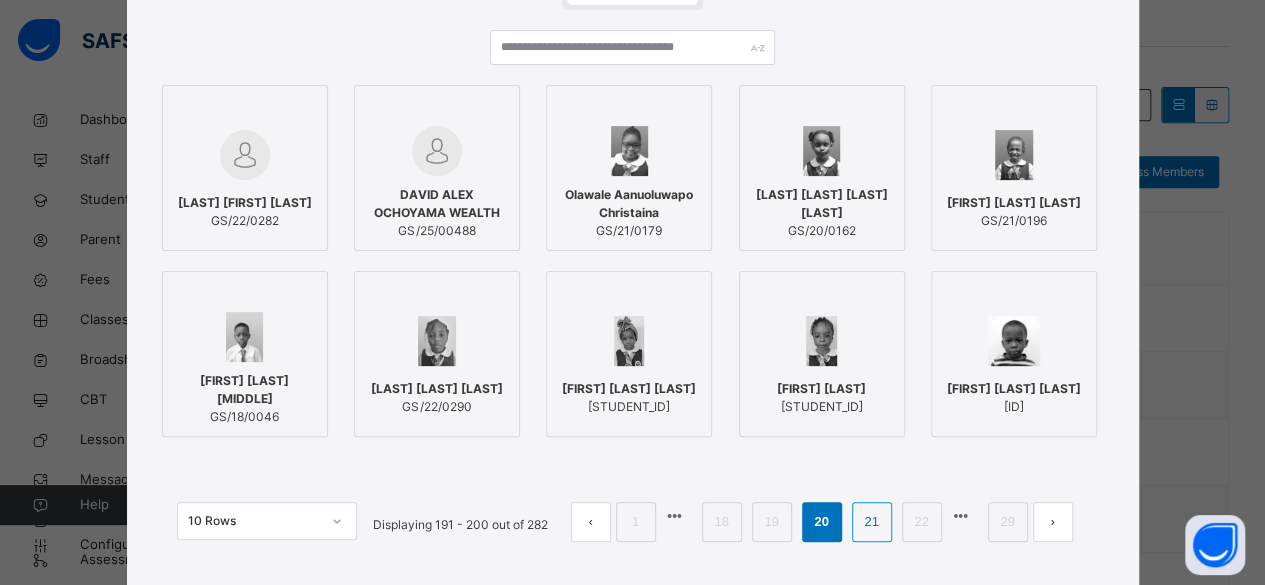 click on "21" at bounding box center [871, 522] 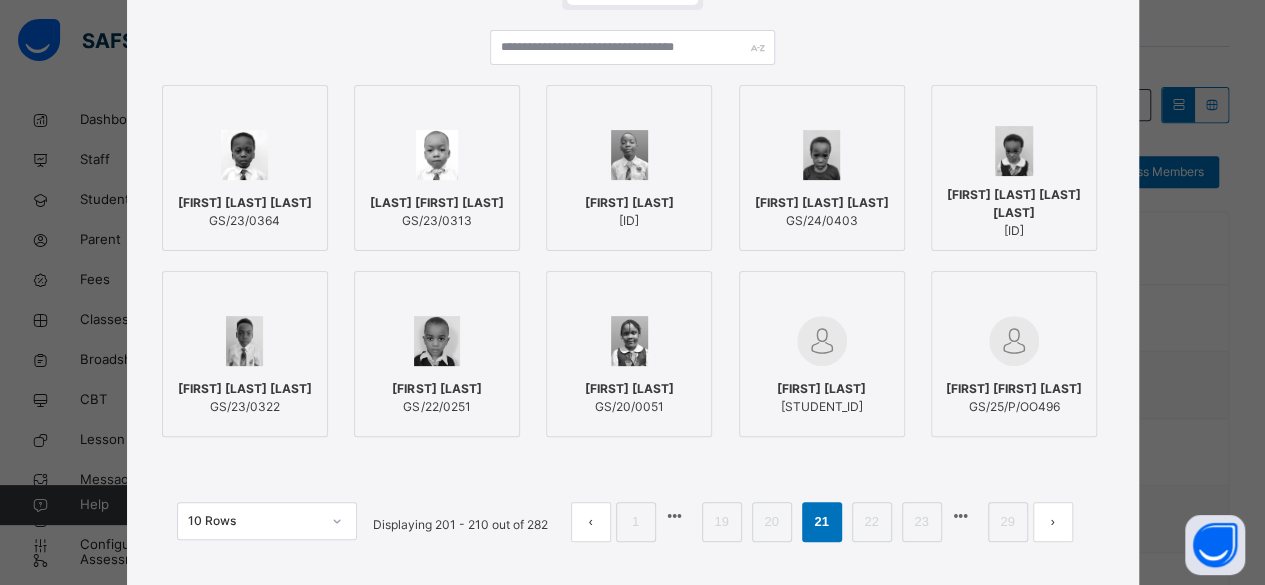 click on "[LAST] [FIRST] [LAST]" at bounding box center [437, 203] 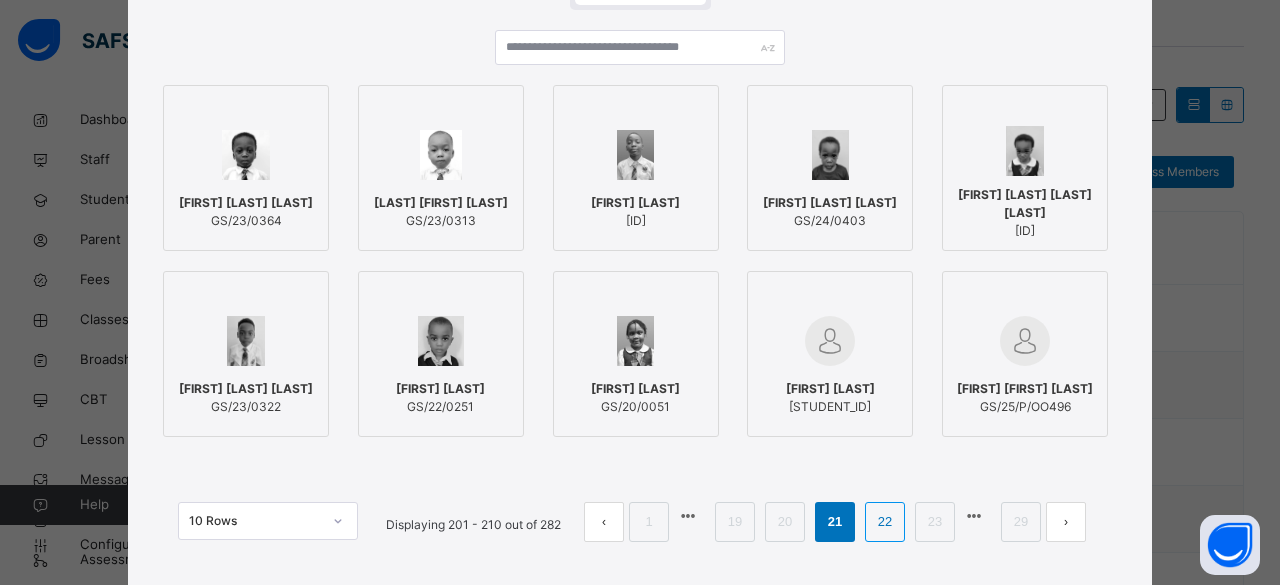 click on "22" at bounding box center (885, 522) 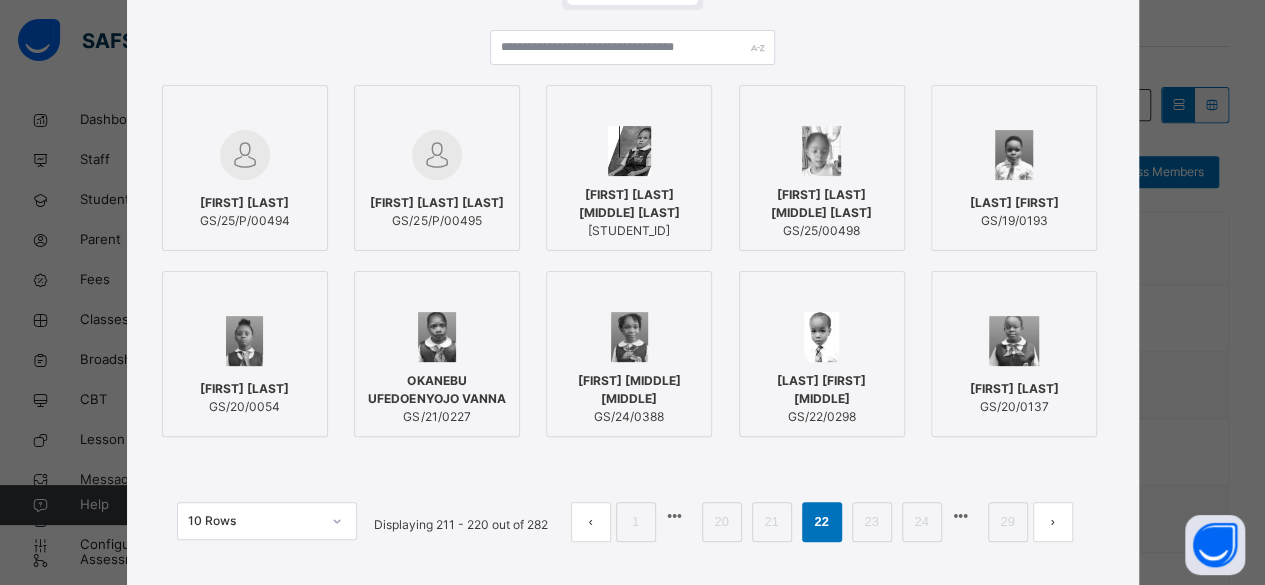click on "[LAST] [FIRST] [MIDDLE]" at bounding box center [822, 390] 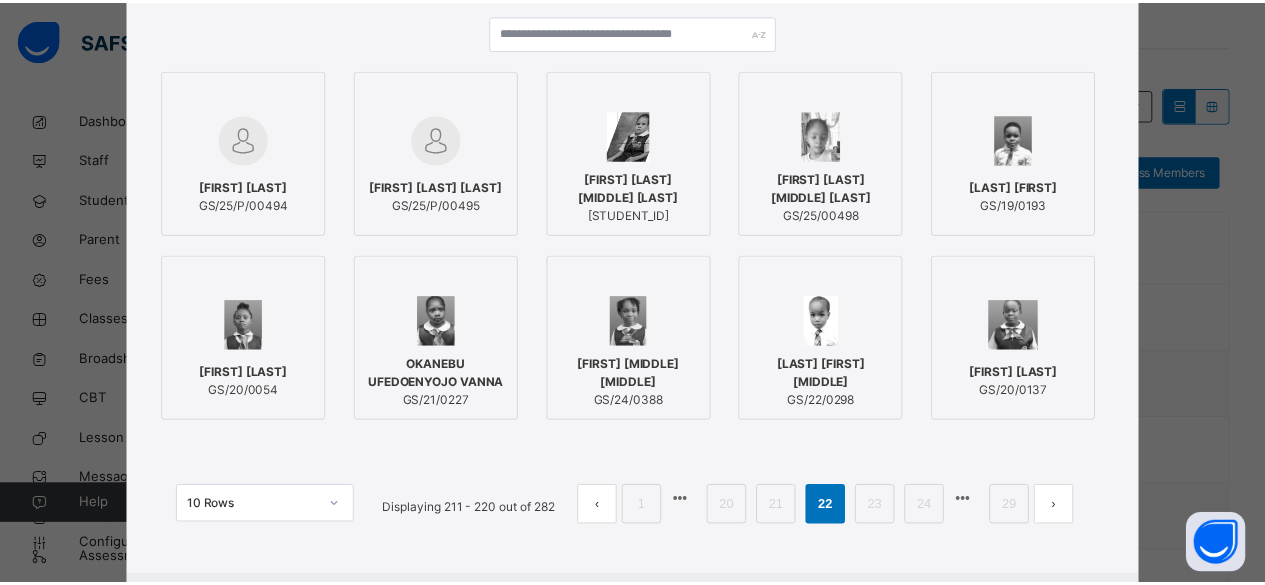 scroll, scrollTop: 214, scrollLeft: 0, axis: vertical 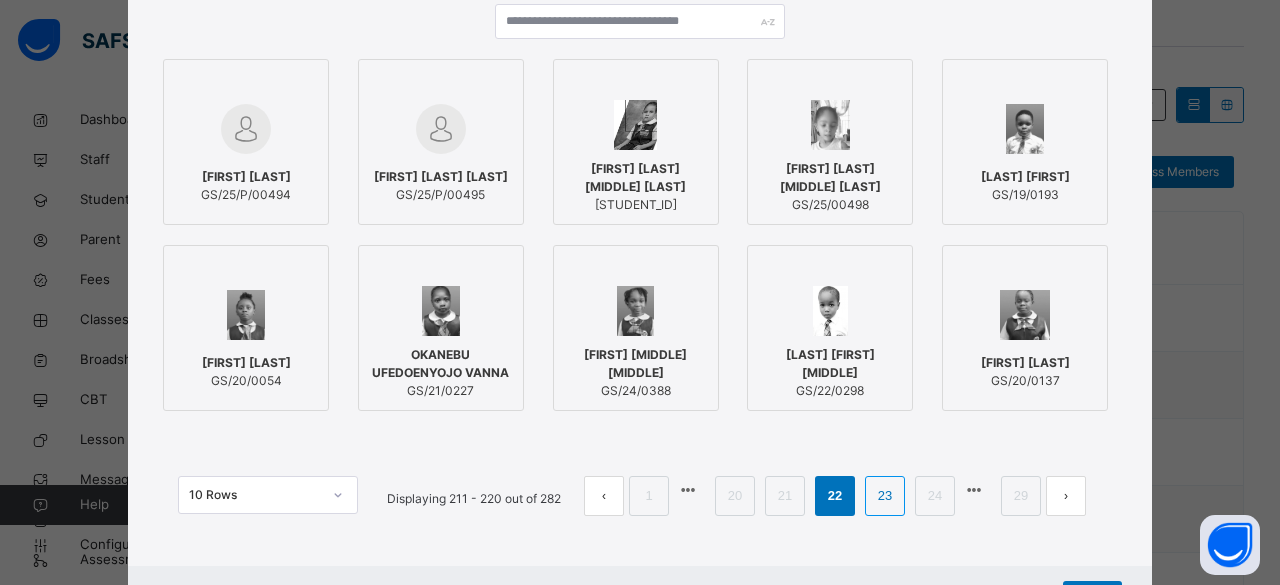 click on "23" at bounding box center (885, 496) 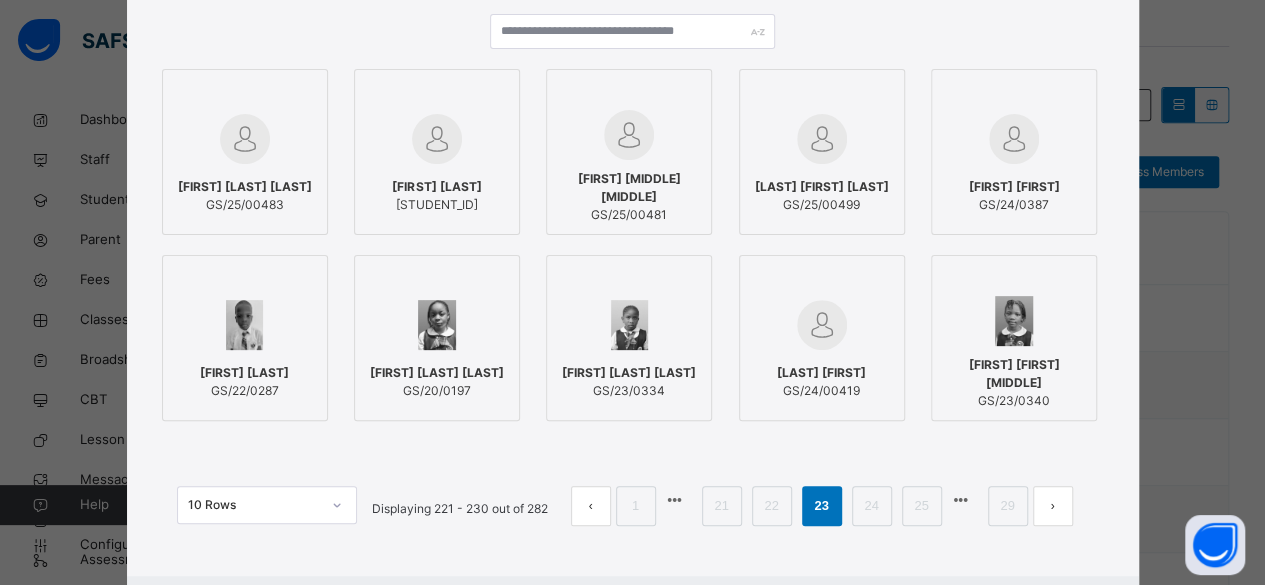 scroll, scrollTop: 214, scrollLeft: 0, axis: vertical 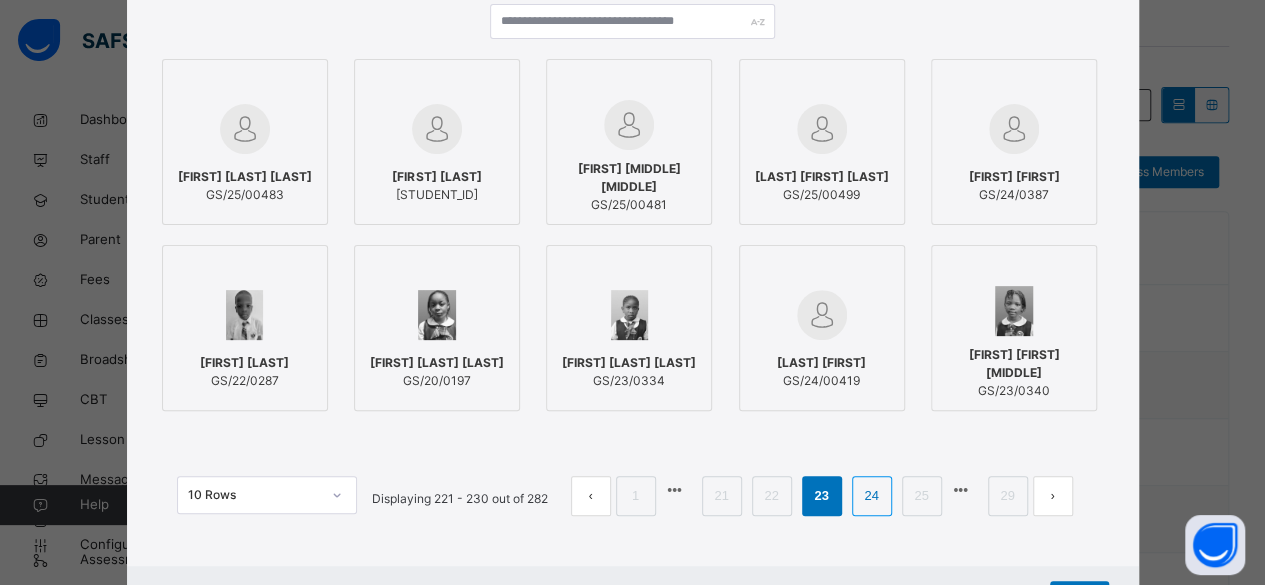 click on "24" at bounding box center [871, 496] 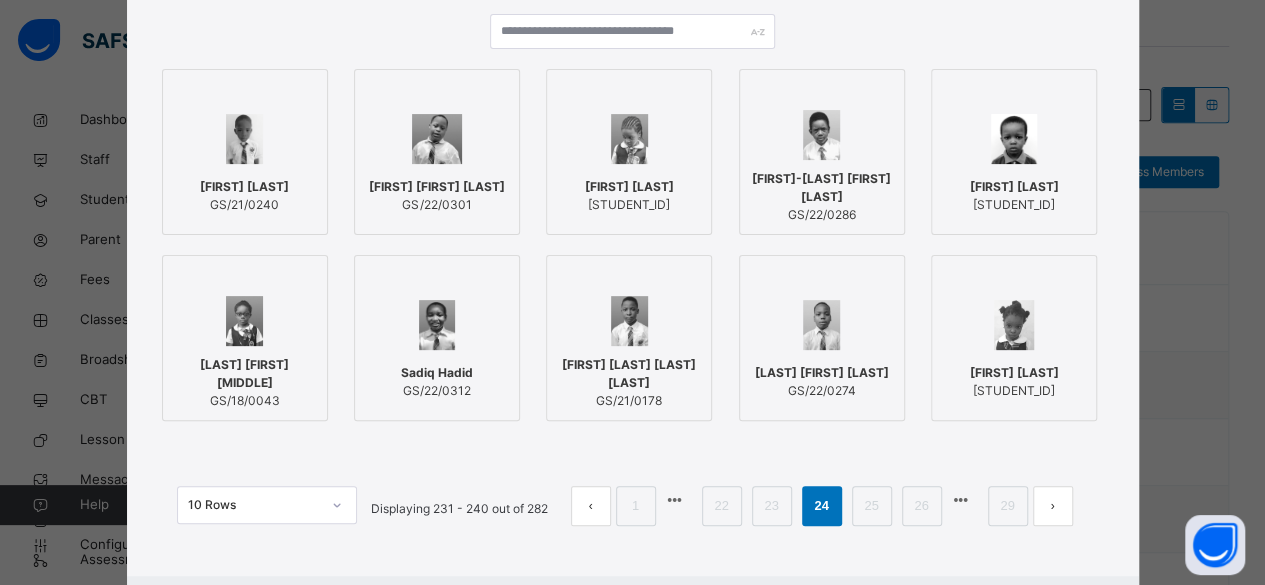scroll, scrollTop: 214, scrollLeft: 0, axis: vertical 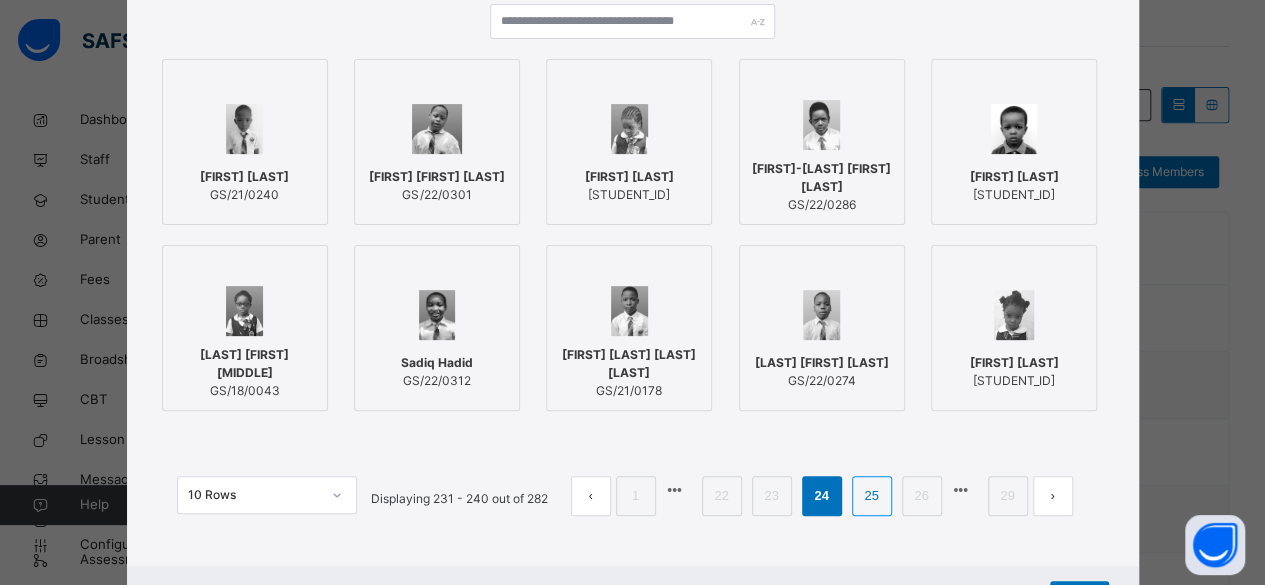 click on "25" at bounding box center (871, 496) 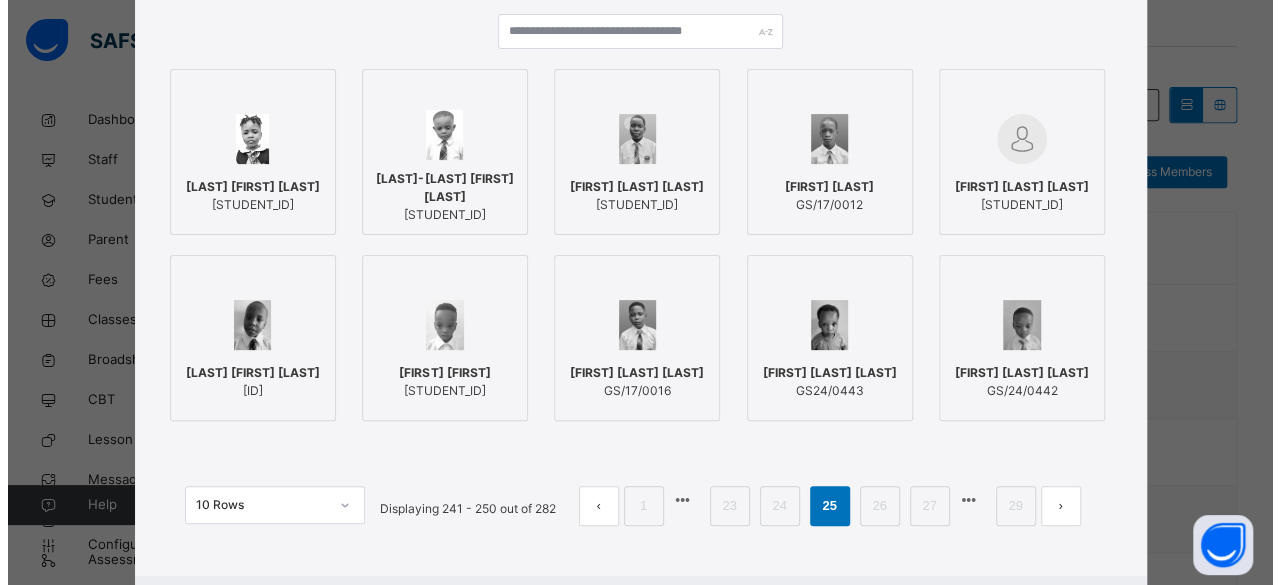 scroll, scrollTop: 214, scrollLeft: 0, axis: vertical 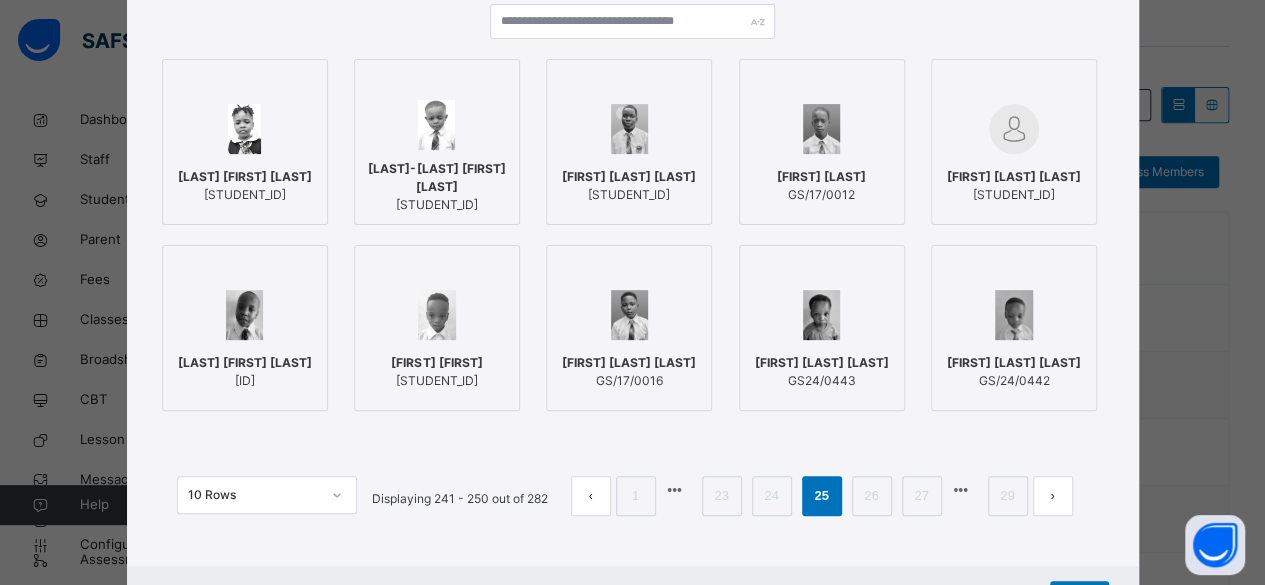 click on "[FIRST] [LAST] [LAST]" at bounding box center (629, 363) 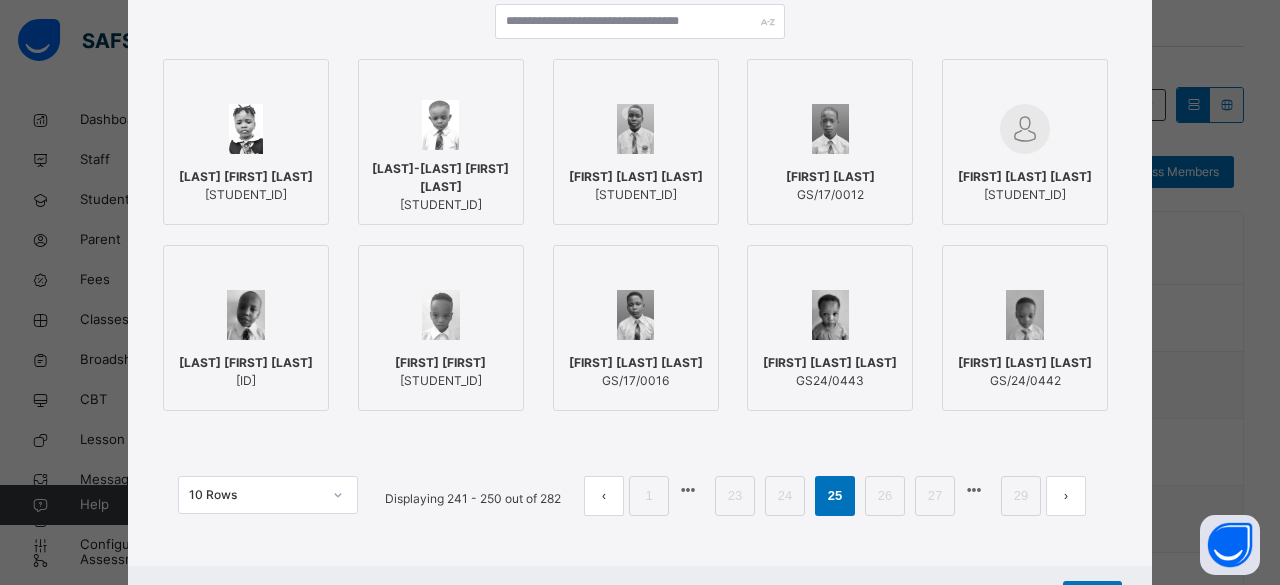 click on "GS/17/0016" at bounding box center [636, 381] 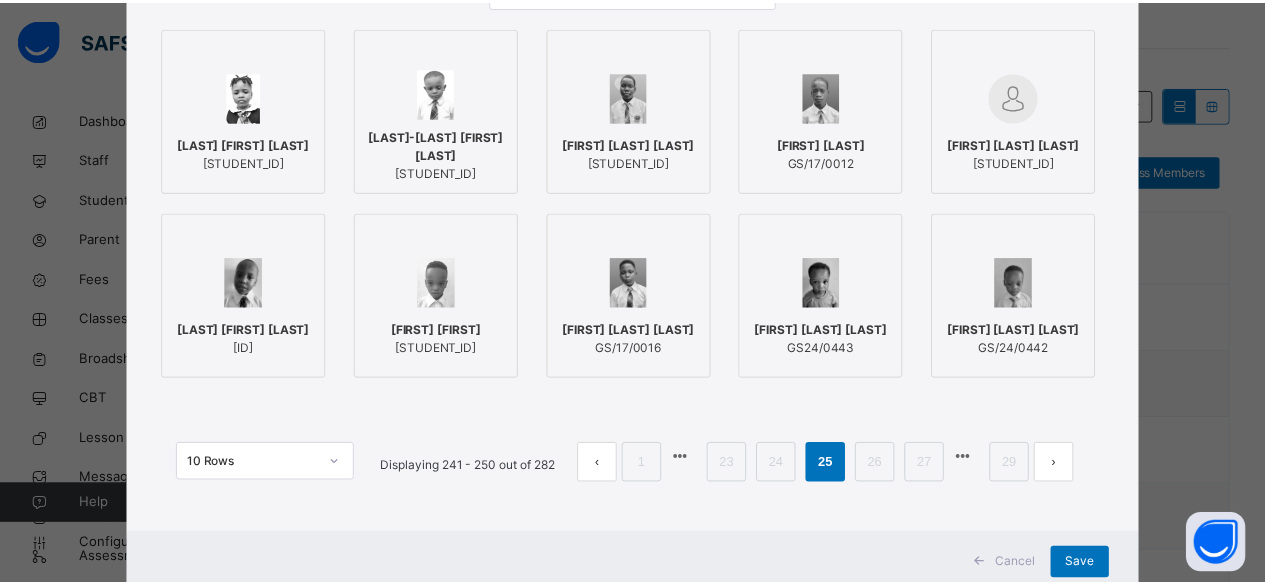 scroll, scrollTop: 254, scrollLeft: 0, axis: vertical 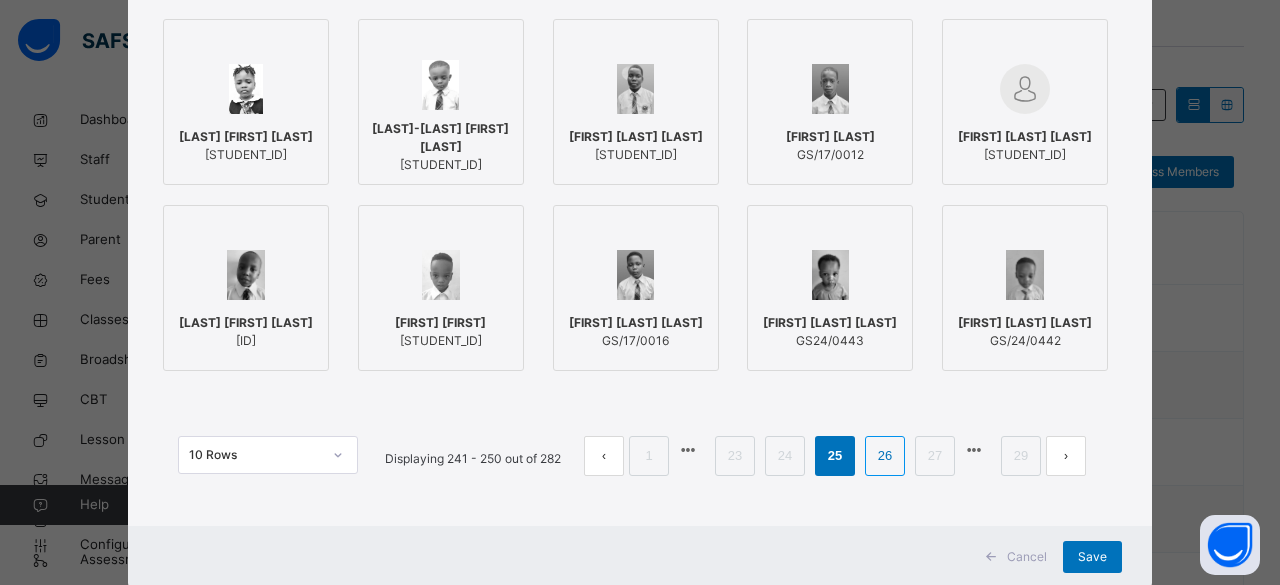 click on "26" at bounding box center (885, 456) 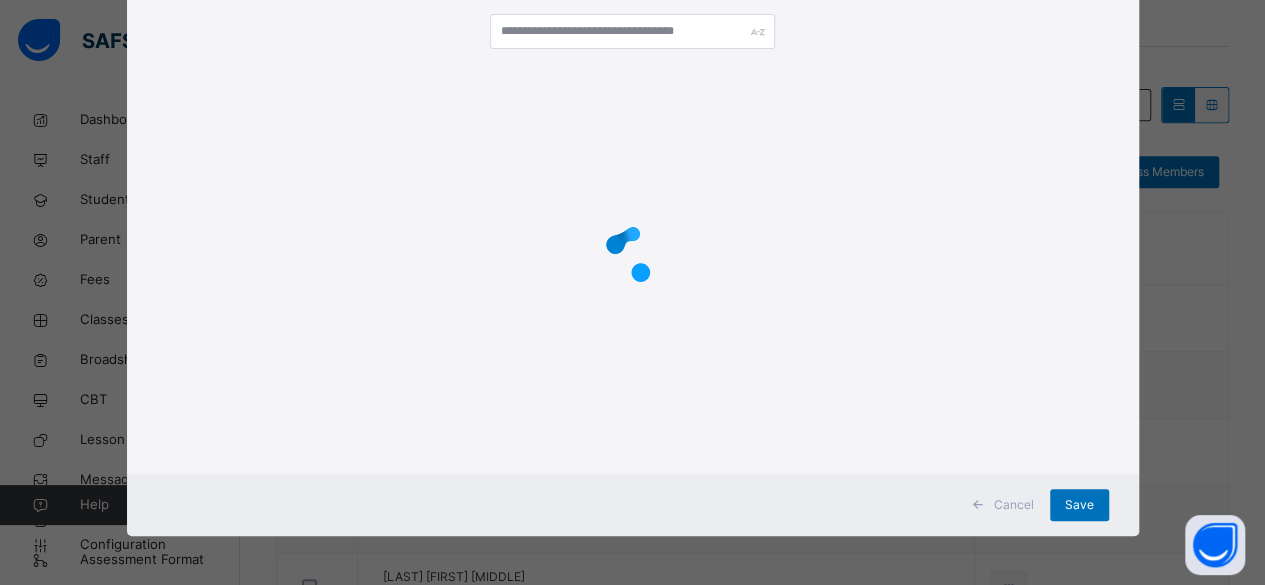 scroll, scrollTop: 254, scrollLeft: 0, axis: vertical 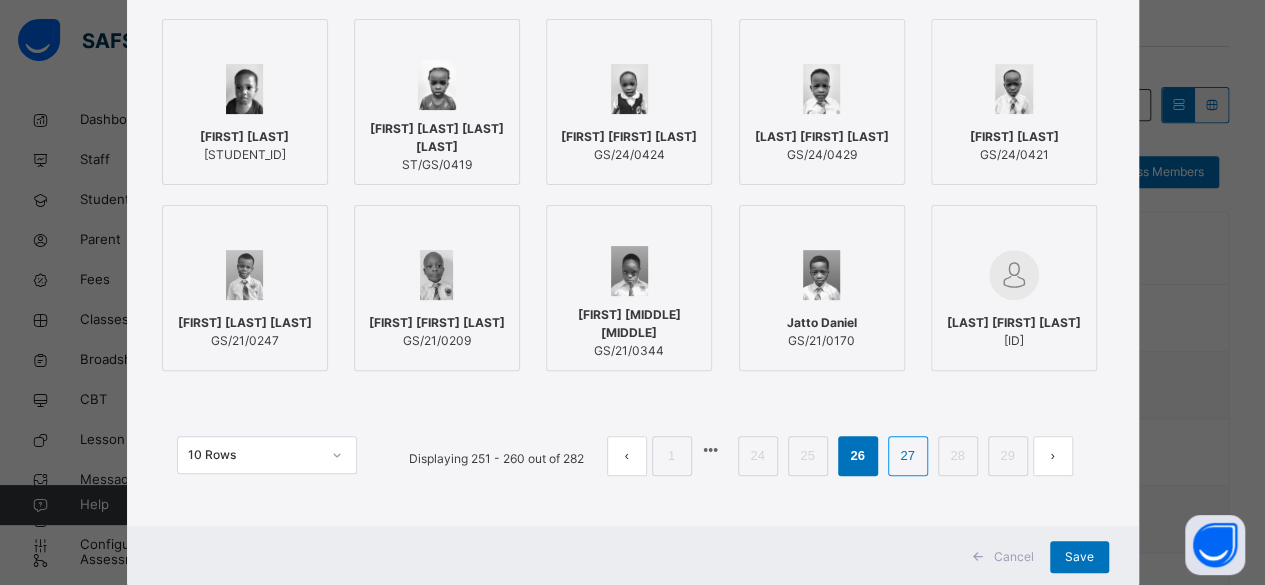 click on "27" at bounding box center [907, 456] 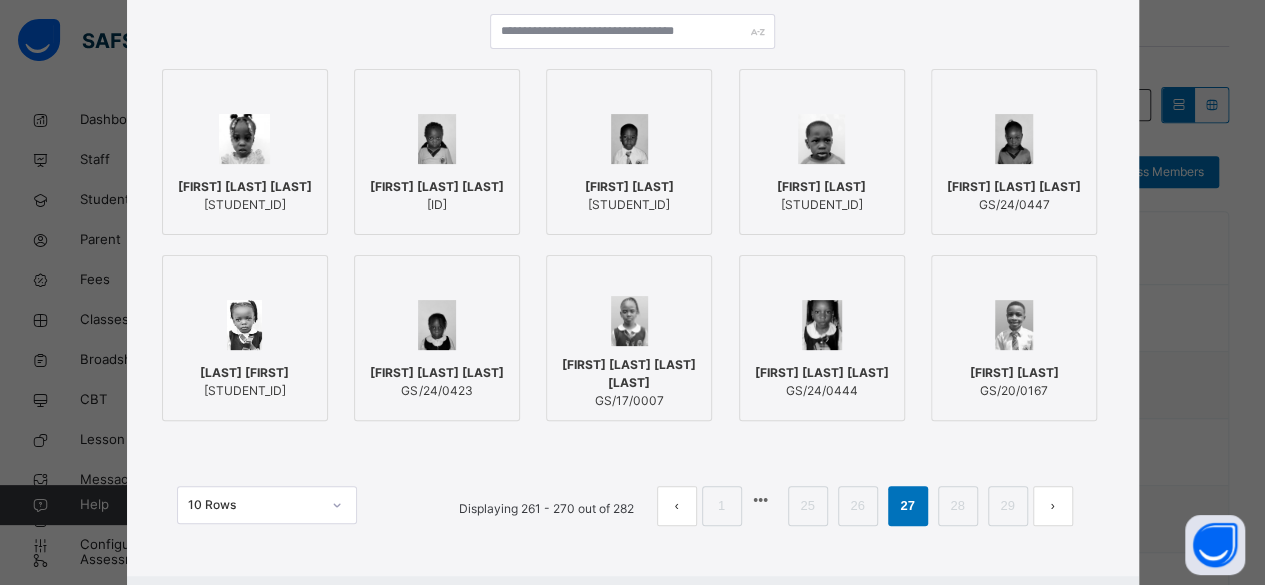 scroll, scrollTop: 254, scrollLeft: 0, axis: vertical 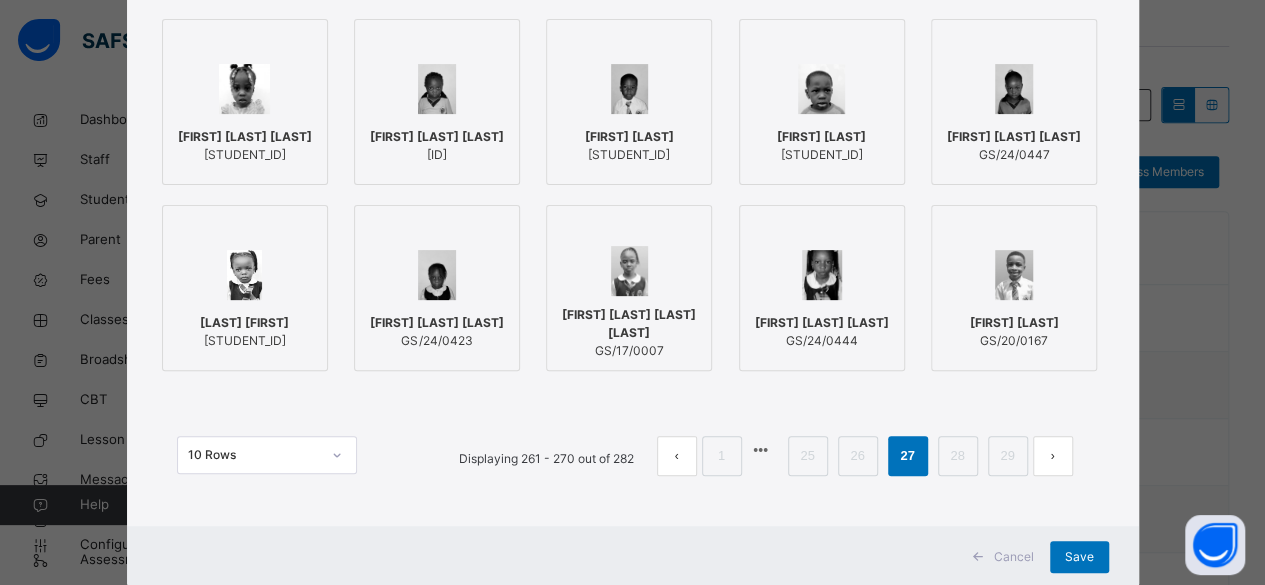 click on "[FIRST] [LAST] [LAST]" at bounding box center [822, 323] 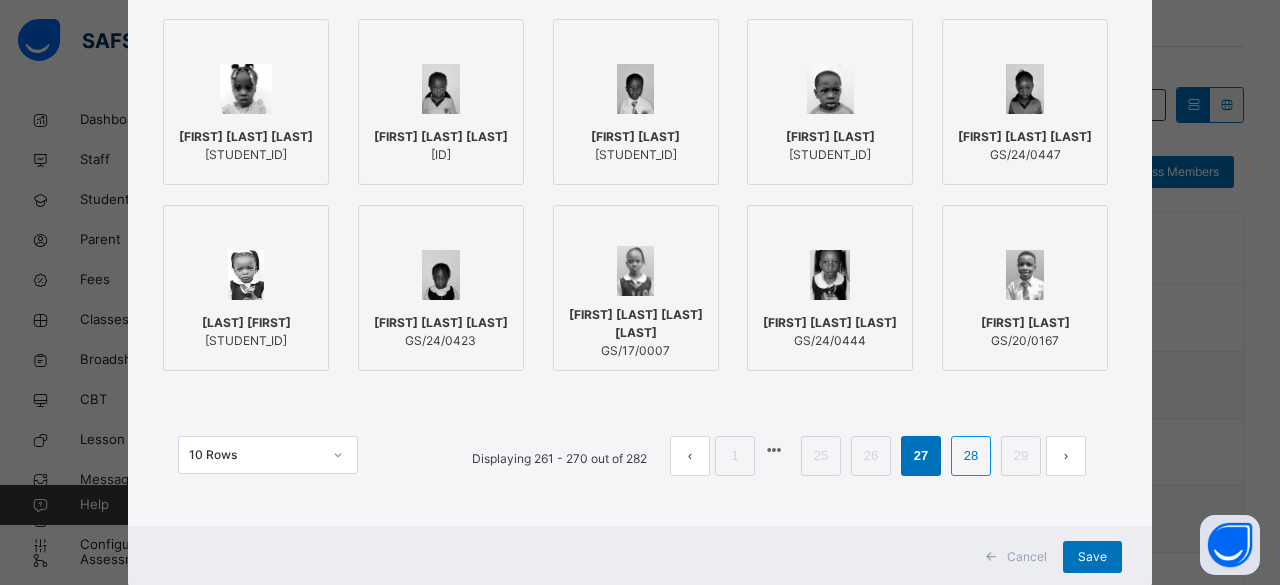 click on "28" at bounding box center [971, 456] 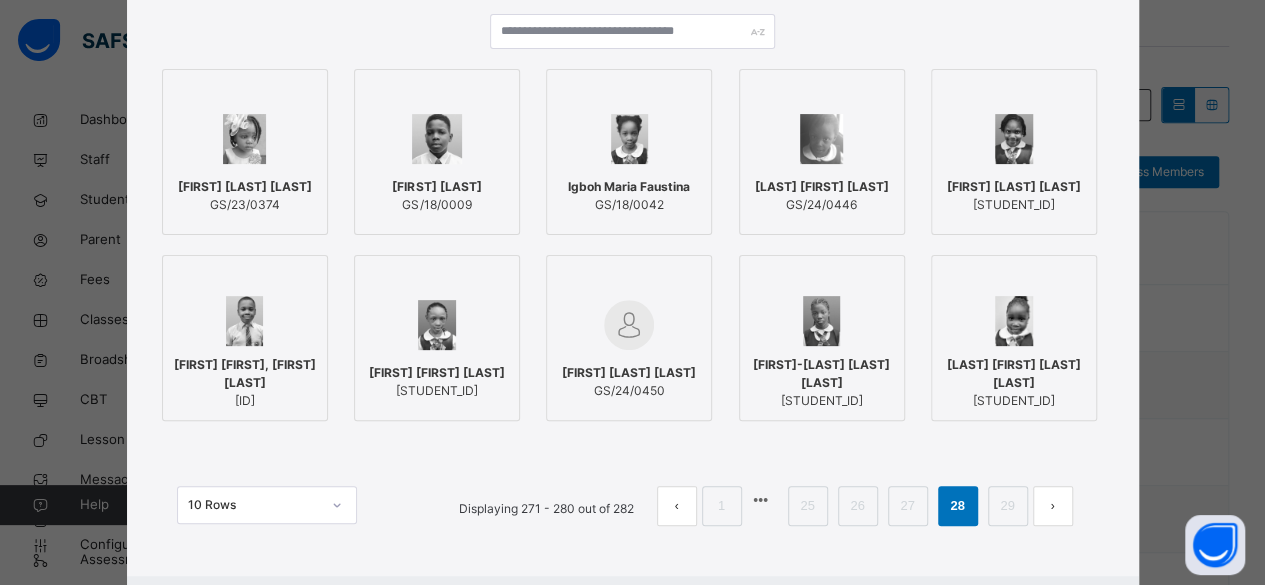scroll, scrollTop: 254, scrollLeft: 0, axis: vertical 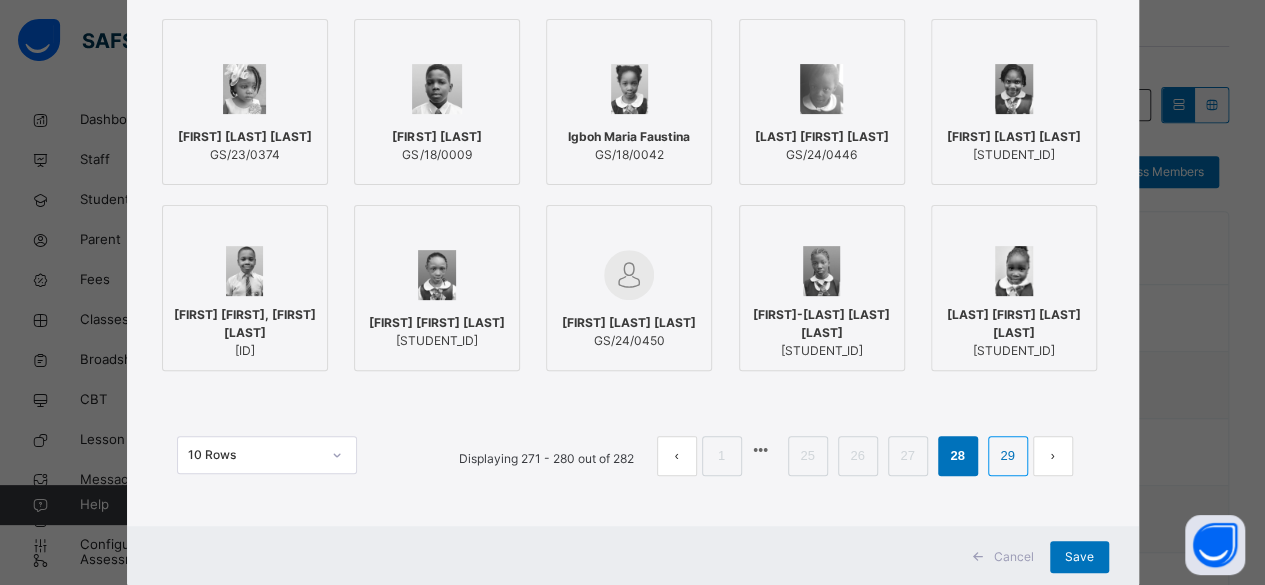 click on "29" at bounding box center (1007, 456) 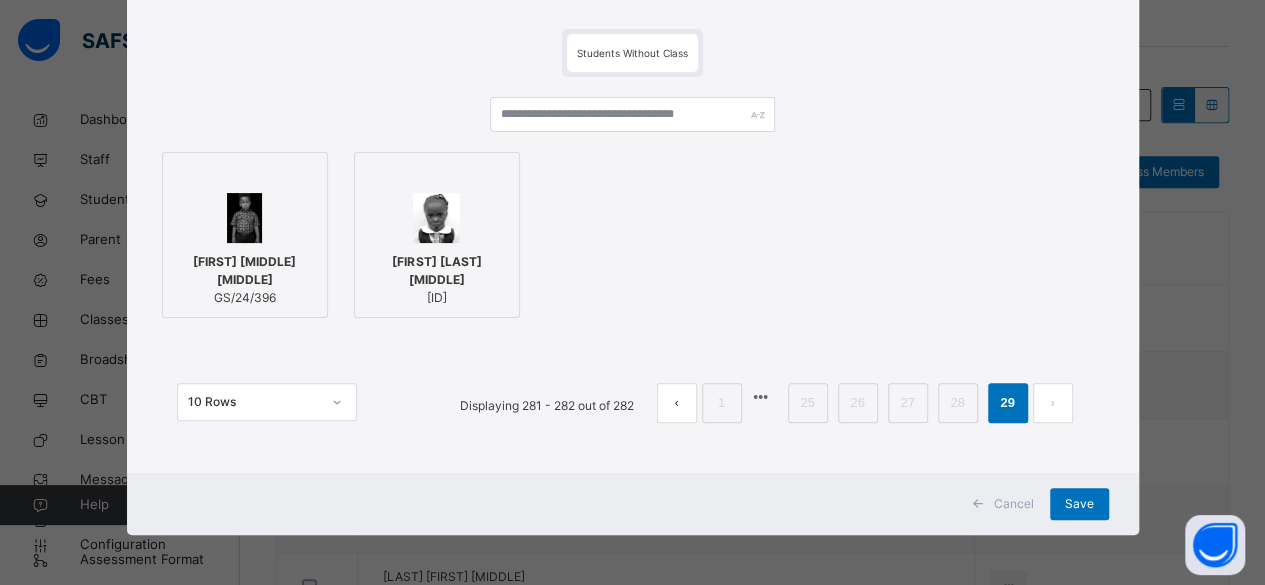scroll, scrollTop: 120, scrollLeft: 0, axis: vertical 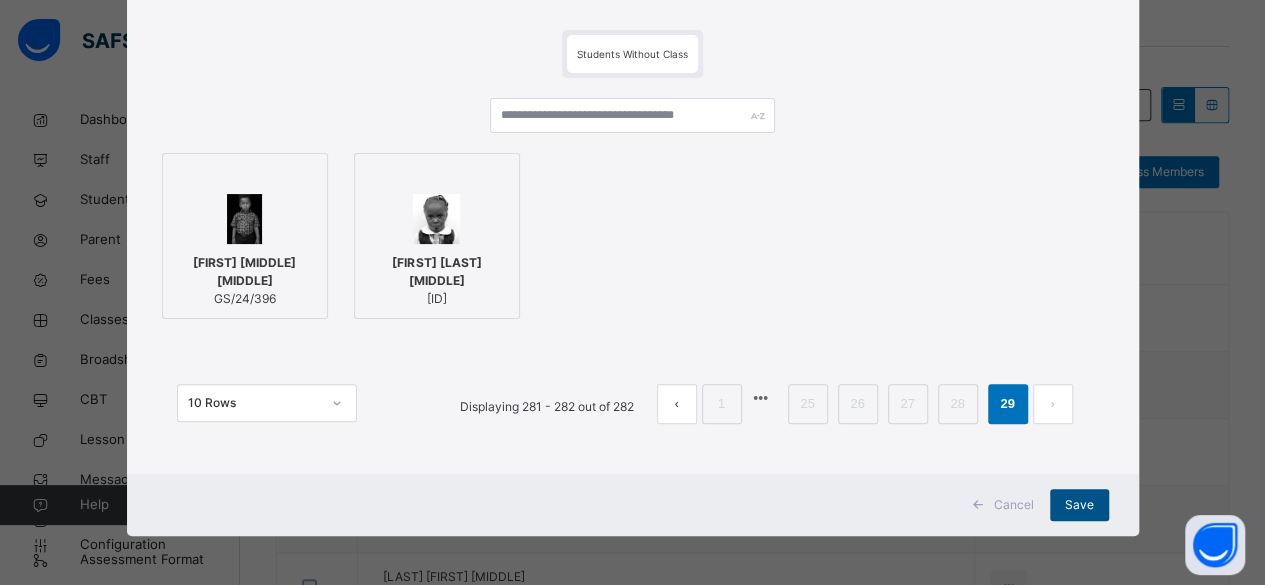 click on "Save" at bounding box center (1079, 505) 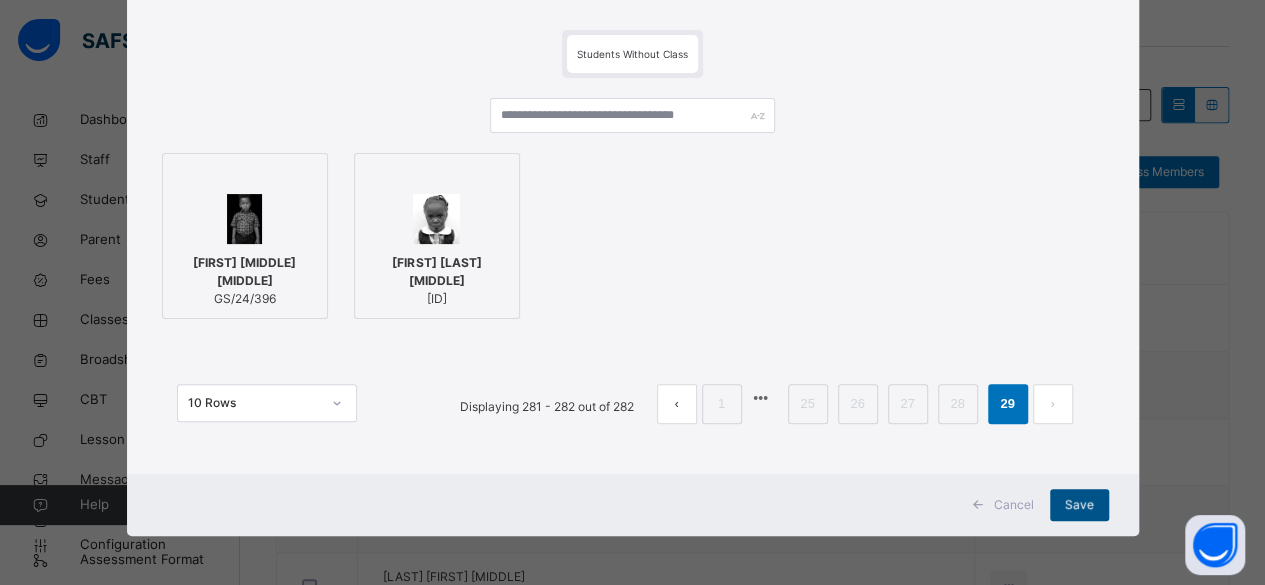 click on "Save" at bounding box center (1079, 505) 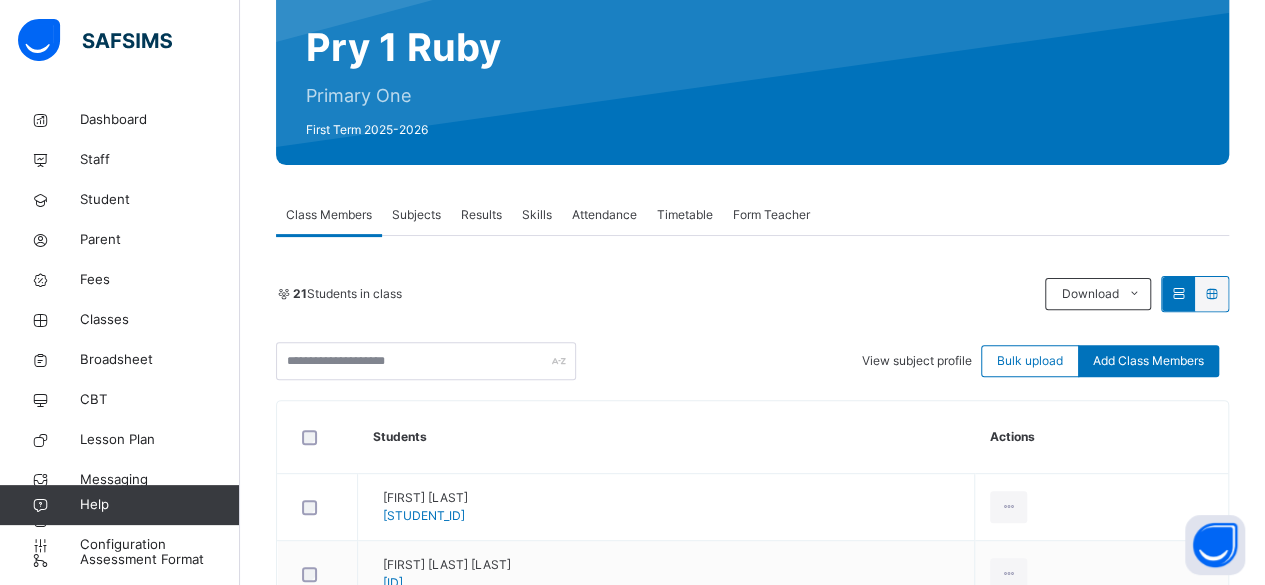 scroll, scrollTop: 0, scrollLeft: 0, axis: both 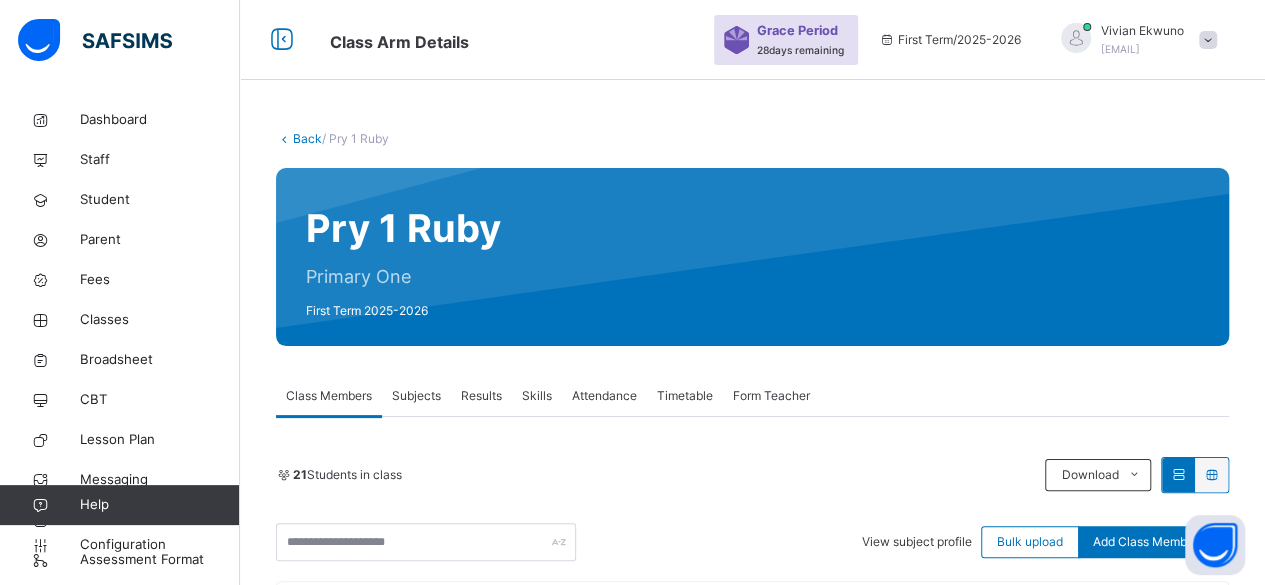 click on "Back" at bounding box center [307, 138] 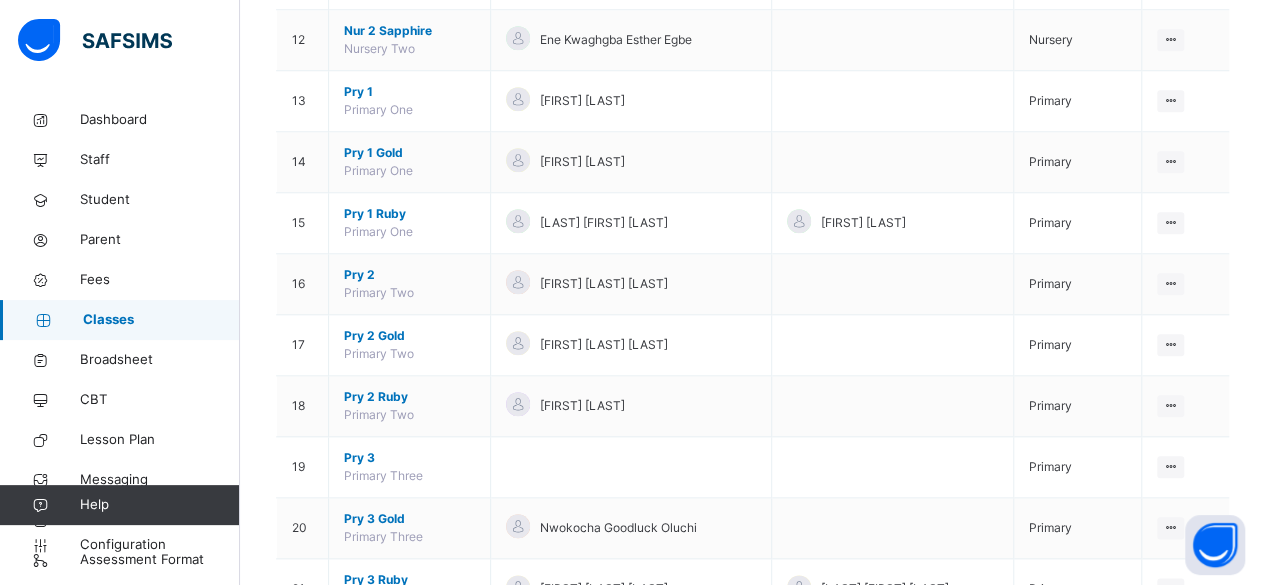 scroll, scrollTop: 928, scrollLeft: 0, axis: vertical 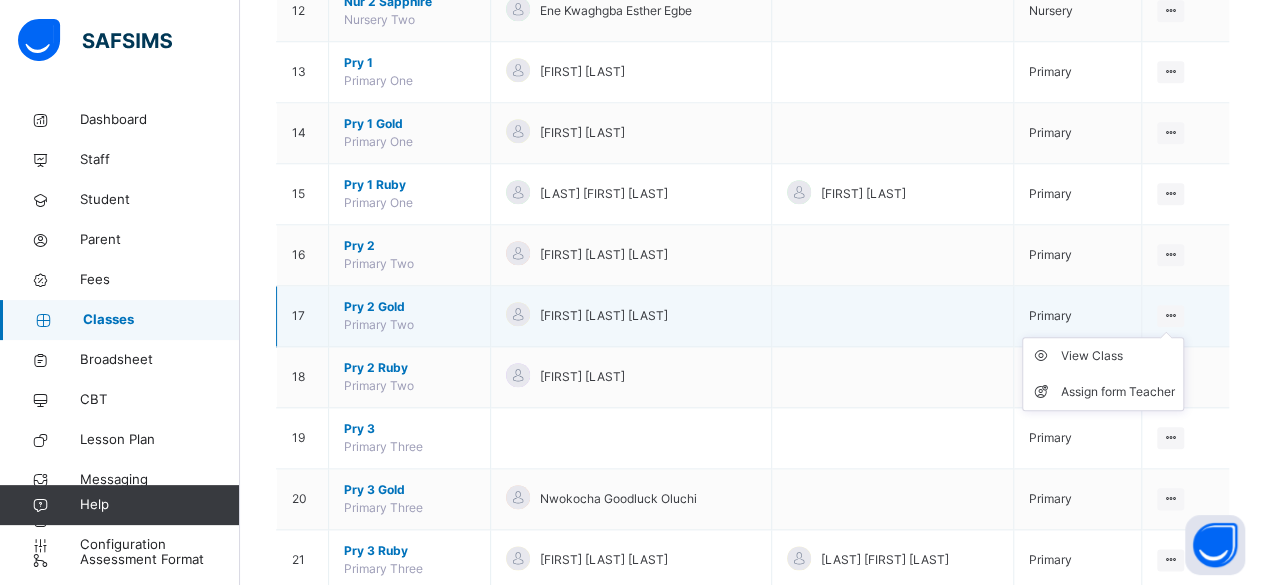 click on "View Class Assign form Teacher" at bounding box center (1103, 374) 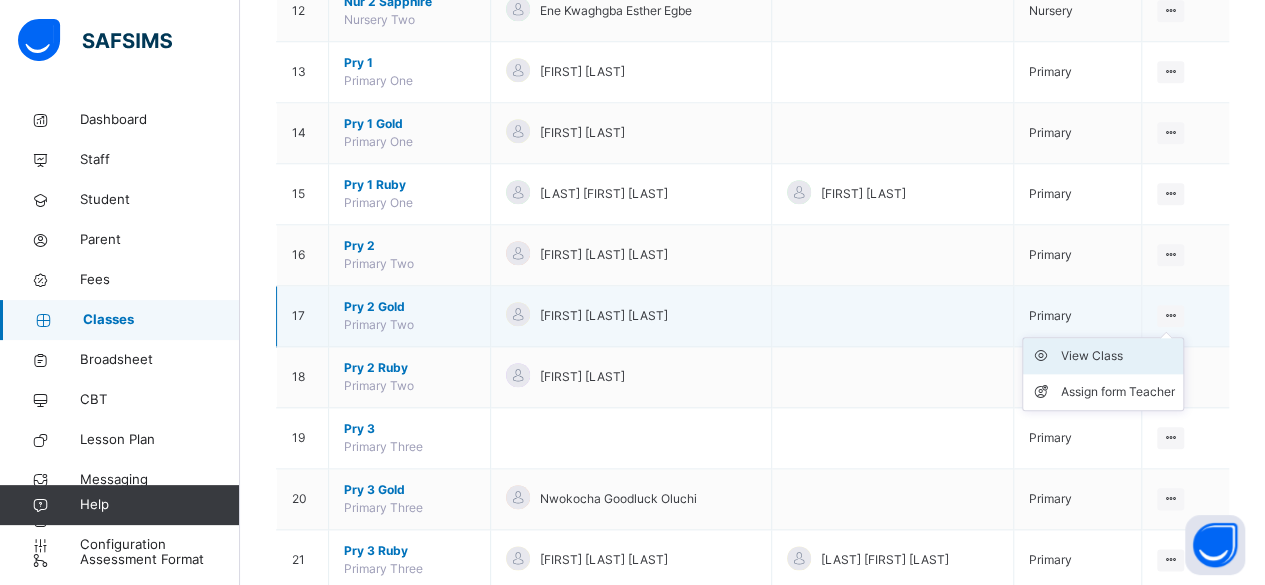 click on "View Class" at bounding box center (1118, 356) 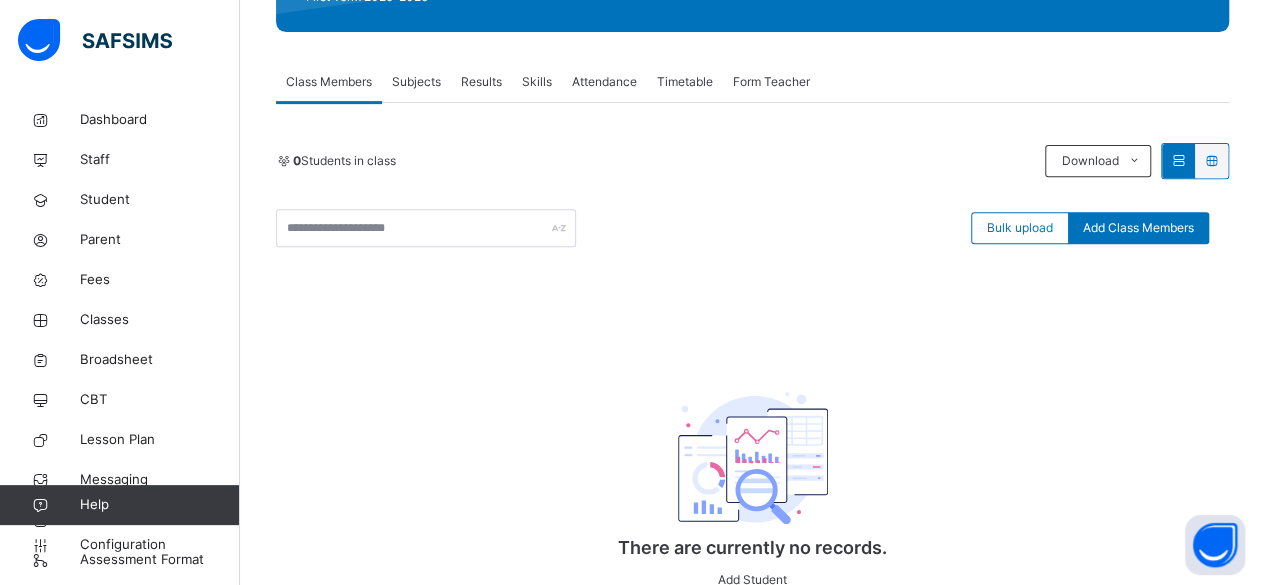 scroll, scrollTop: 314, scrollLeft: 0, axis: vertical 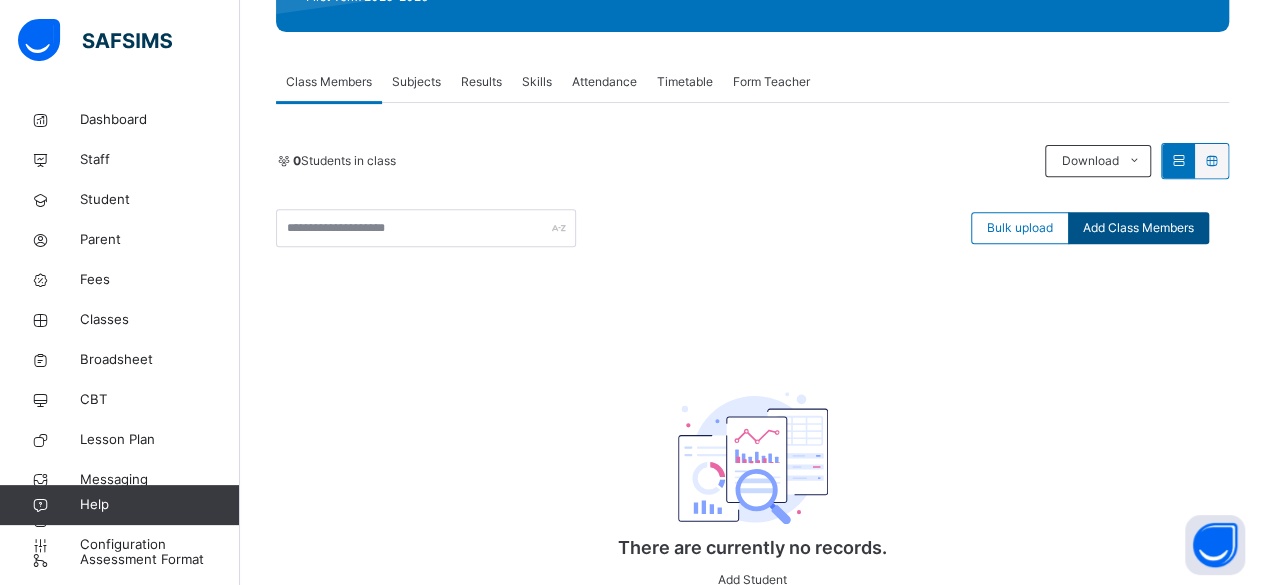 click on "Add Class Members" at bounding box center (1138, 228) 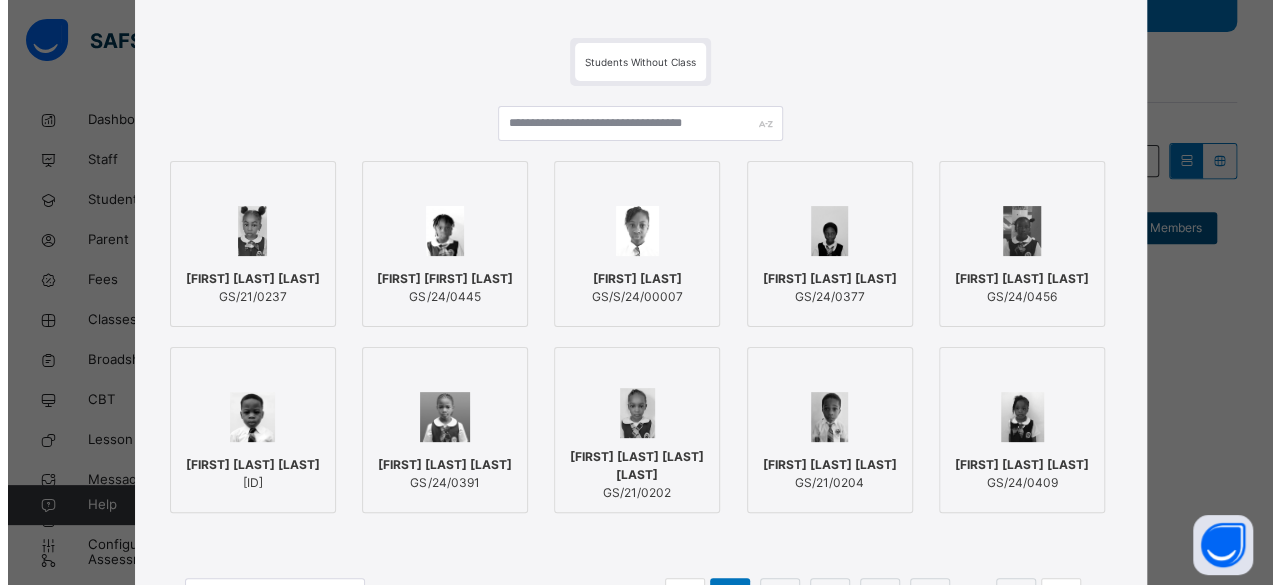 scroll, scrollTop: 116, scrollLeft: 0, axis: vertical 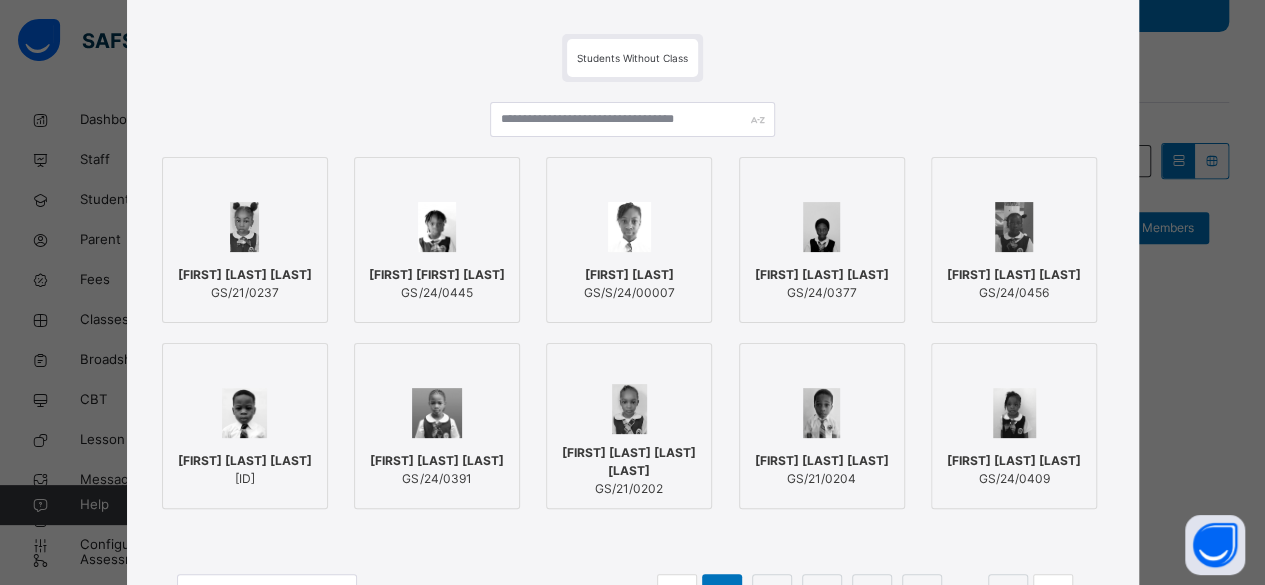 click on "[FIRST] [LAST] [LAST]" at bounding box center [822, 461] 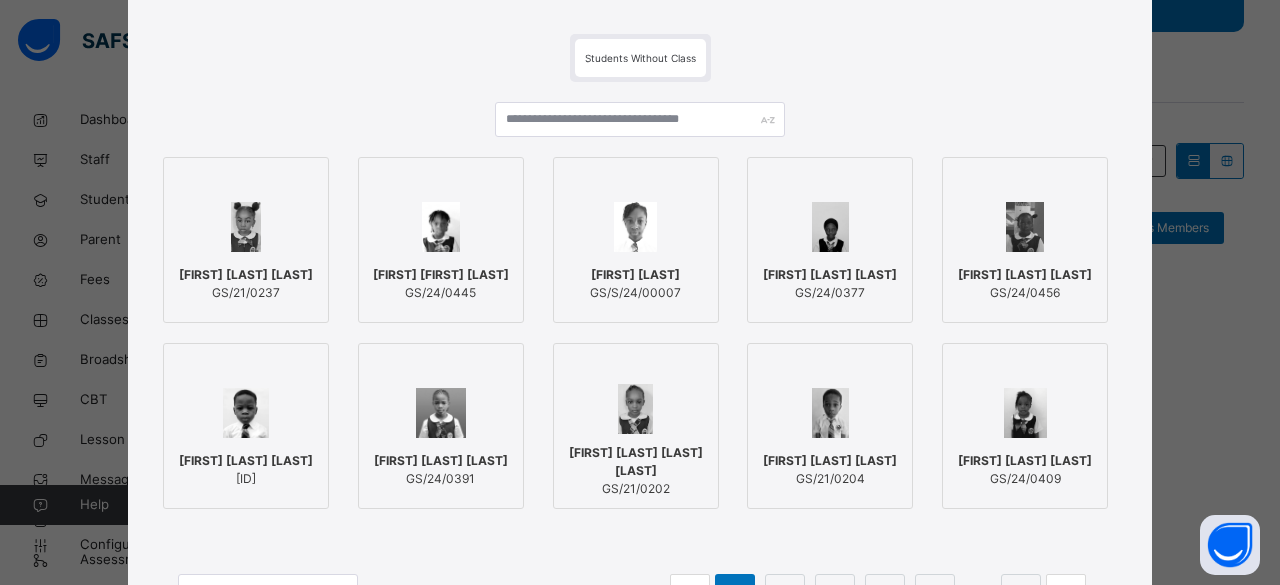 click at bounding box center [636, 409] 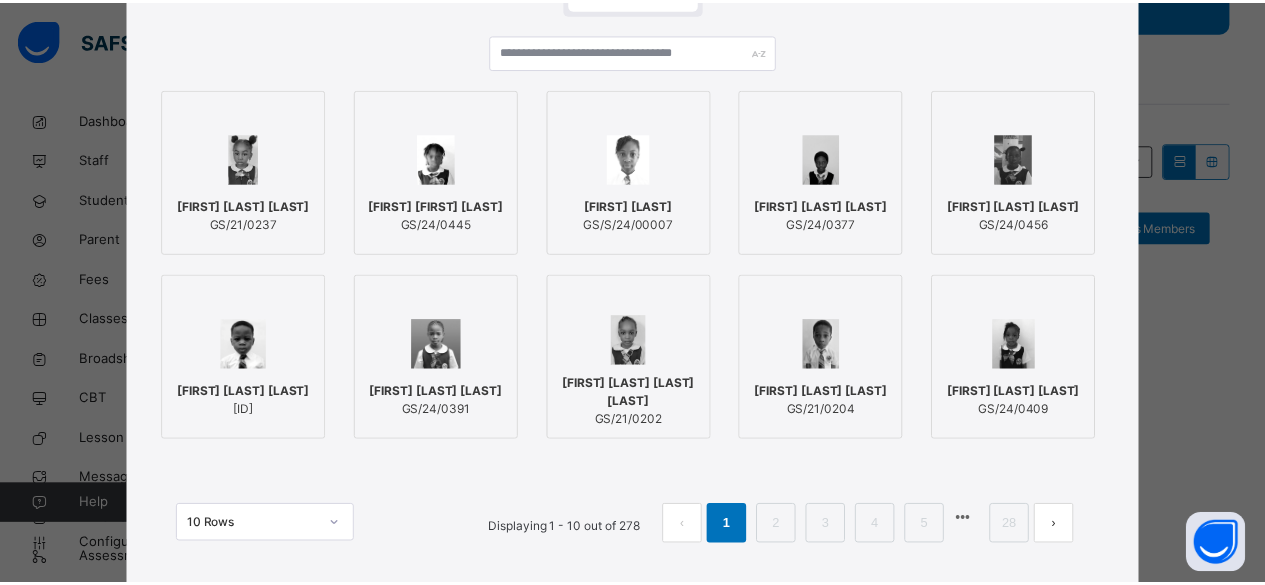 scroll, scrollTop: 184, scrollLeft: 0, axis: vertical 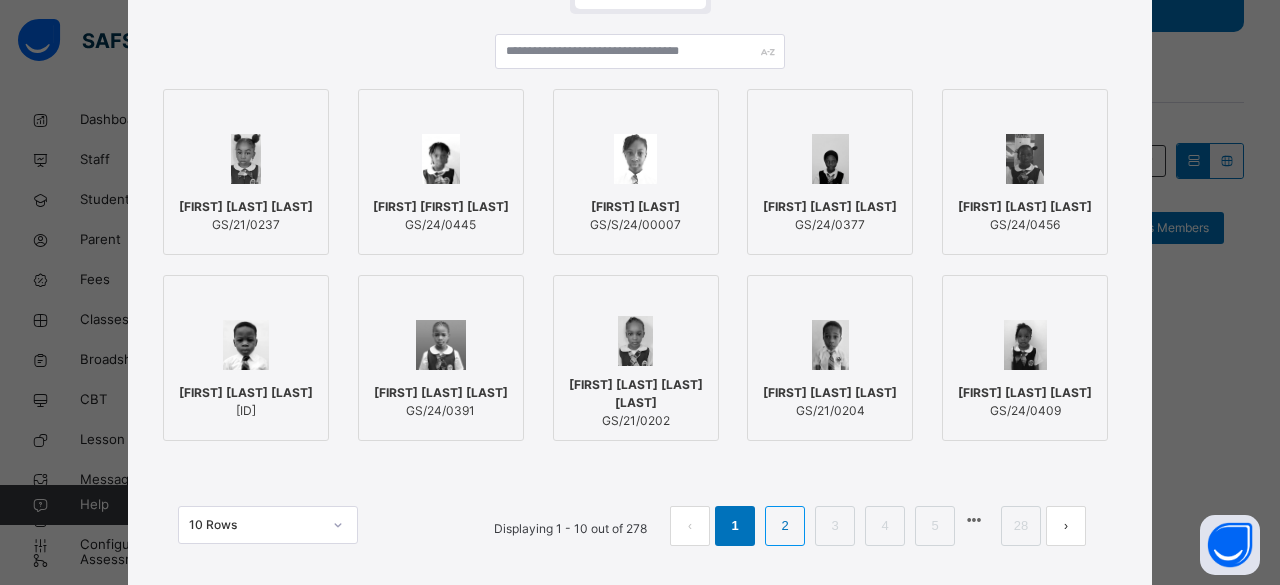 click on "2" at bounding box center [784, 526] 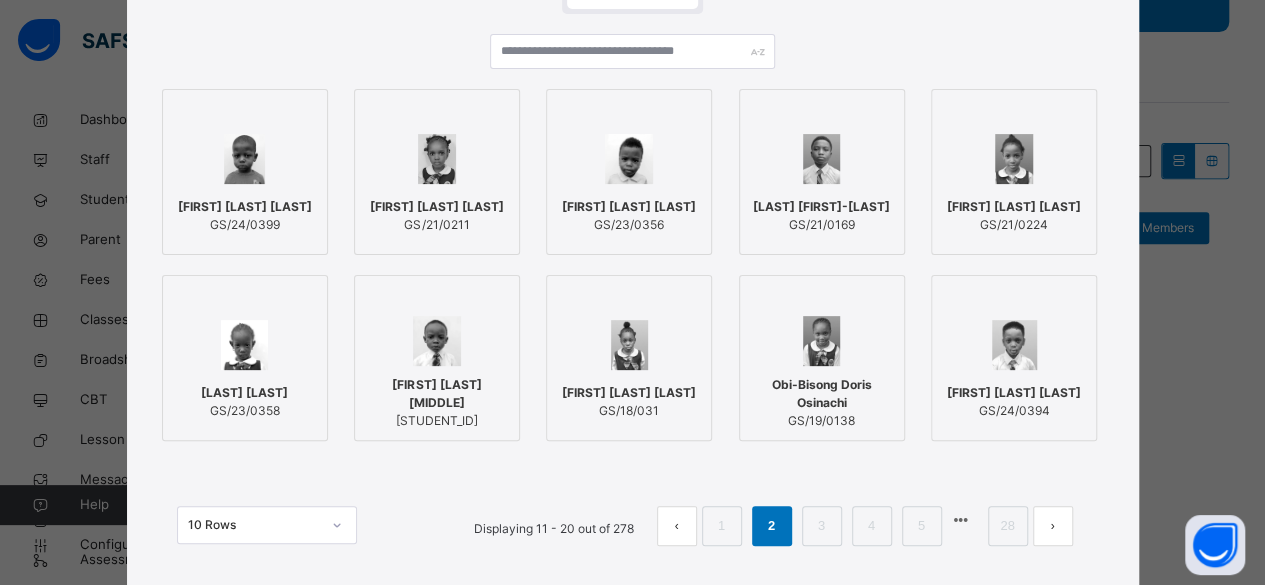 click on "[FIRST] [LAST] [LAST]" at bounding box center [437, 207] 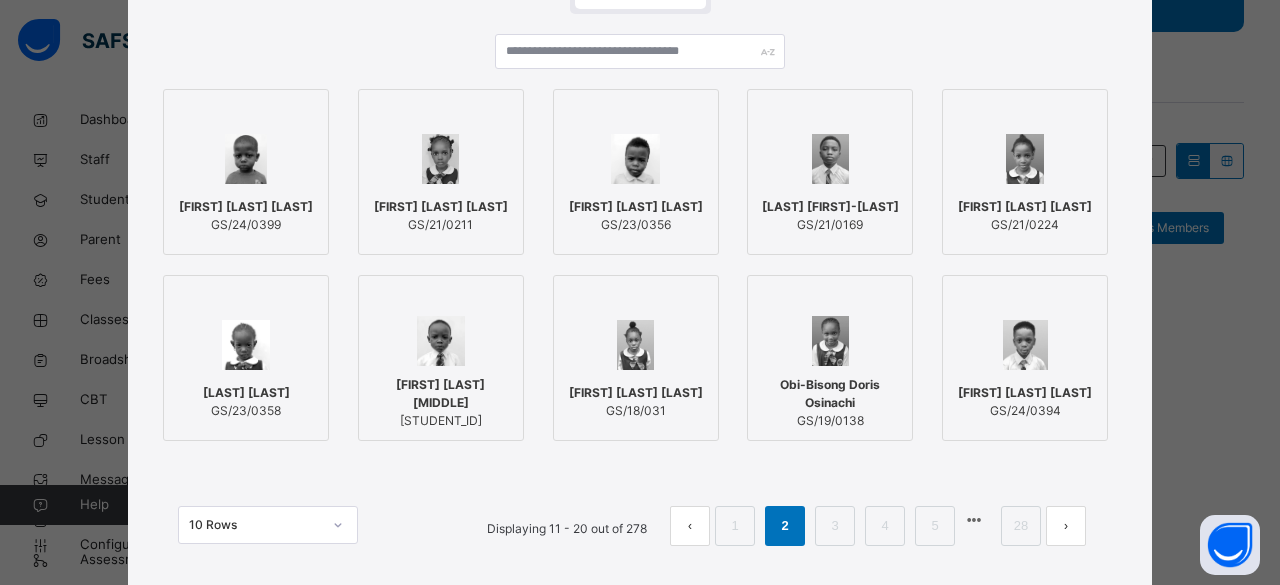 click on "GS/23/0358" at bounding box center [246, 411] 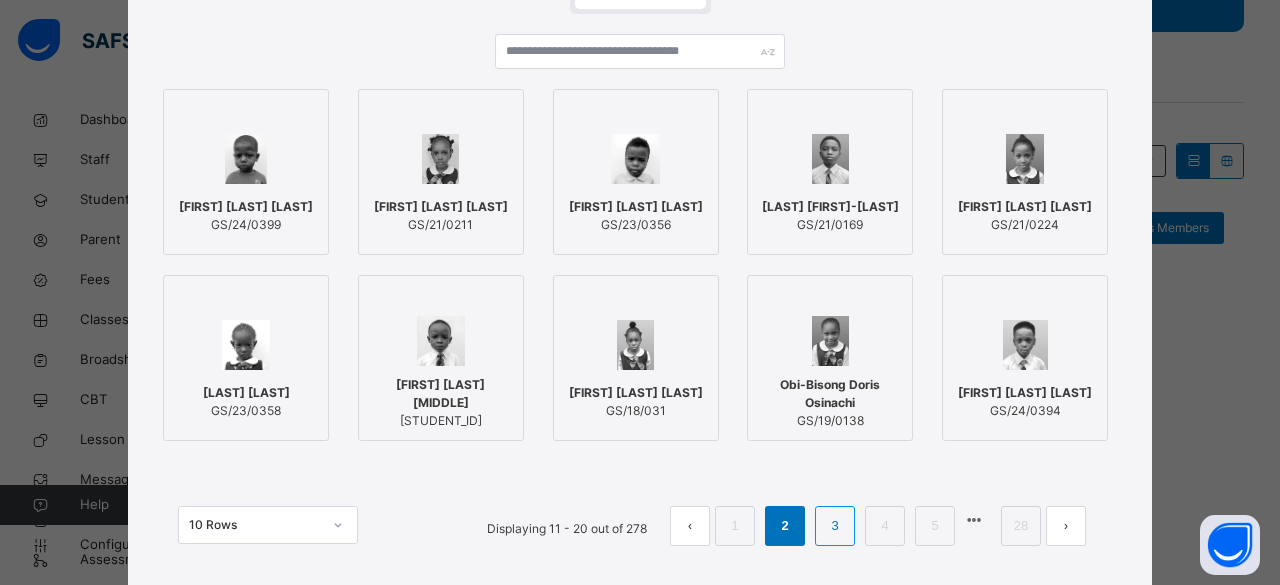 click on "3" at bounding box center (834, 526) 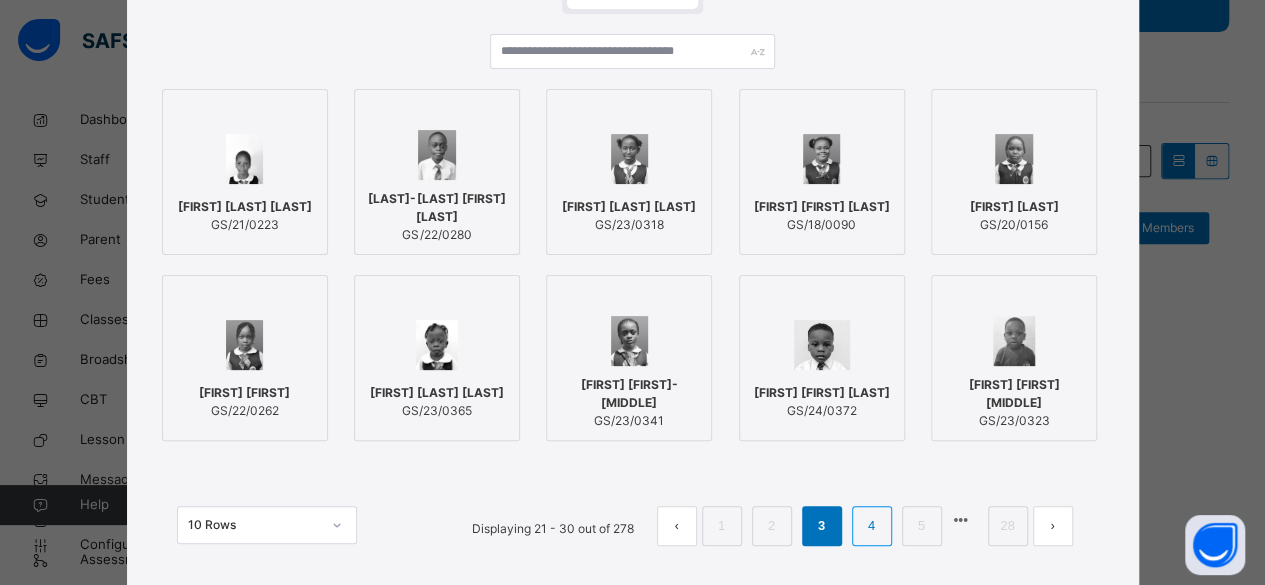 click on "4" at bounding box center (871, 526) 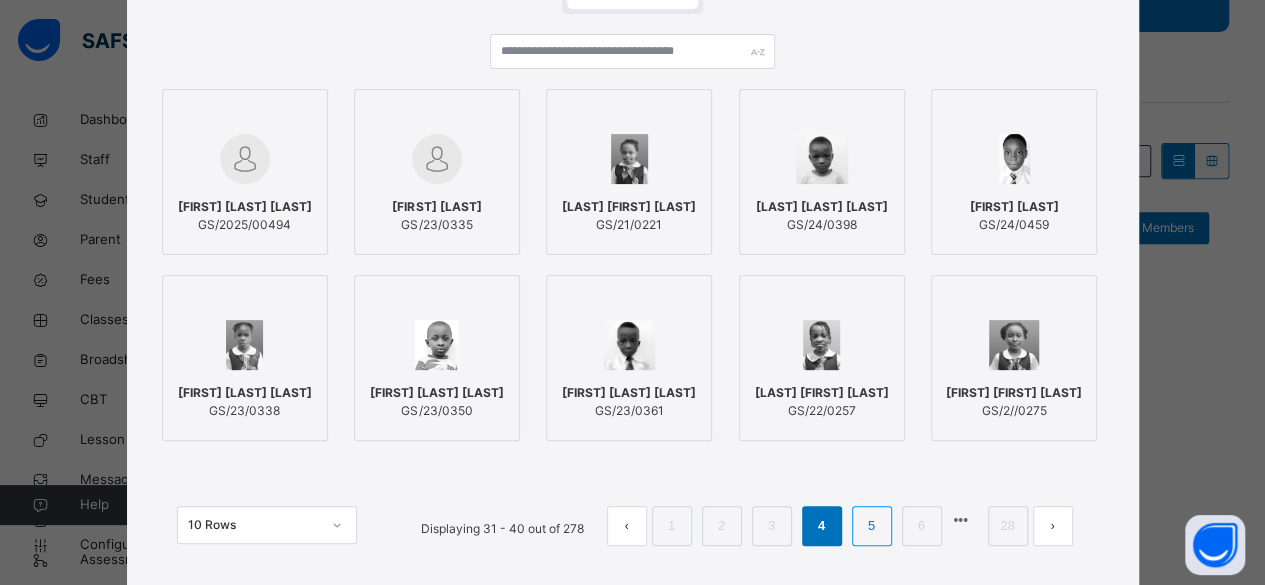 click on "5" at bounding box center [871, 526] 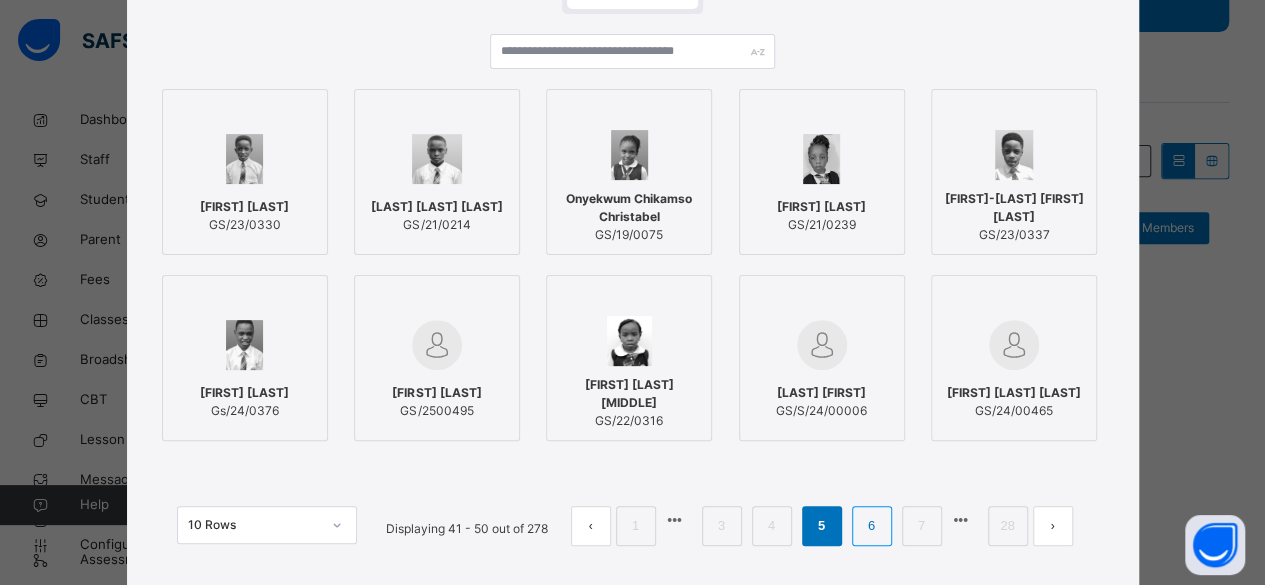 click on "6" at bounding box center (871, 526) 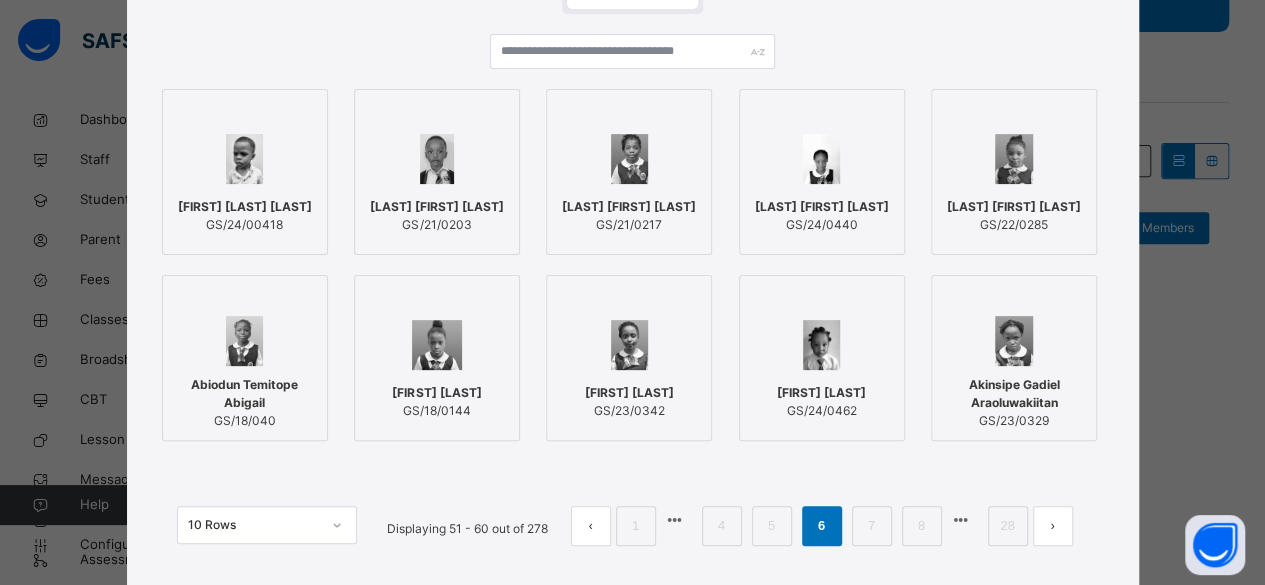 click at bounding box center [437, 159] 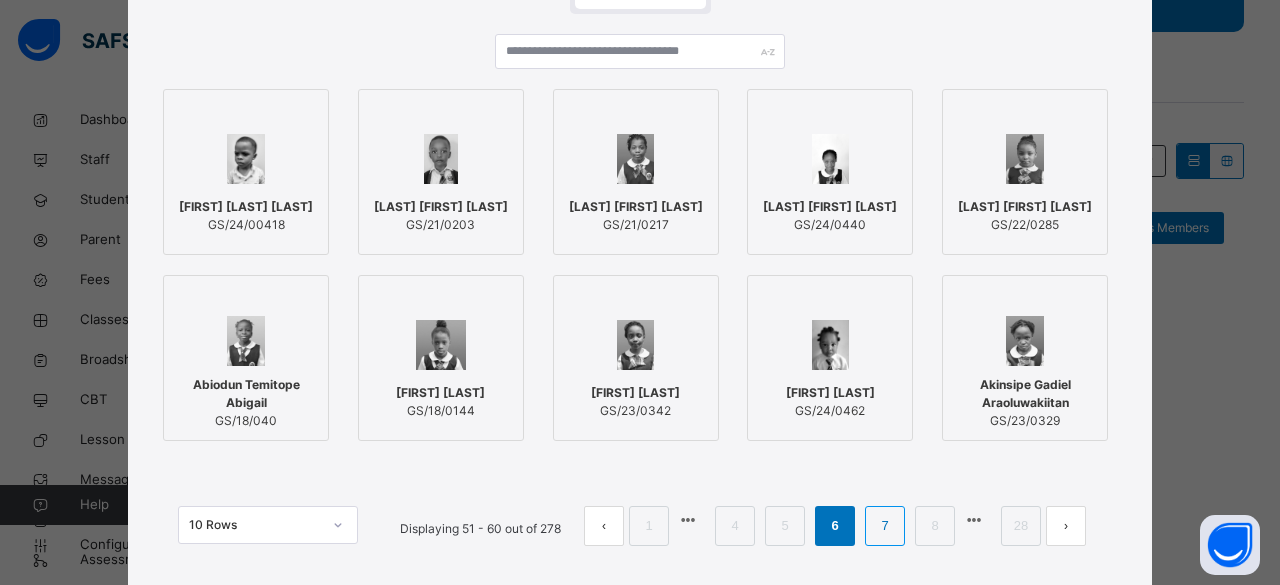 click on "7" at bounding box center (884, 526) 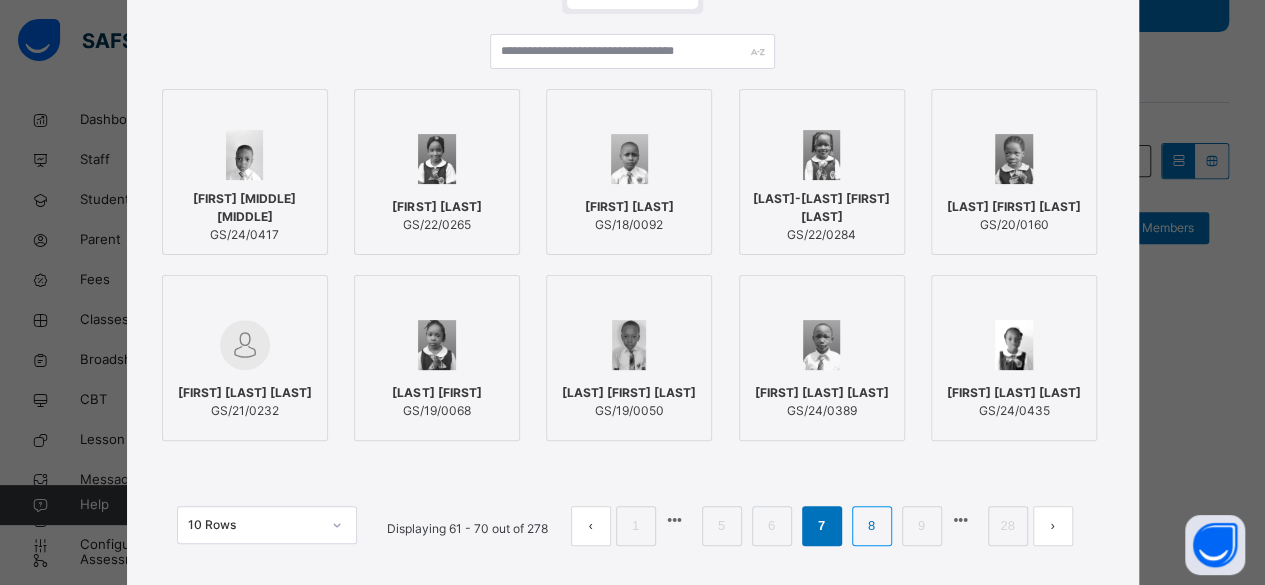 click on "8" at bounding box center [871, 526] 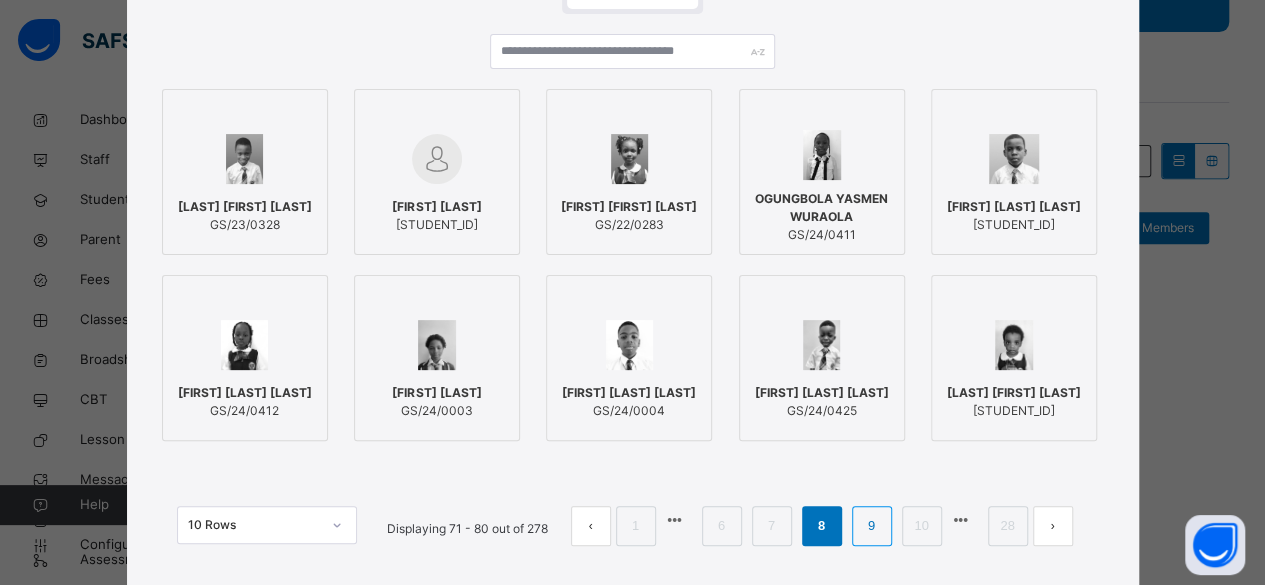 click on "9" at bounding box center (871, 526) 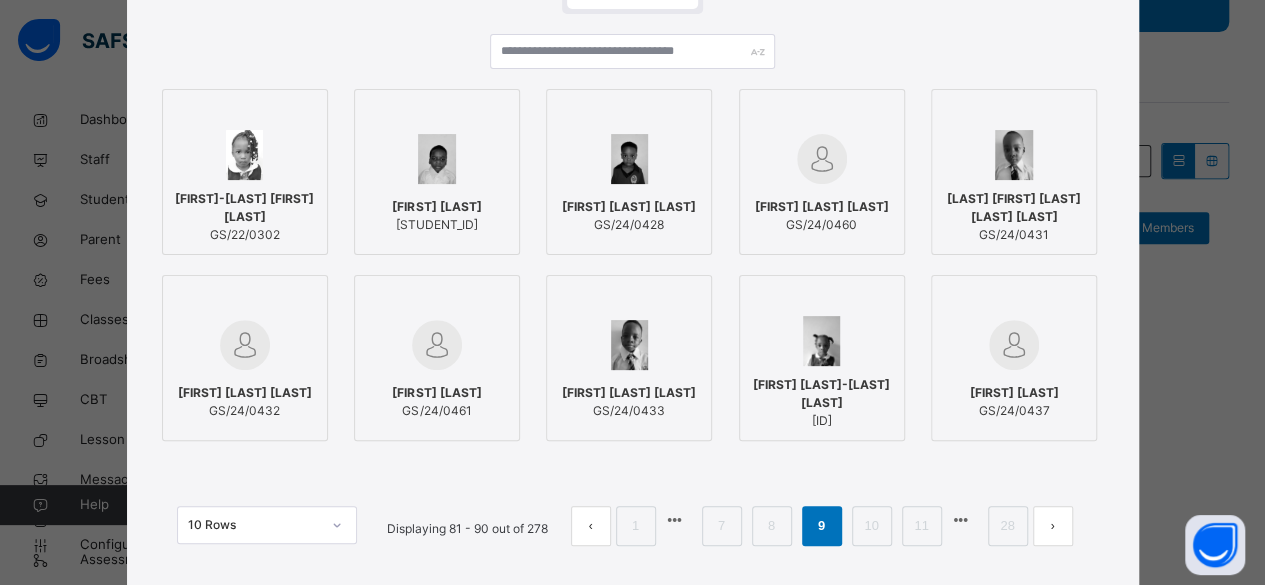 click on "[FIRST] [LAST] [LAST]" at bounding box center (245, 393) 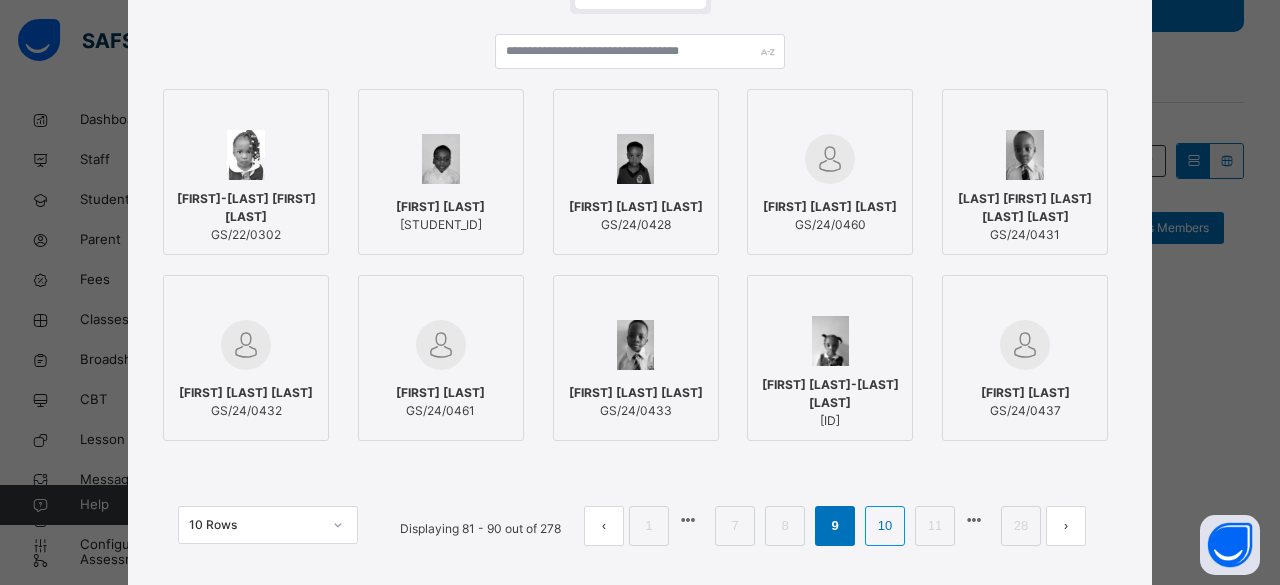 click on "10" at bounding box center (885, 526) 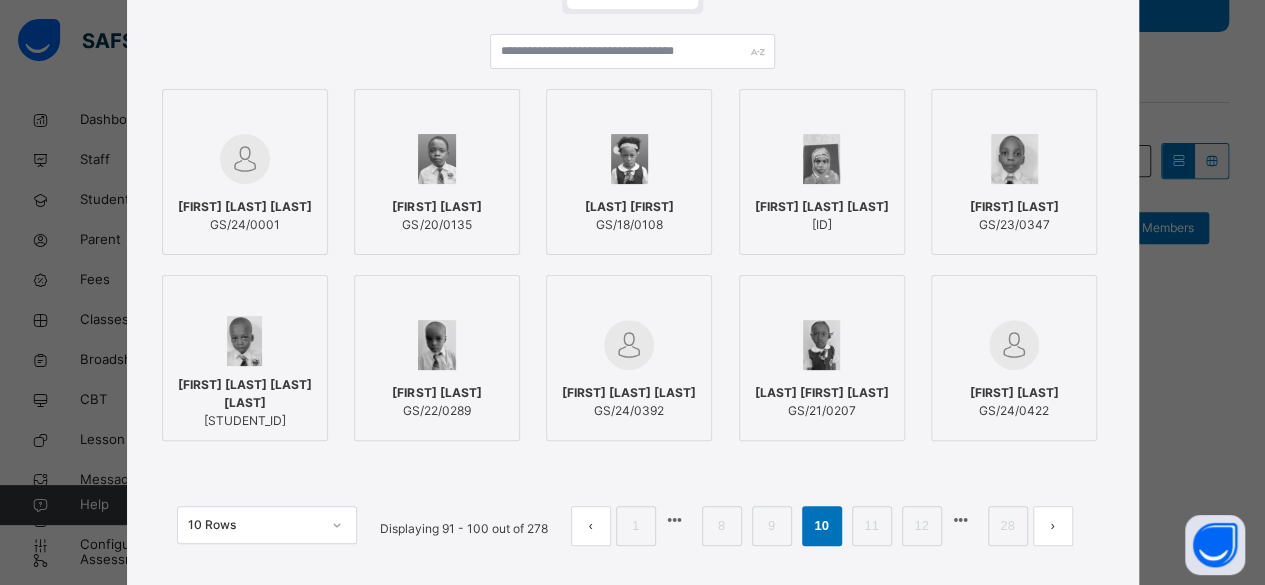 click at bounding box center [436, 345] 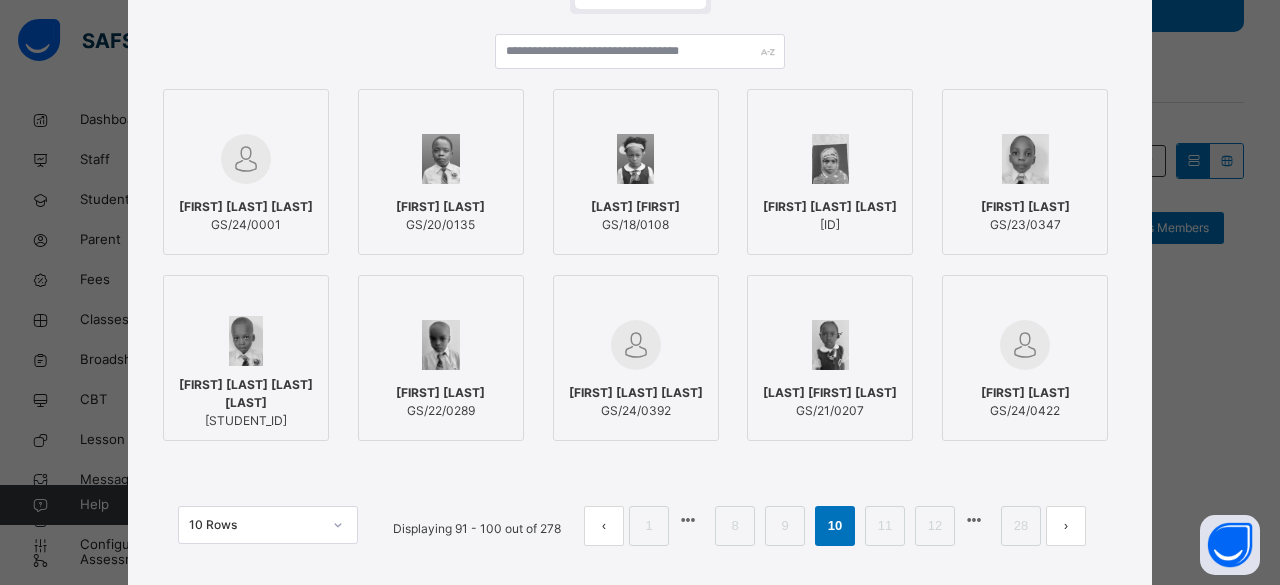 click on "[FIRST] [LAST]" at bounding box center [1025, 207] 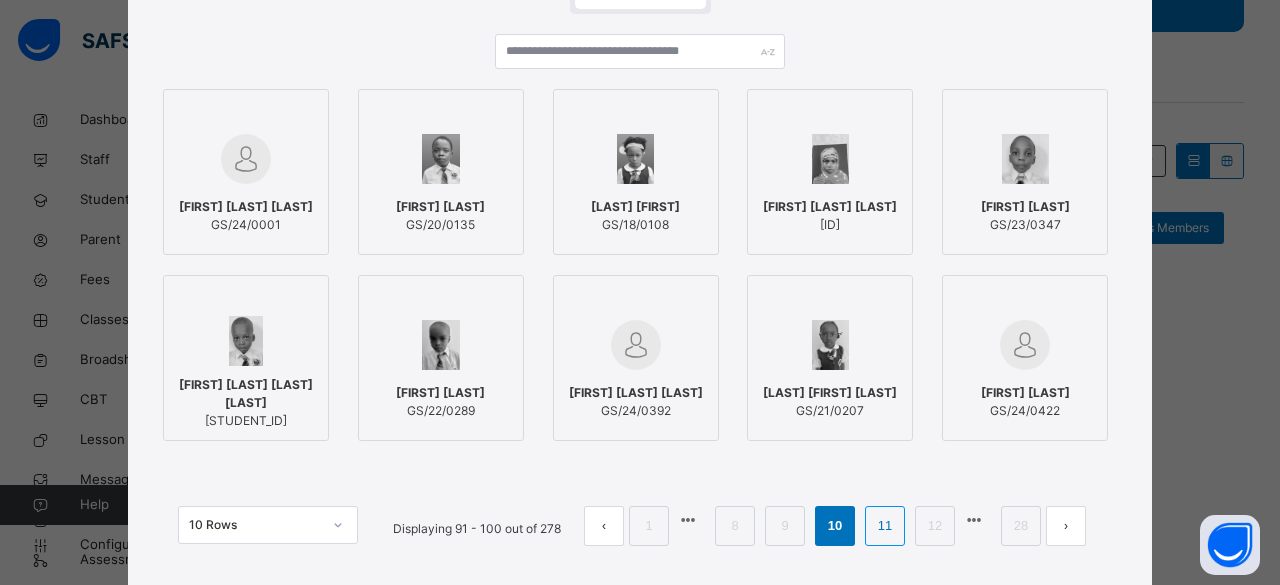 click on "11" at bounding box center (885, 526) 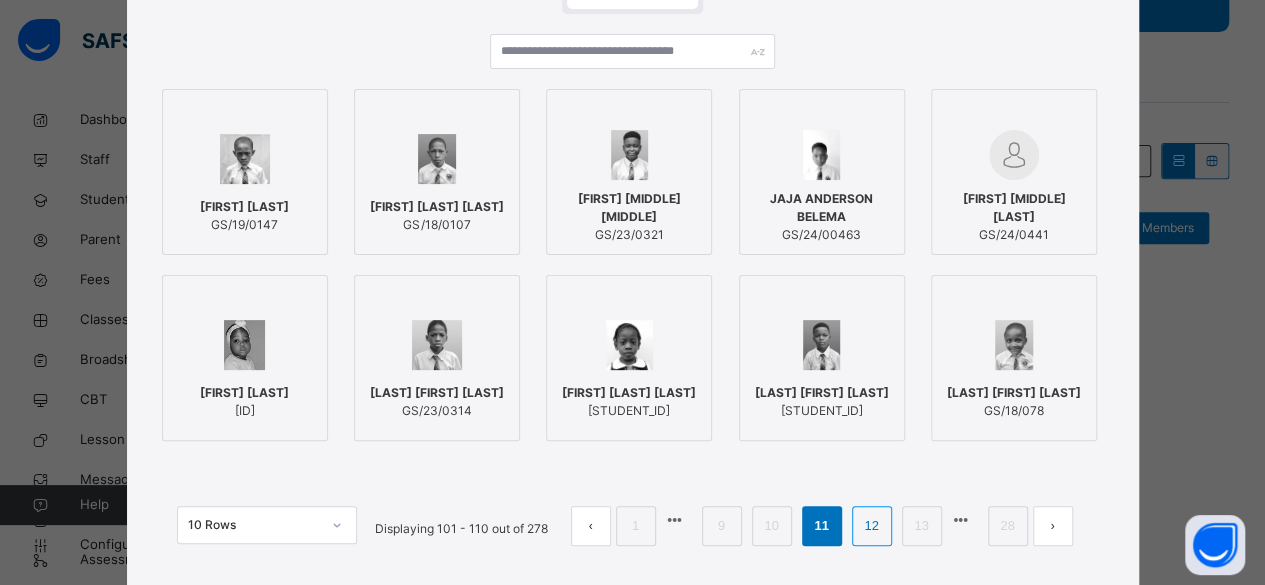 click on "12" at bounding box center (871, 526) 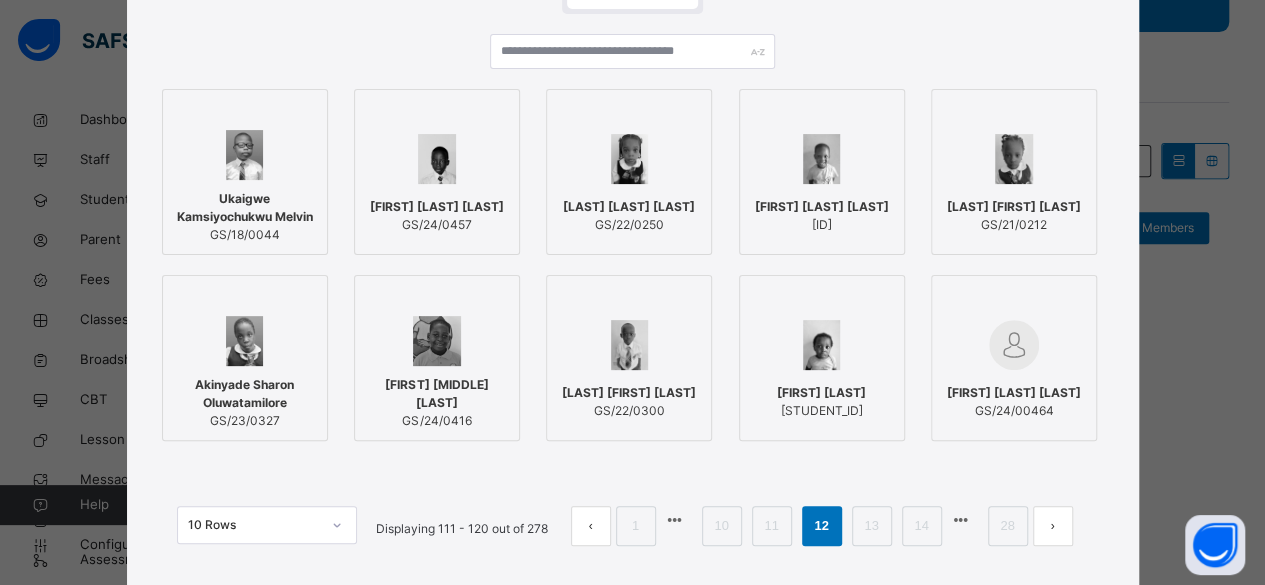 click on "[LAST] [LAST] [LAST]" at bounding box center [629, 207] 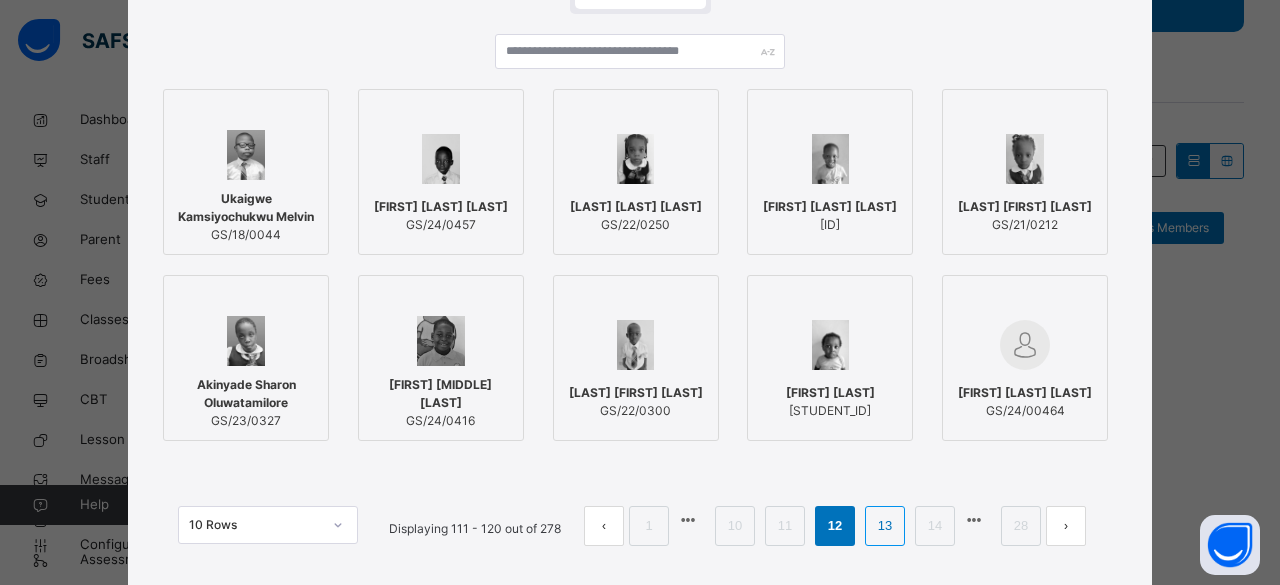 click on "13" at bounding box center (885, 526) 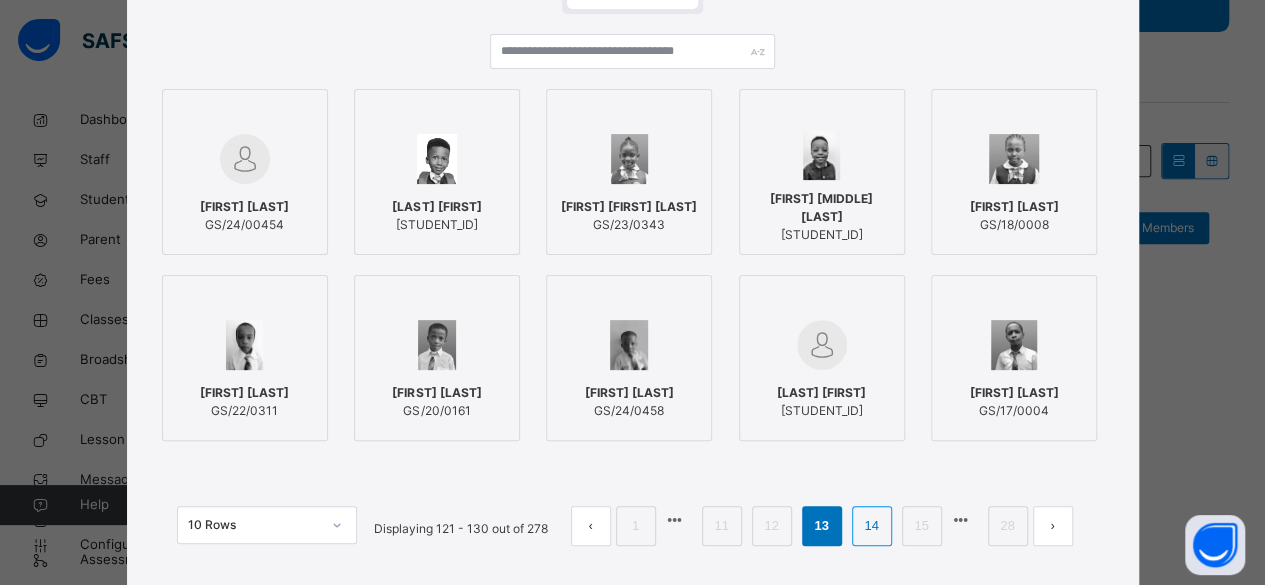 click on "14" at bounding box center [871, 526] 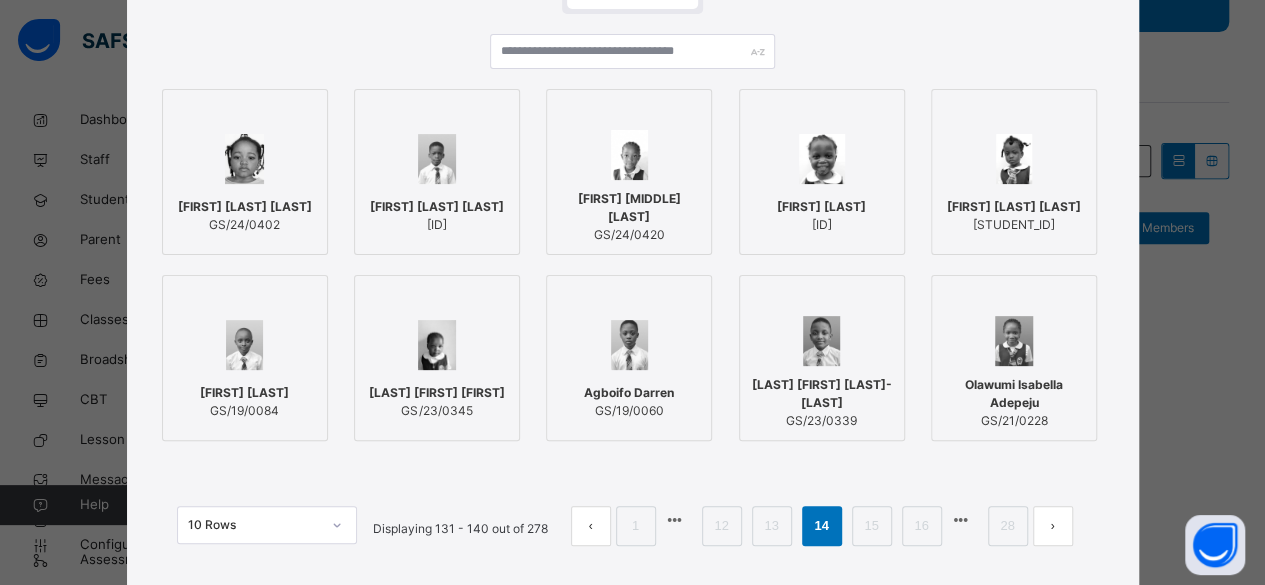 click on "[FIRST] [MIDDLE] [LAST]" at bounding box center (629, 208) 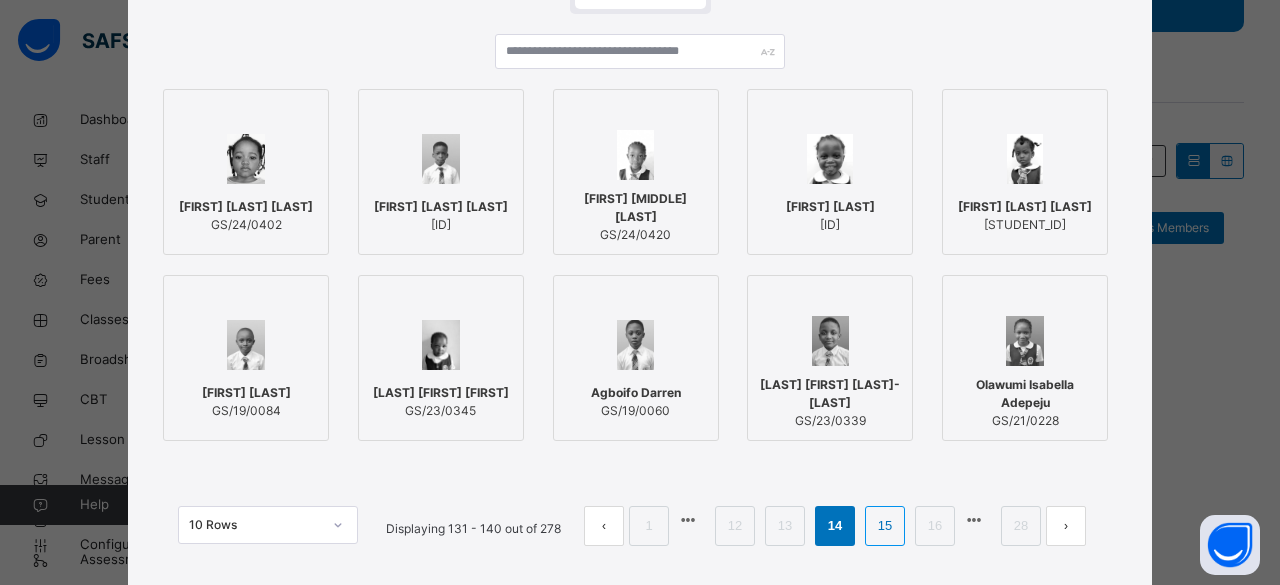 click on "15" at bounding box center [885, 526] 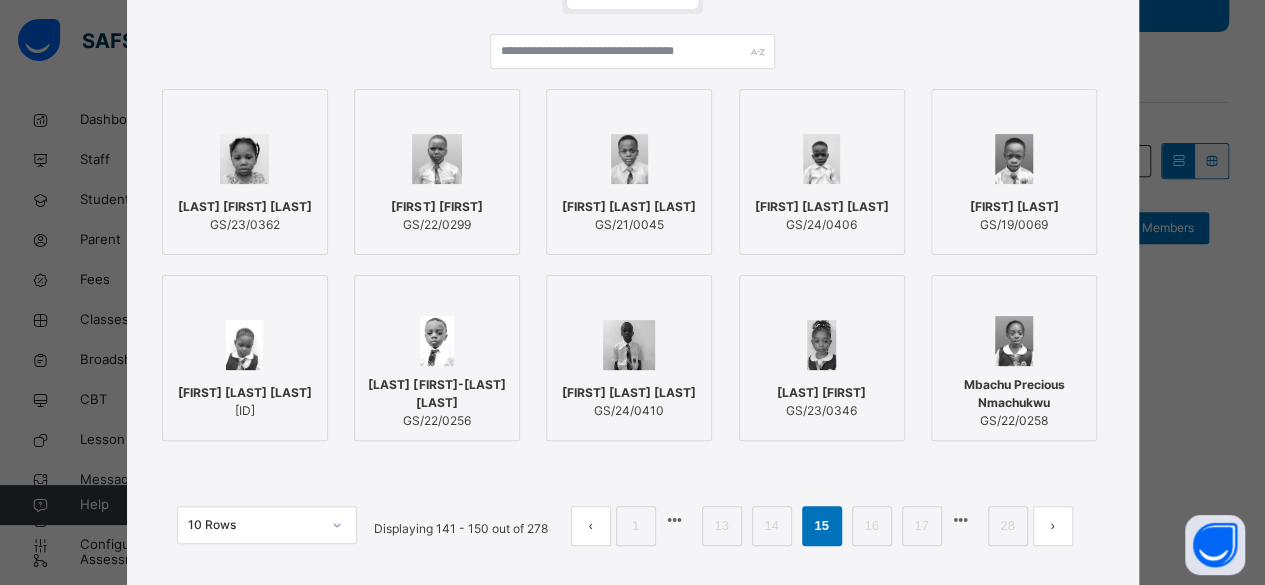 click at bounding box center [822, 345] 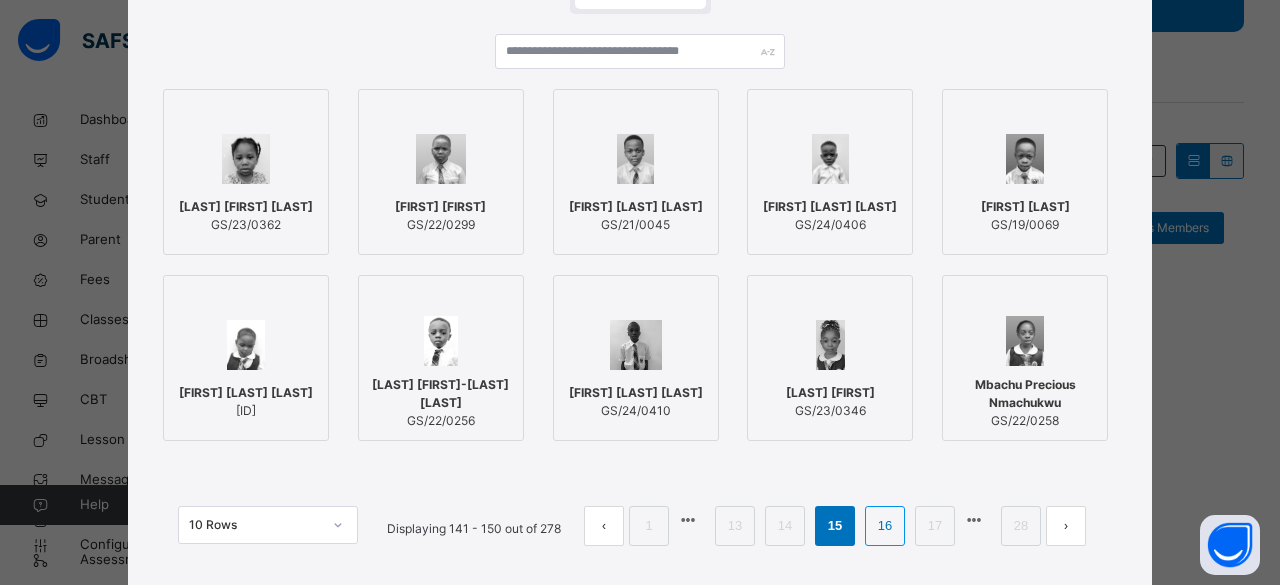 click on "16" at bounding box center [885, 526] 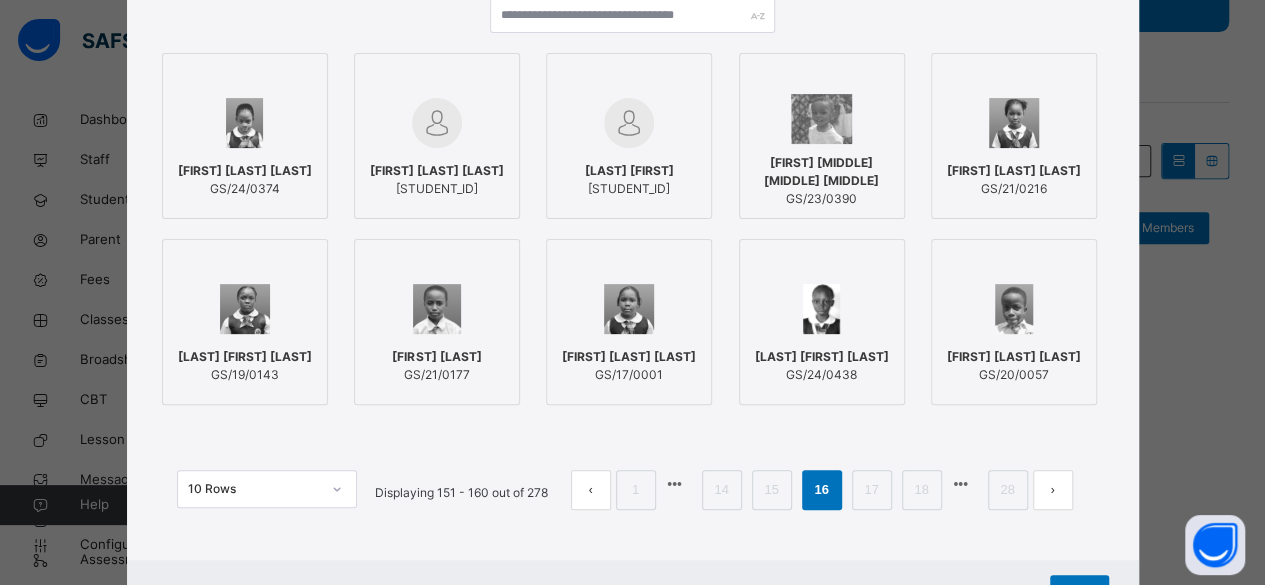 scroll, scrollTop: 234, scrollLeft: 0, axis: vertical 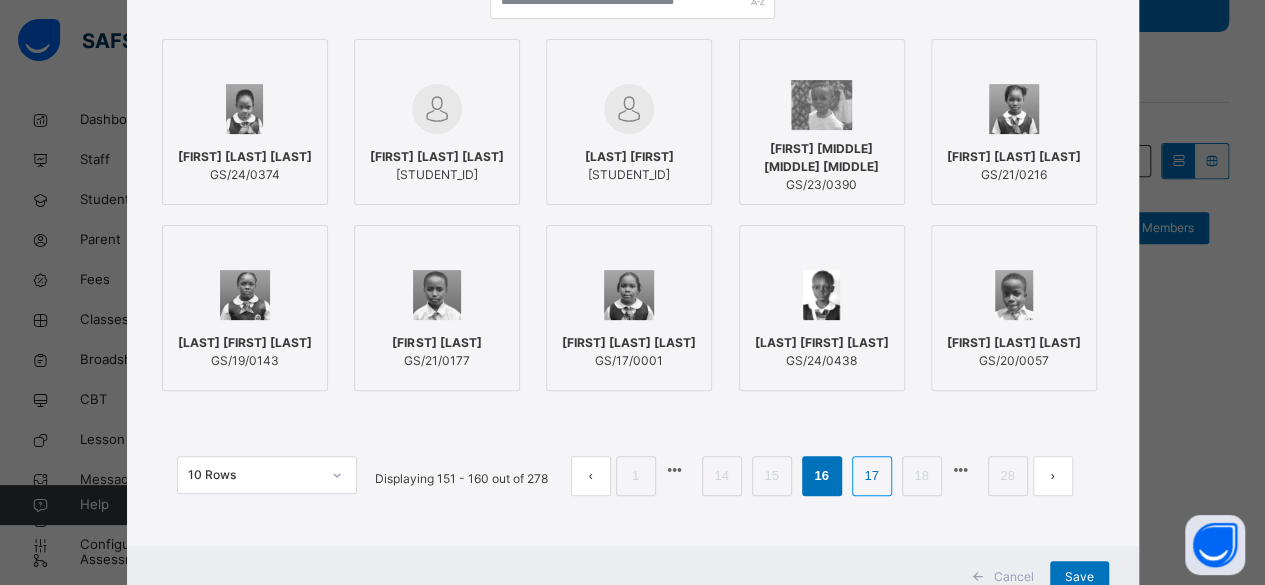 click on "17" at bounding box center (871, 476) 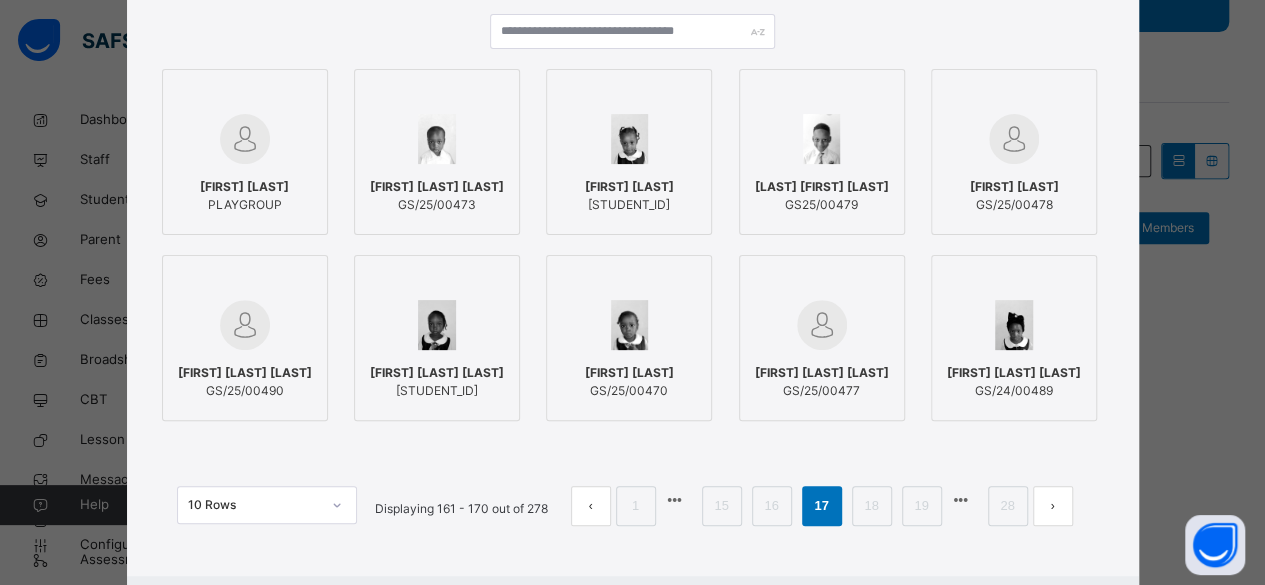scroll, scrollTop: 234, scrollLeft: 0, axis: vertical 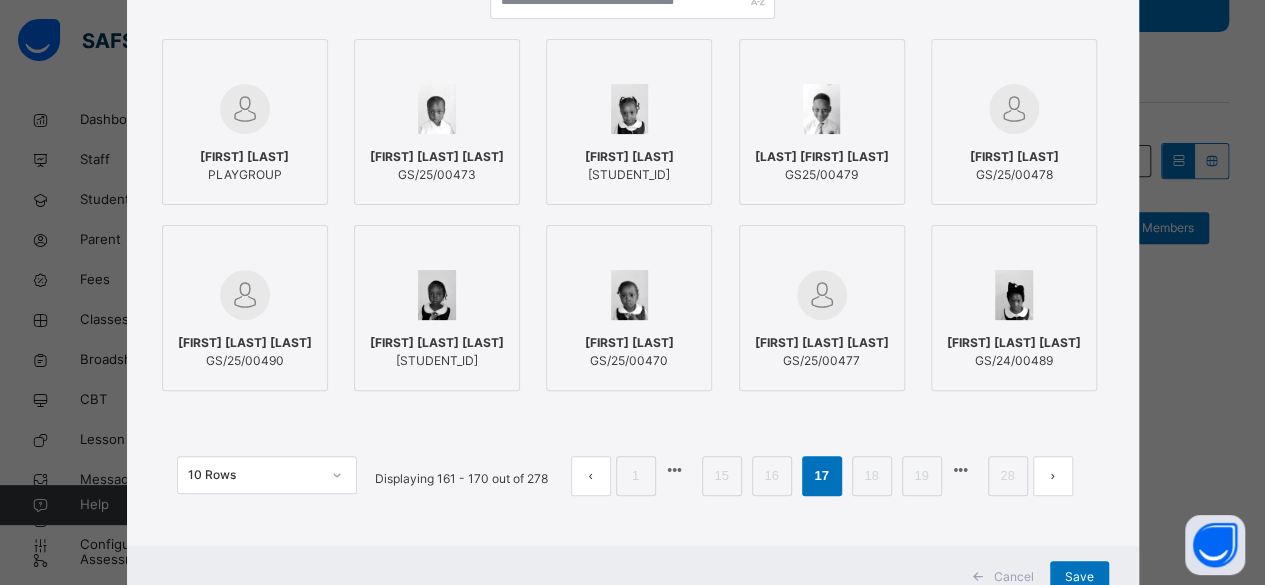 click on "GS25/00479" at bounding box center [822, 175] 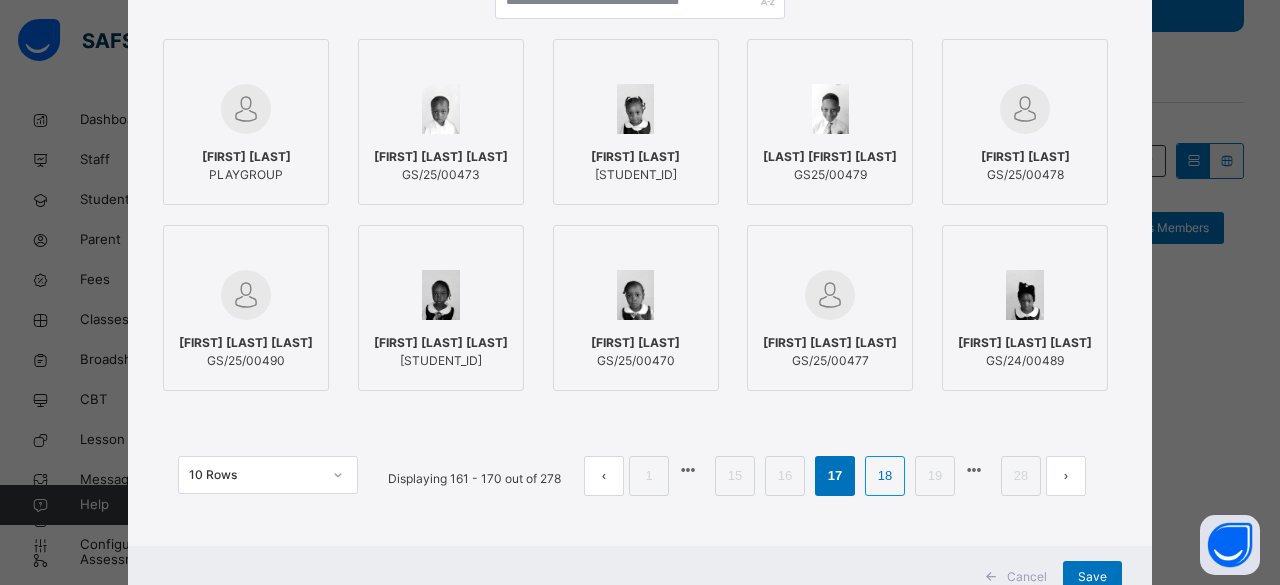 click on "18" at bounding box center [885, 476] 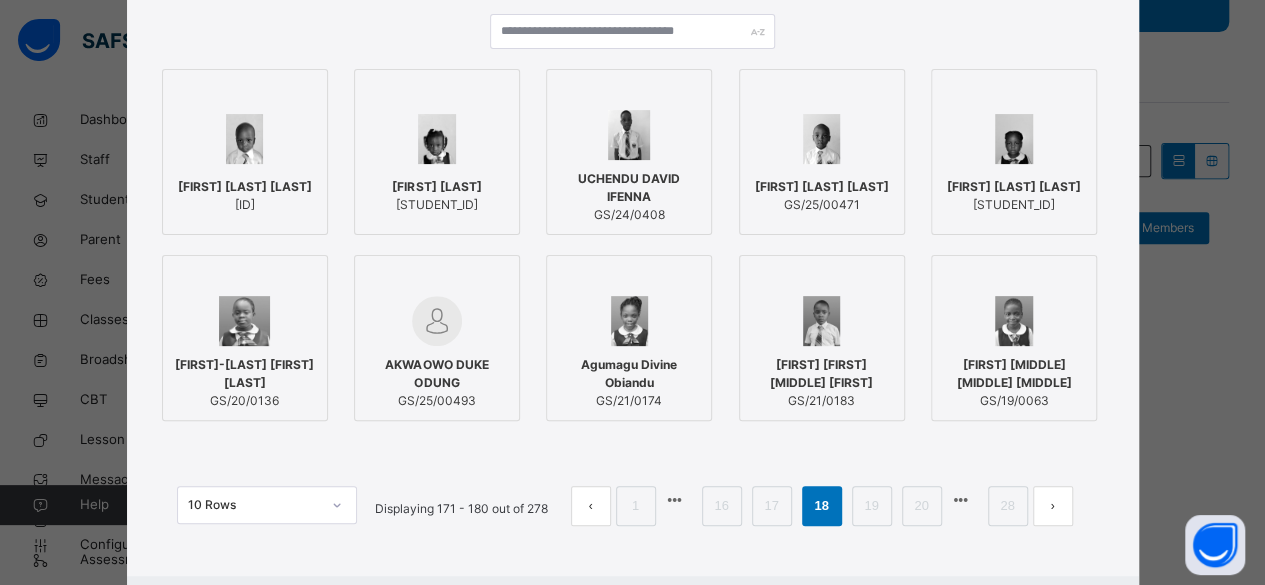 scroll, scrollTop: 234, scrollLeft: 0, axis: vertical 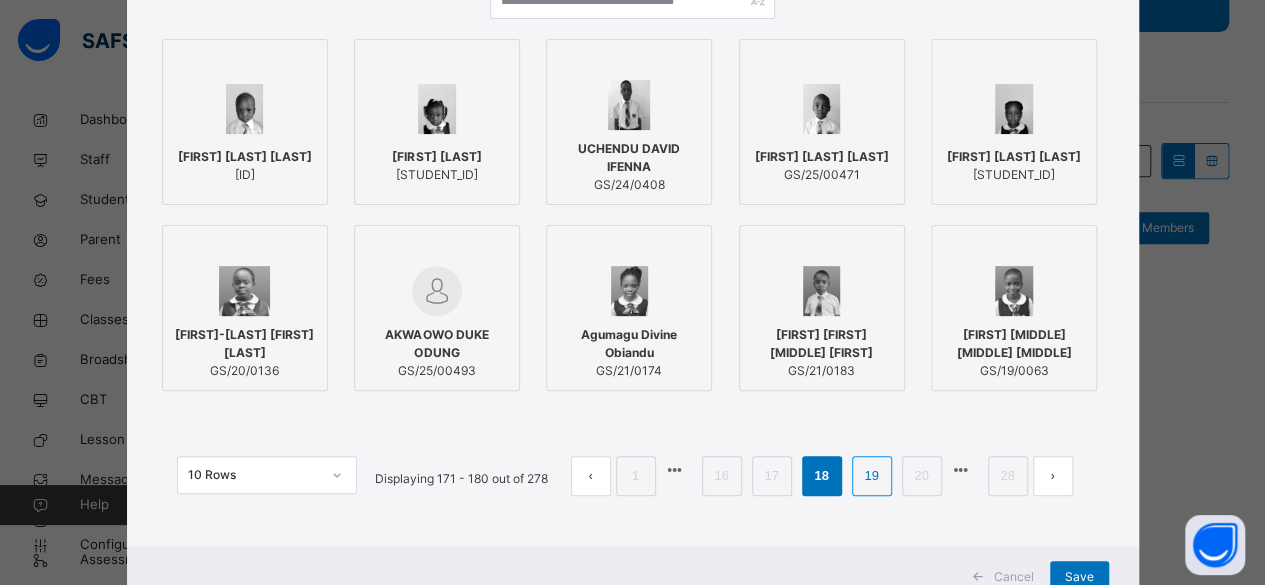 click on "19" at bounding box center [871, 476] 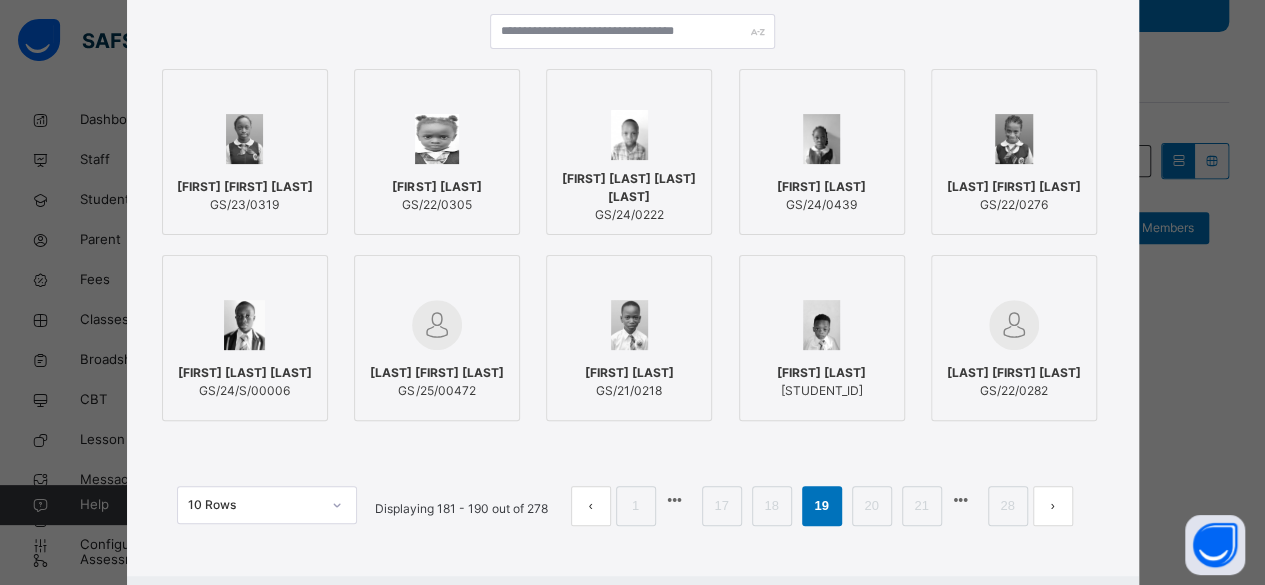 scroll, scrollTop: 234, scrollLeft: 0, axis: vertical 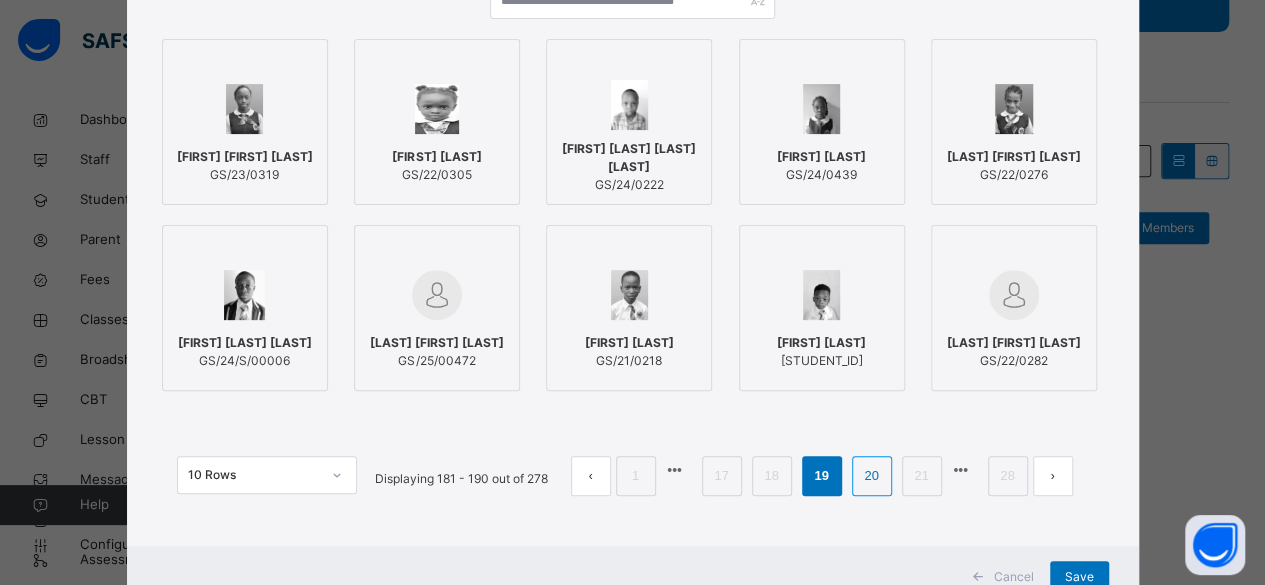 click on "20" at bounding box center [871, 476] 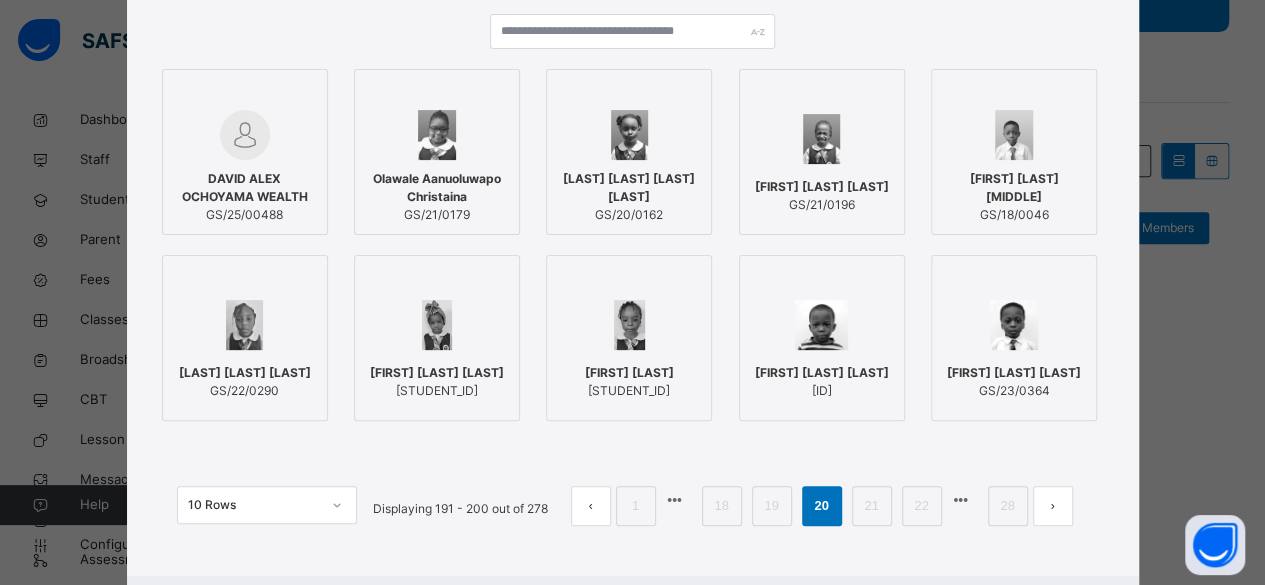 scroll, scrollTop: 234, scrollLeft: 0, axis: vertical 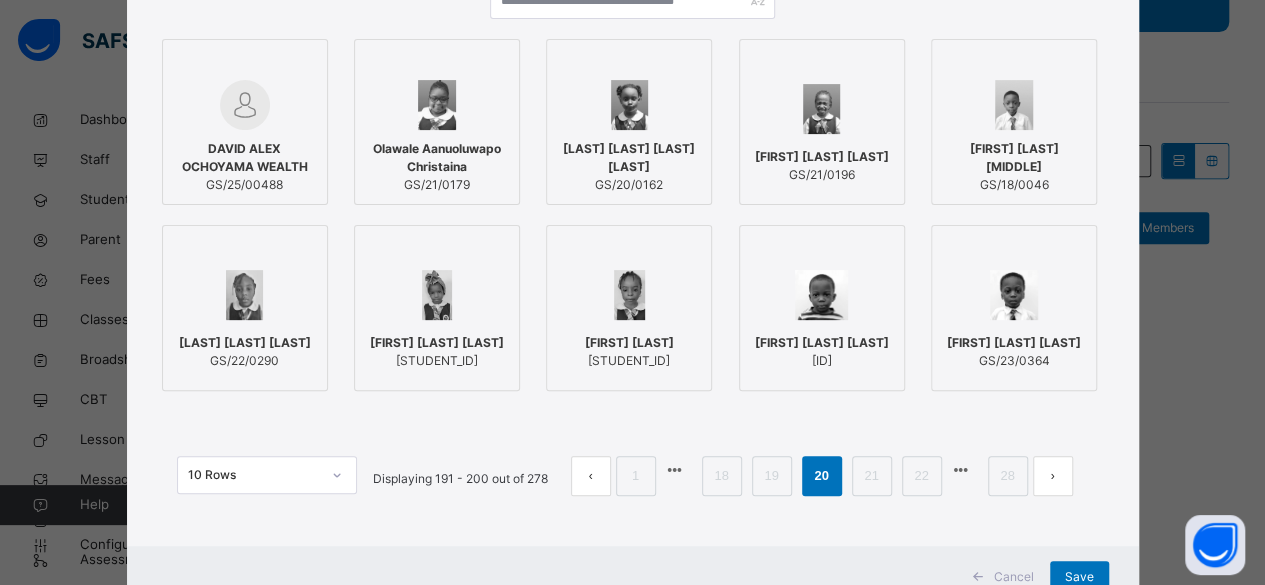 click on "[LAST] [LAST] [LAST]" at bounding box center [245, 343] 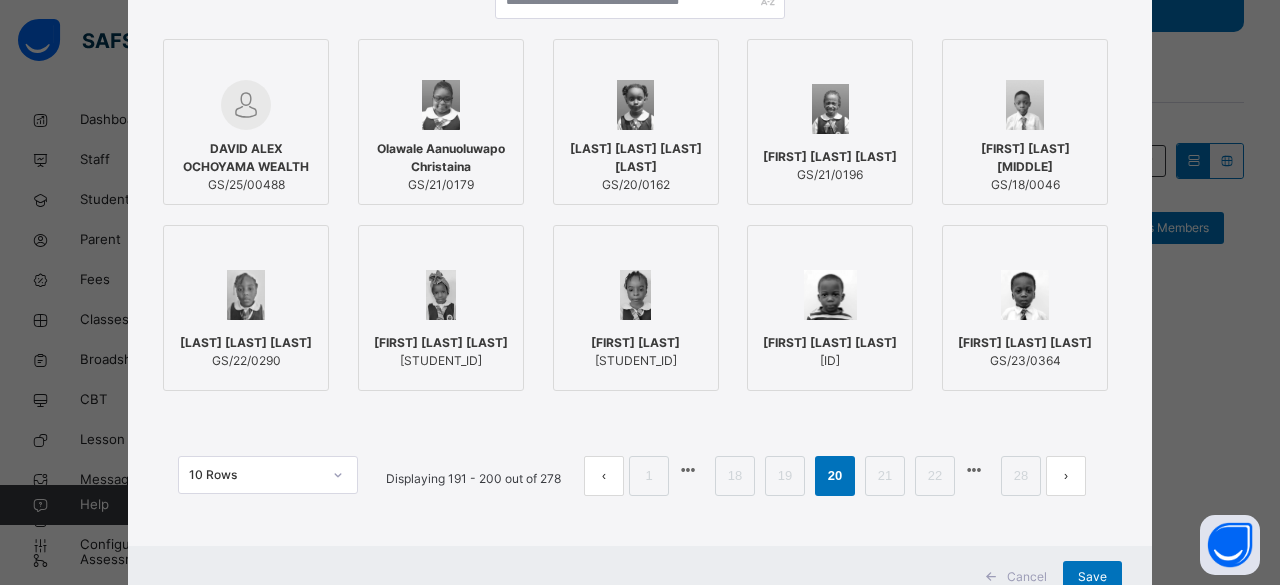 click at bounding box center (441, 295) 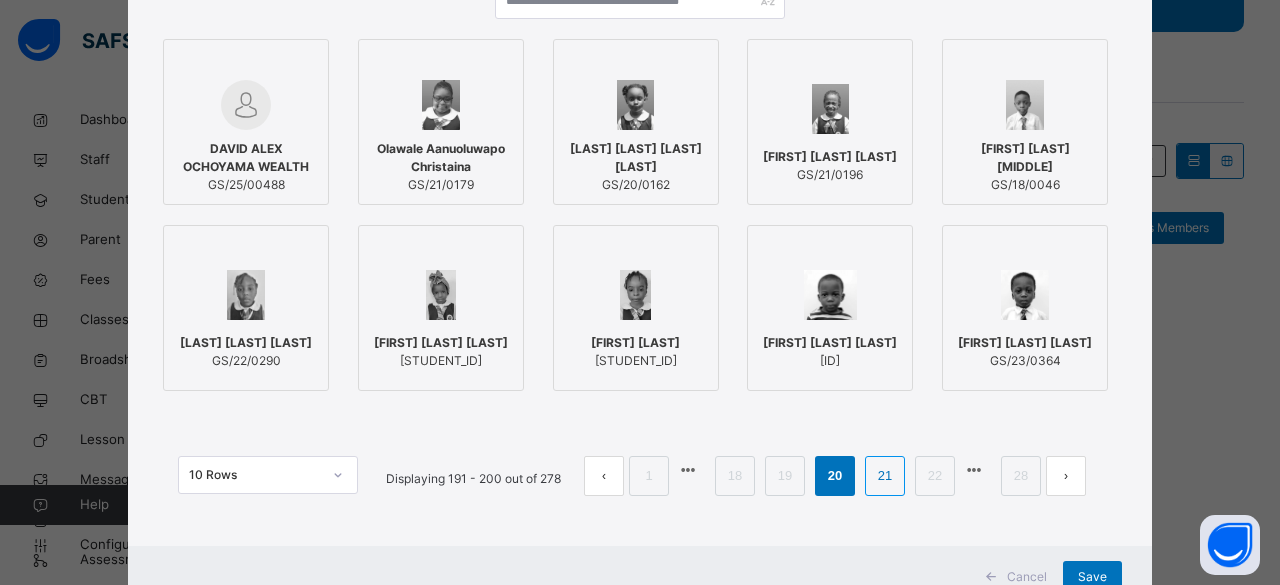 click on "21" at bounding box center (885, 476) 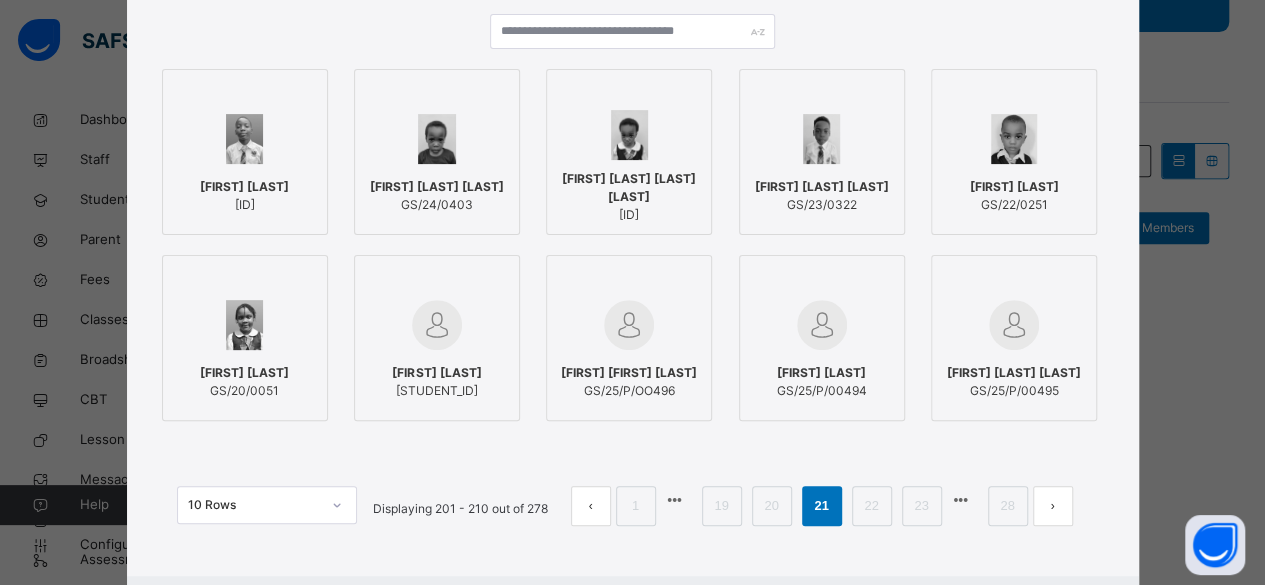 scroll, scrollTop: 234, scrollLeft: 0, axis: vertical 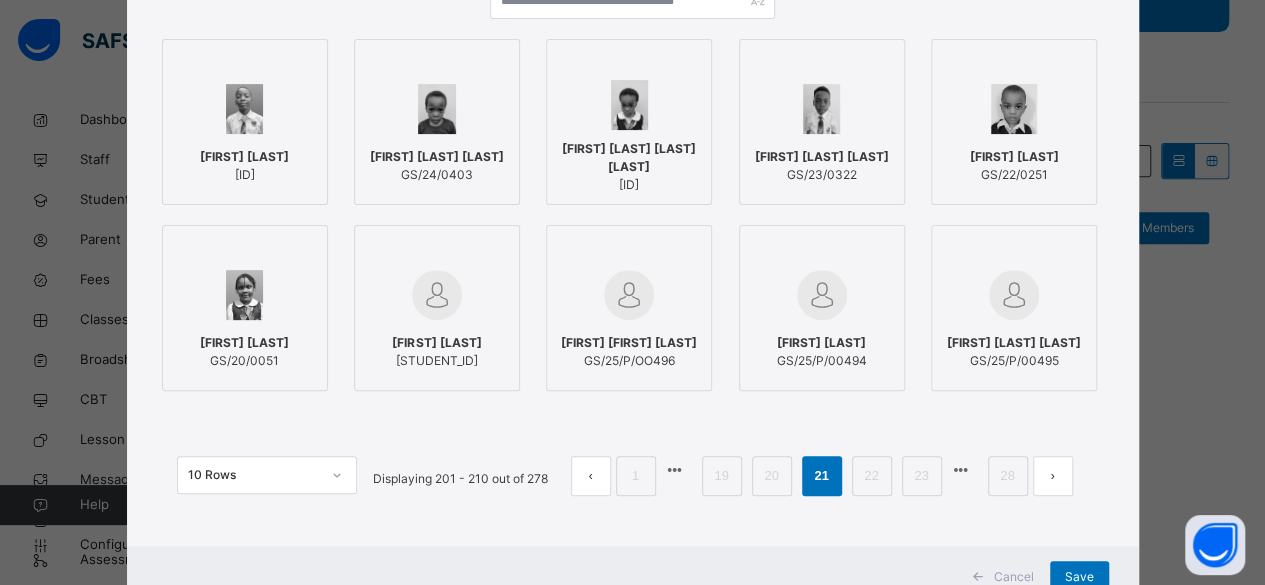 click on "[FIRST] [LAST]" at bounding box center [1014, 157] 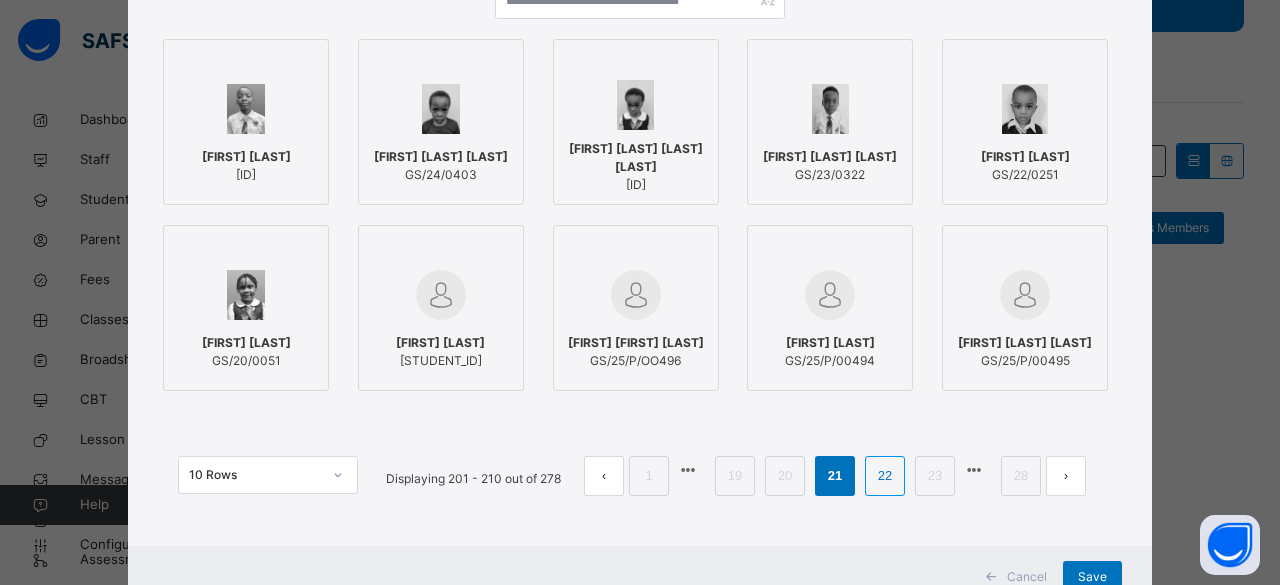click on "22" at bounding box center (885, 476) 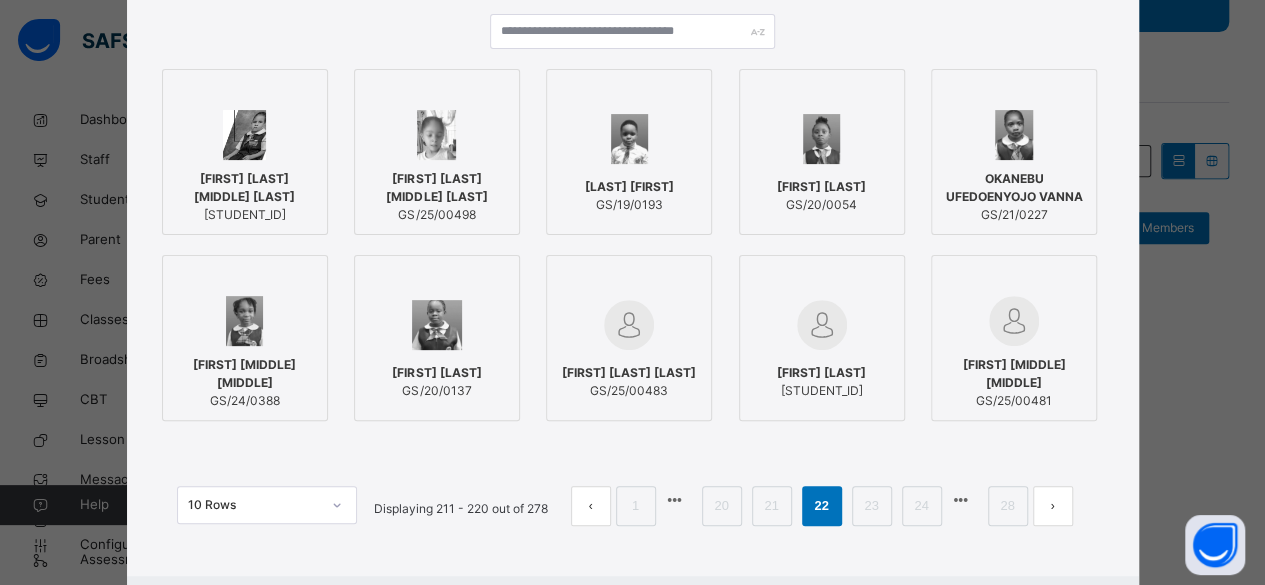 scroll, scrollTop: 234, scrollLeft: 0, axis: vertical 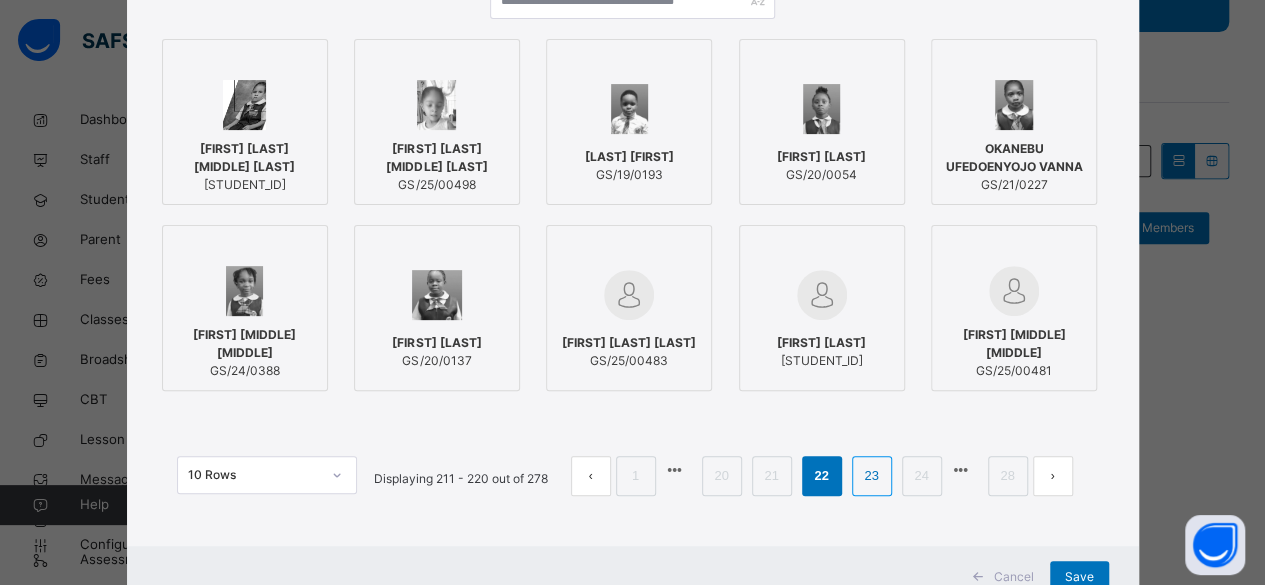 click on "23" at bounding box center (871, 476) 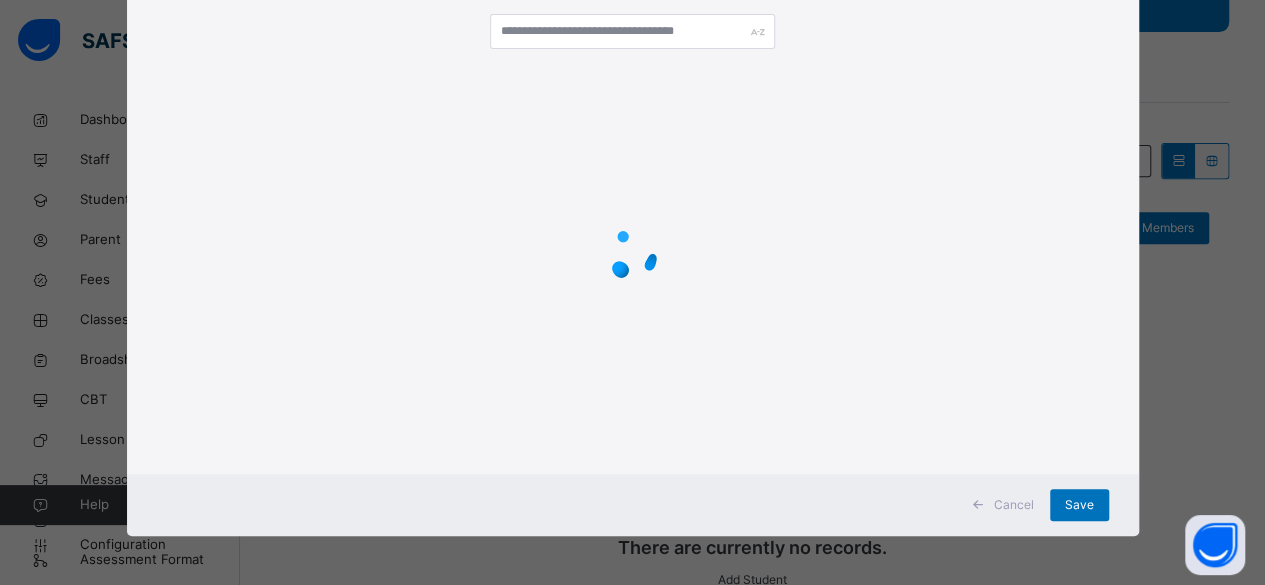 scroll, scrollTop: 234, scrollLeft: 0, axis: vertical 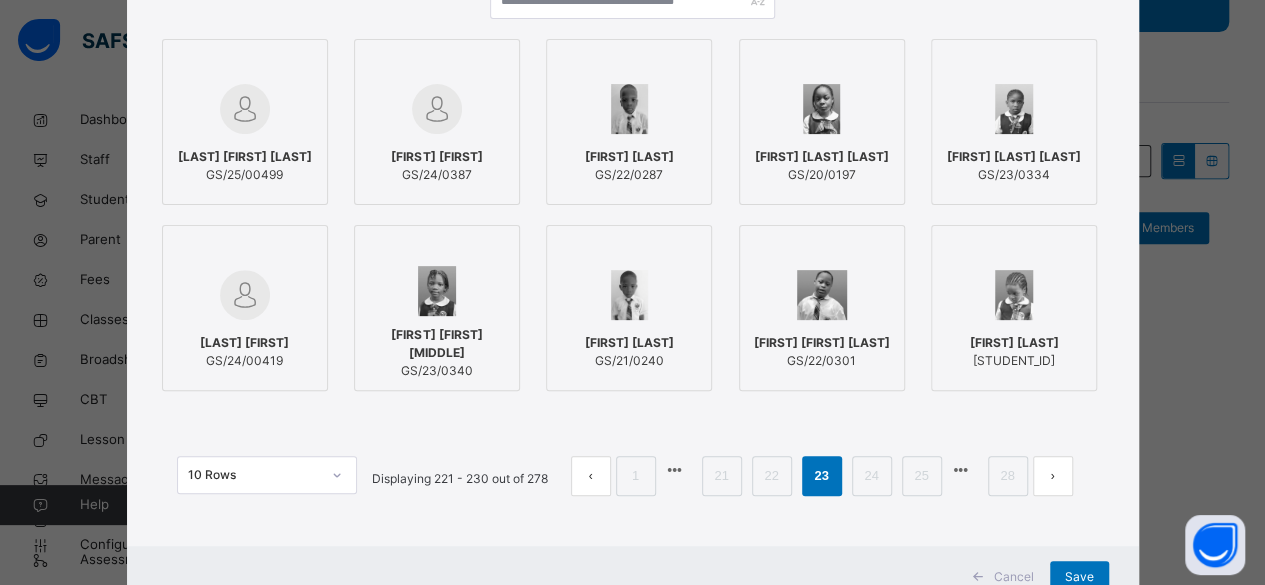 click on "[FIRST] [LAST]" at bounding box center [629, 157] 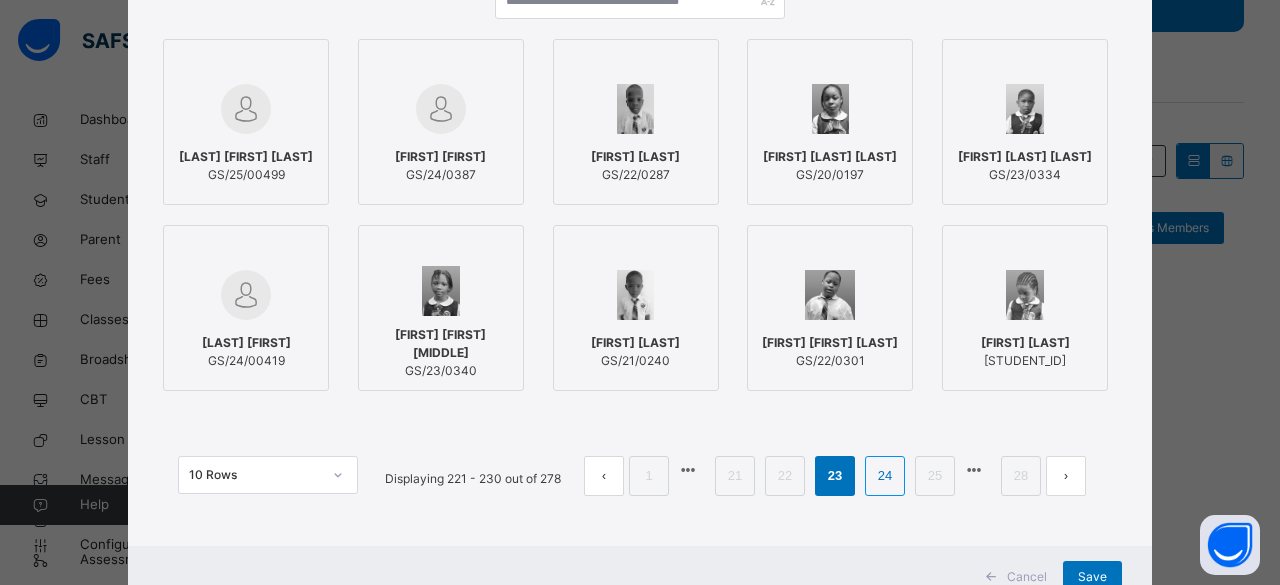 click on "24" at bounding box center [885, 476] 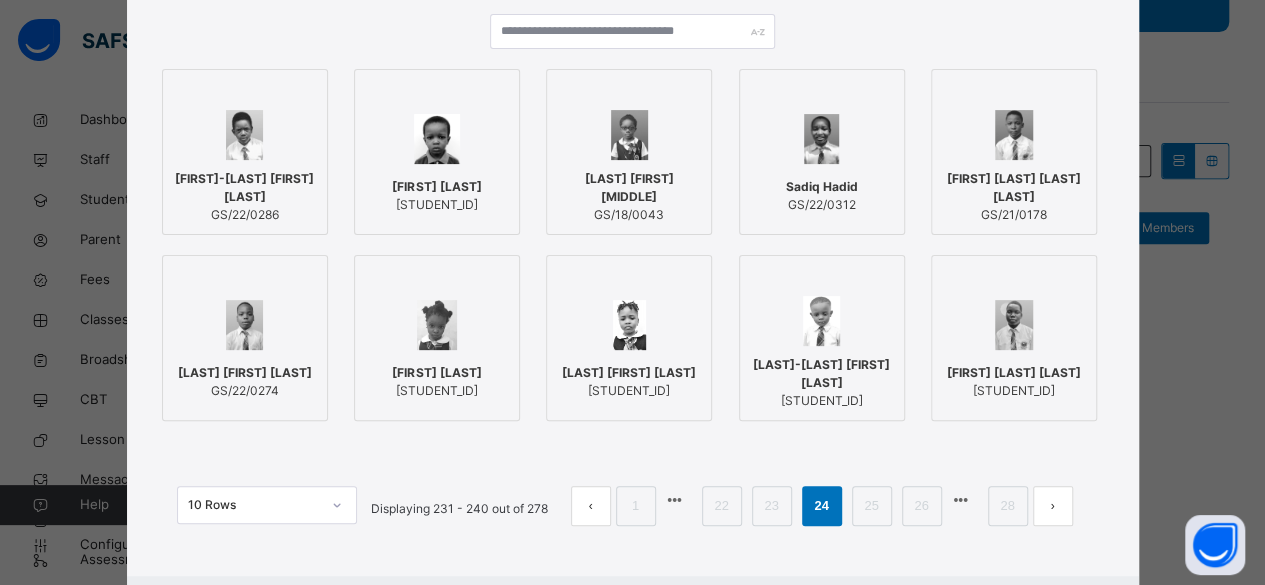 scroll, scrollTop: 234, scrollLeft: 0, axis: vertical 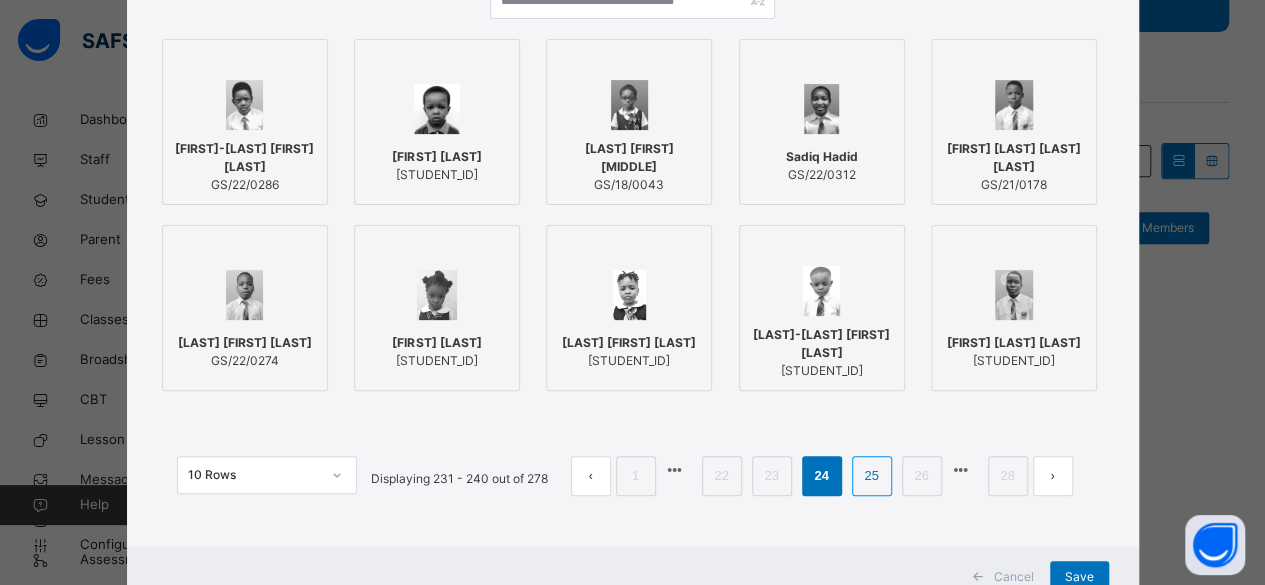 click on "25" at bounding box center (871, 476) 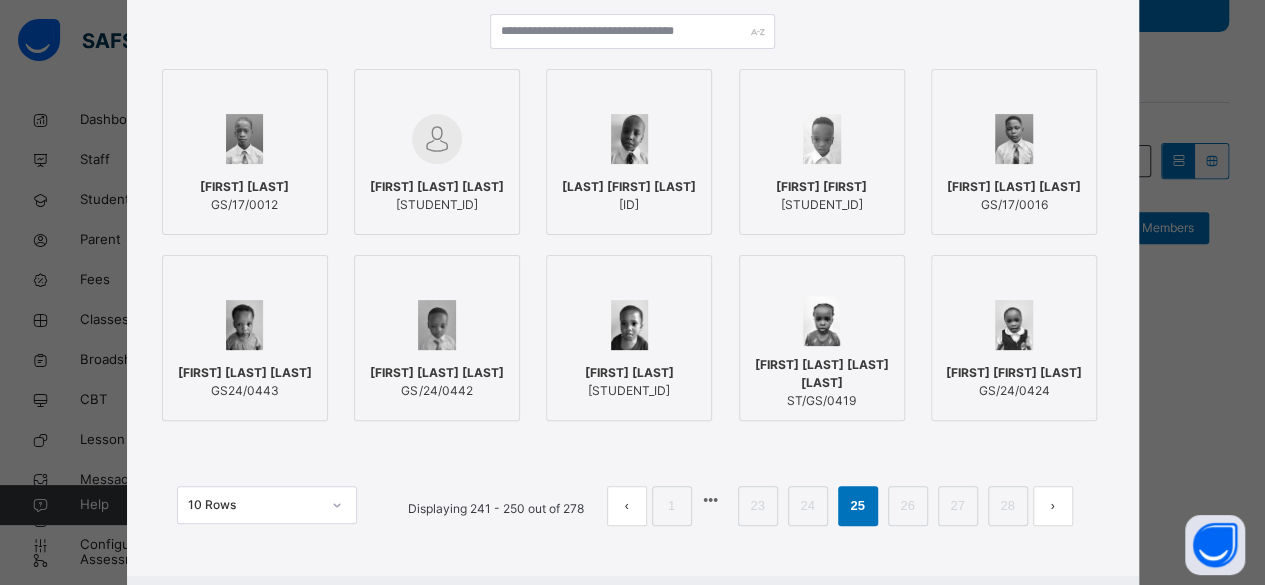 scroll, scrollTop: 234, scrollLeft: 0, axis: vertical 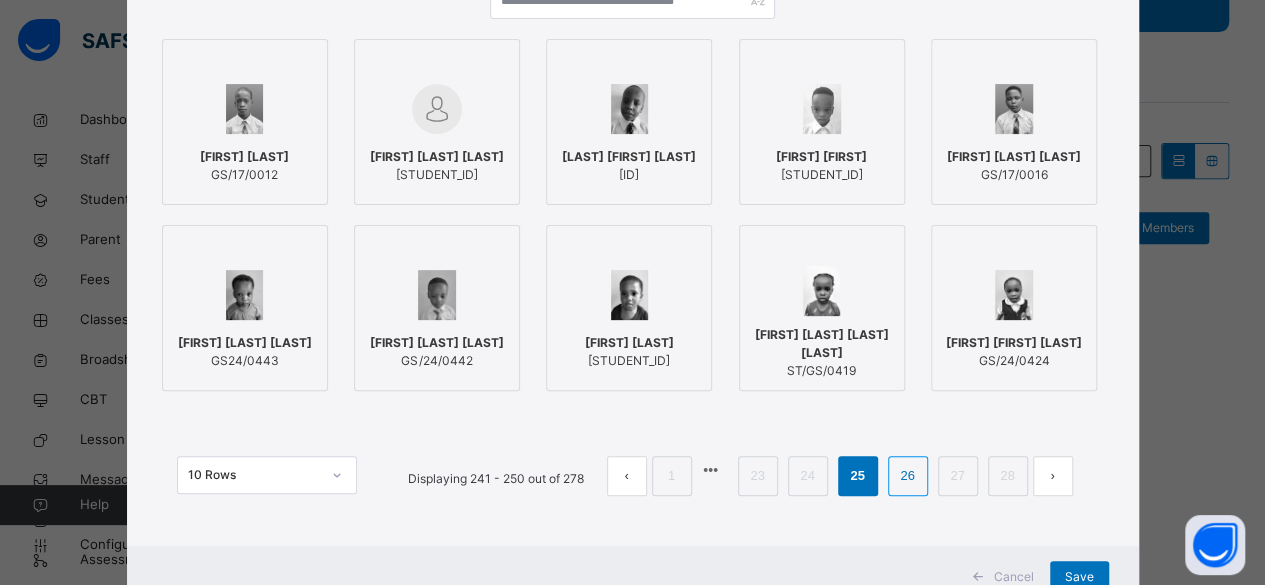 click on "26" at bounding box center (907, 476) 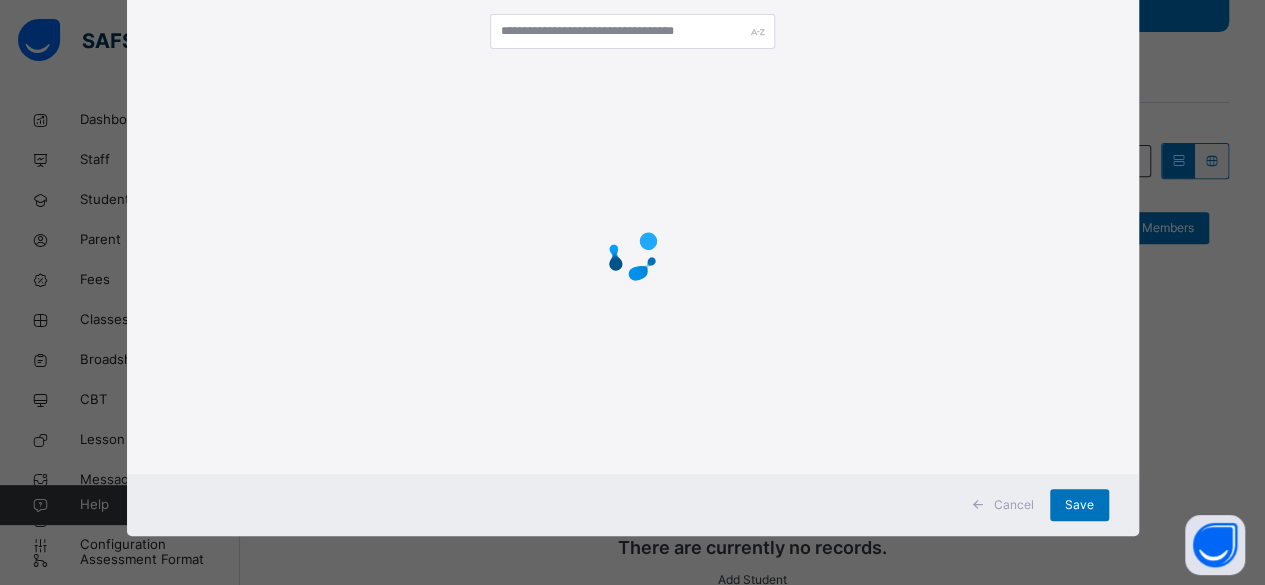 scroll, scrollTop: 234, scrollLeft: 0, axis: vertical 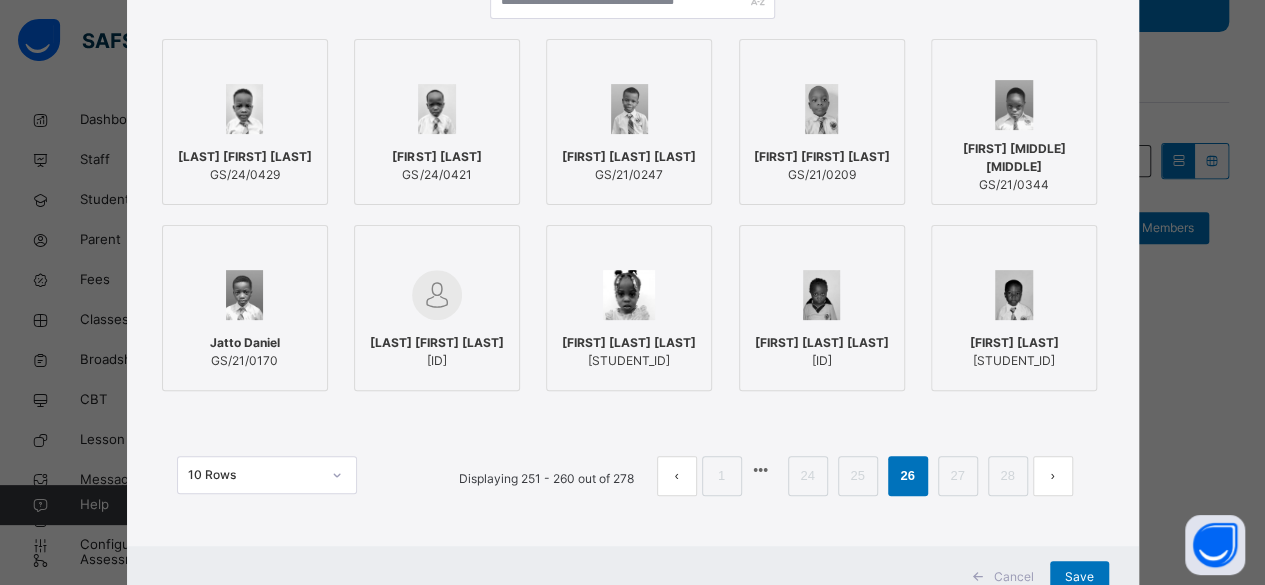 click at bounding box center [821, 109] 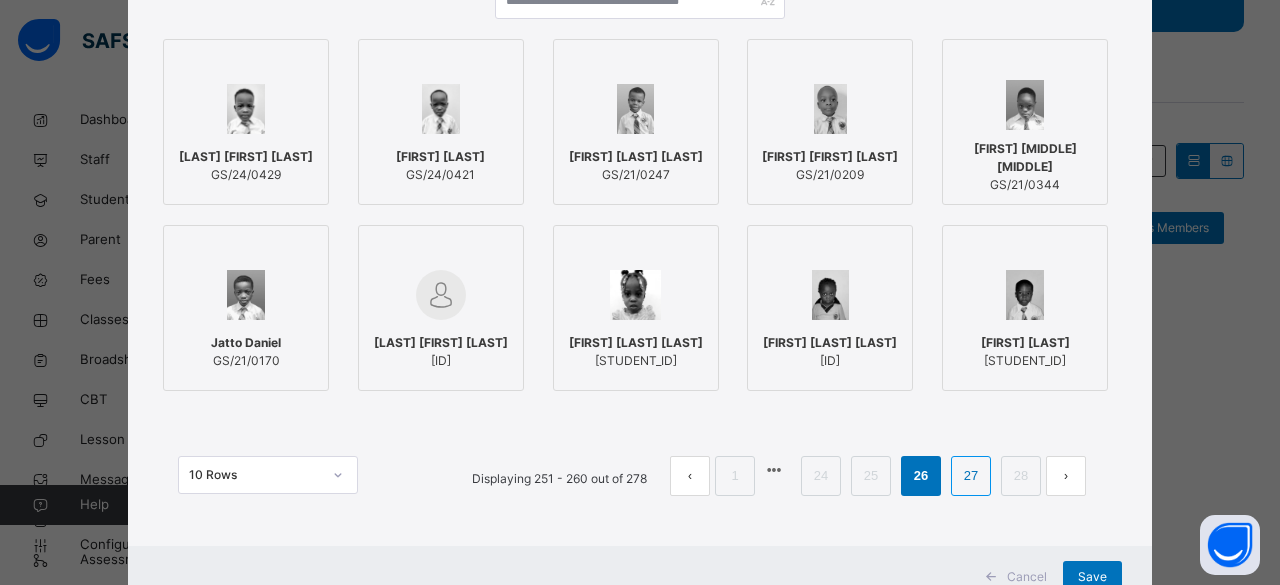 click on "27" at bounding box center [971, 476] 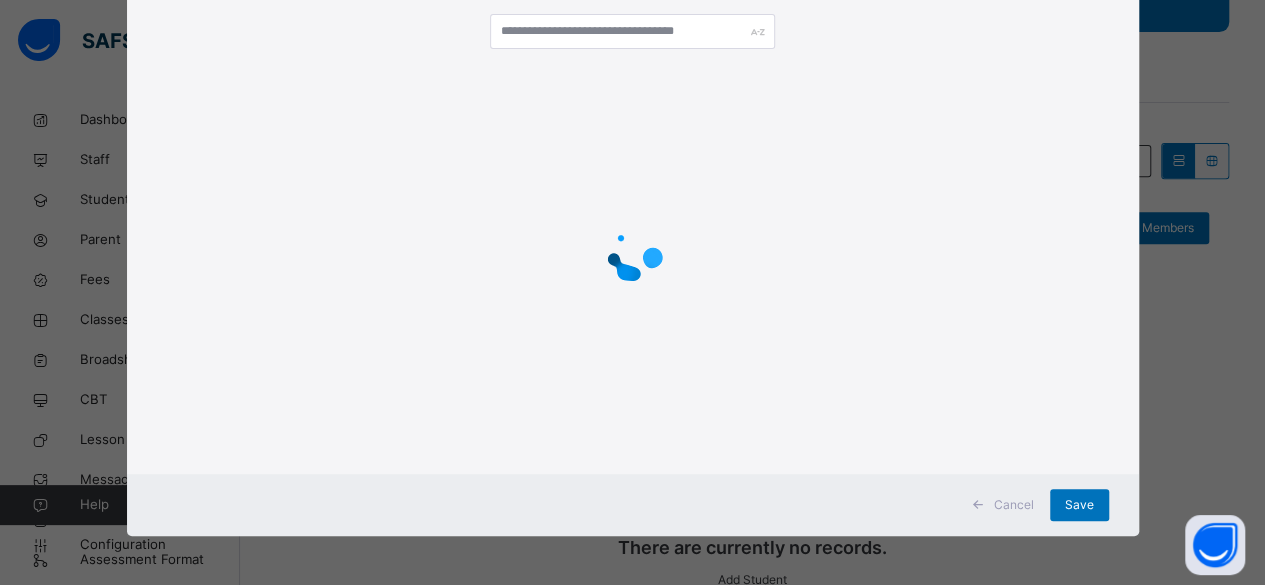 scroll, scrollTop: 234, scrollLeft: 0, axis: vertical 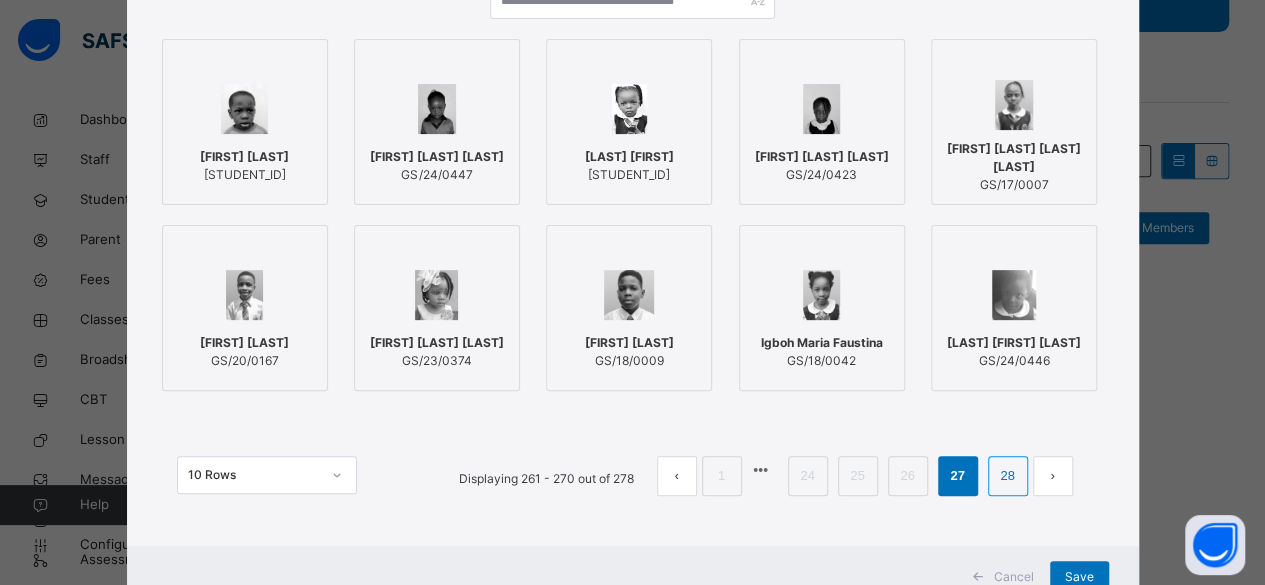 click on "28" at bounding box center [1007, 476] 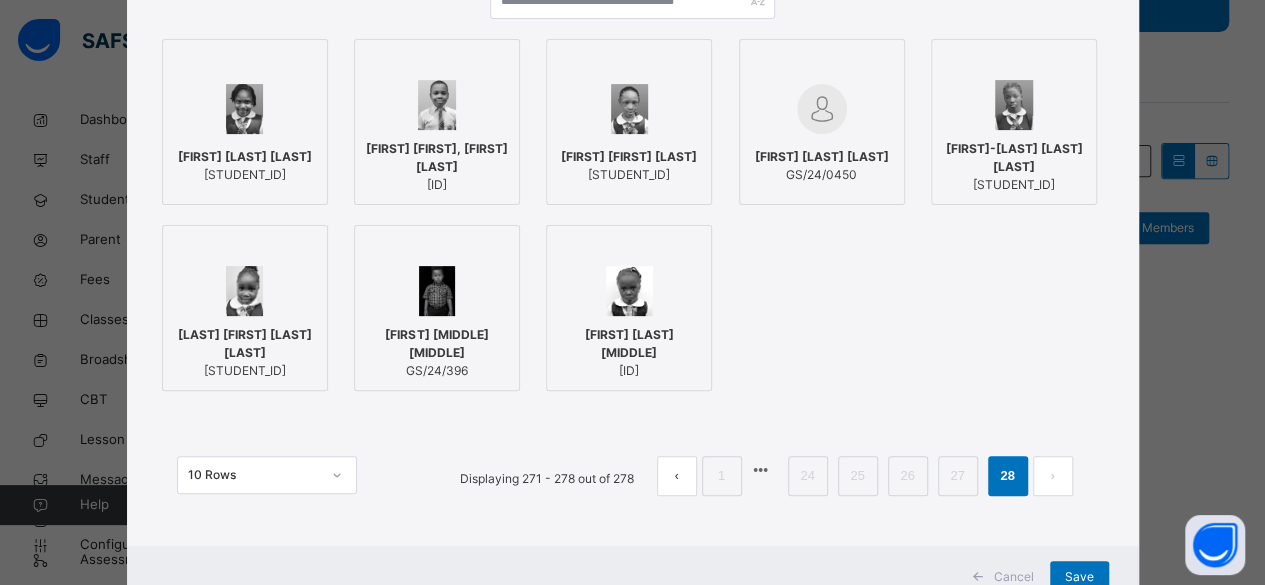 scroll, scrollTop: 306, scrollLeft: 0, axis: vertical 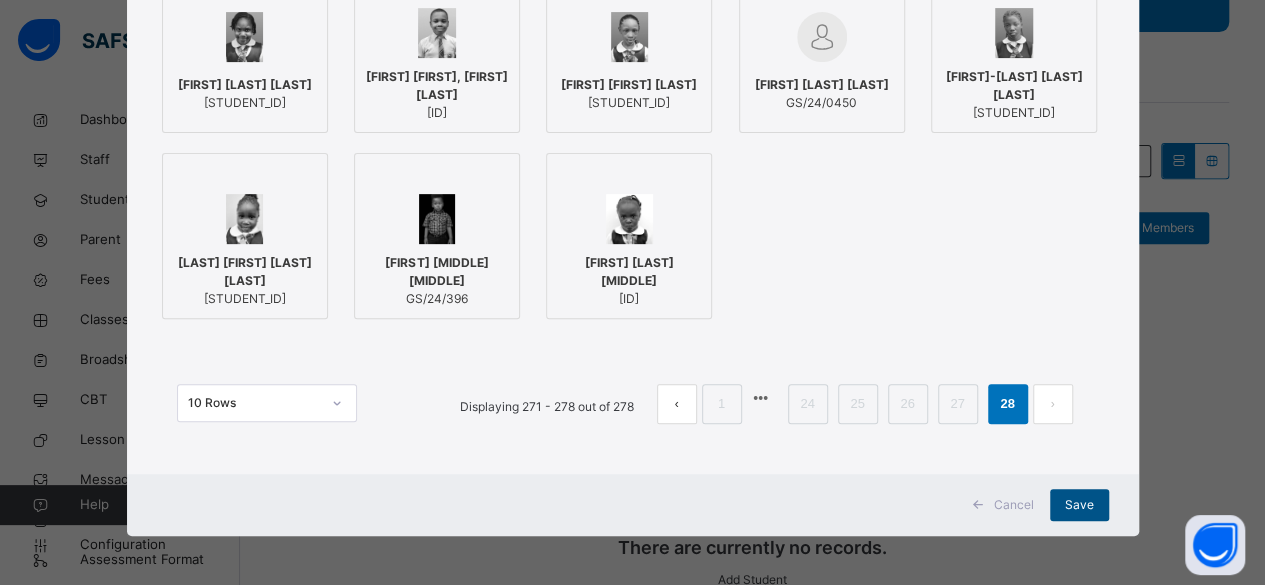 click on "Save" at bounding box center (1079, 505) 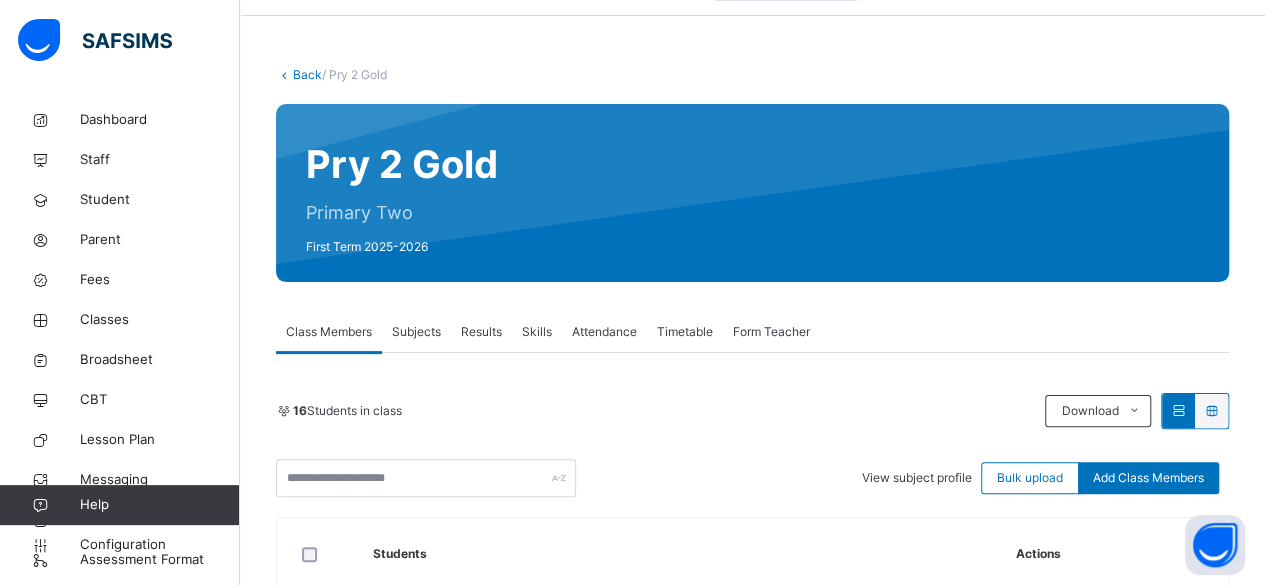 scroll, scrollTop: 0, scrollLeft: 0, axis: both 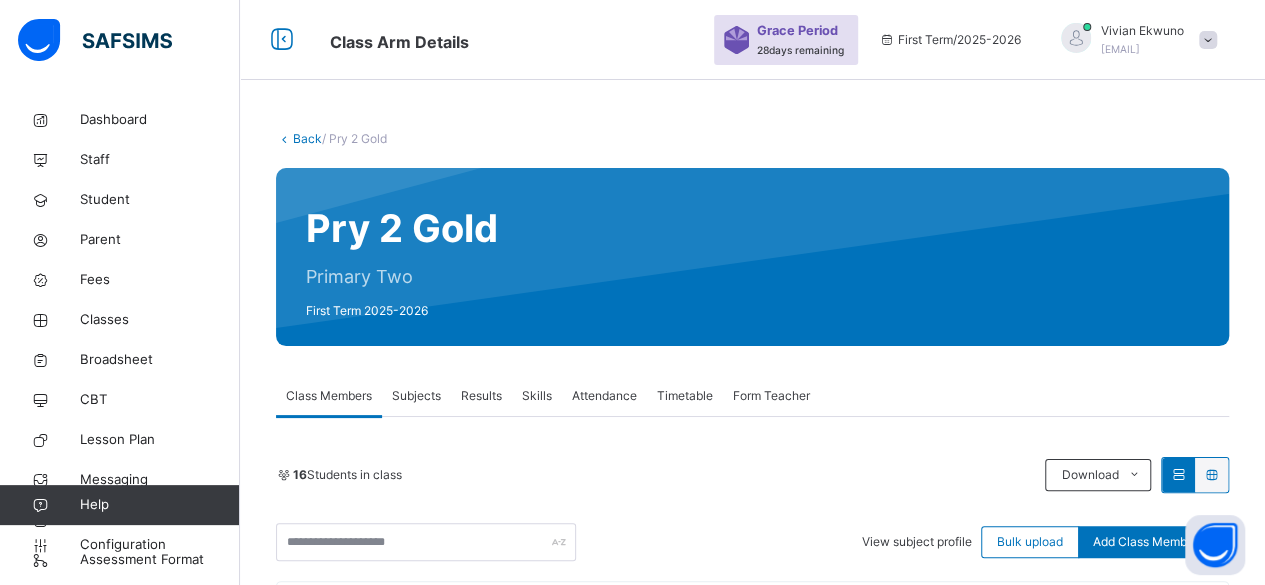 click on "Back" at bounding box center [307, 138] 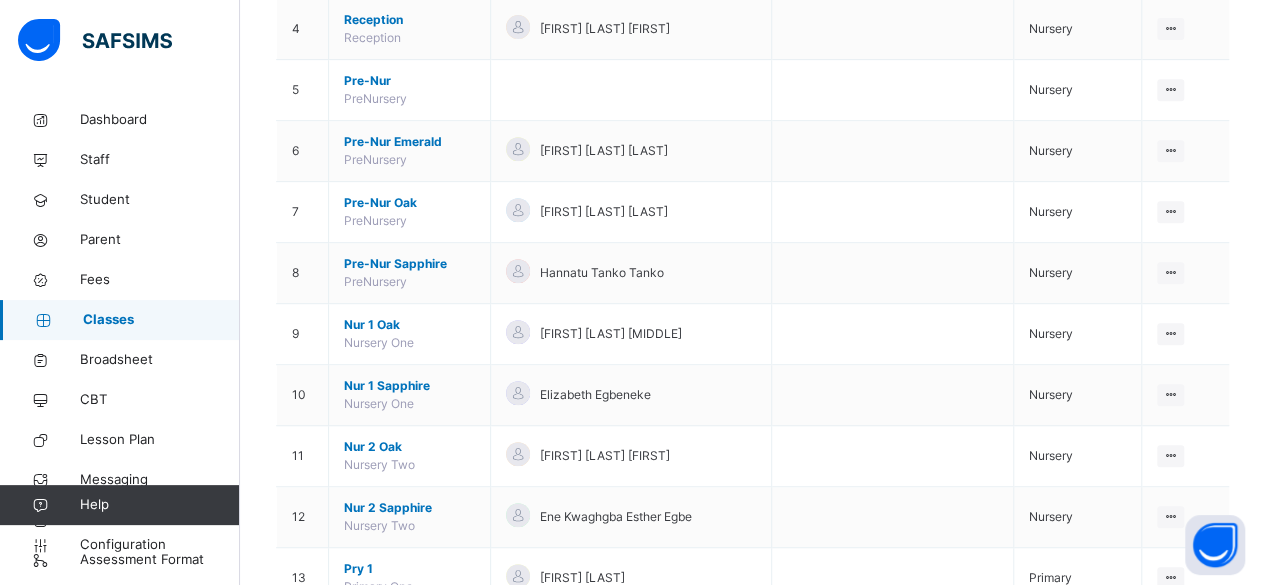 scroll, scrollTop: 423, scrollLeft: 0, axis: vertical 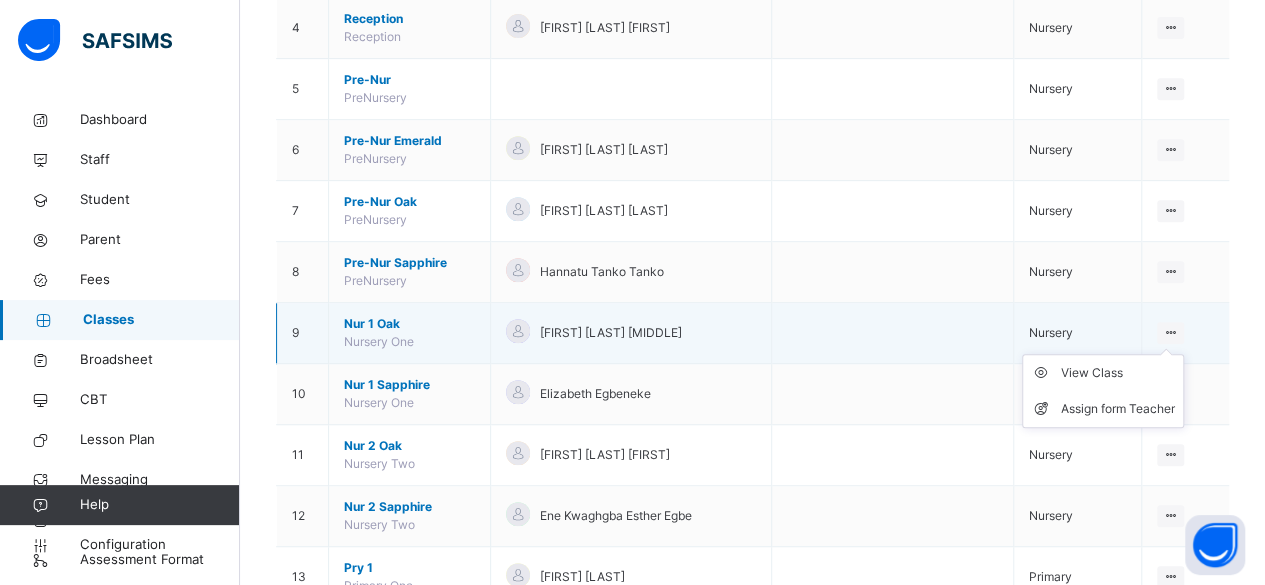 click at bounding box center (1170, 332) 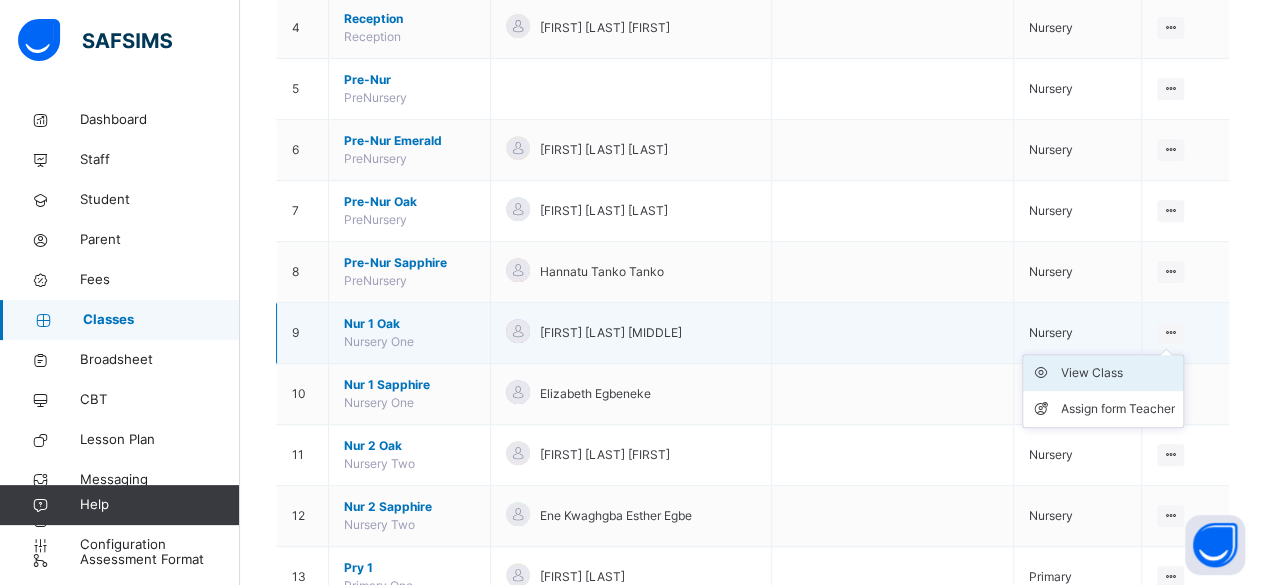 click on "View Class" at bounding box center (1118, 373) 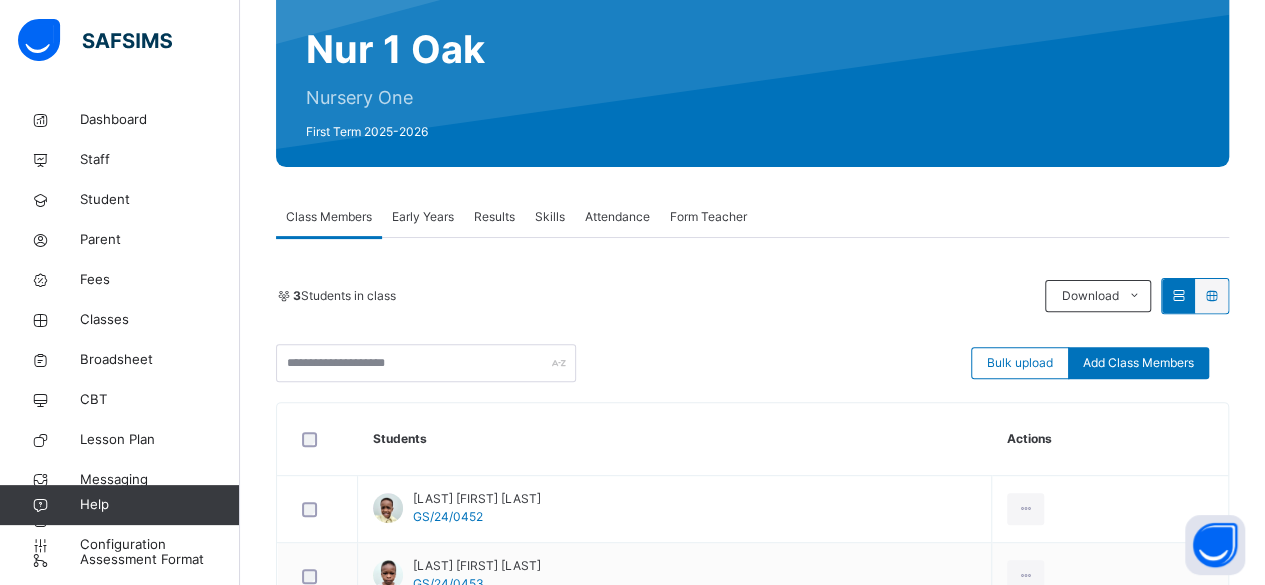 scroll, scrollTop: 194, scrollLeft: 0, axis: vertical 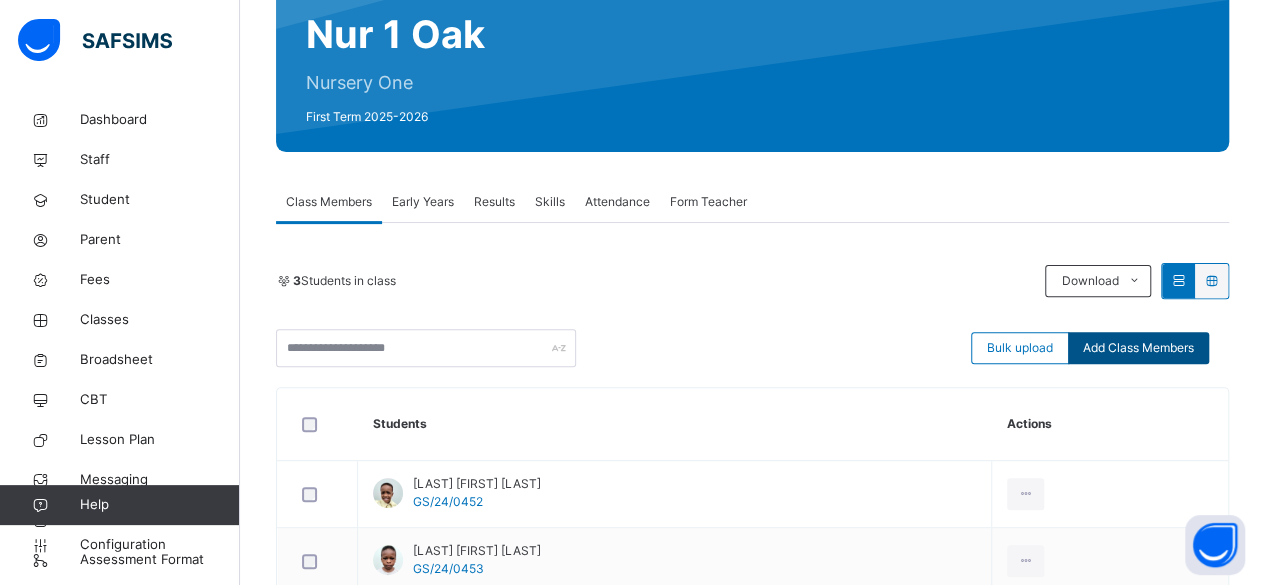 click on "Add Class Members" at bounding box center (1138, 348) 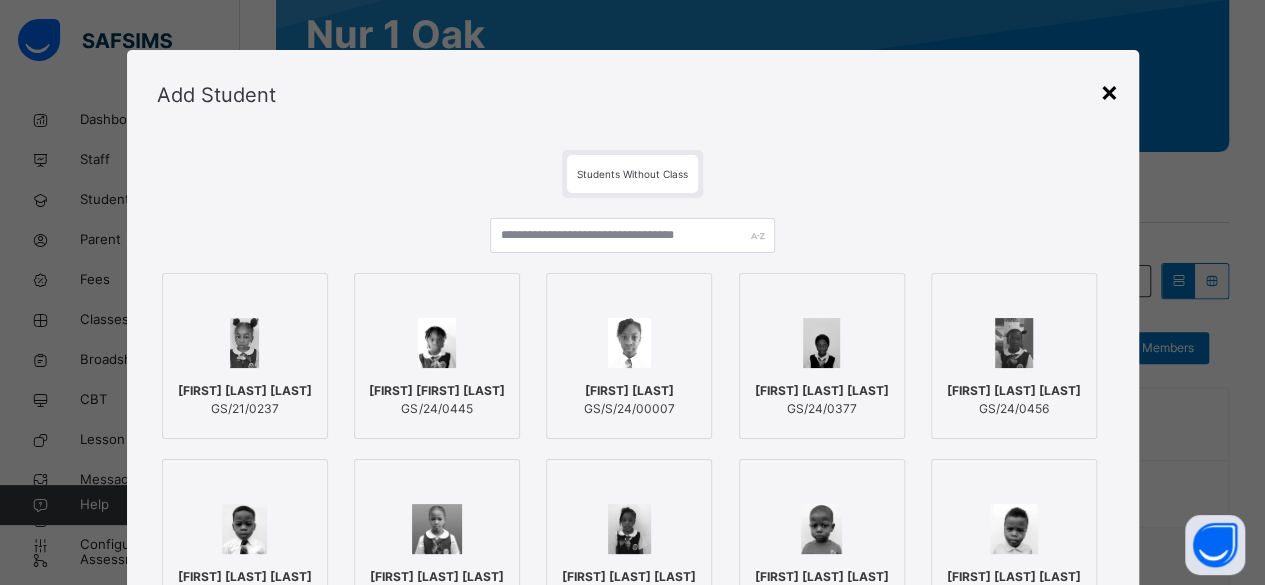 click on "×" at bounding box center (1109, 91) 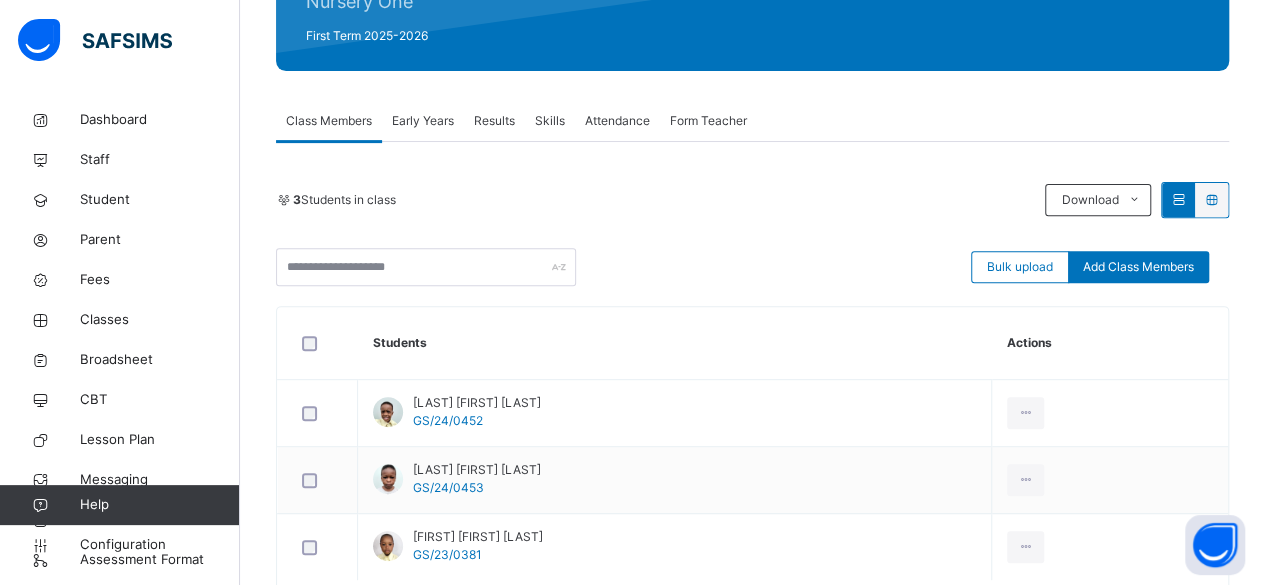 scroll, scrollTop: 272, scrollLeft: 0, axis: vertical 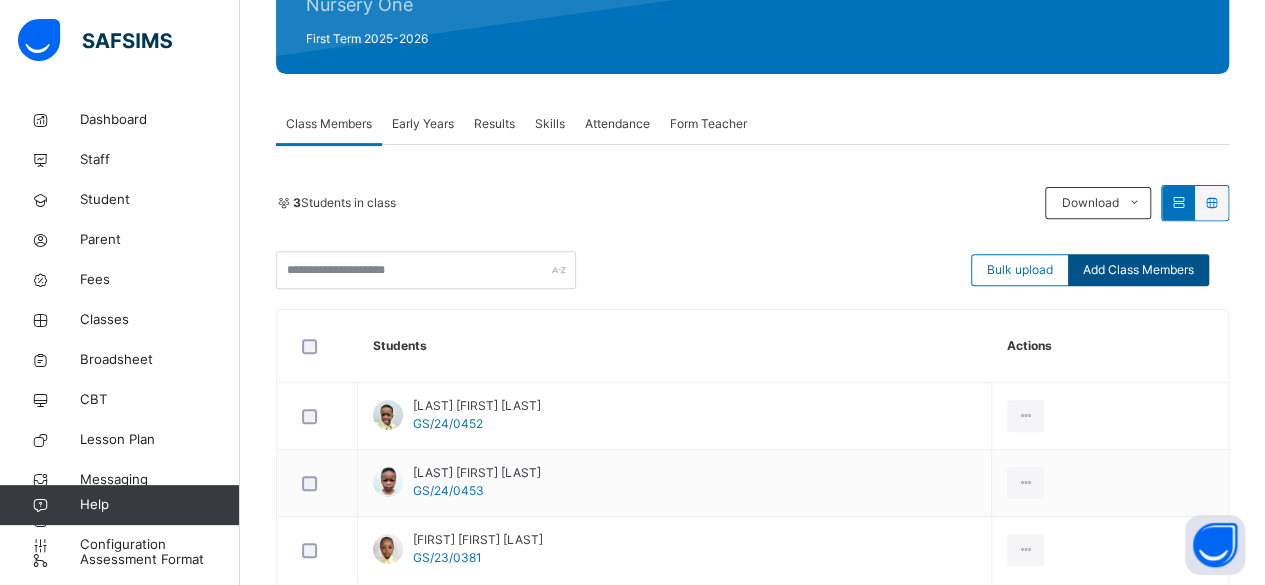 click on "Add Class Members" at bounding box center (1138, 270) 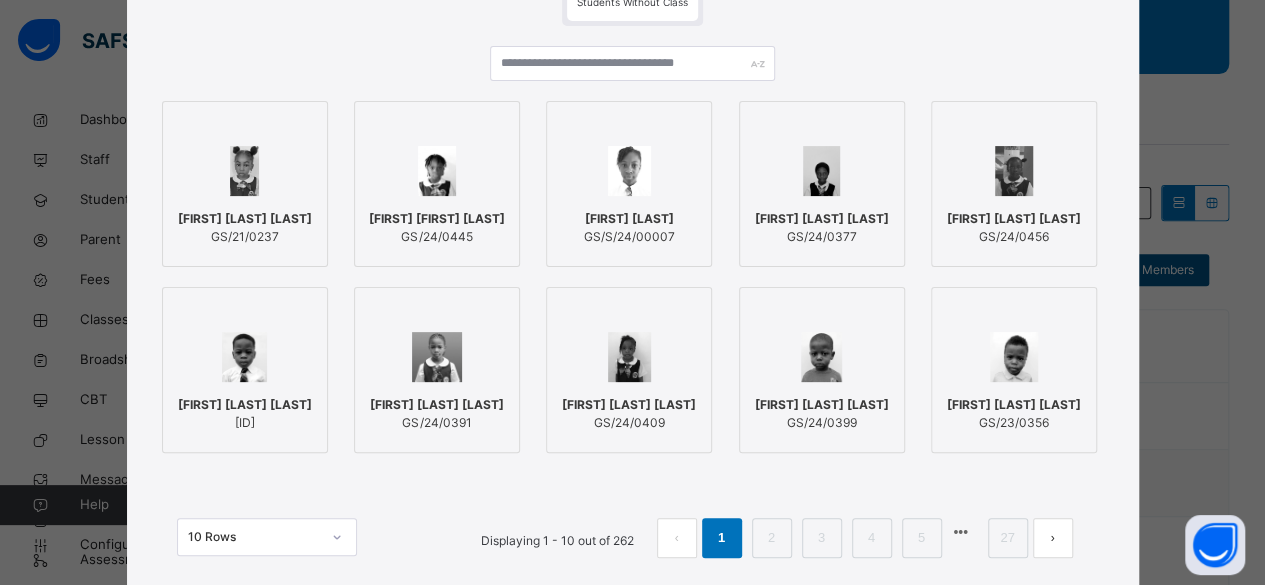 scroll, scrollTop: 210, scrollLeft: 0, axis: vertical 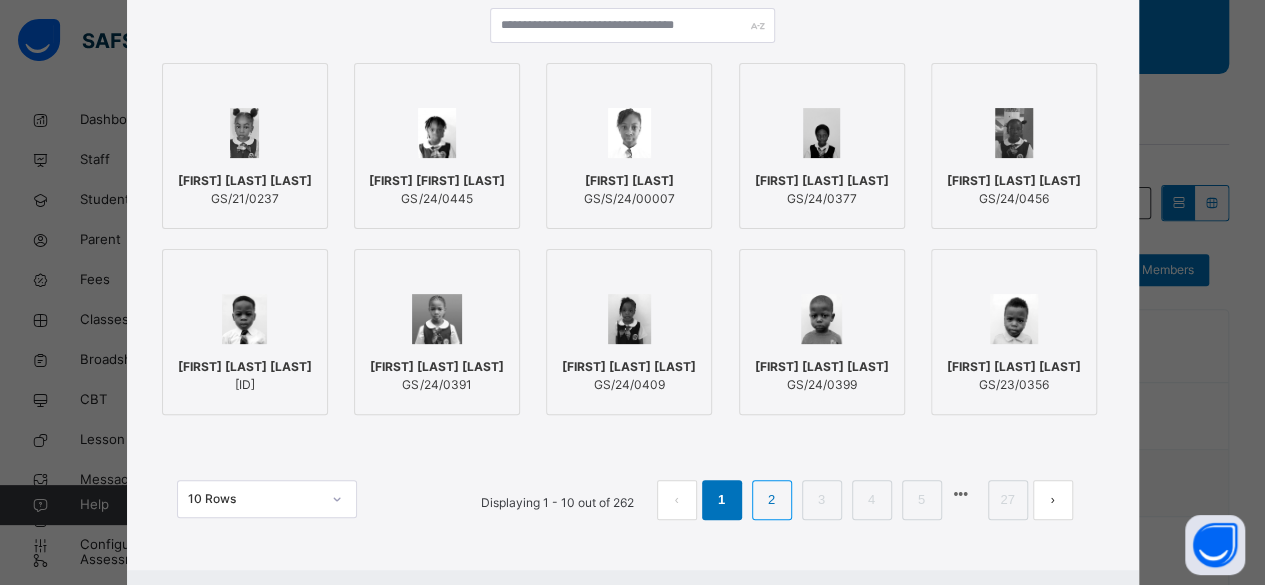 click on "2" at bounding box center (771, 500) 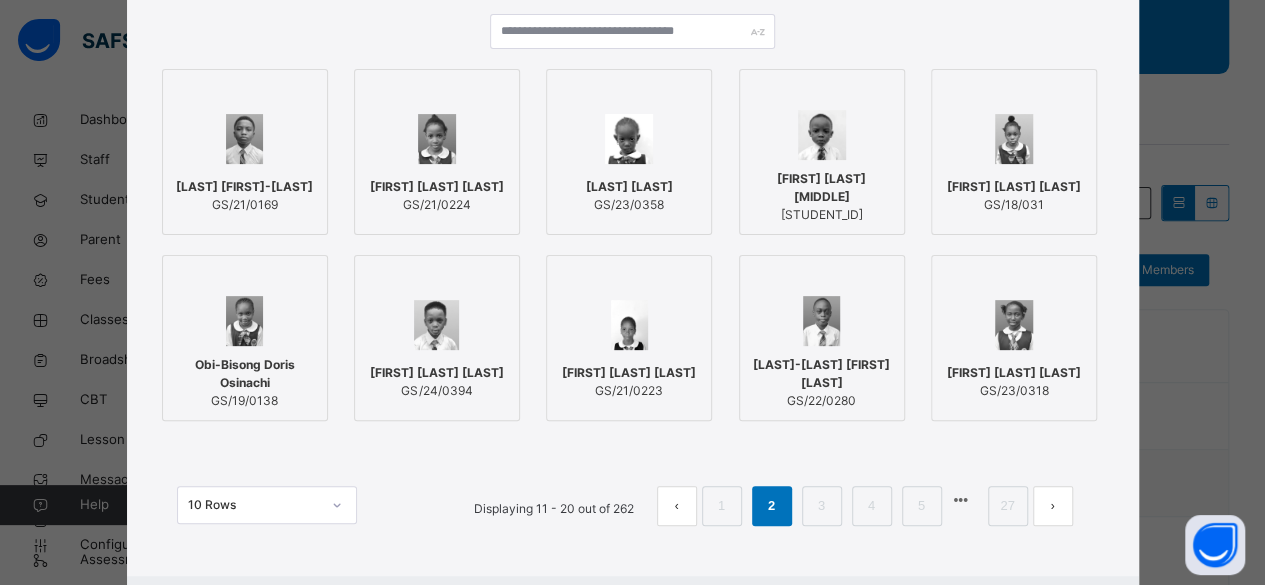 scroll, scrollTop: 210, scrollLeft: 0, axis: vertical 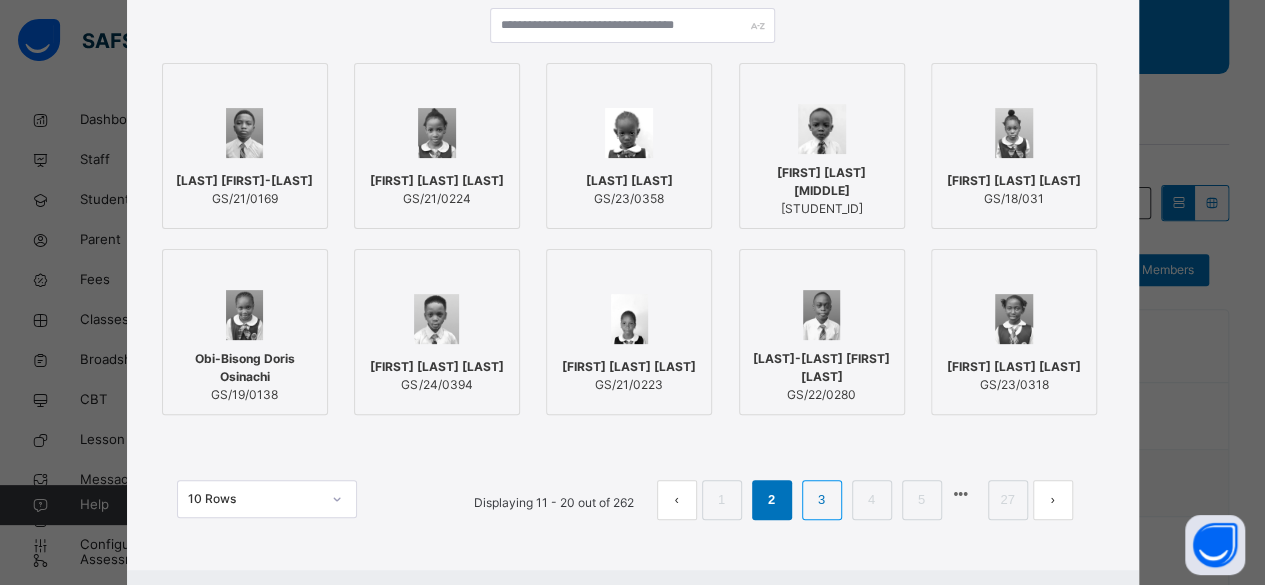 click on "3" at bounding box center (821, 500) 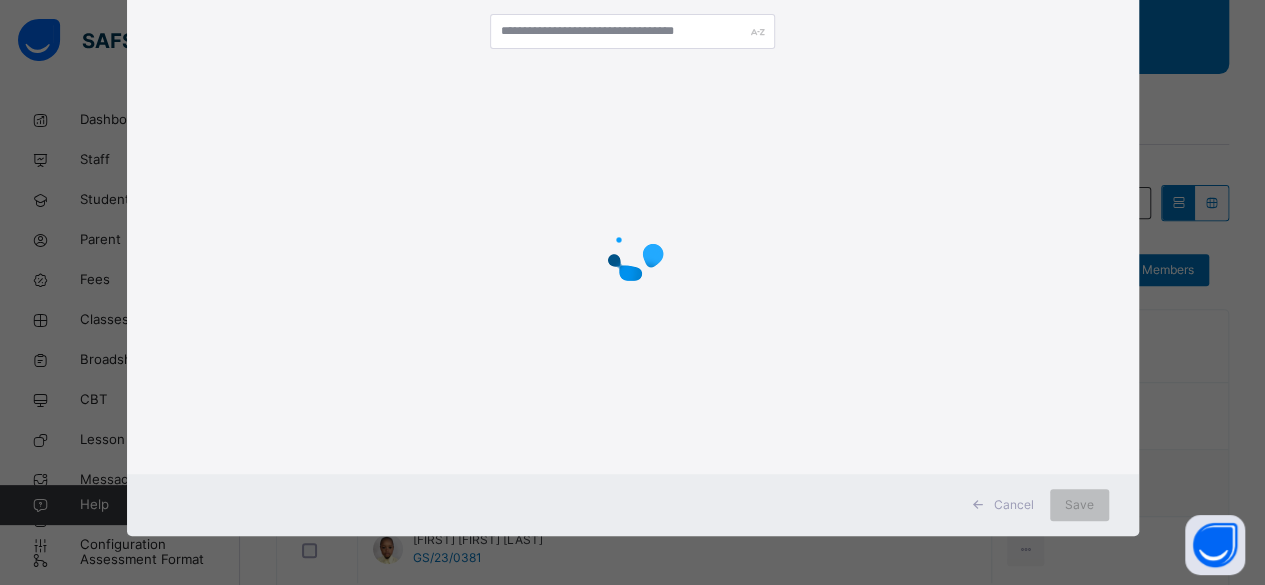 scroll, scrollTop: 210, scrollLeft: 0, axis: vertical 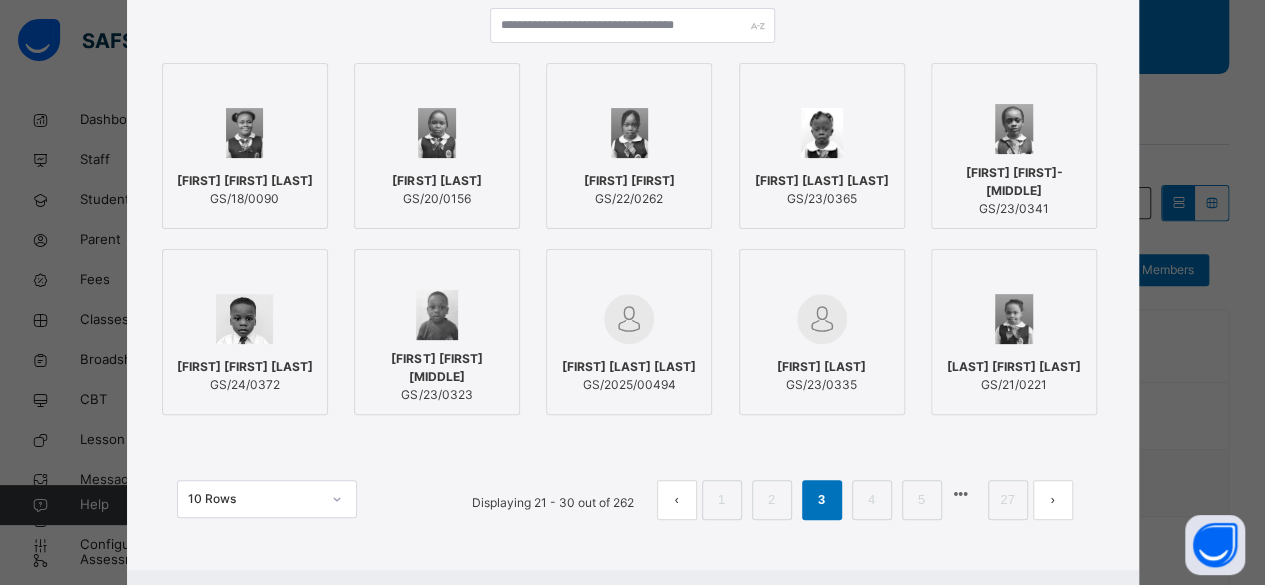 click at bounding box center [244, 319] 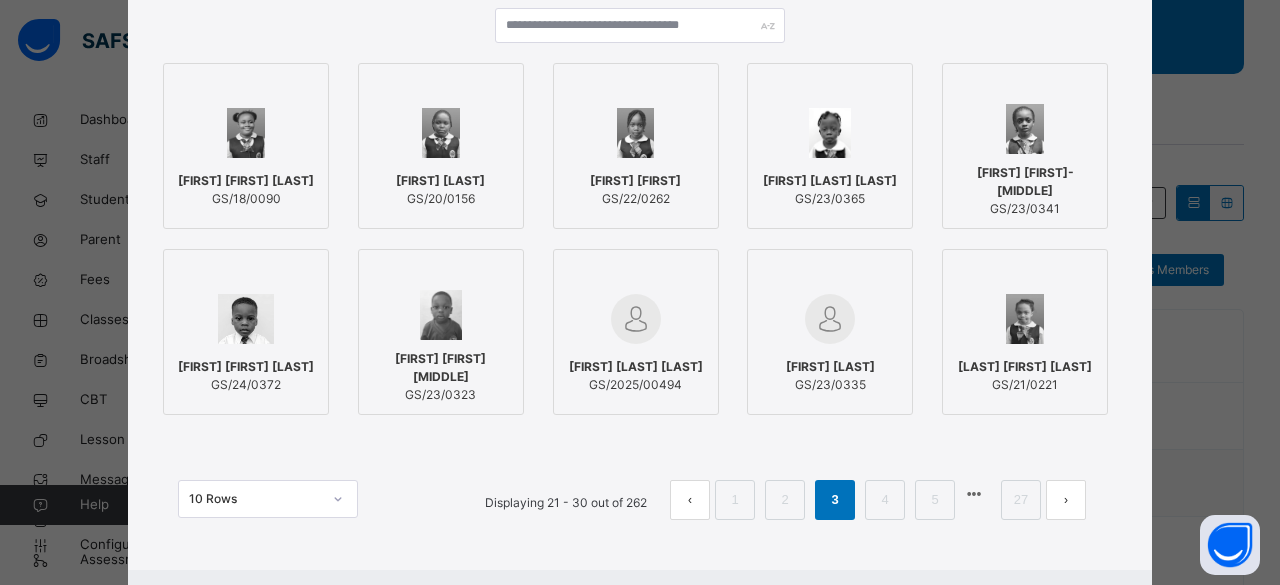 click on "[FIRST] [FIRST] [MIDDLE]" at bounding box center (441, 368) 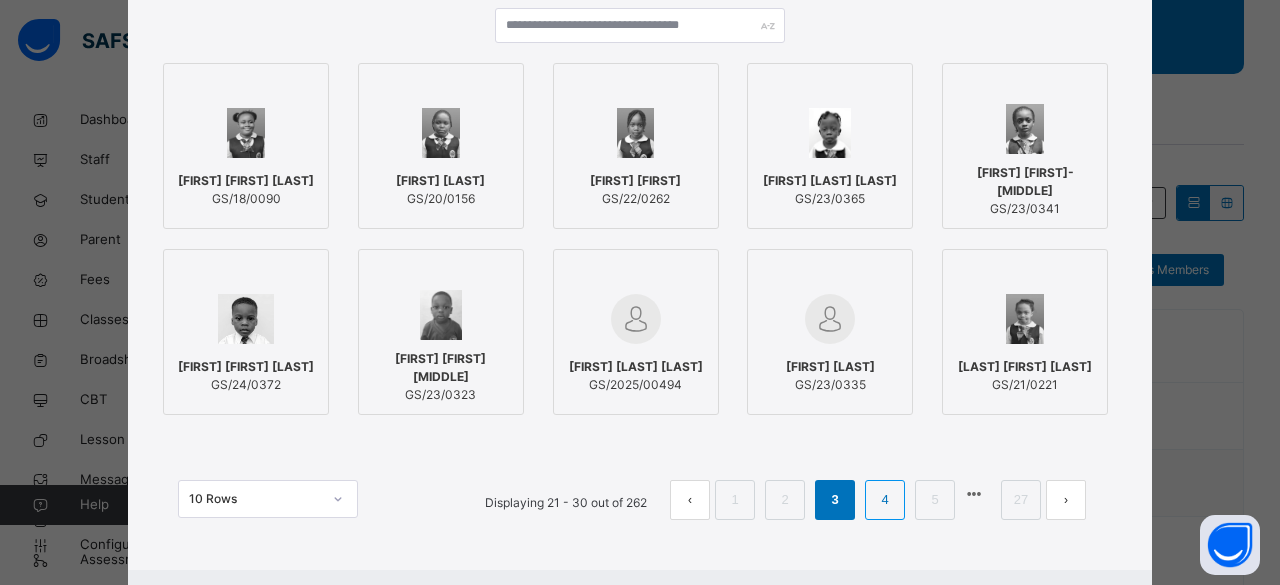 click on "4" at bounding box center [884, 500] 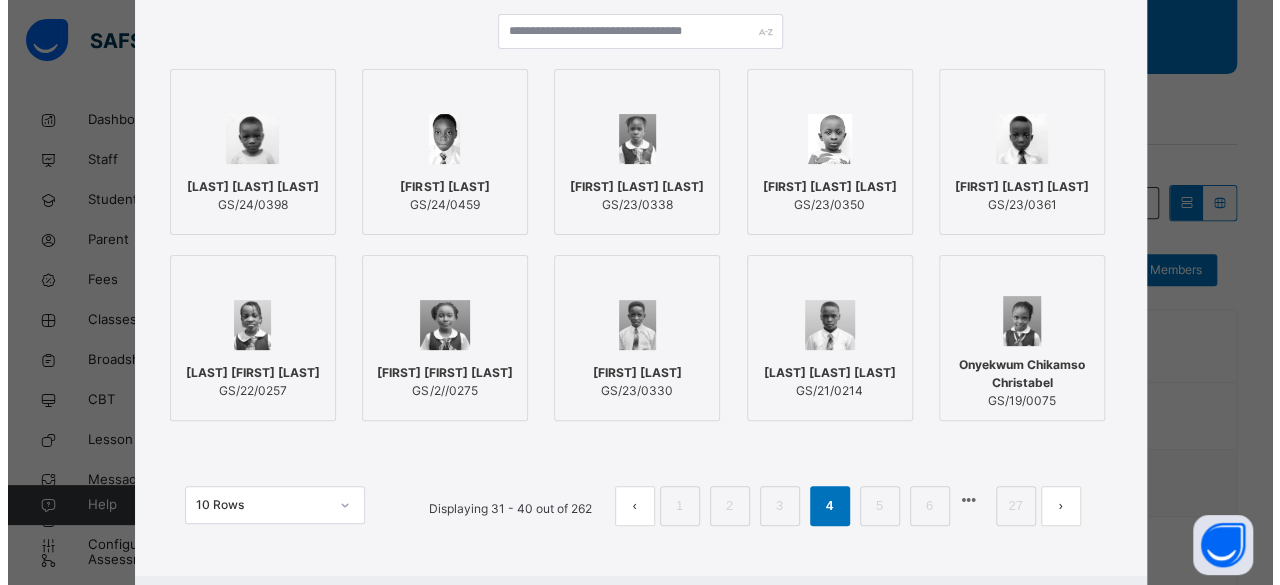 scroll, scrollTop: 210, scrollLeft: 0, axis: vertical 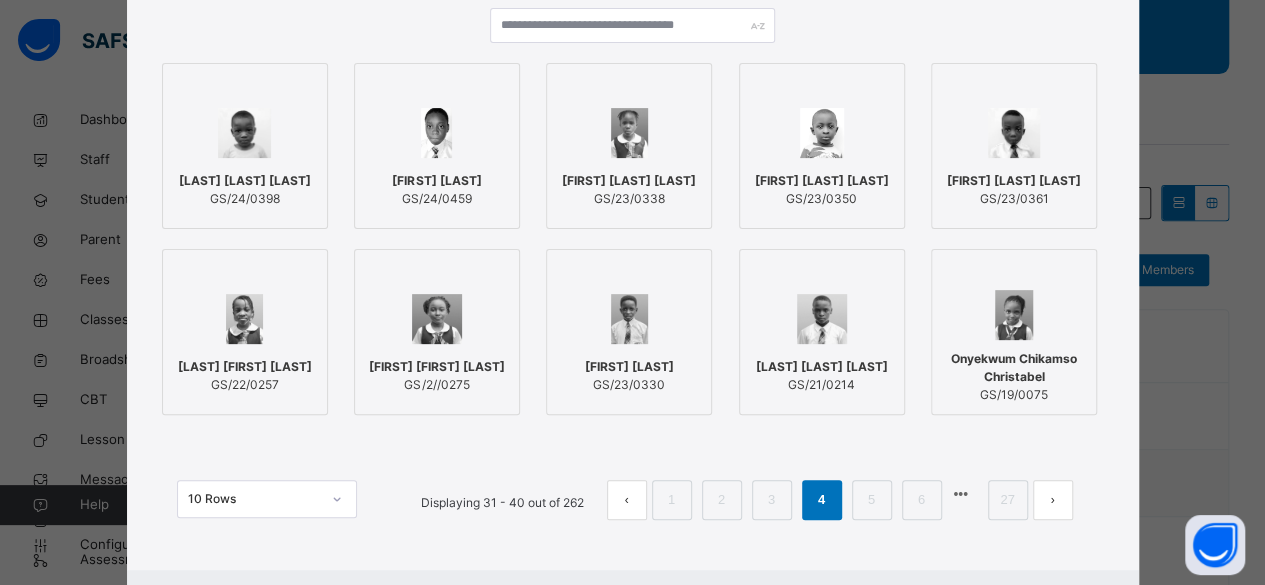 click on "[LAST] [LAST] [LAST]" at bounding box center [245, 181] 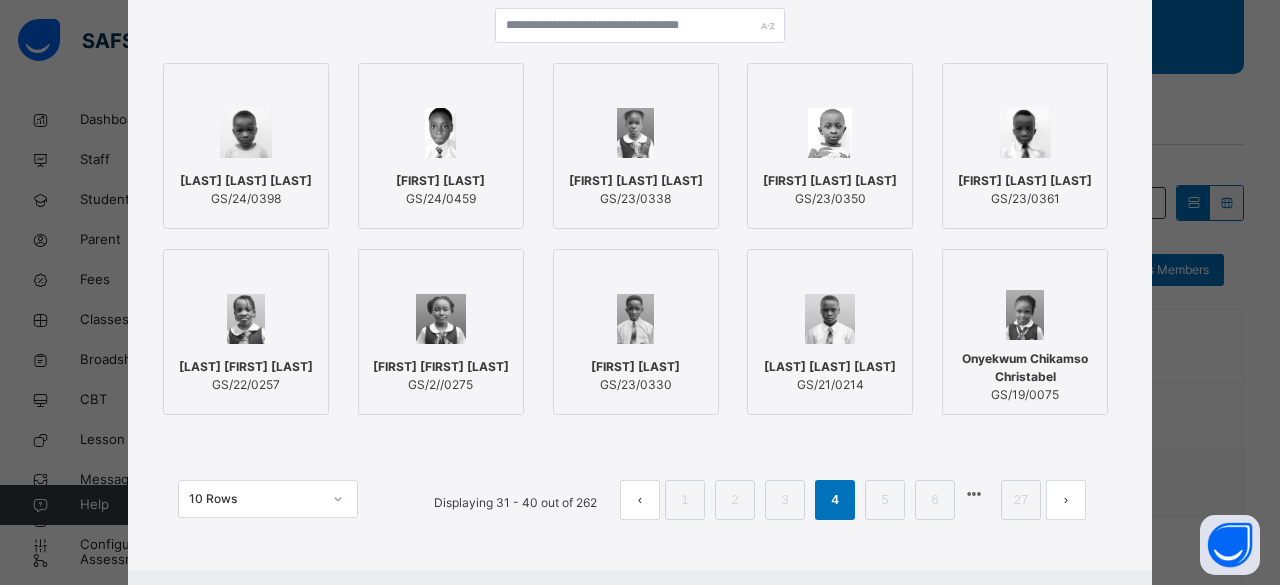 click on "[FIRST] [LAST] [LAST]" at bounding box center [1025, 181] 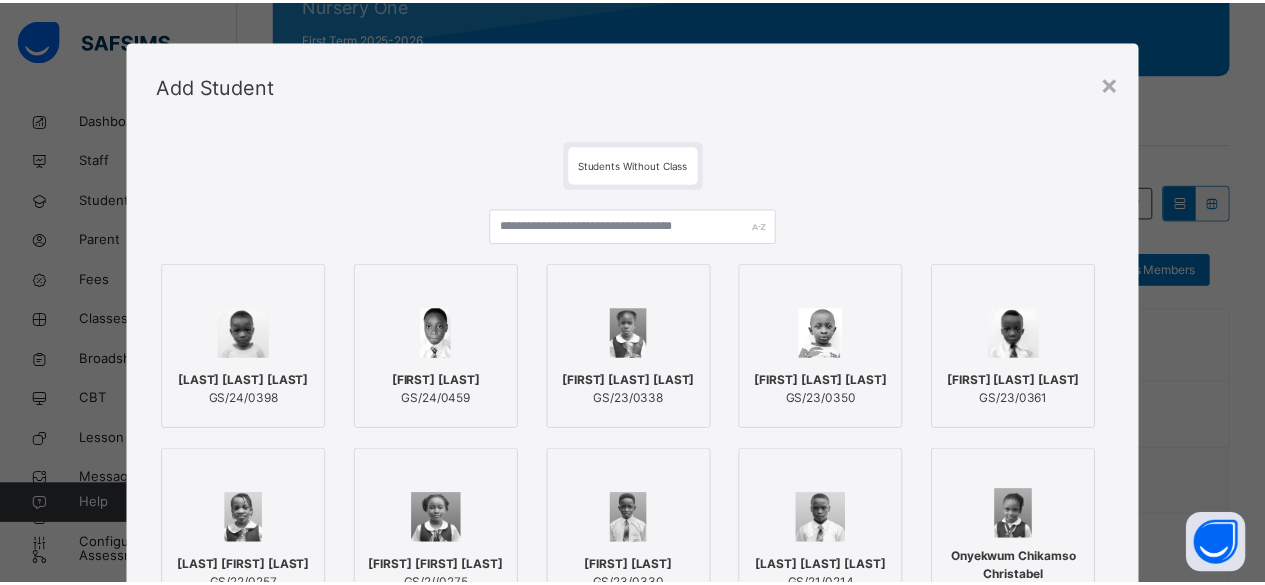scroll, scrollTop: 0, scrollLeft: 0, axis: both 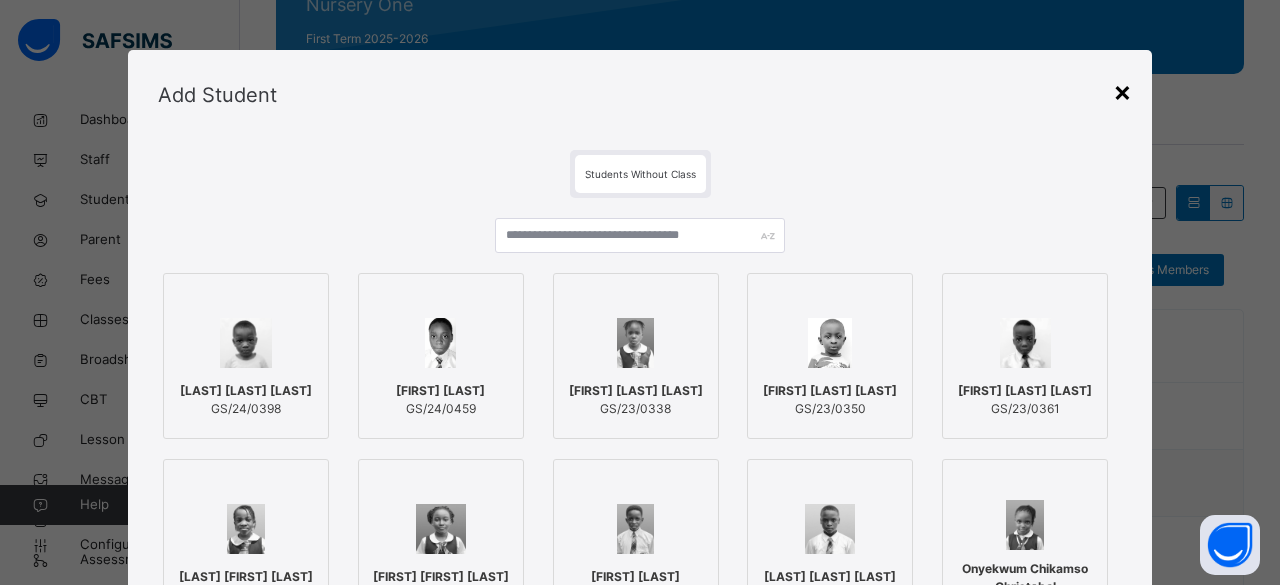 click on "×" at bounding box center [1122, 91] 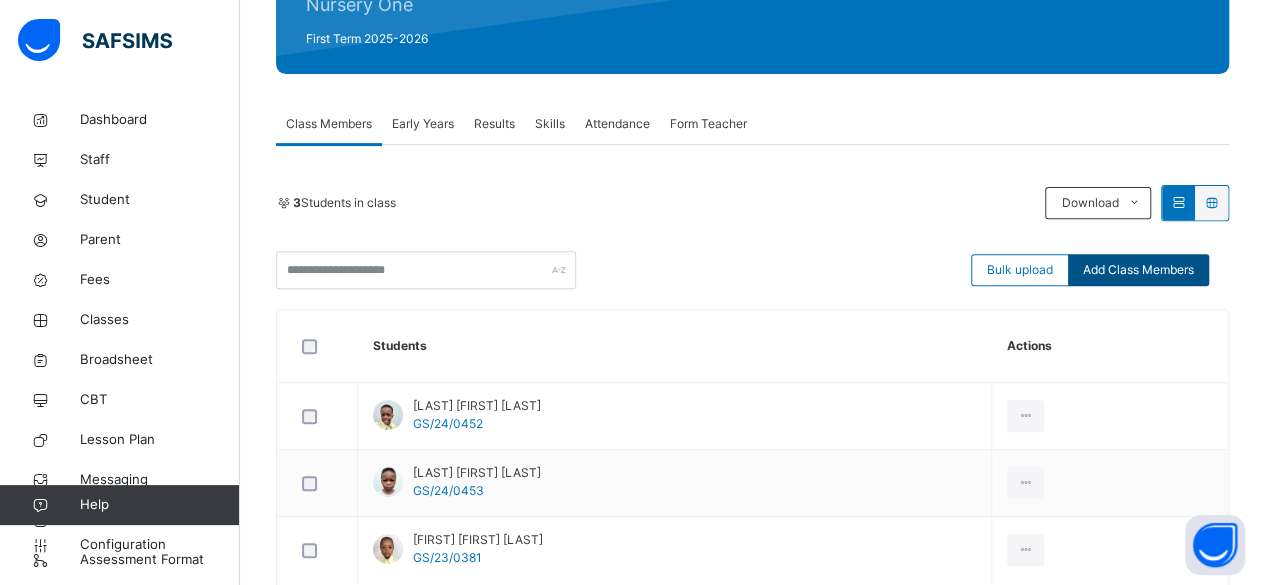 click on "Add Class Members" at bounding box center (1138, 270) 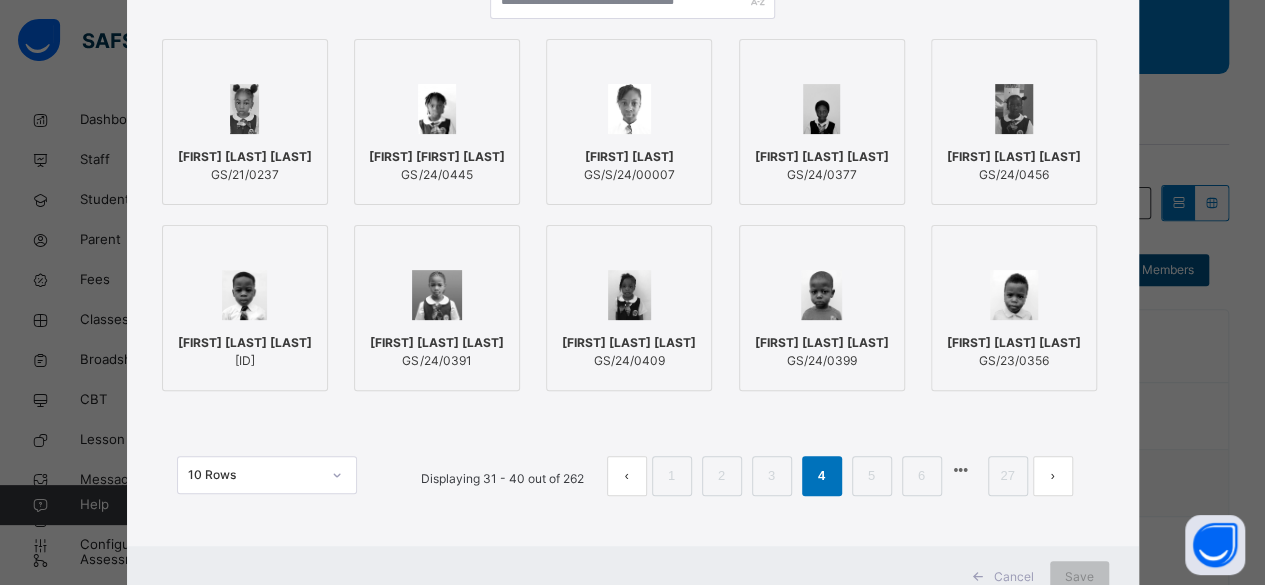 scroll, scrollTop: 277, scrollLeft: 0, axis: vertical 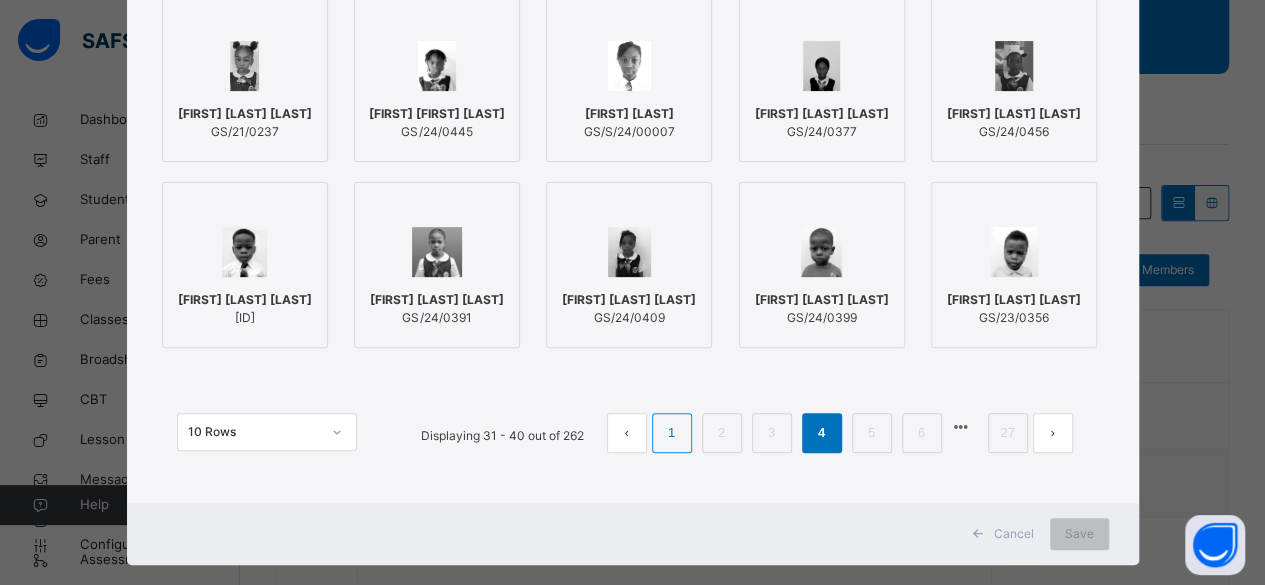 click on "1" at bounding box center [671, 433] 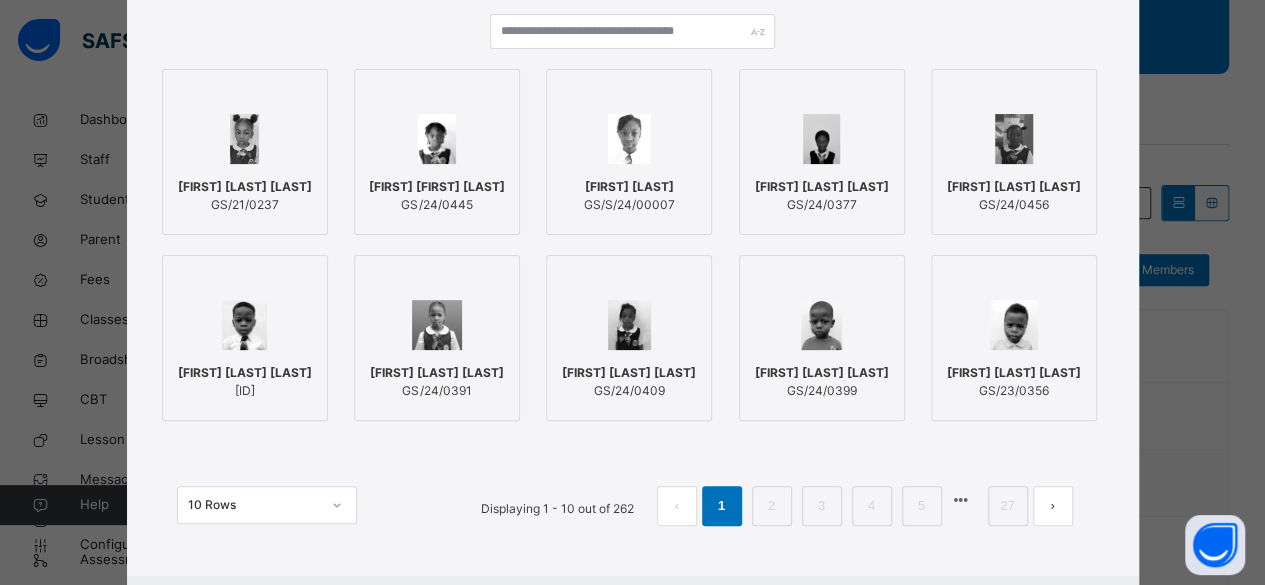 scroll, scrollTop: 277, scrollLeft: 0, axis: vertical 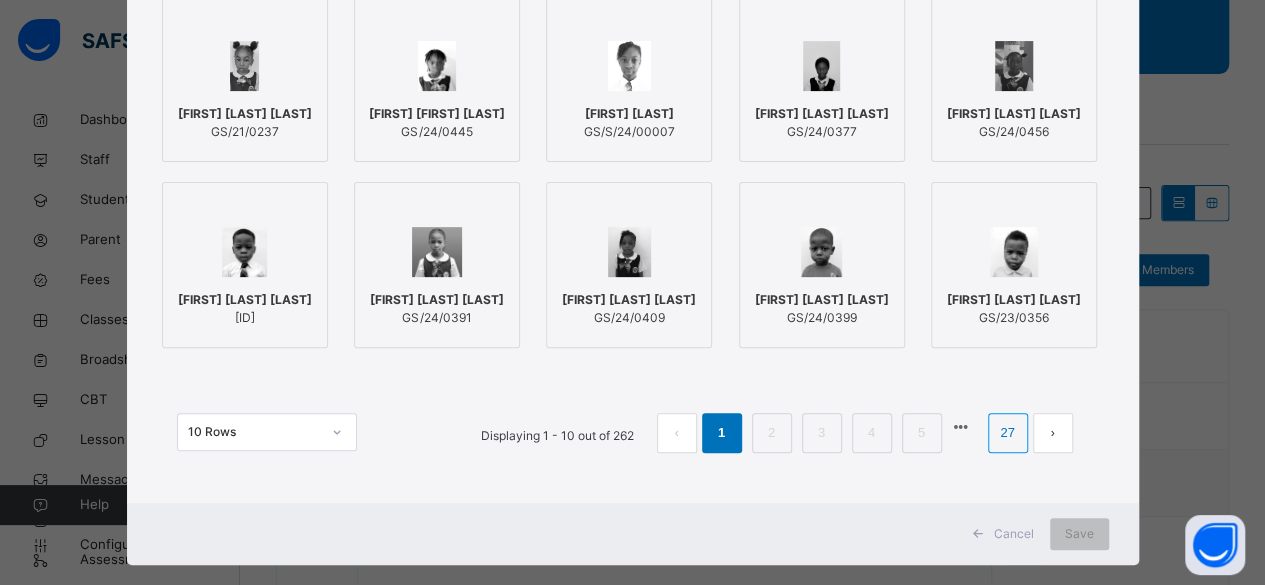 click on "27" at bounding box center [1007, 433] 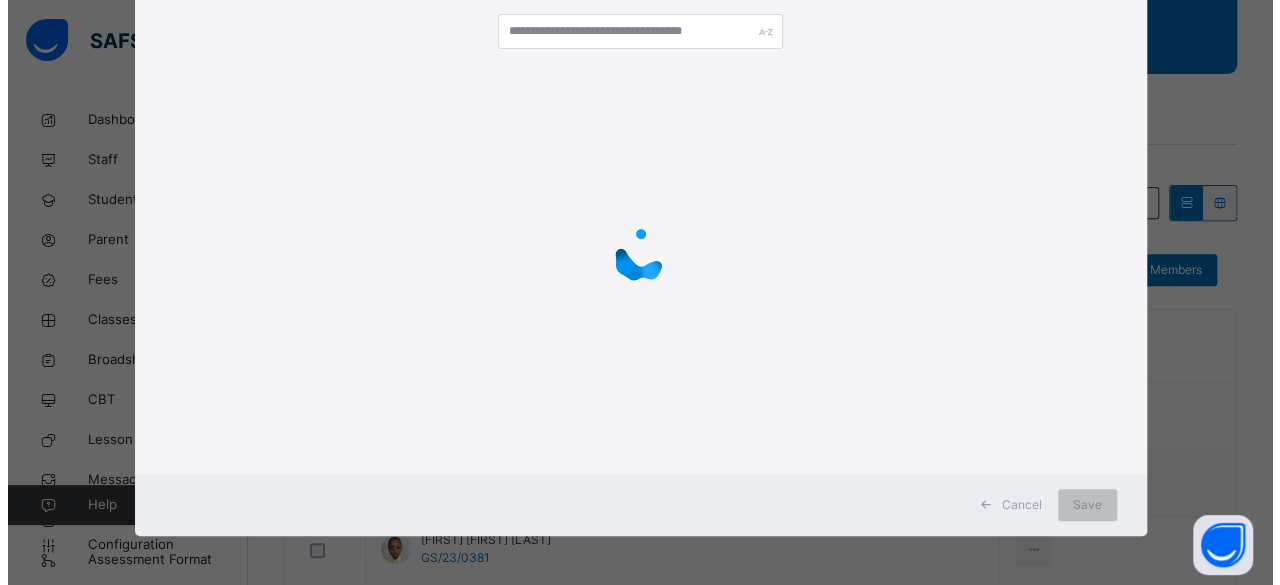 scroll, scrollTop: 120, scrollLeft: 0, axis: vertical 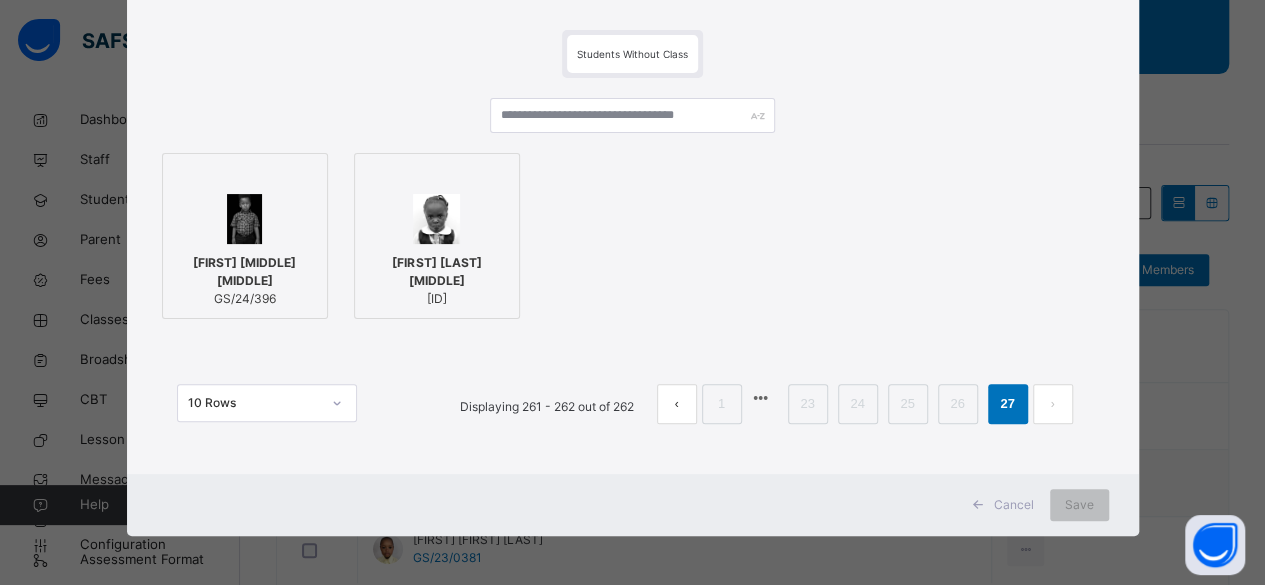 click on "[FIRST] [MIDDLE] [MIDDLE]" at bounding box center (245, 272) 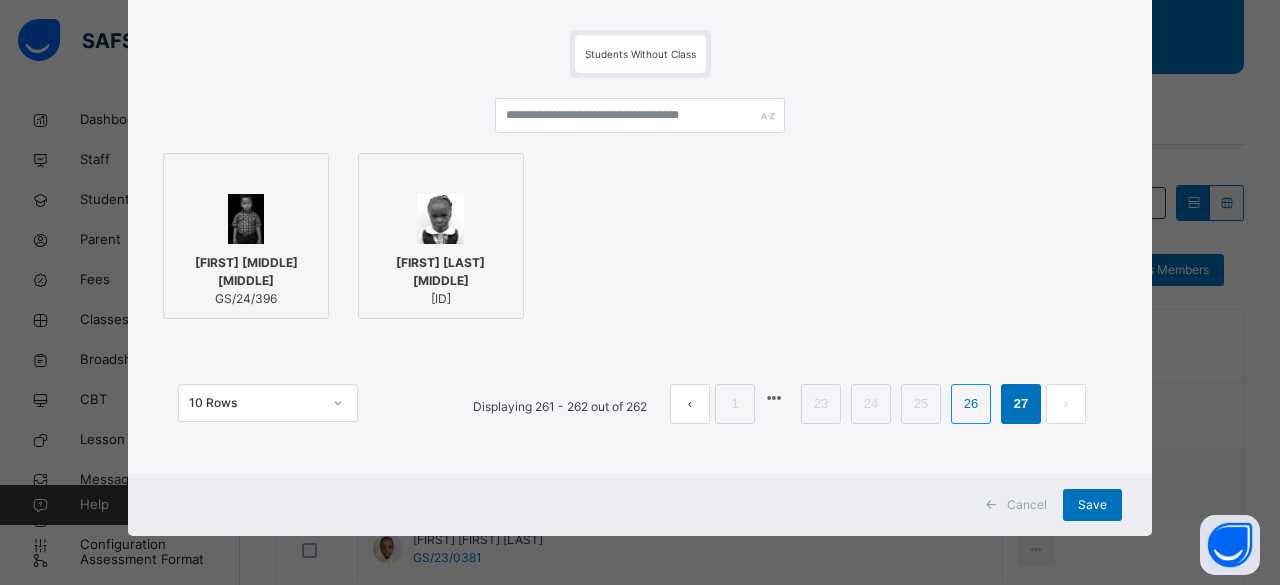 click on "26" at bounding box center (971, 404) 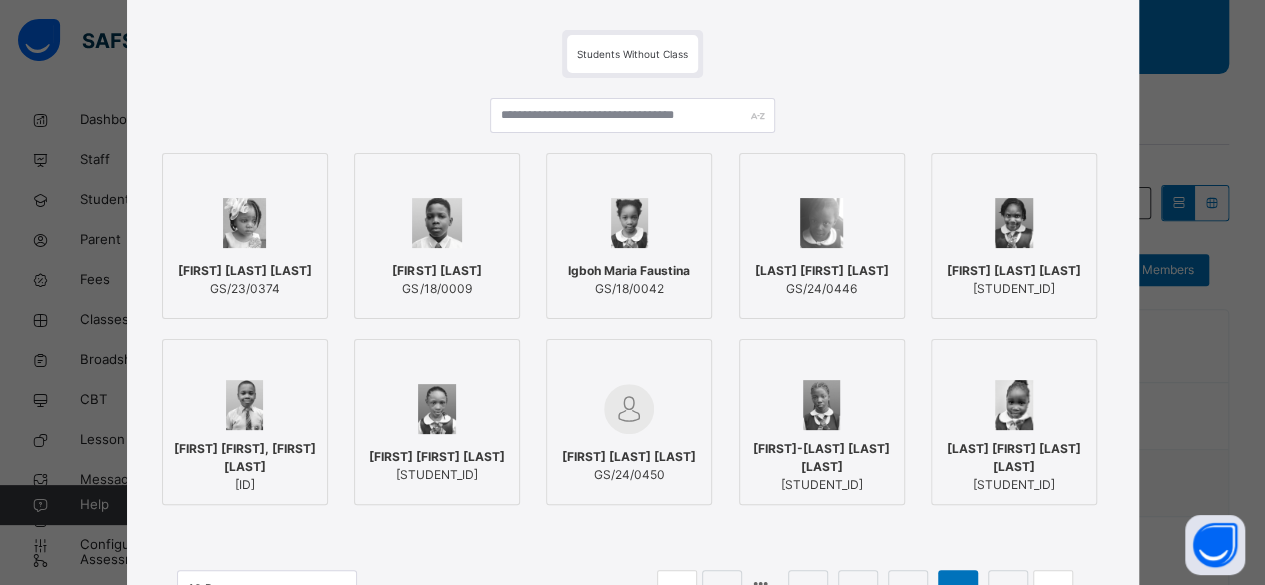 click at bounding box center (1014, 405) 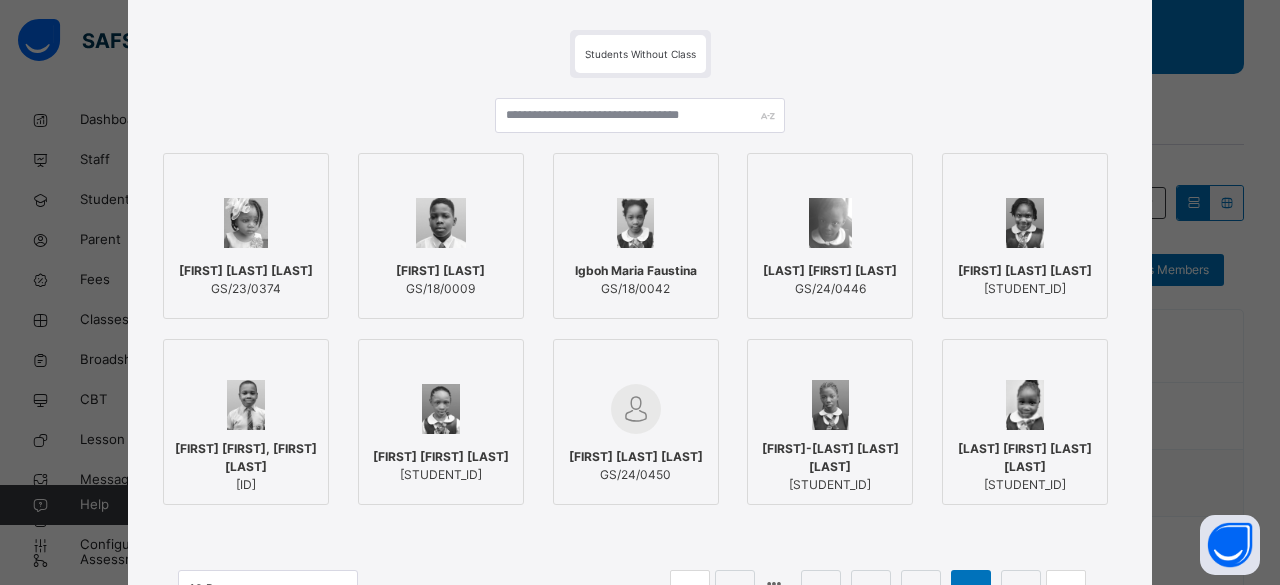 click on "[FIRST] [LAST] [LAST]" at bounding box center [246, 271] 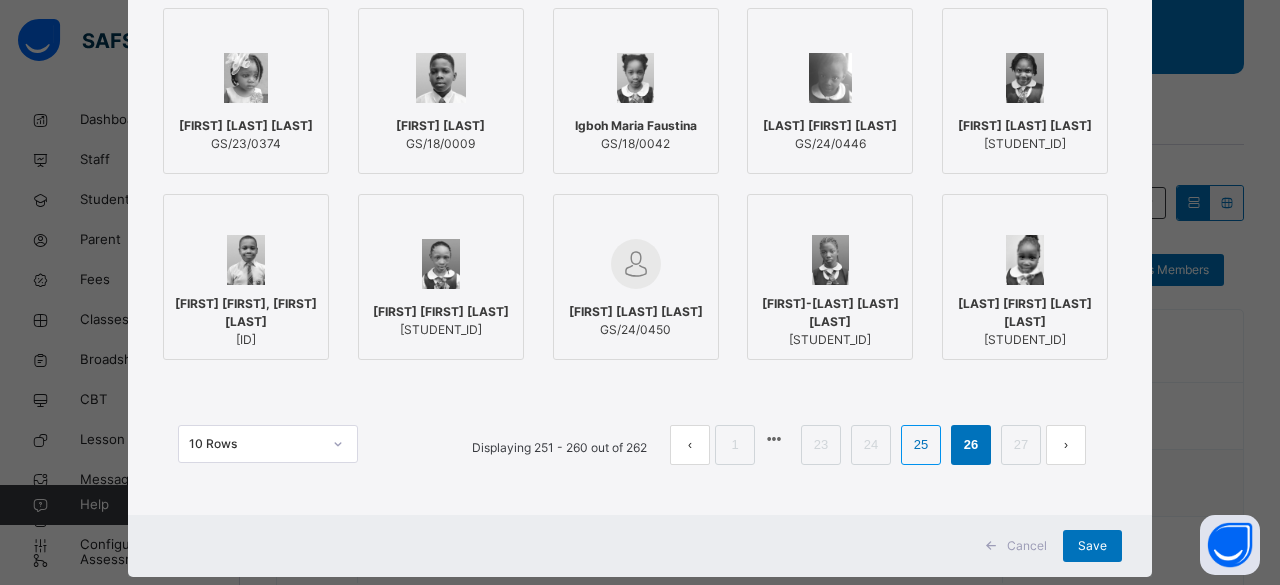 click on "25" at bounding box center (921, 445) 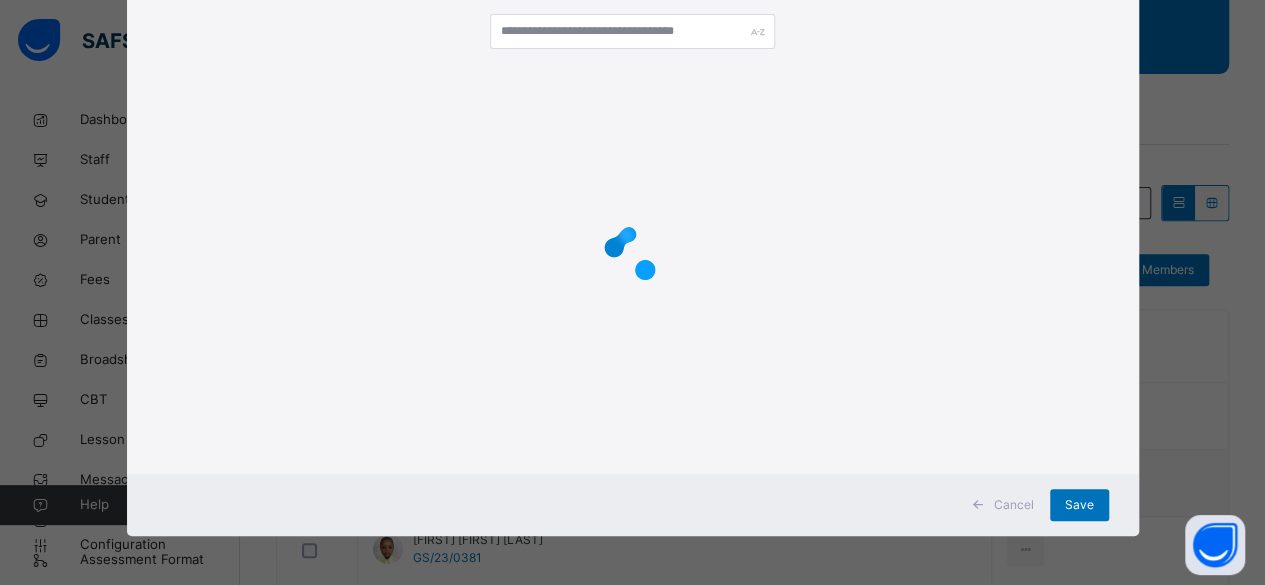 scroll, scrollTop: 265, scrollLeft: 0, axis: vertical 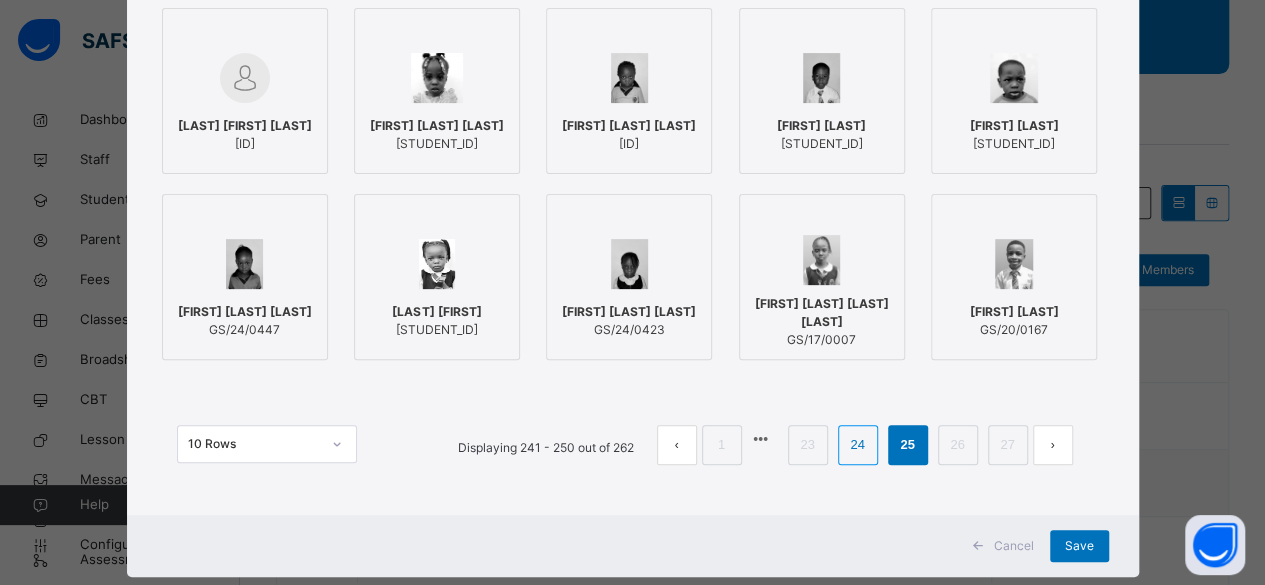 click on "24" at bounding box center (857, 445) 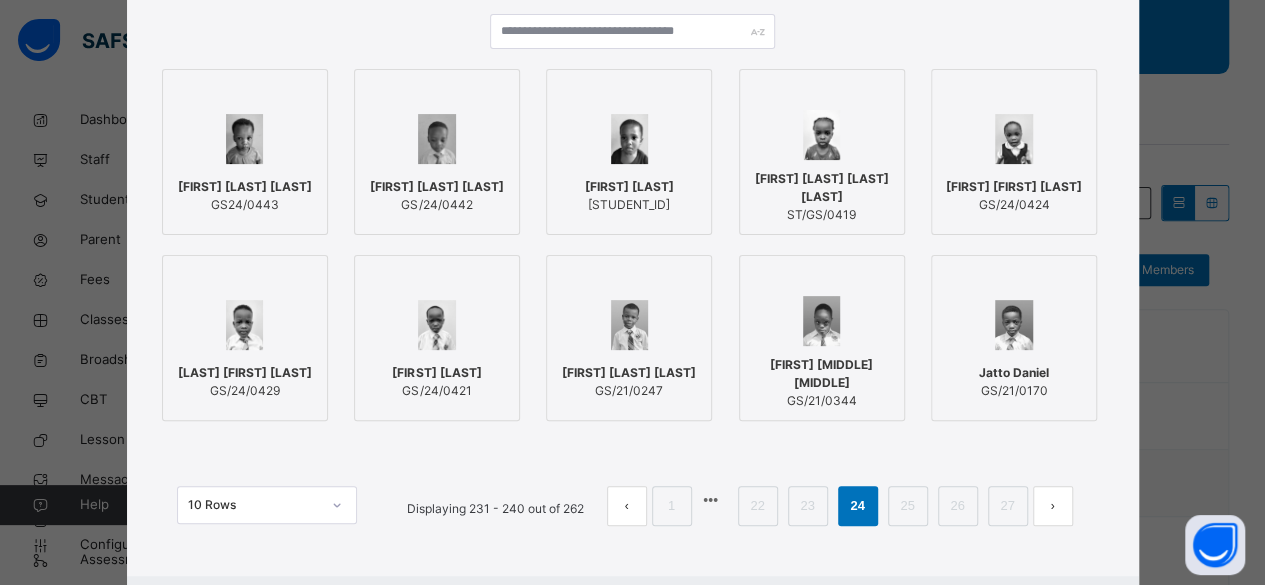 scroll, scrollTop: 265, scrollLeft: 0, axis: vertical 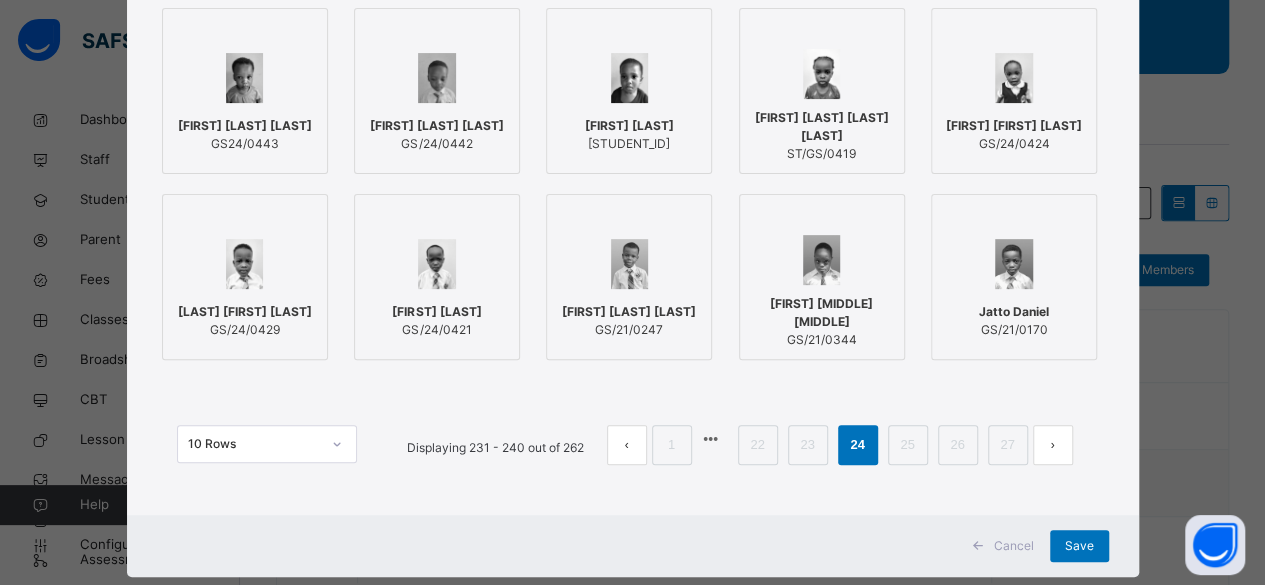 click on "[FIRST] [LAST] [LAST] [LAST]" at bounding box center (822, 127) 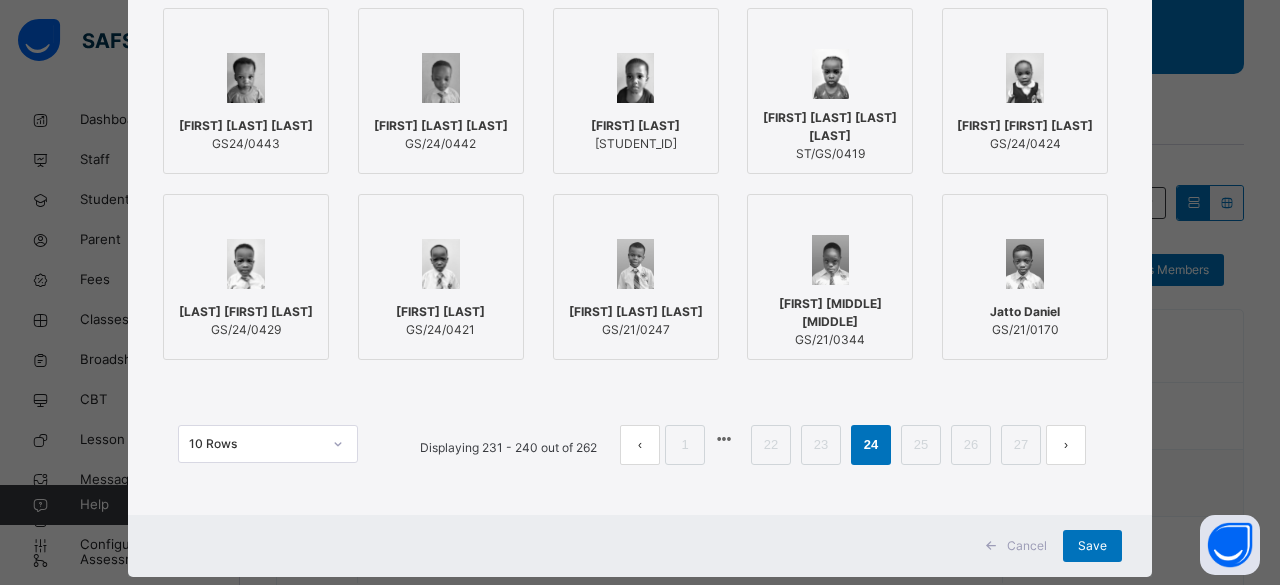 click on "[FIRST] [FIRST] [LAST]" at bounding box center [1025, 126] 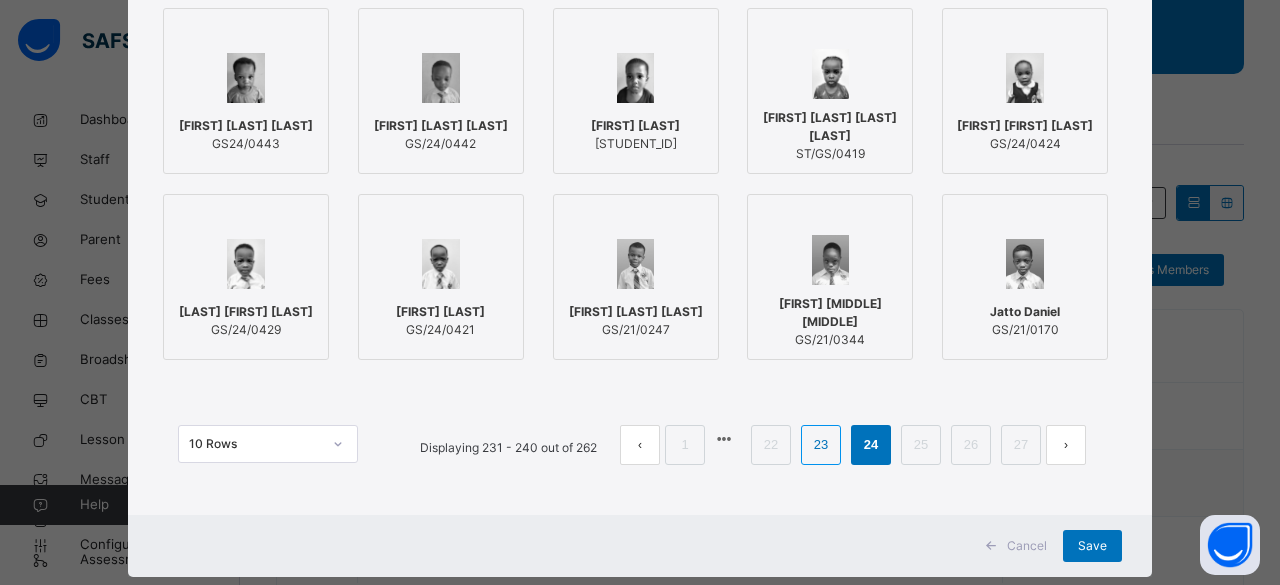 click on "23" at bounding box center [821, 445] 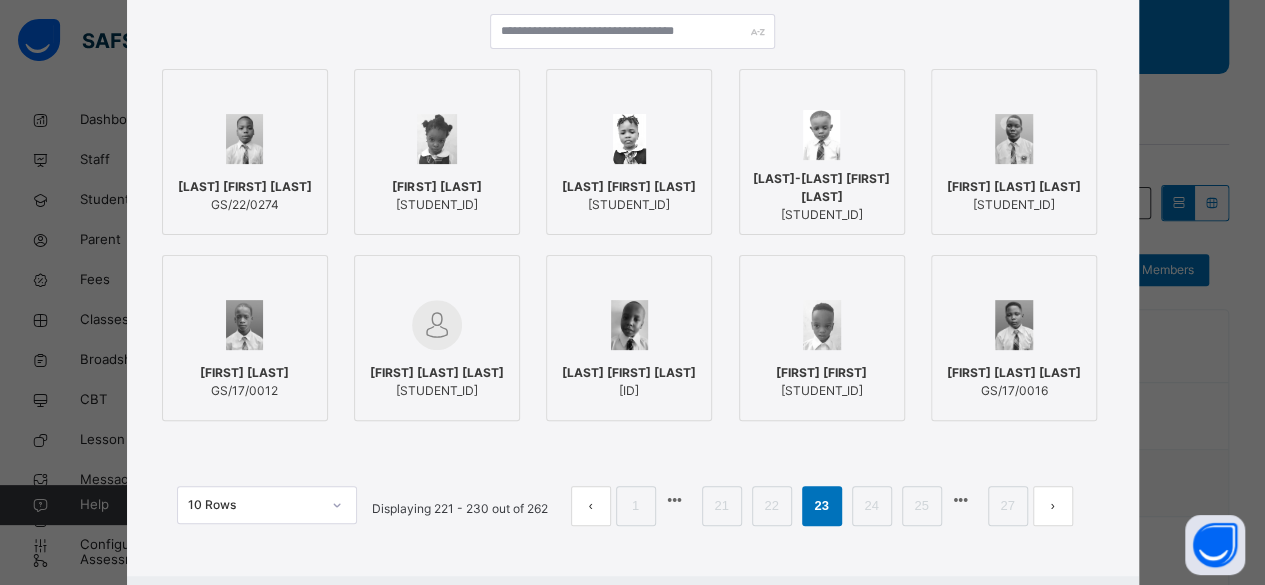scroll, scrollTop: 265, scrollLeft: 0, axis: vertical 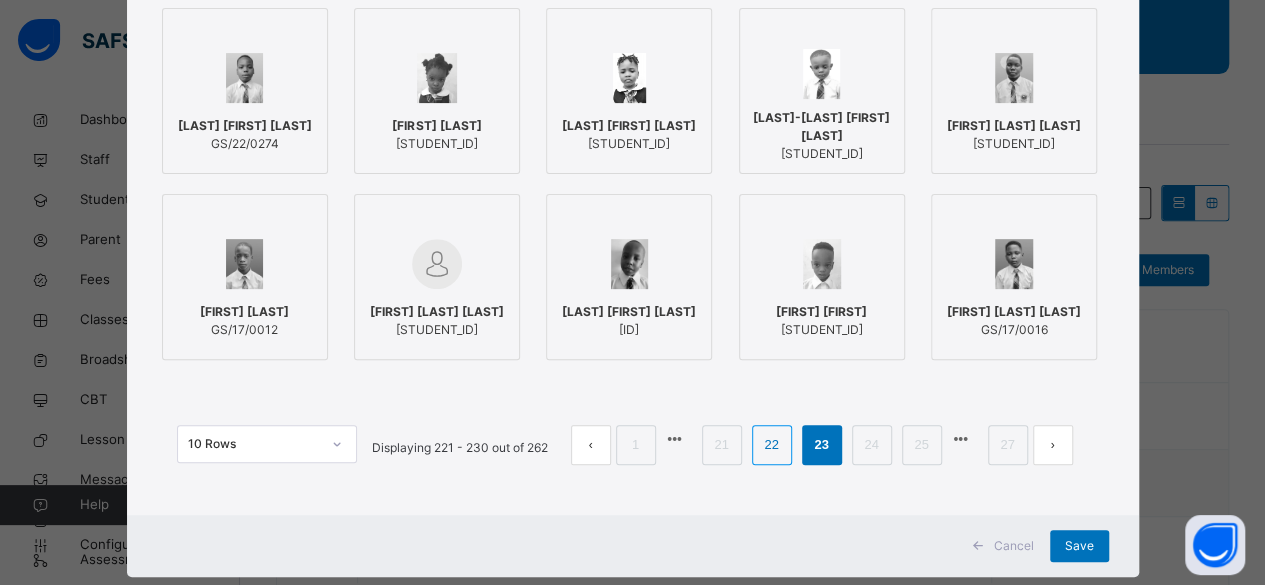 click on "22" at bounding box center (771, 445) 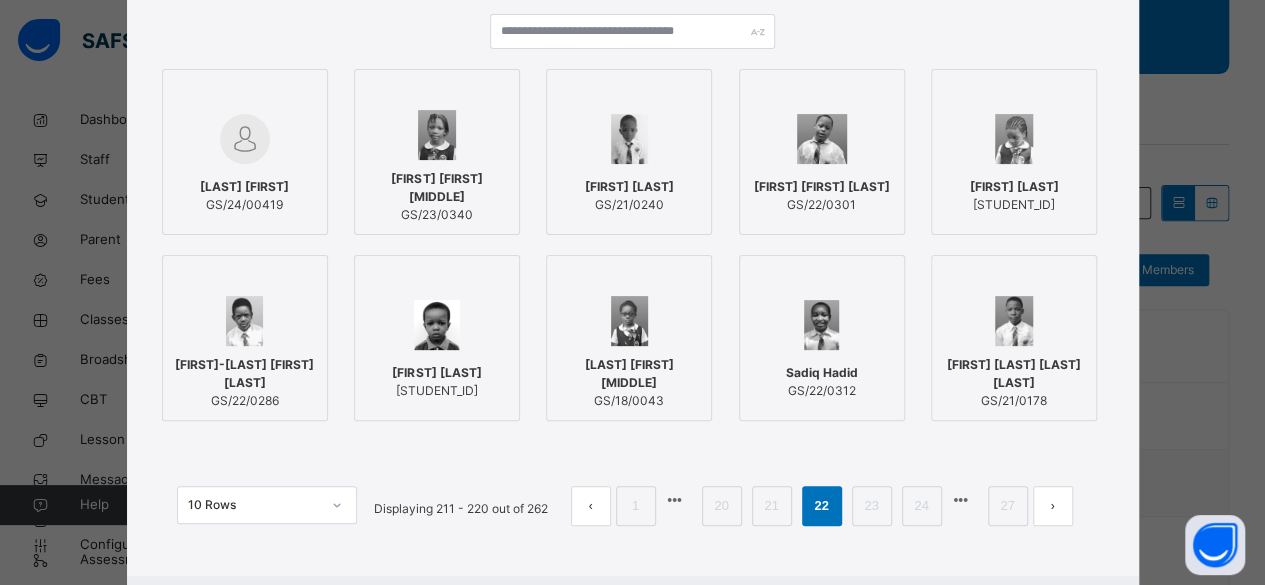 scroll, scrollTop: 265, scrollLeft: 0, axis: vertical 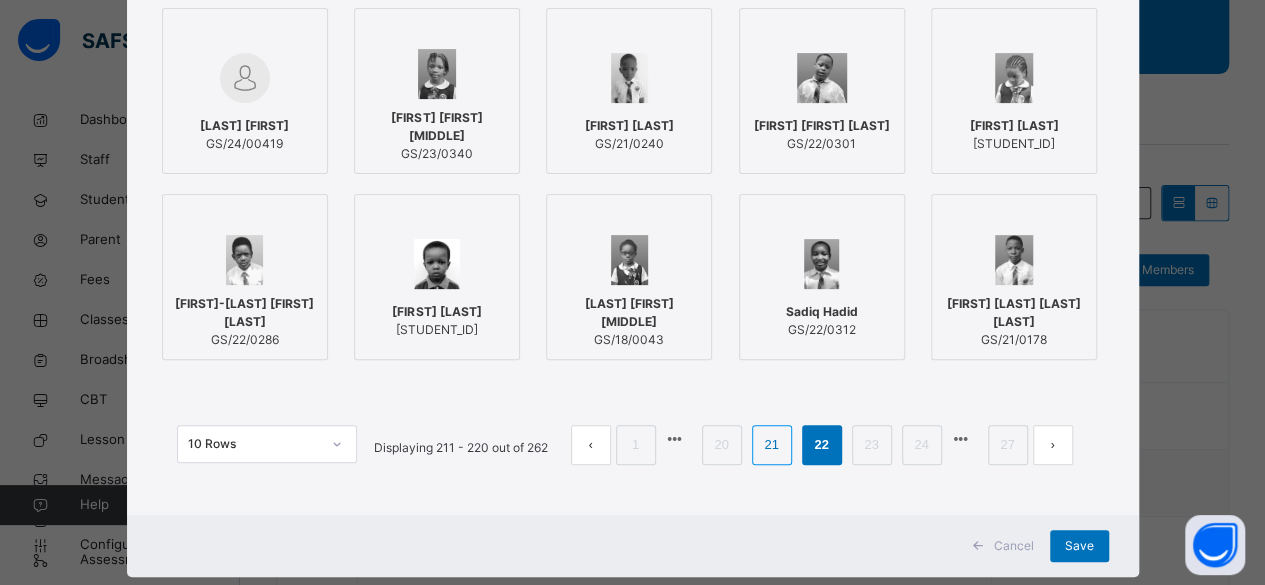 click on "21" at bounding box center (771, 445) 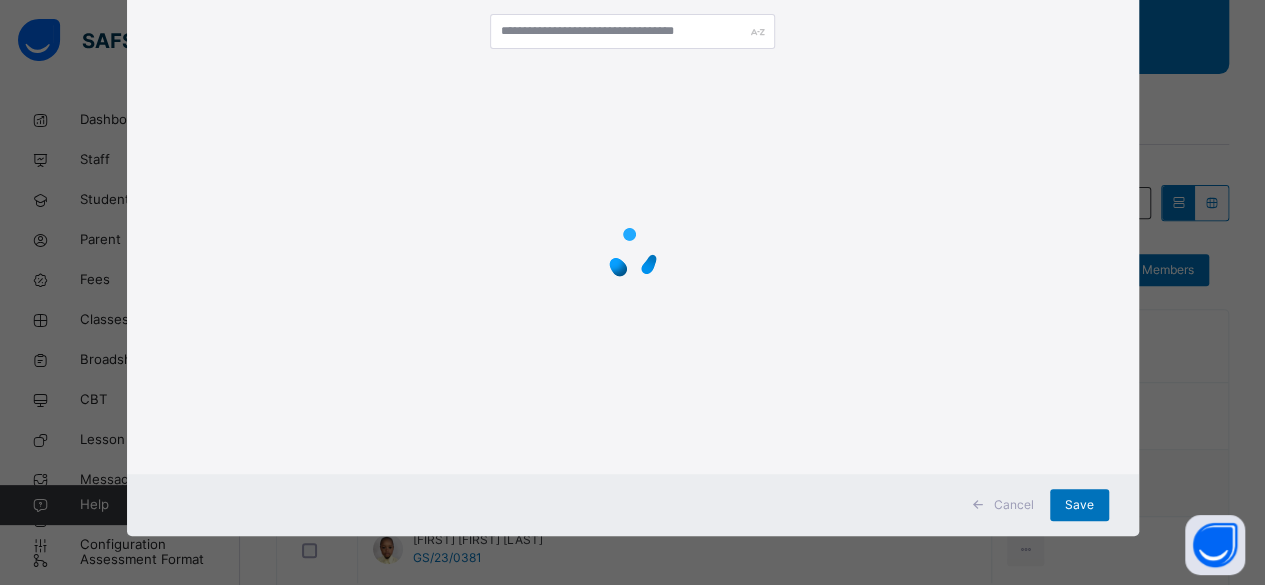 scroll, scrollTop: 265, scrollLeft: 0, axis: vertical 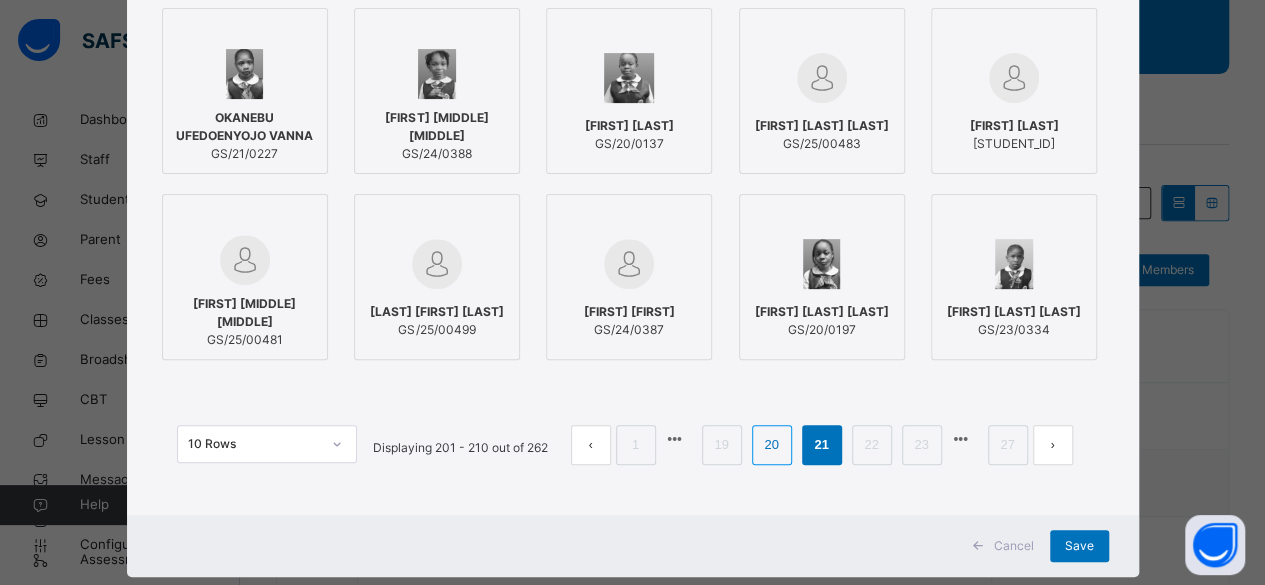 click on "20" at bounding box center (771, 445) 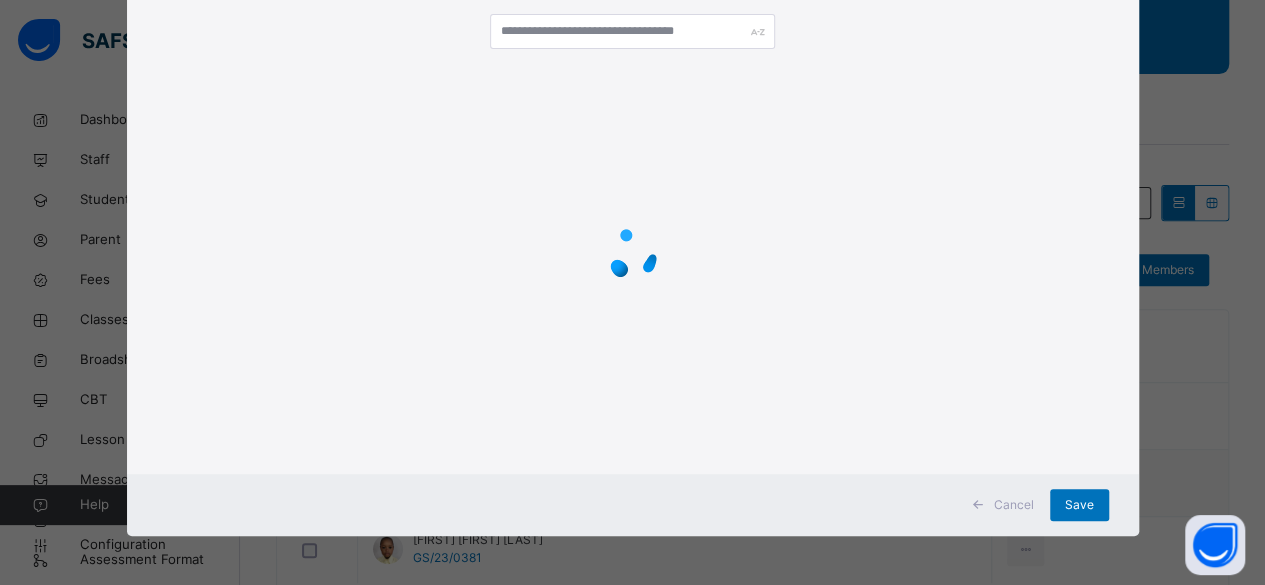 scroll, scrollTop: 265, scrollLeft: 0, axis: vertical 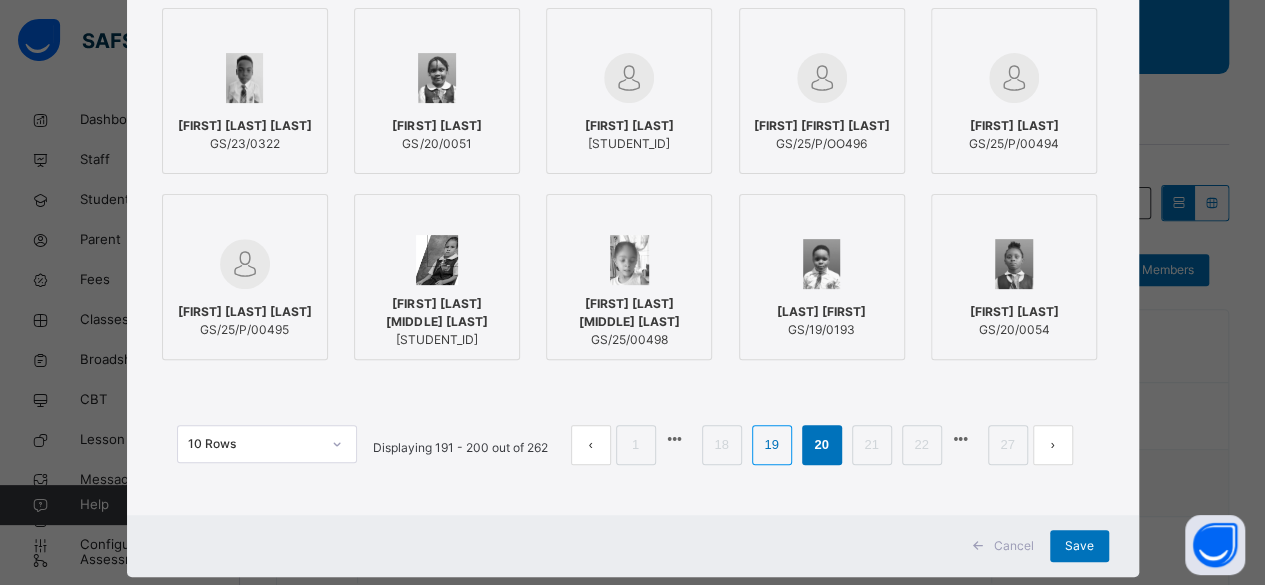 click on "19" at bounding box center [771, 445] 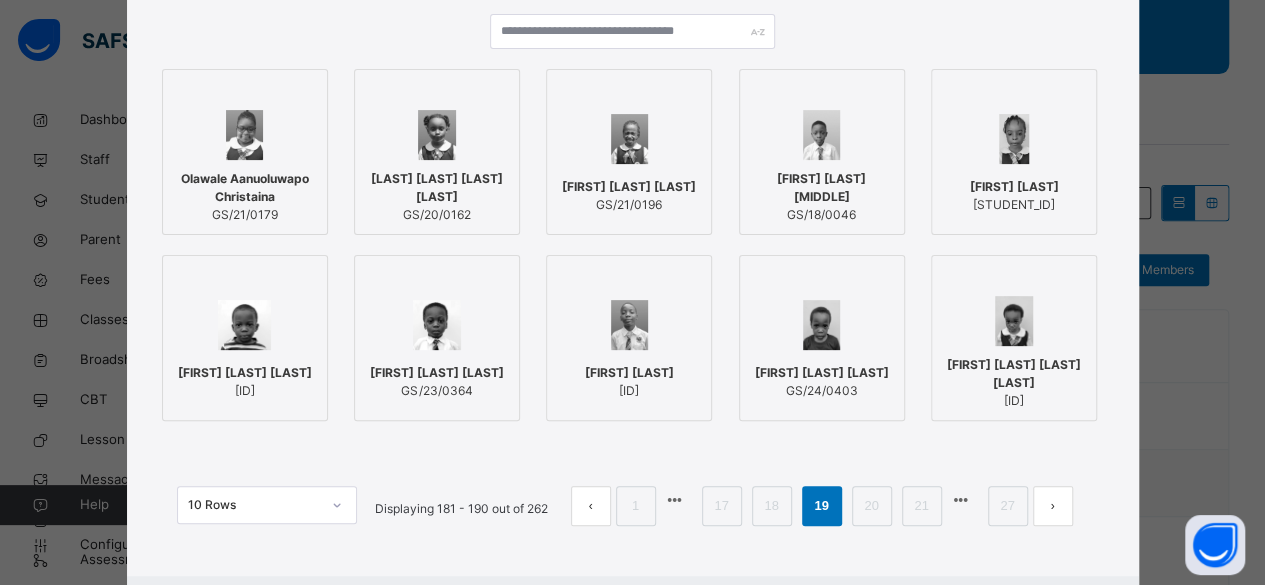 scroll, scrollTop: 265, scrollLeft: 0, axis: vertical 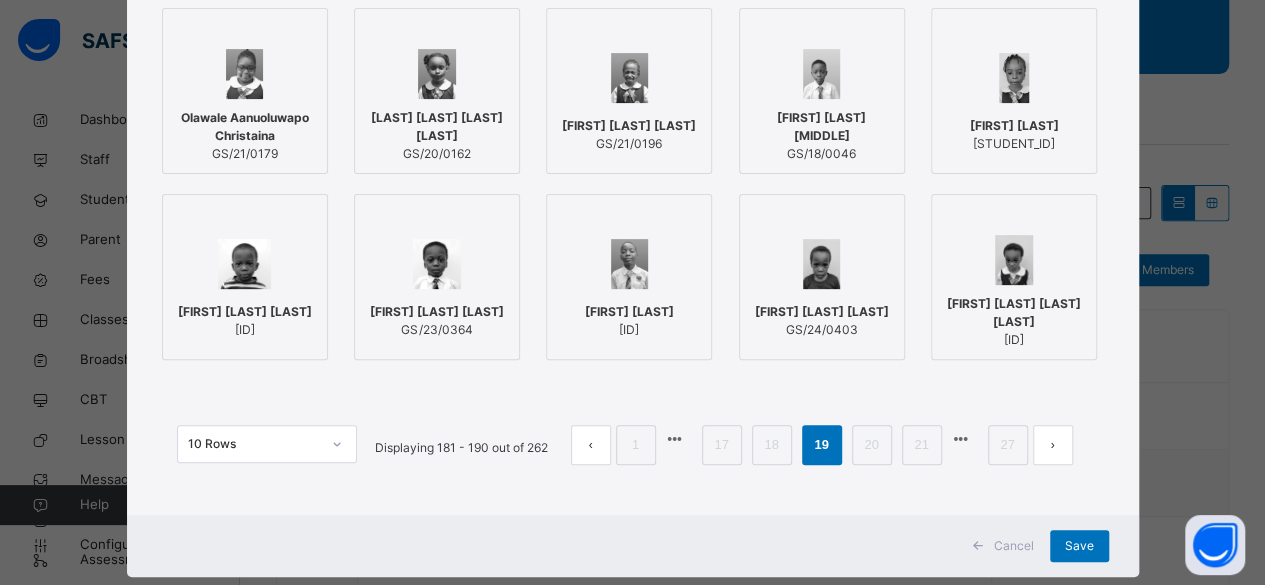 click on "[FIRST] [LAST] [LAST]" at bounding box center [822, 312] 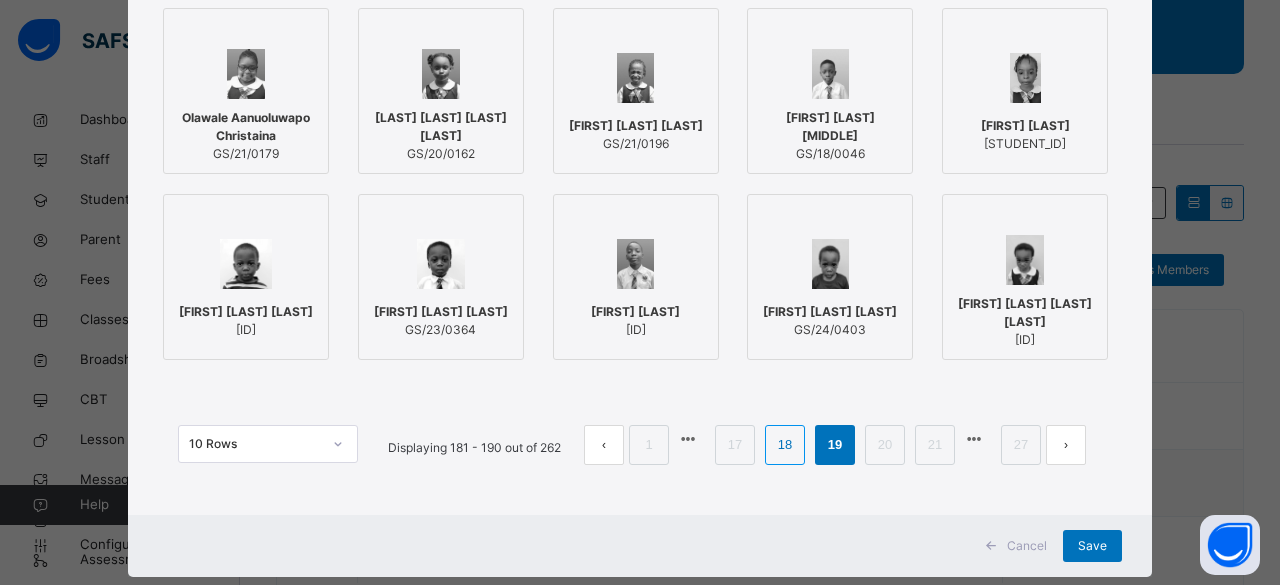 click on "18" at bounding box center [785, 445] 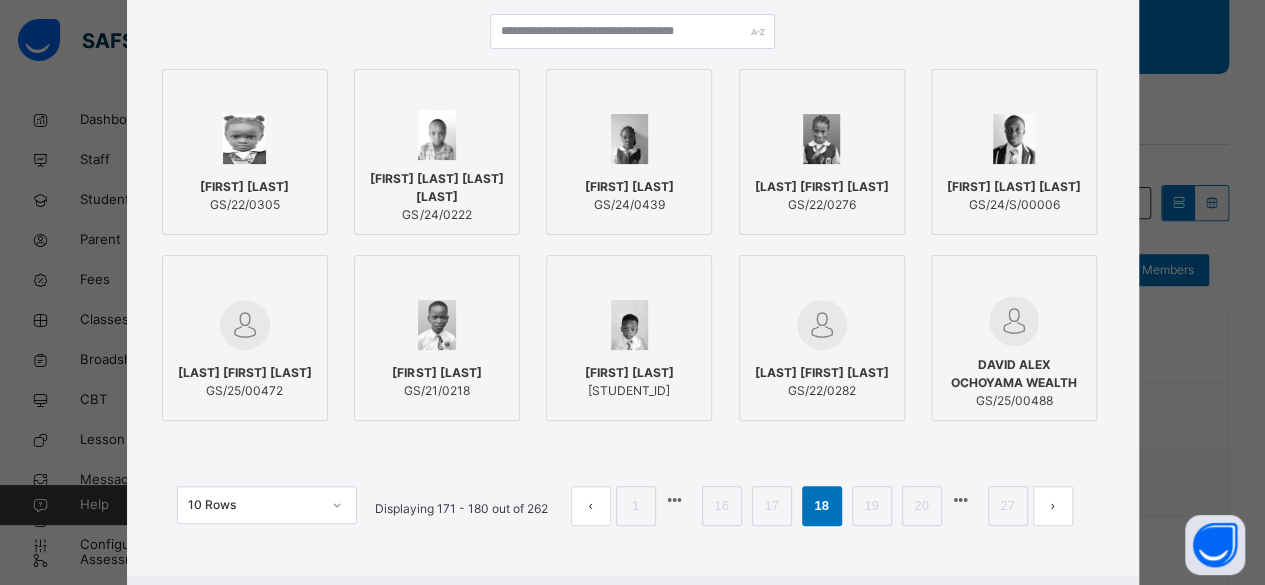 scroll, scrollTop: 265, scrollLeft: 0, axis: vertical 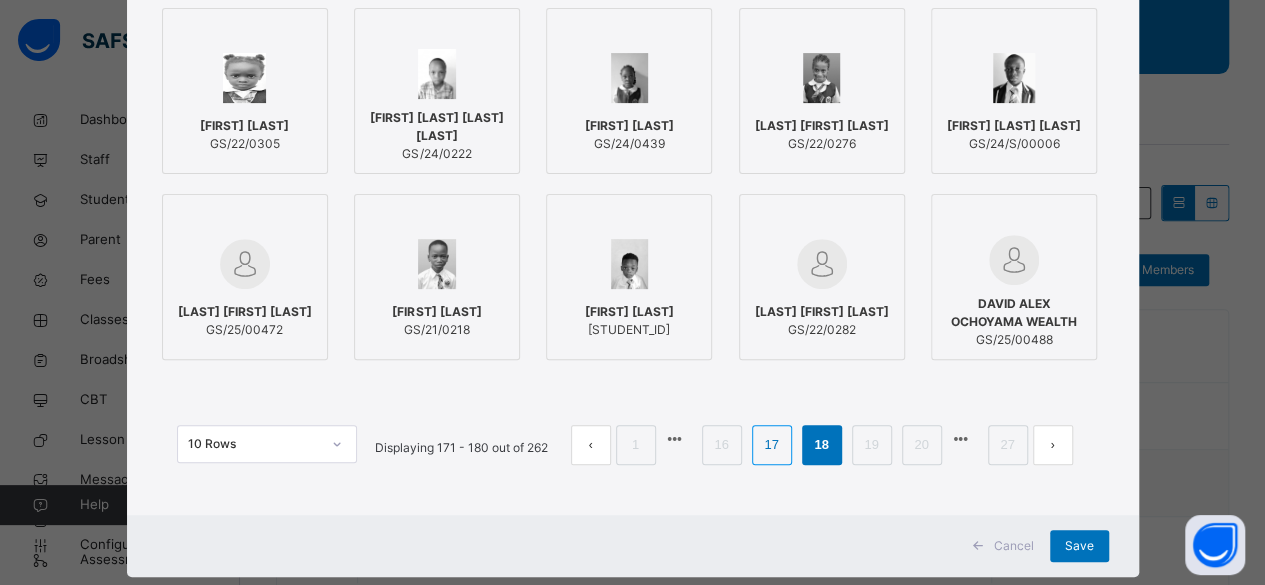 click on "17" at bounding box center (771, 445) 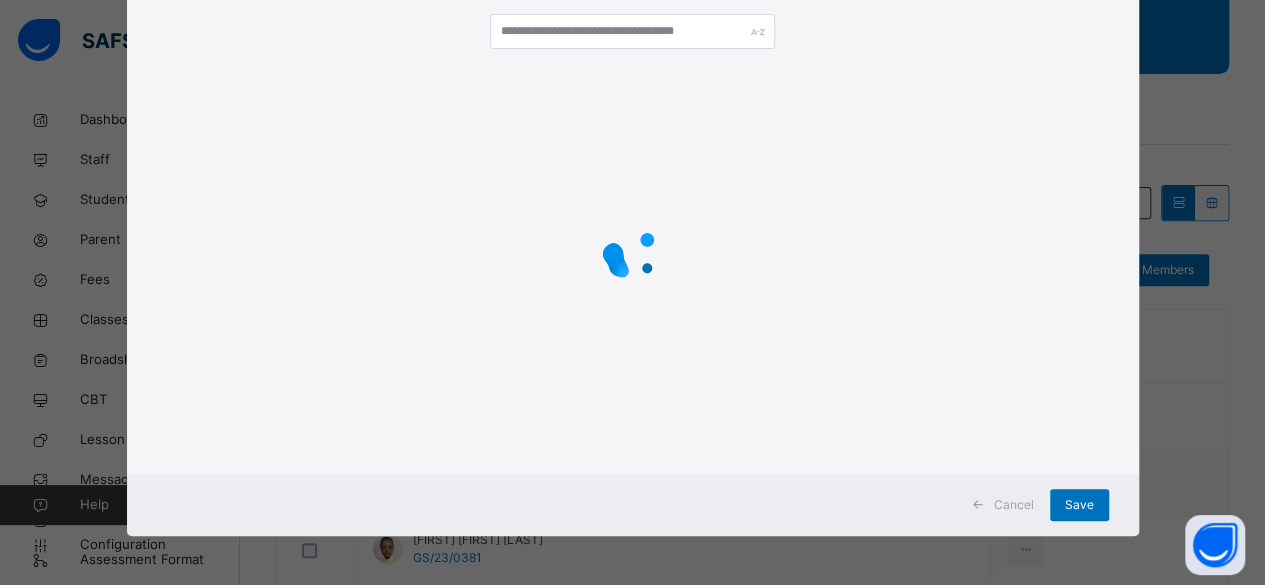 scroll, scrollTop: 265, scrollLeft: 0, axis: vertical 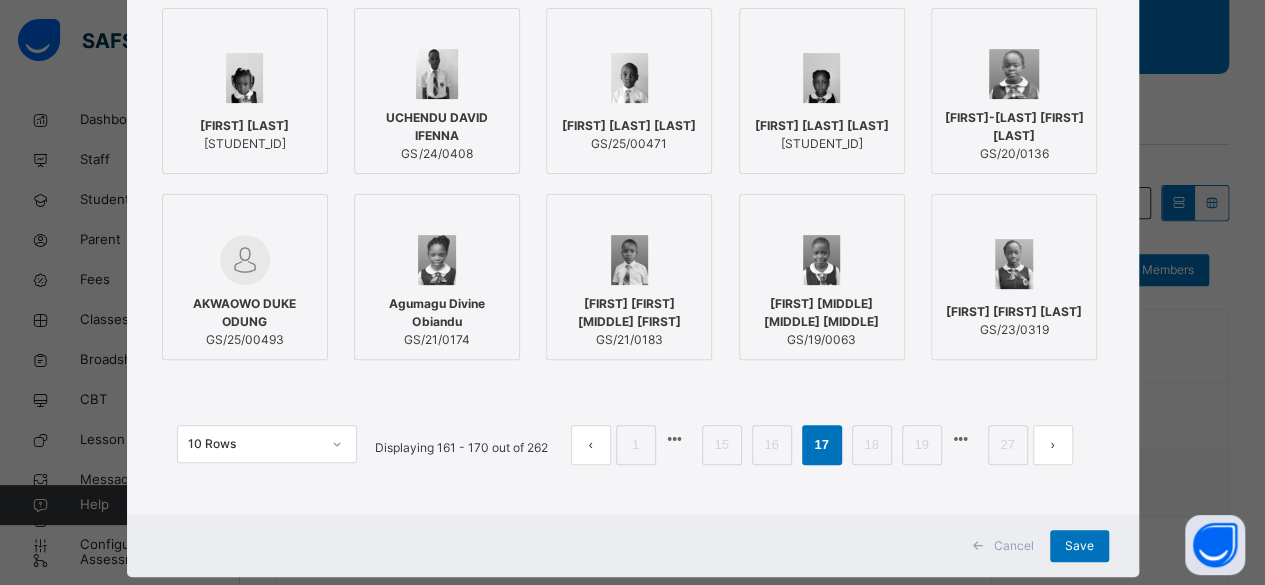 click at bounding box center (245, 78) 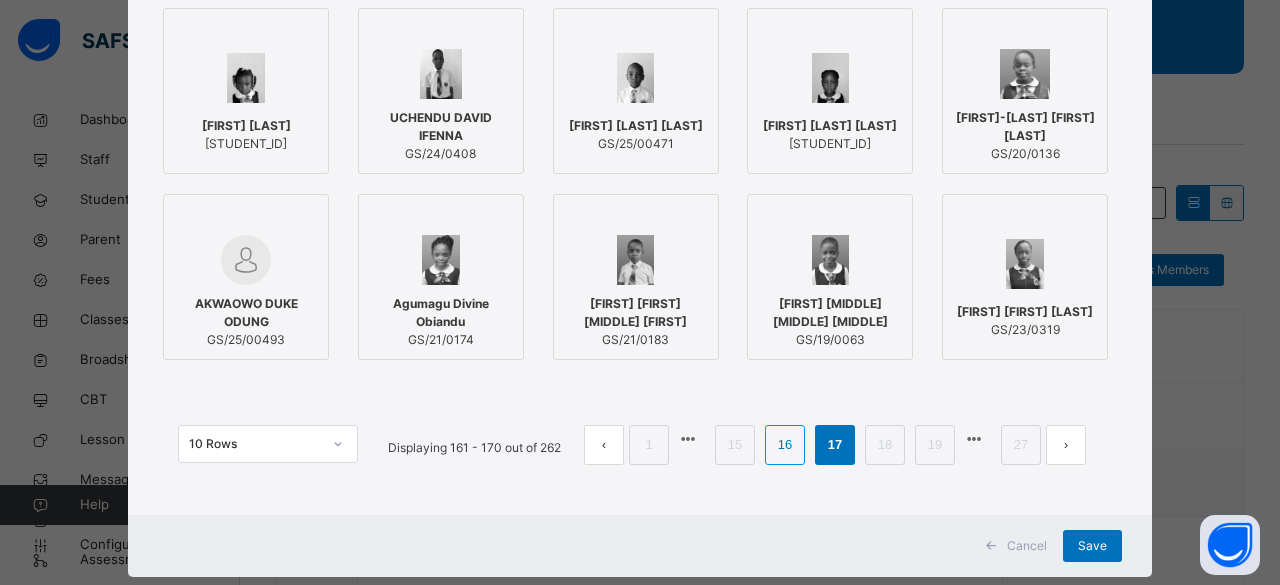 click on "16" at bounding box center [785, 445] 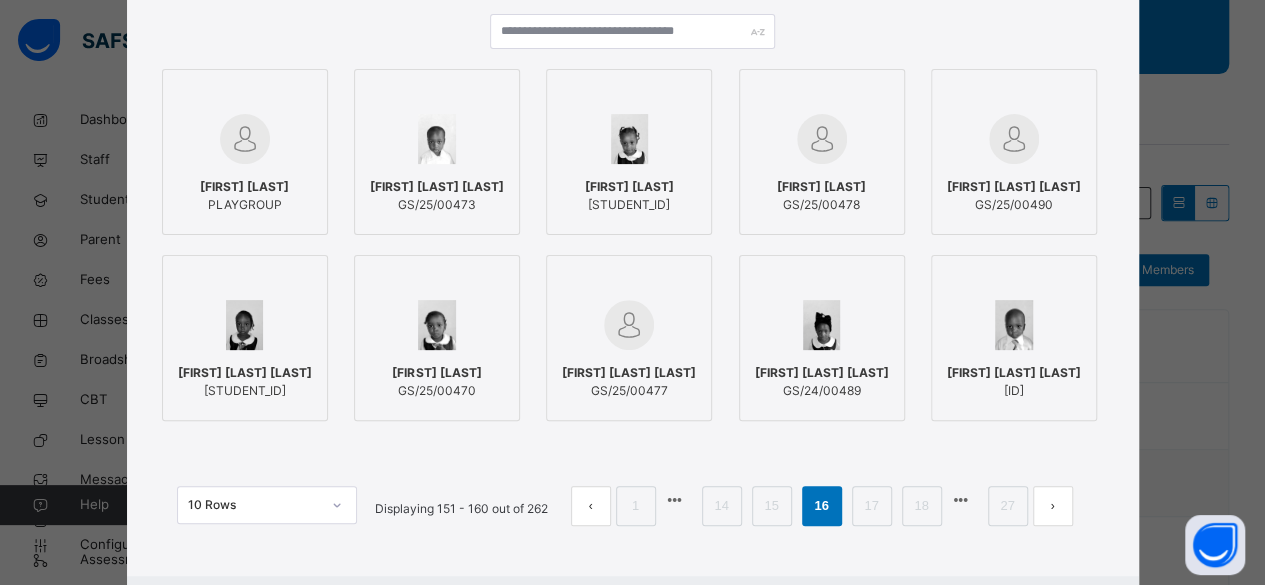 scroll, scrollTop: 265, scrollLeft: 0, axis: vertical 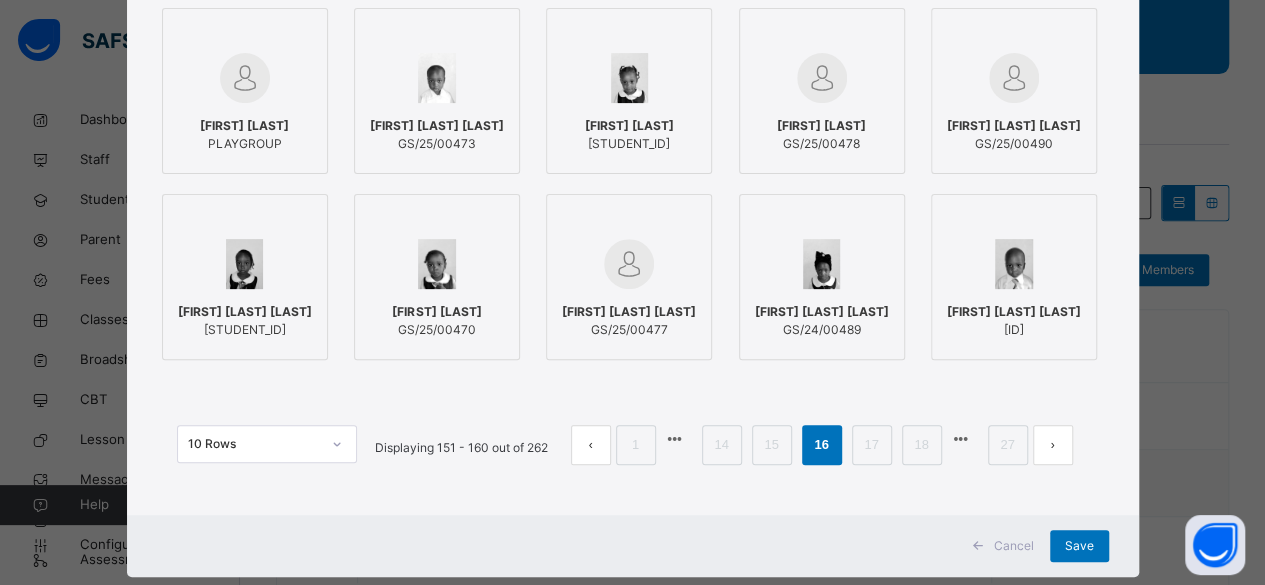 click on "[STUDENT_ID]" at bounding box center [629, 144] 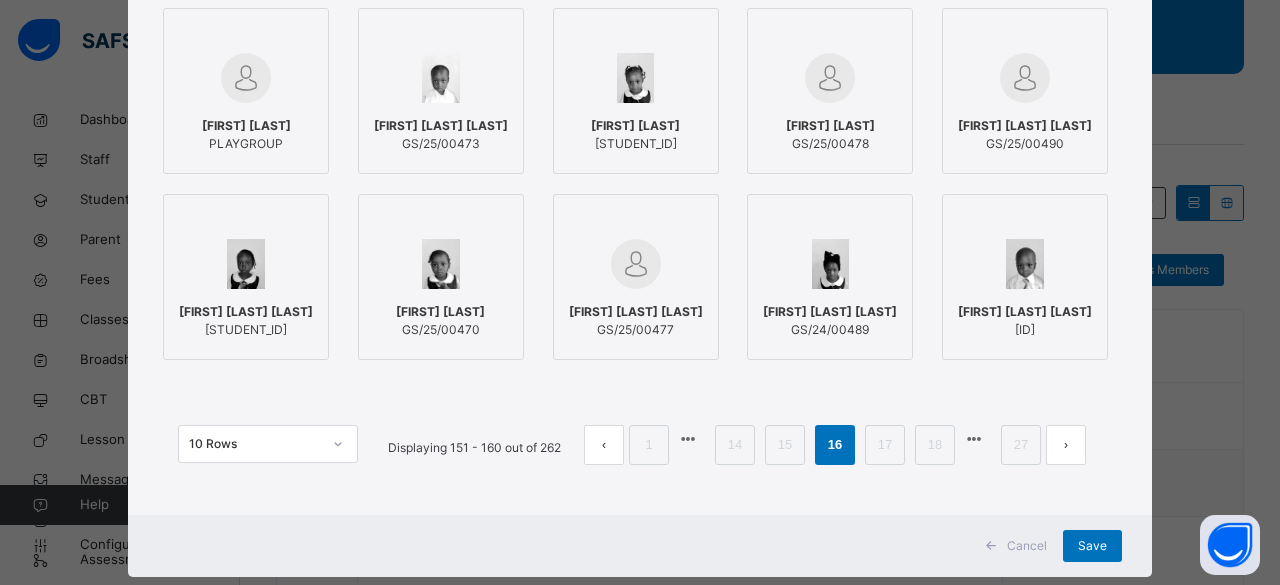 click on "GS/25/00473" at bounding box center [441, 144] 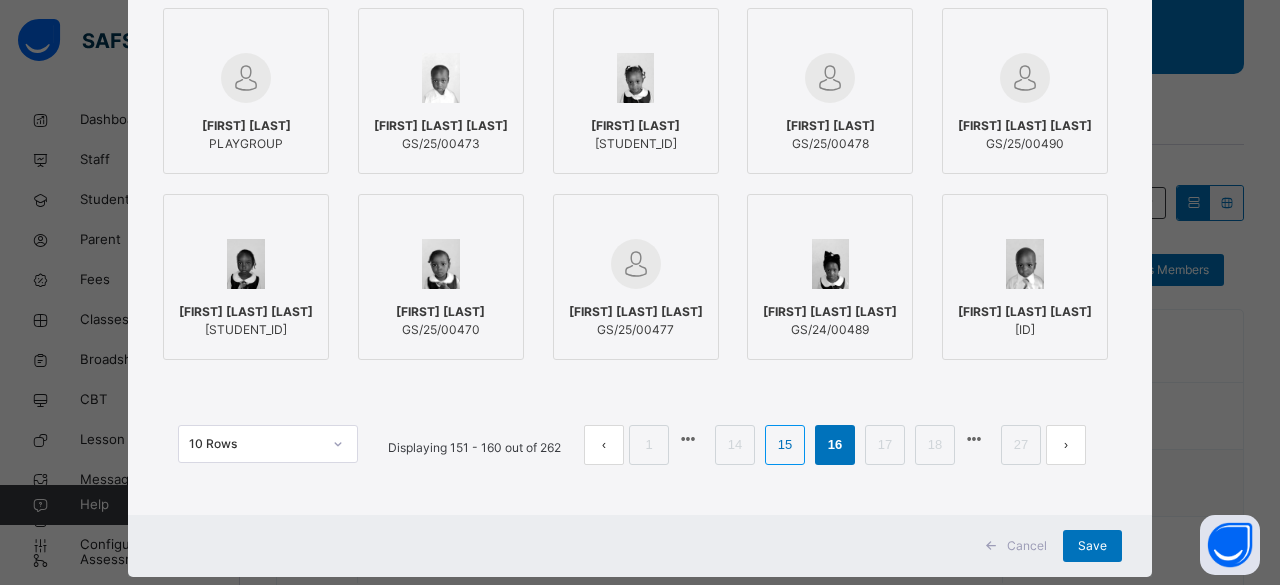click on "15" at bounding box center (785, 445) 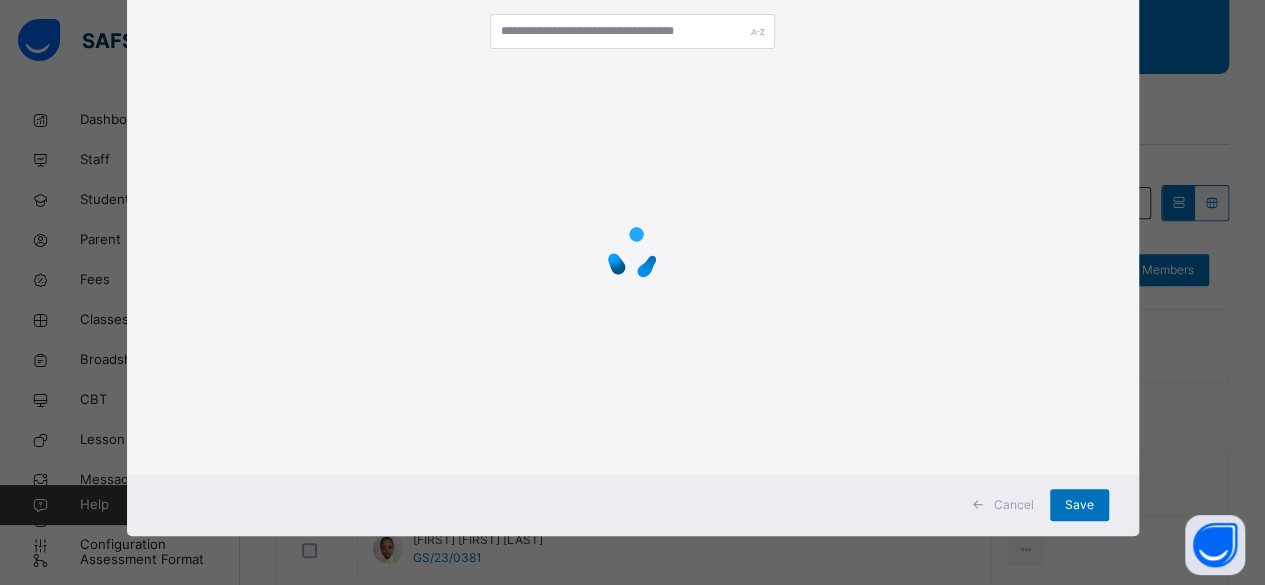 scroll, scrollTop: 265, scrollLeft: 0, axis: vertical 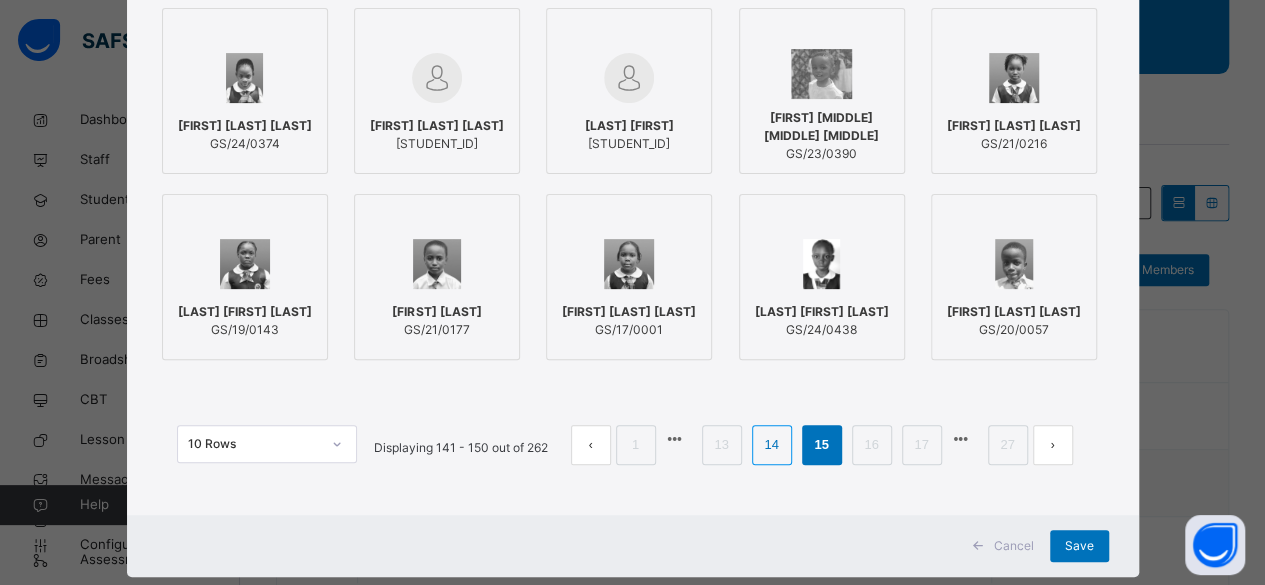 click on "14" at bounding box center (771, 445) 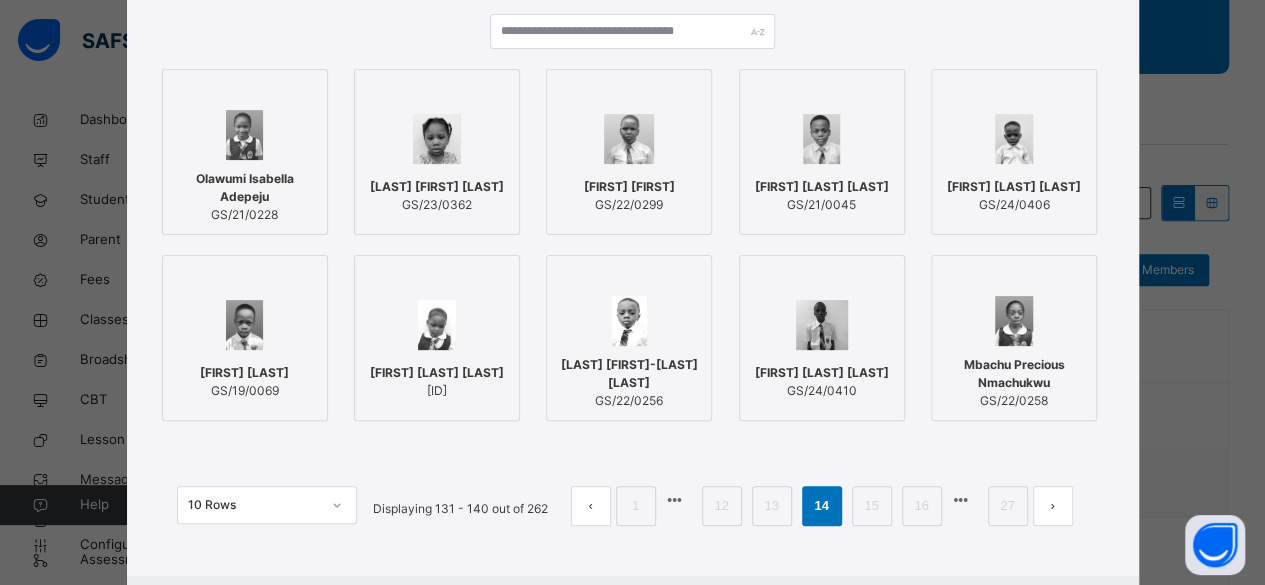 scroll, scrollTop: 265, scrollLeft: 0, axis: vertical 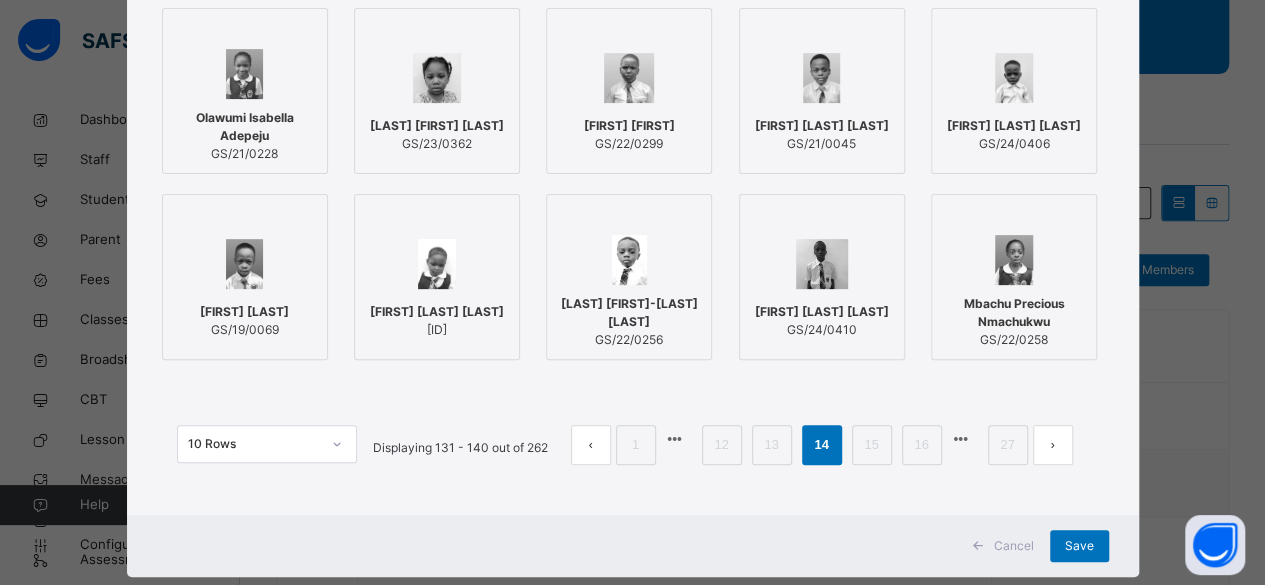 click at bounding box center [437, 264] 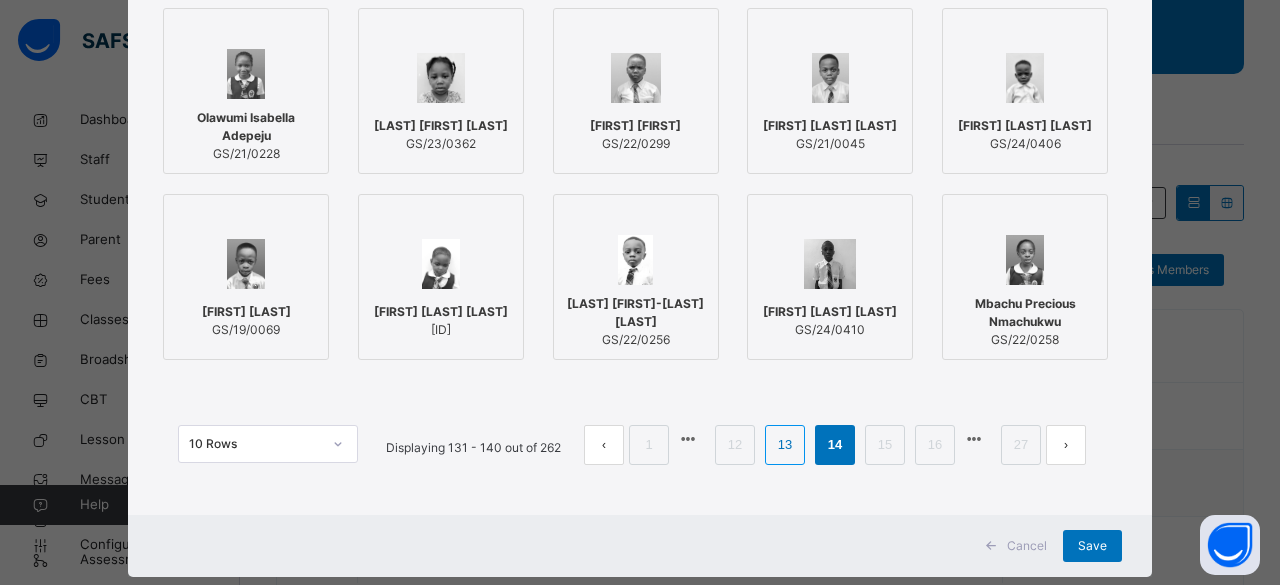 click on "13" at bounding box center (785, 445) 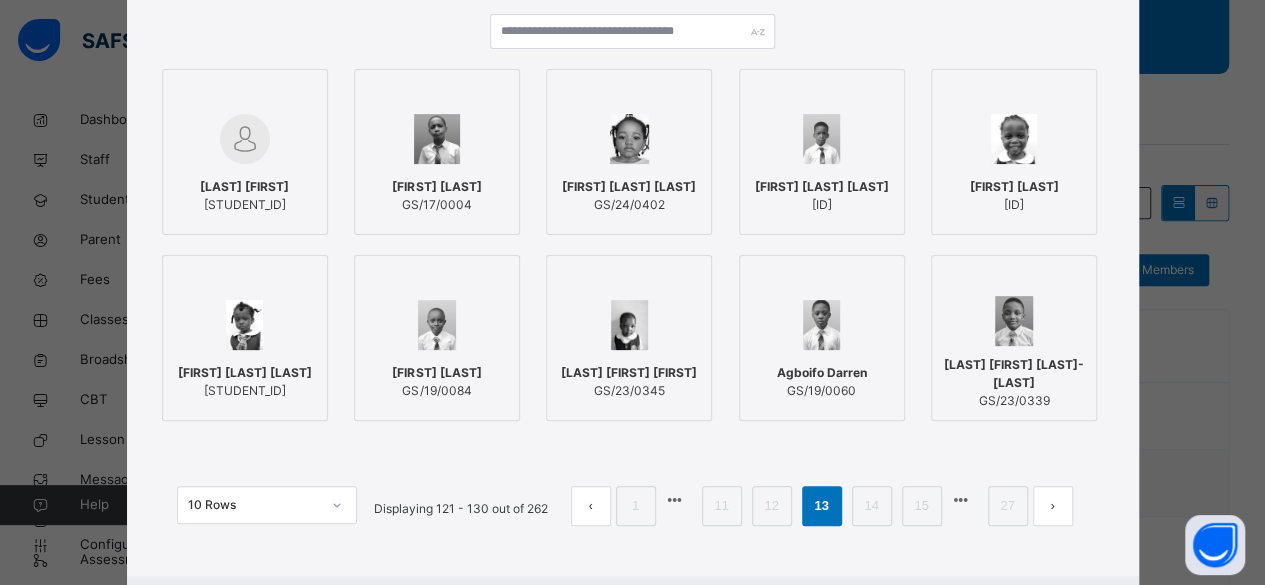 scroll, scrollTop: 265, scrollLeft: 0, axis: vertical 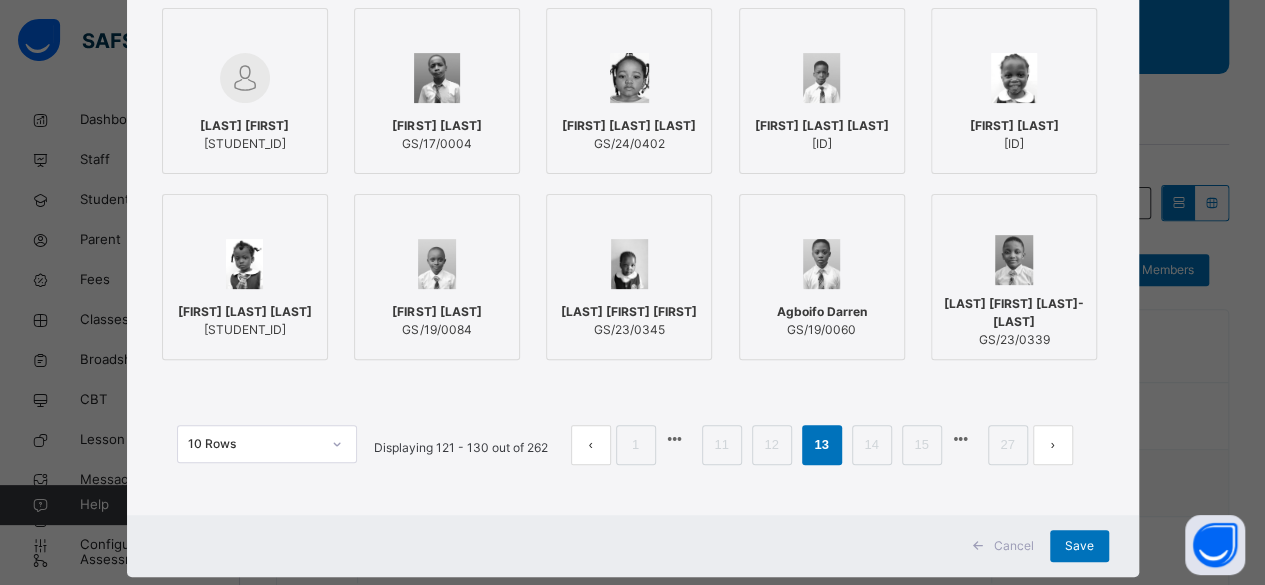 click on "[LAST] [FIRST] [FIRST]" at bounding box center [629, 312] 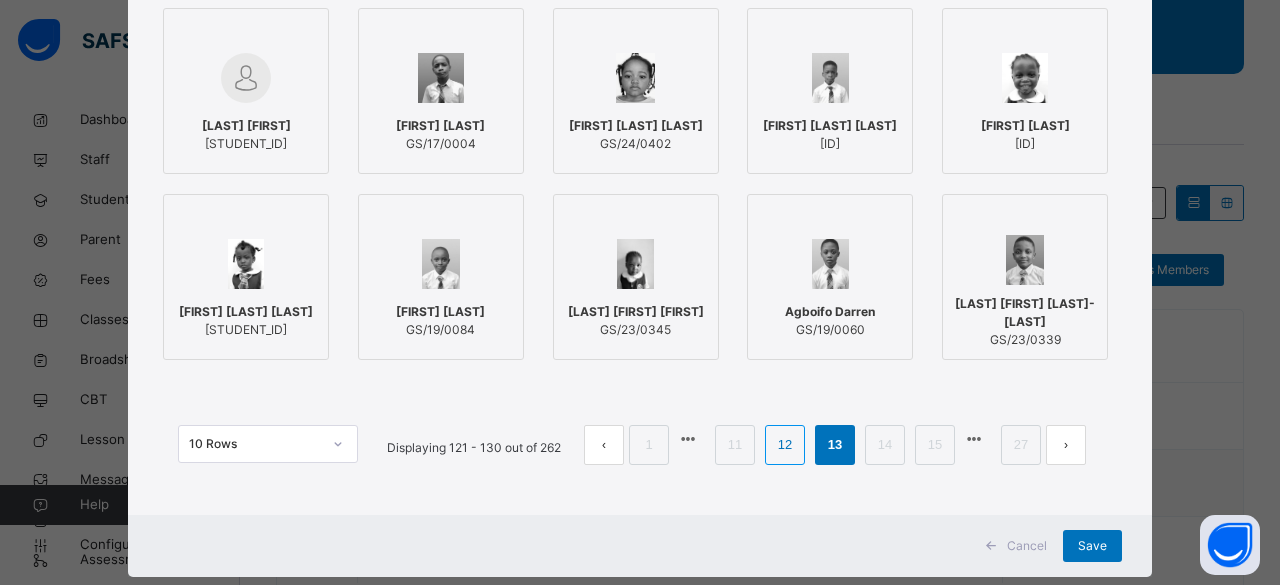 click on "12" at bounding box center (785, 445) 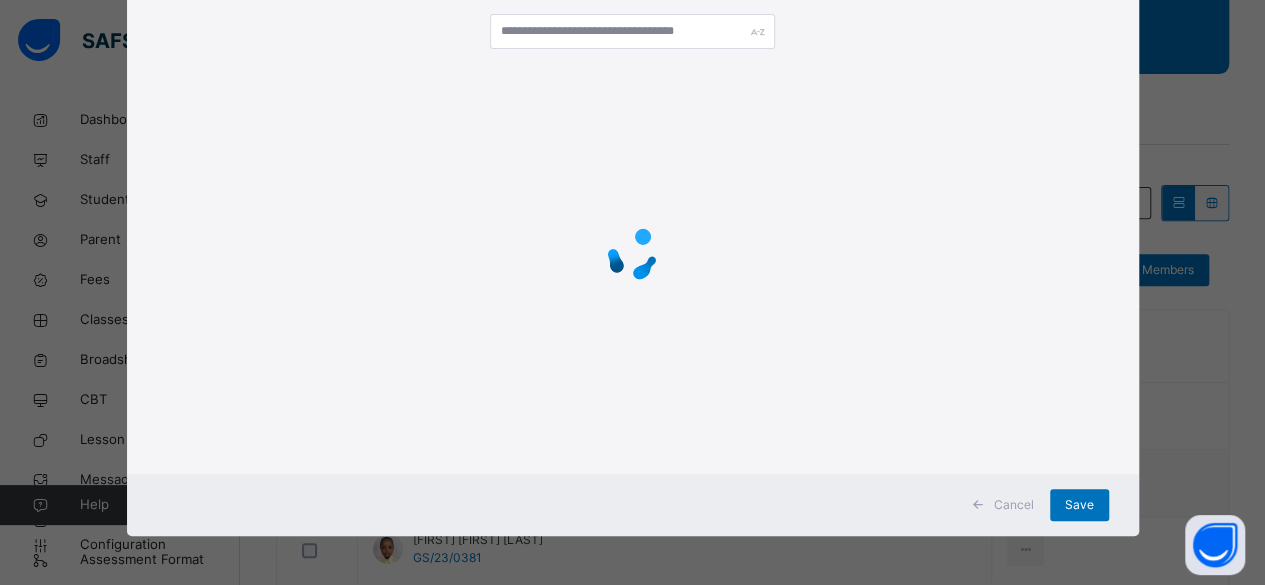 scroll, scrollTop: 265, scrollLeft: 0, axis: vertical 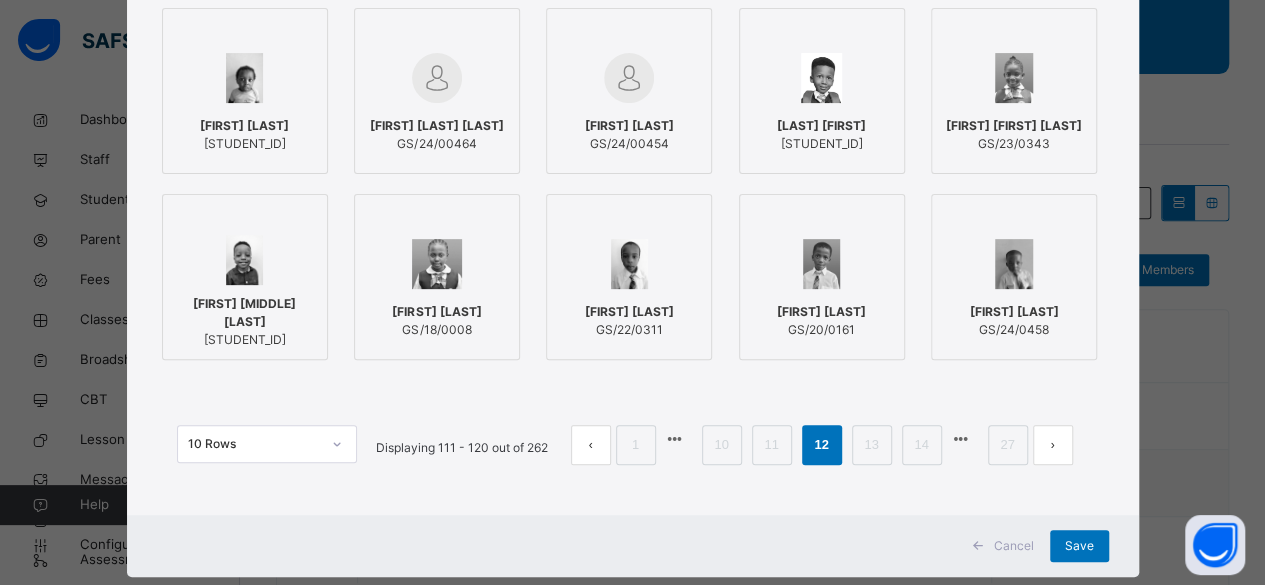 click on "[FIRST] [MIDDLE] [LAST]" at bounding box center [245, 313] 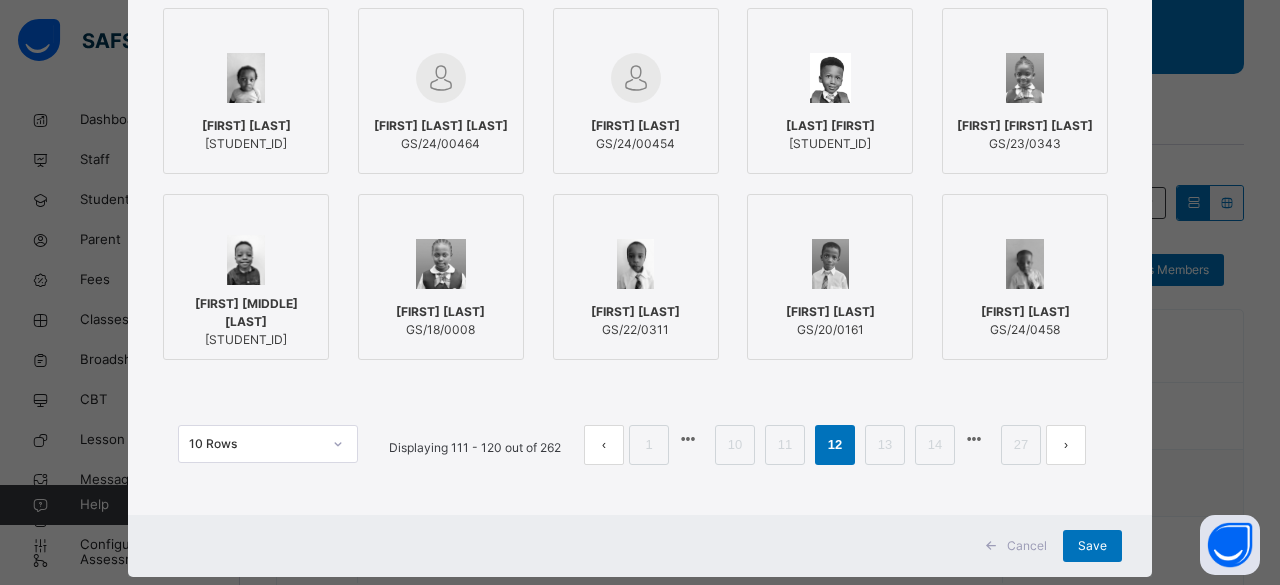 click on "[FIRST] [LAST]" at bounding box center (246, 126) 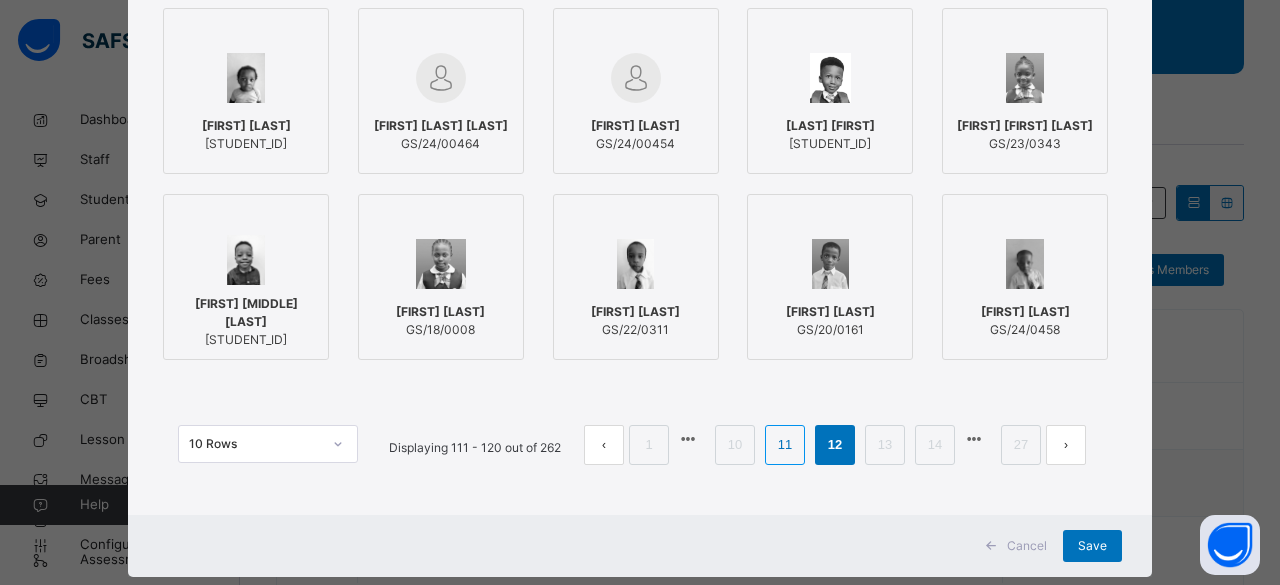 click on "11" at bounding box center (785, 445) 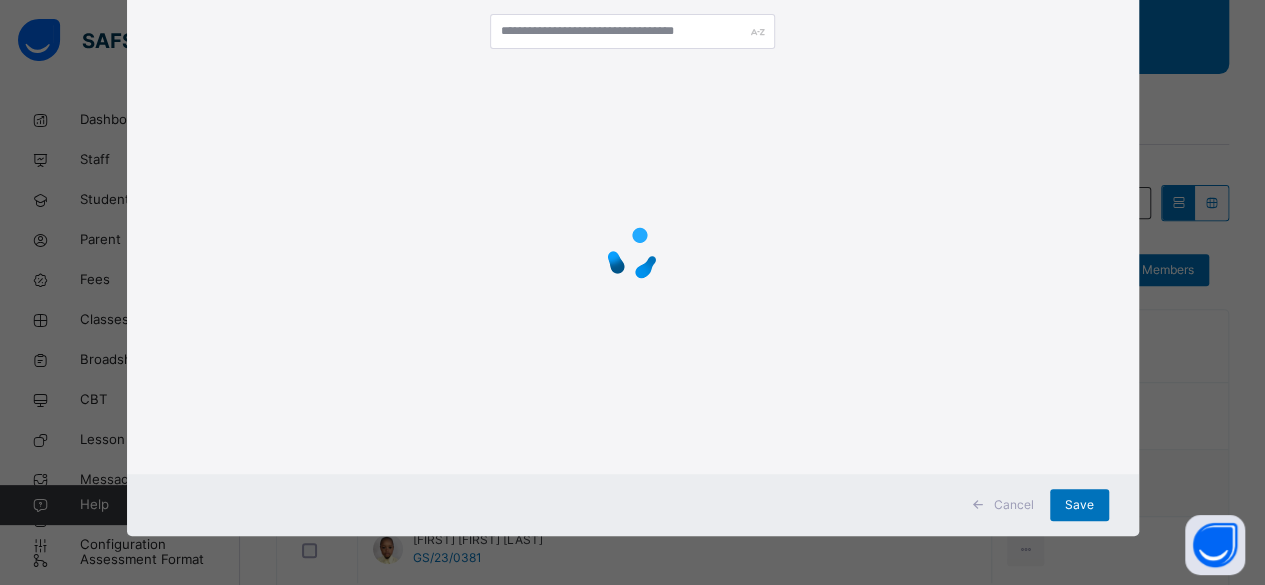 scroll, scrollTop: 265, scrollLeft: 0, axis: vertical 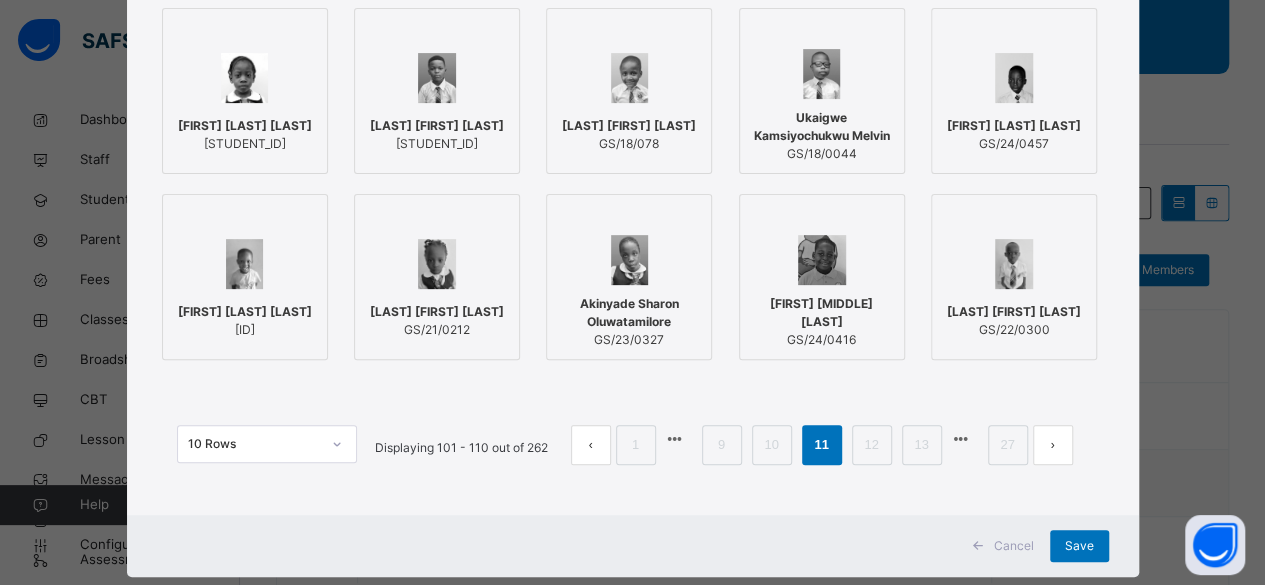 click on "[FIRST] [LAST] [LAST]" at bounding box center [245, 312] 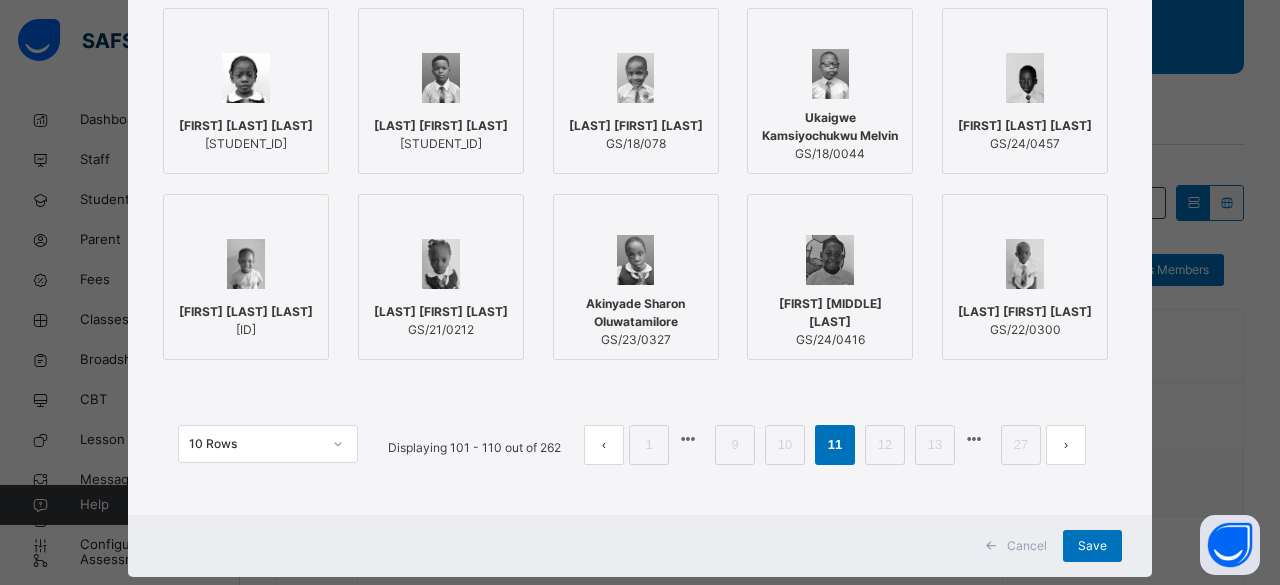 click on "[FIRST] [LAST] [LAST]" at bounding box center [246, 312] 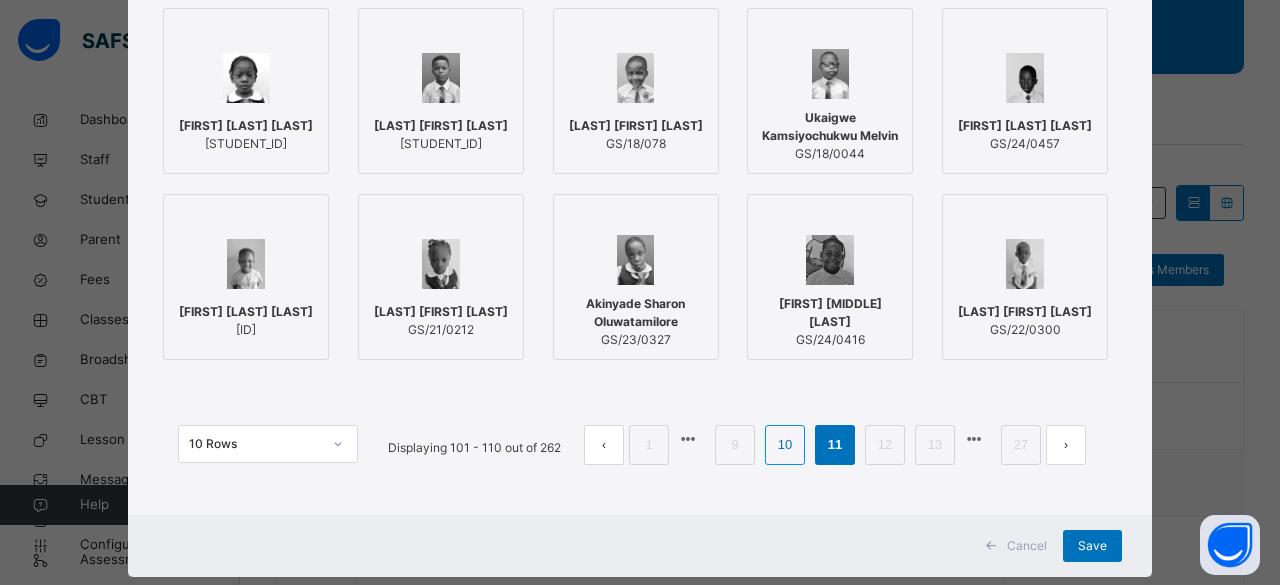 click on "10" at bounding box center (785, 445) 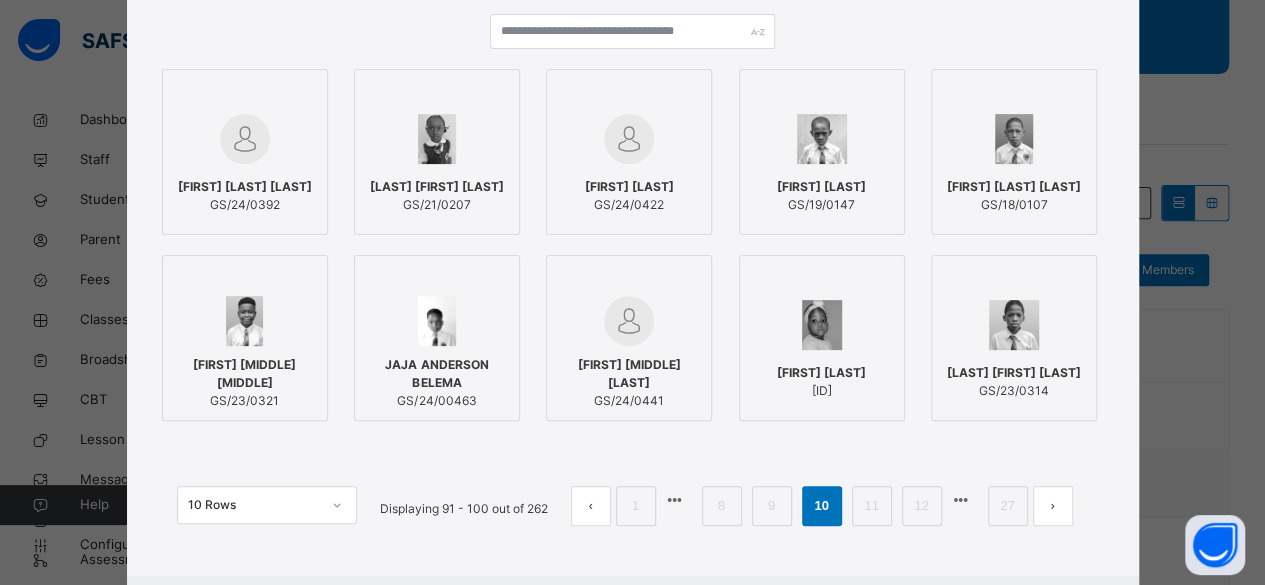 scroll, scrollTop: 265, scrollLeft: 0, axis: vertical 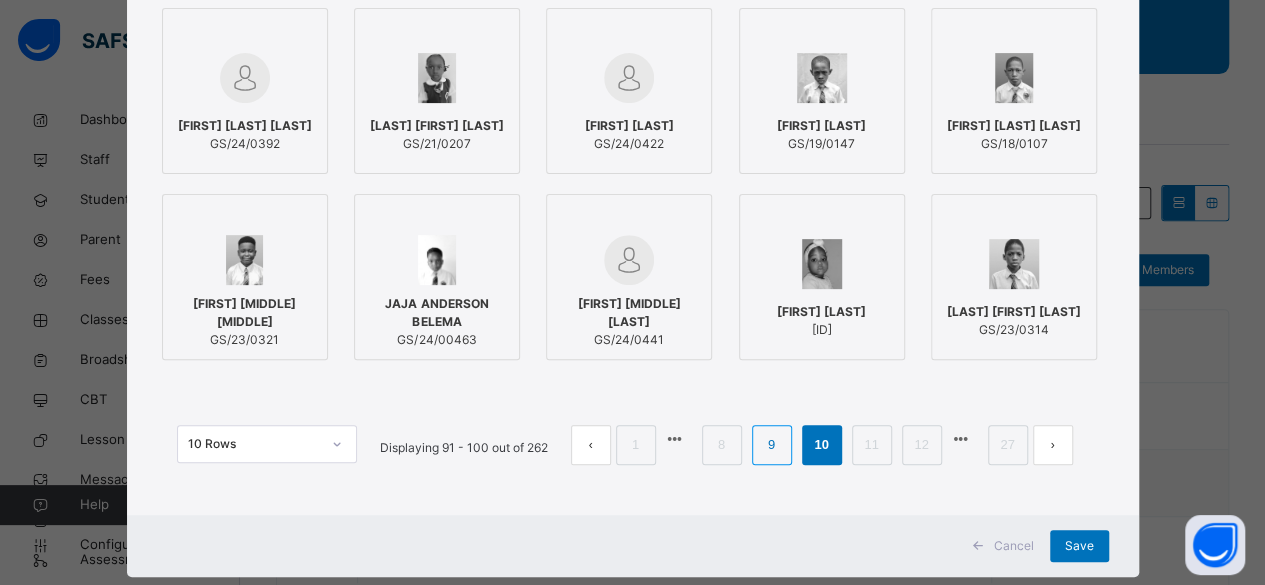 click on "9" at bounding box center (771, 445) 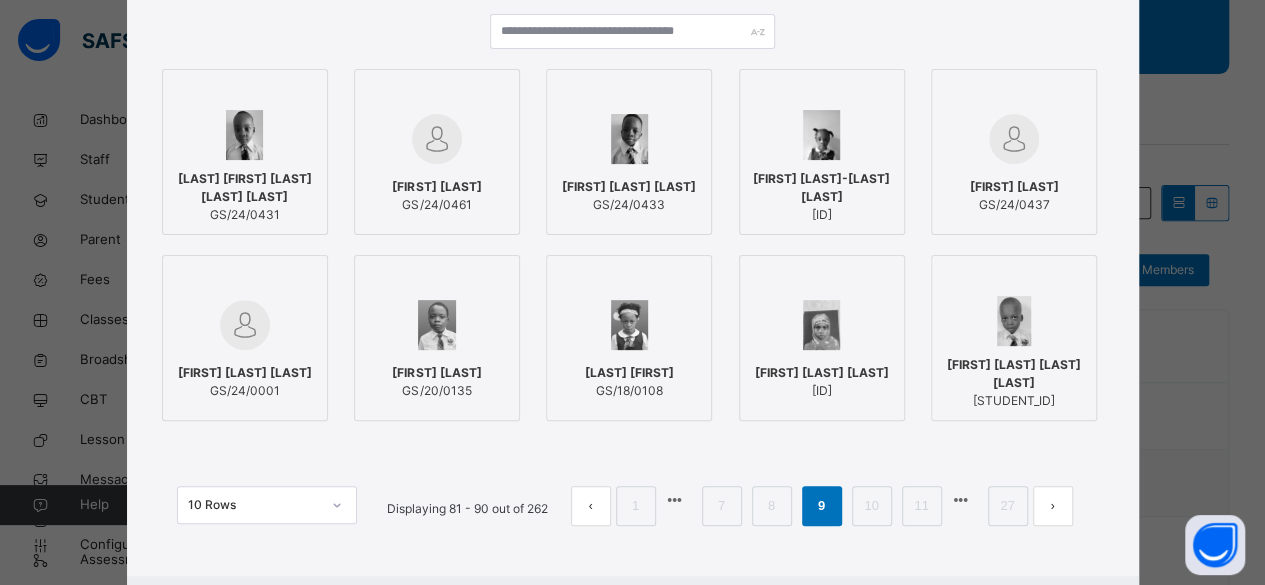 scroll, scrollTop: 265, scrollLeft: 0, axis: vertical 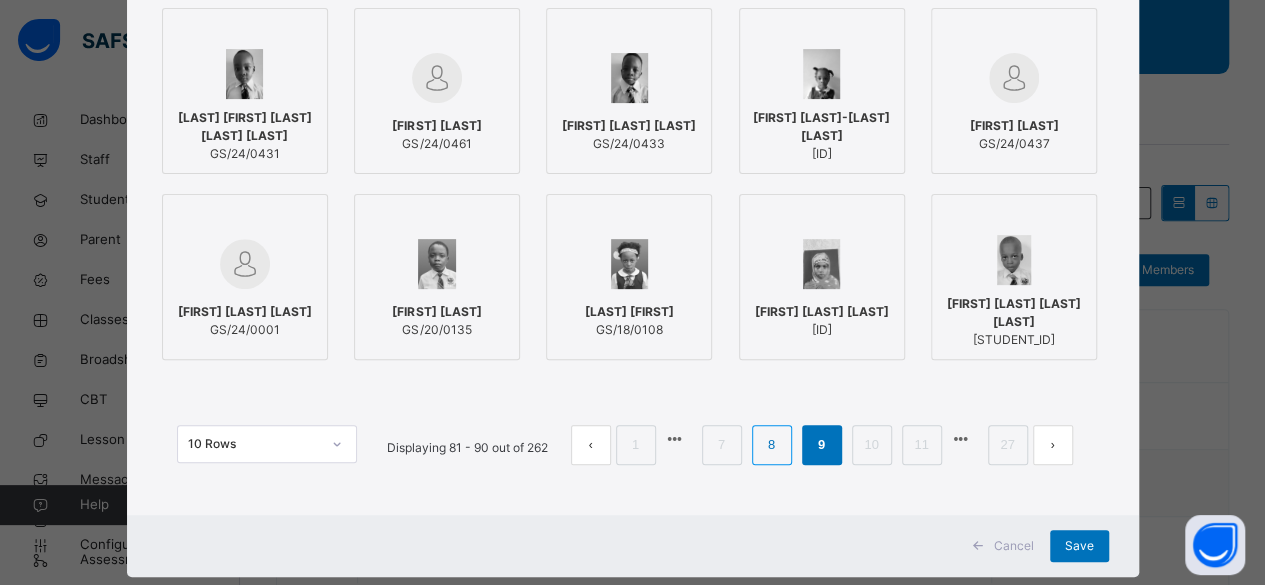 click on "8" at bounding box center (771, 445) 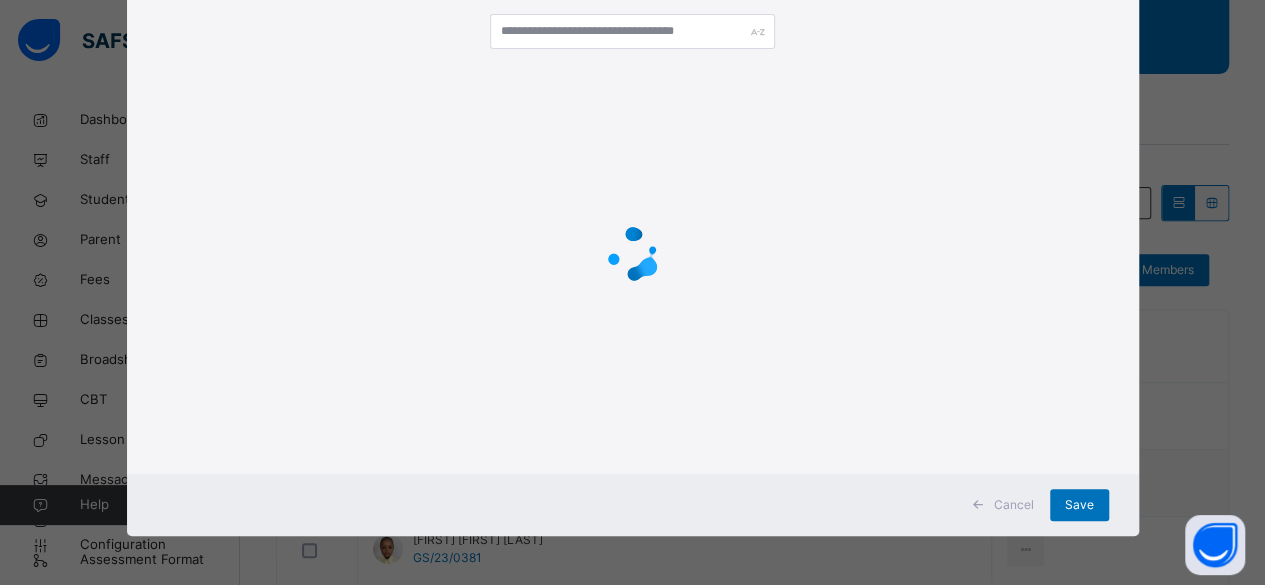 scroll, scrollTop: 265, scrollLeft: 0, axis: vertical 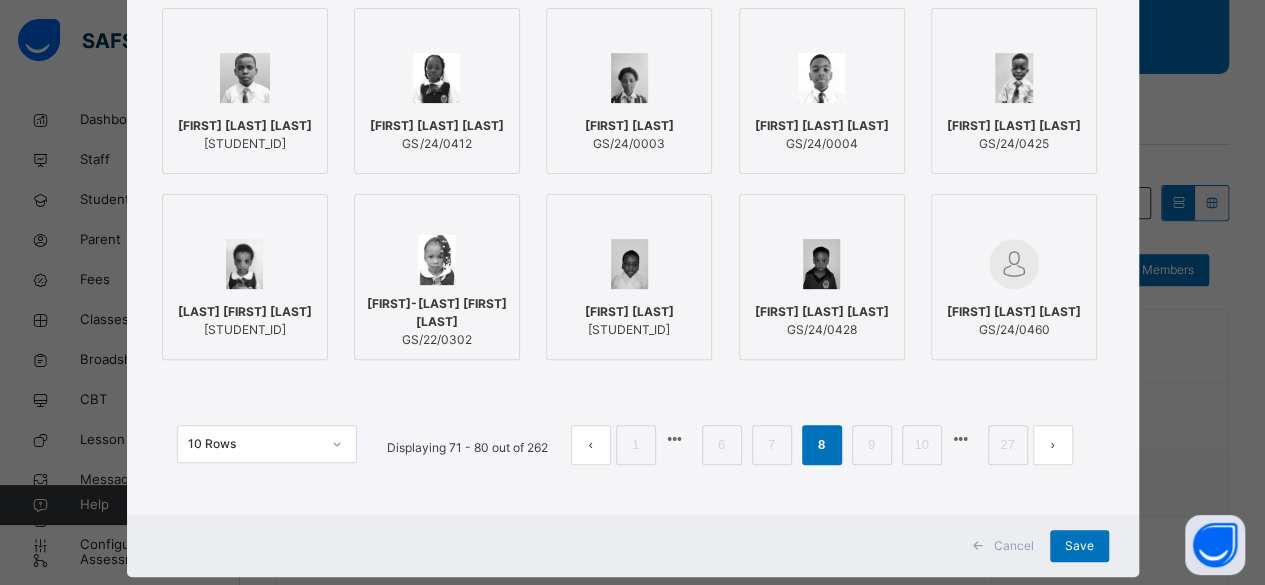 click on "GS/24/0425" at bounding box center [1014, 144] 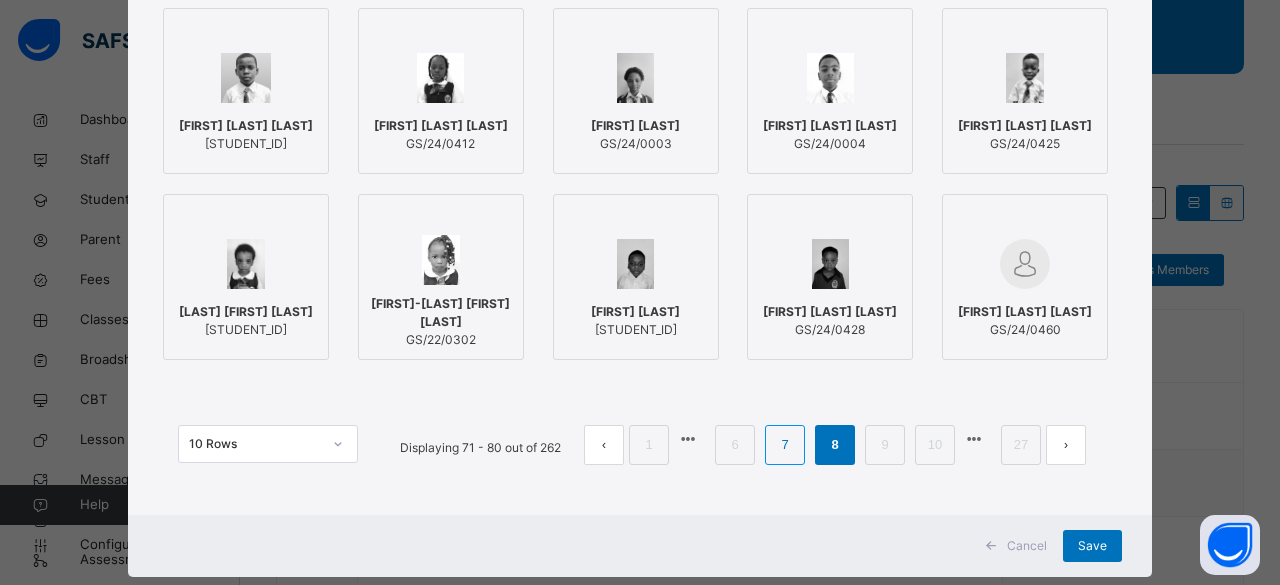 click on "7" at bounding box center [784, 445] 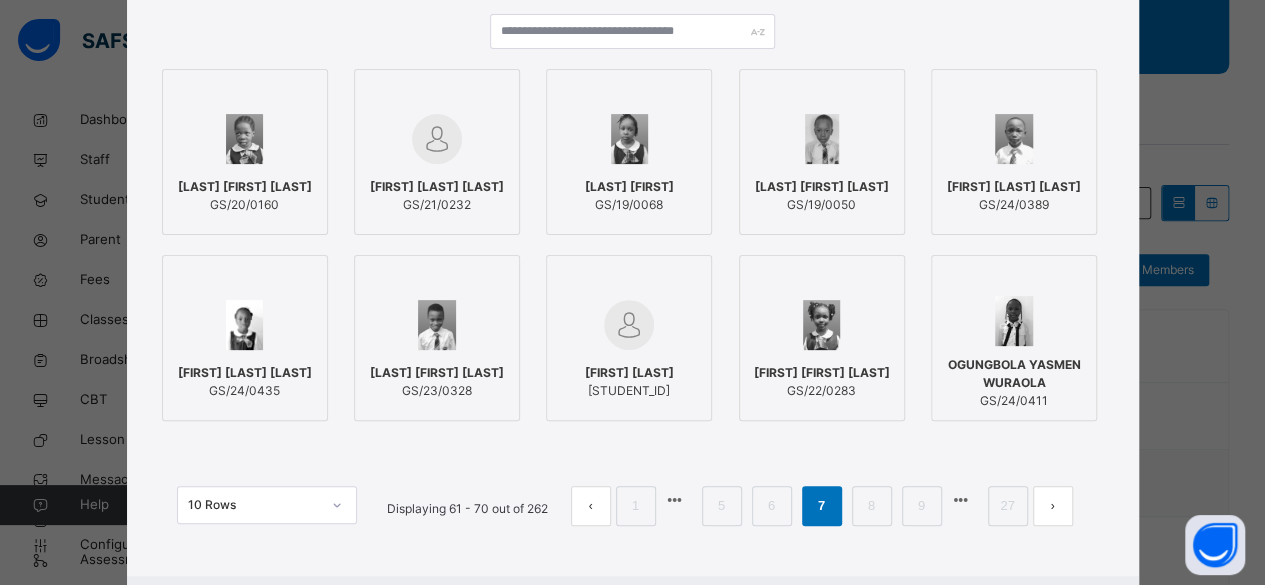 scroll, scrollTop: 265, scrollLeft: 0, axis: vertical 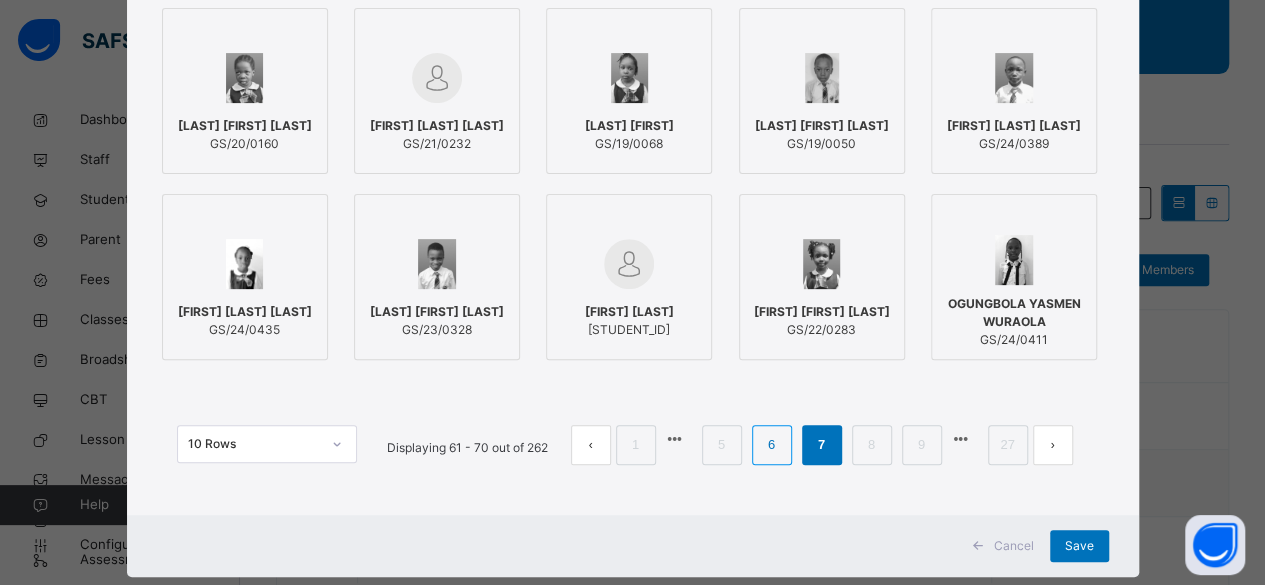 click on "6" at bounding box center (771, 445) 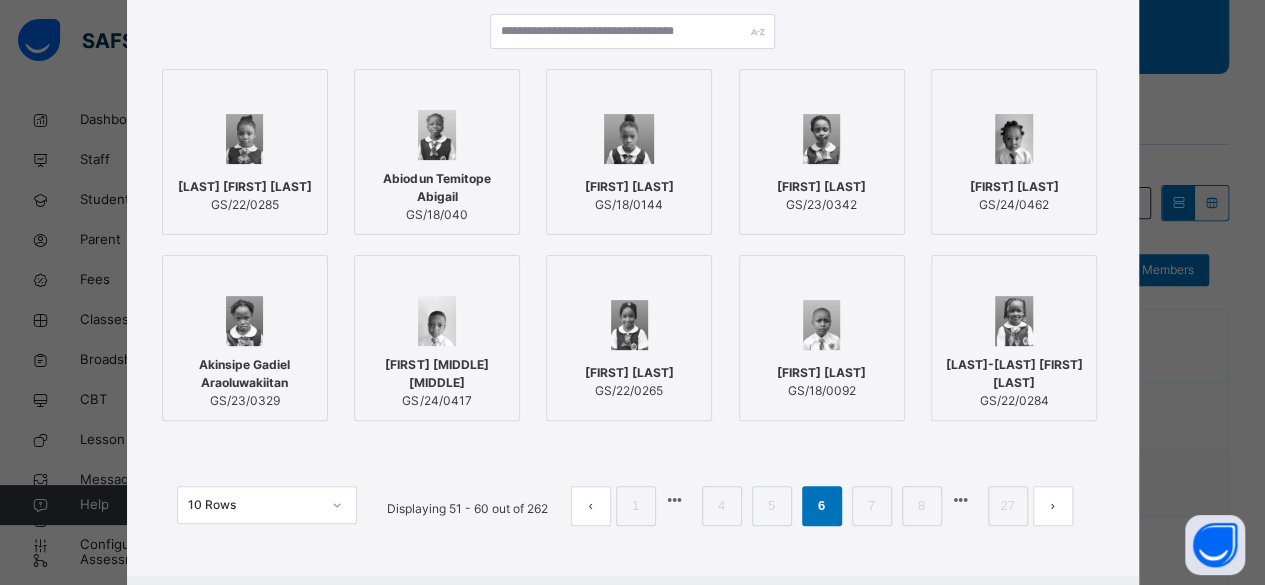 scroll, scrollTop: 265, scrollLeft: 0, axis: vertical 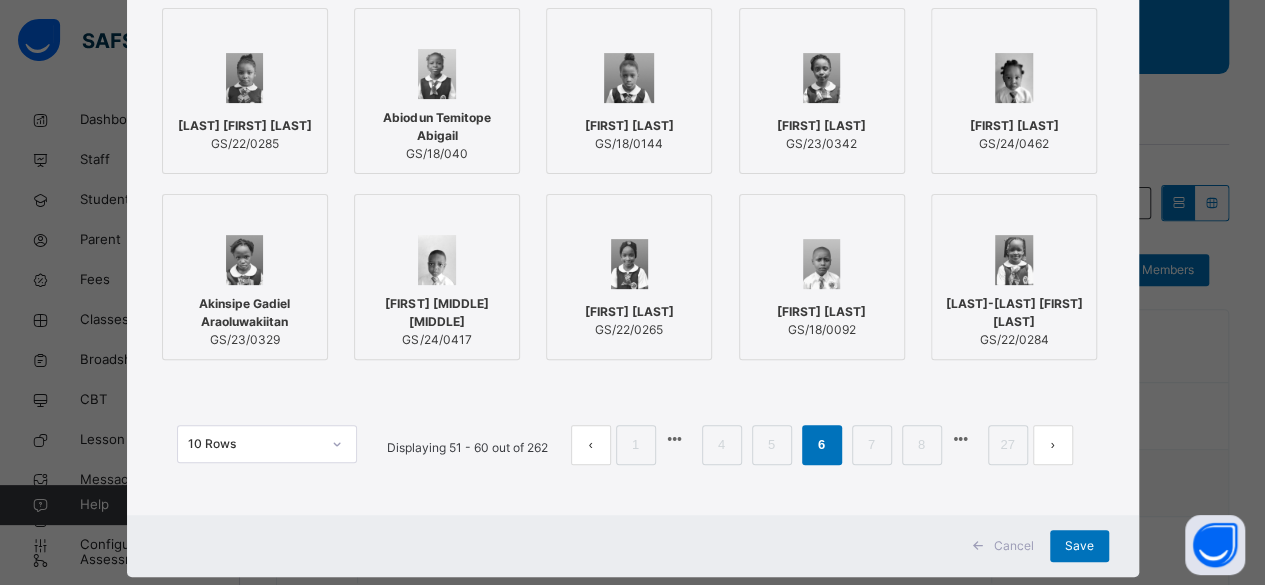 click on "[FIRST] [MIDDLE] [MIDDLE] [ID]" at bounding box center (437, 322) 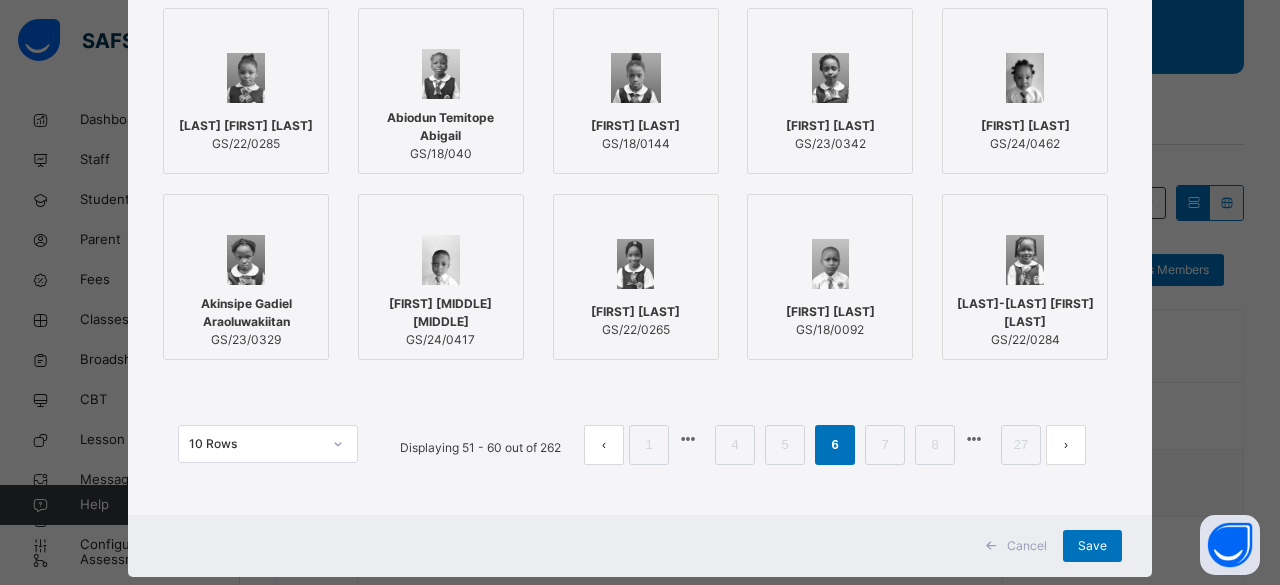 click on "[FIRST] [LAST]" at bounding box center [1025, 126] 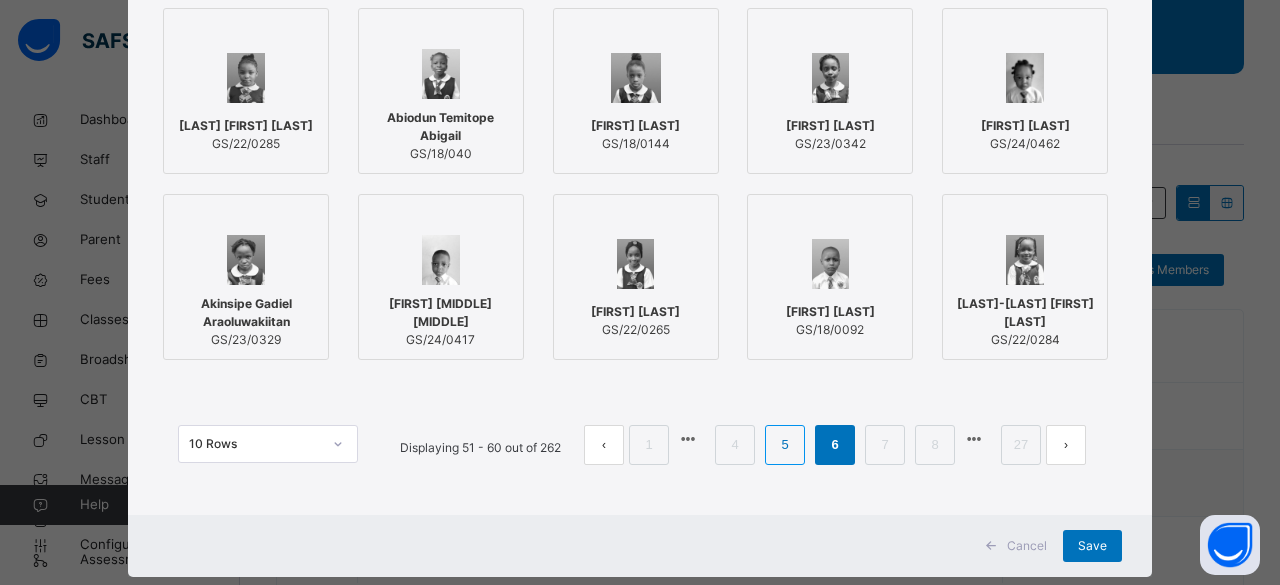 click on "5" at bounding box center (784, 445) 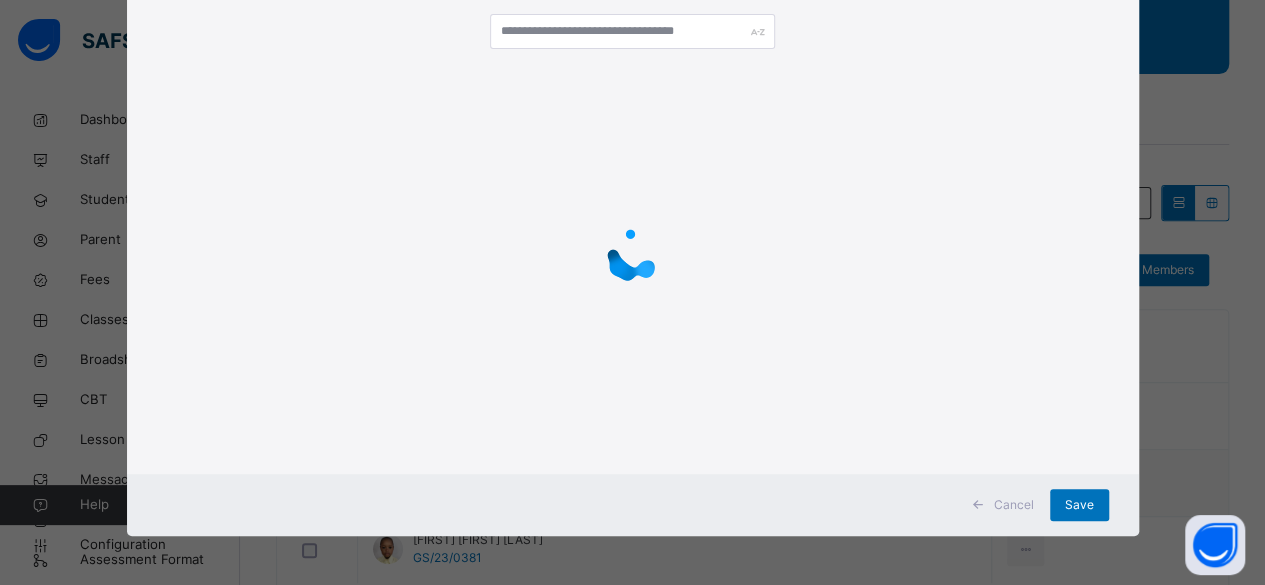 scroll, scrollTop: 265, scrollLeft: 0, axis: vertical 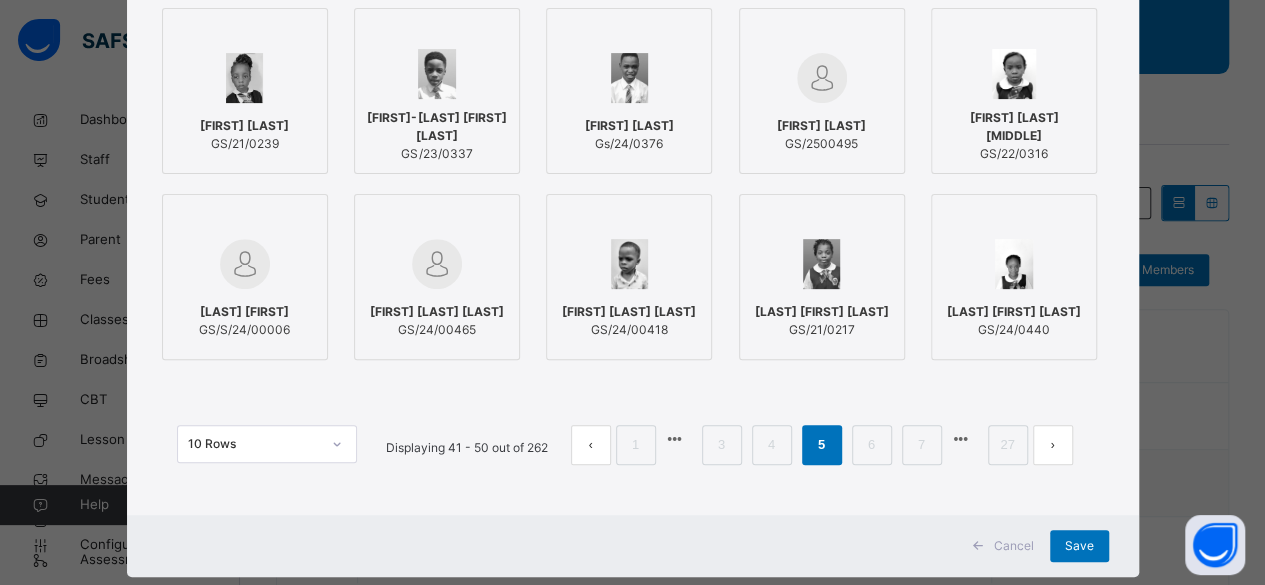 click on "[FIRST] [LAST] [LAST]" at bounding box center [629, 312] 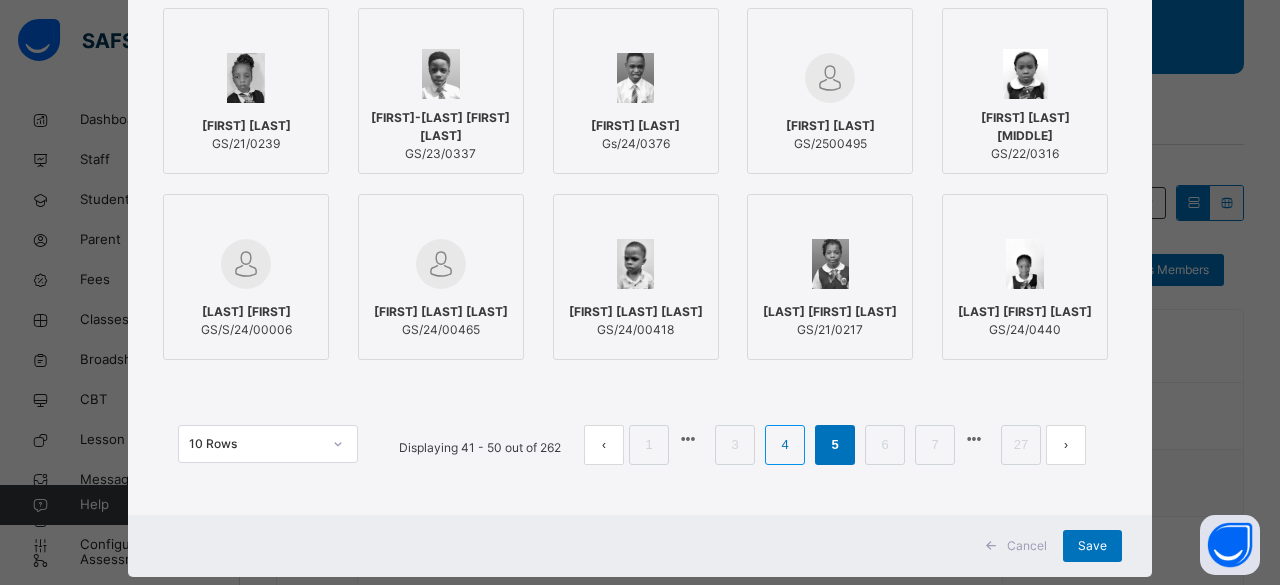 click on "4" at bounding box center [784, 445] 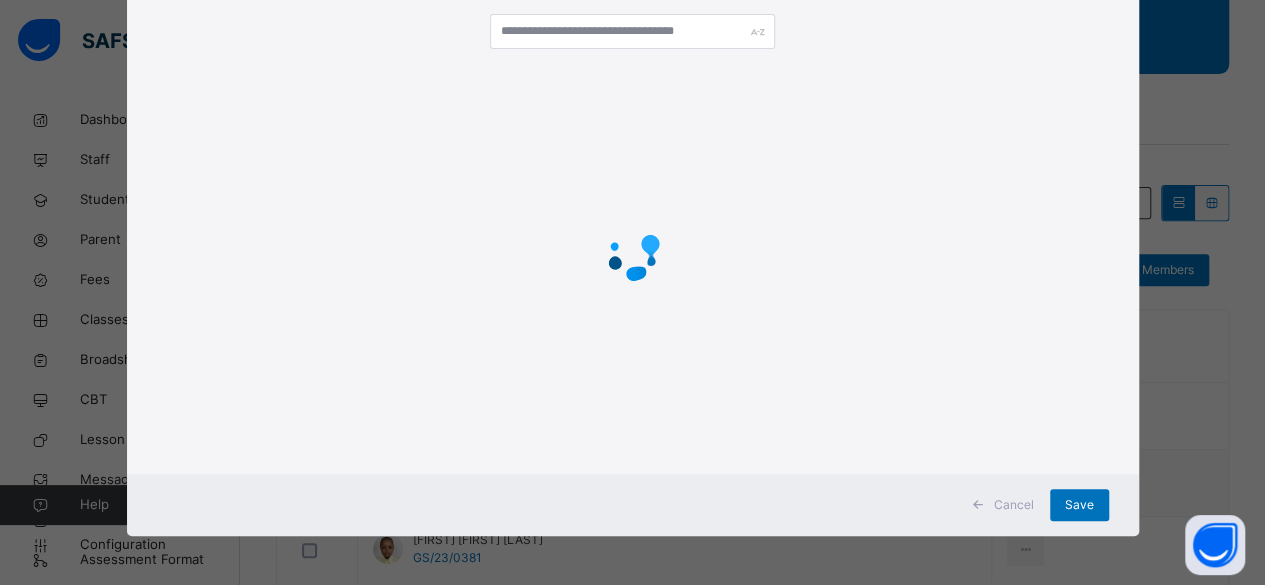scroll, scrollTop: 265, scrollLeft: 0, axis: vertical 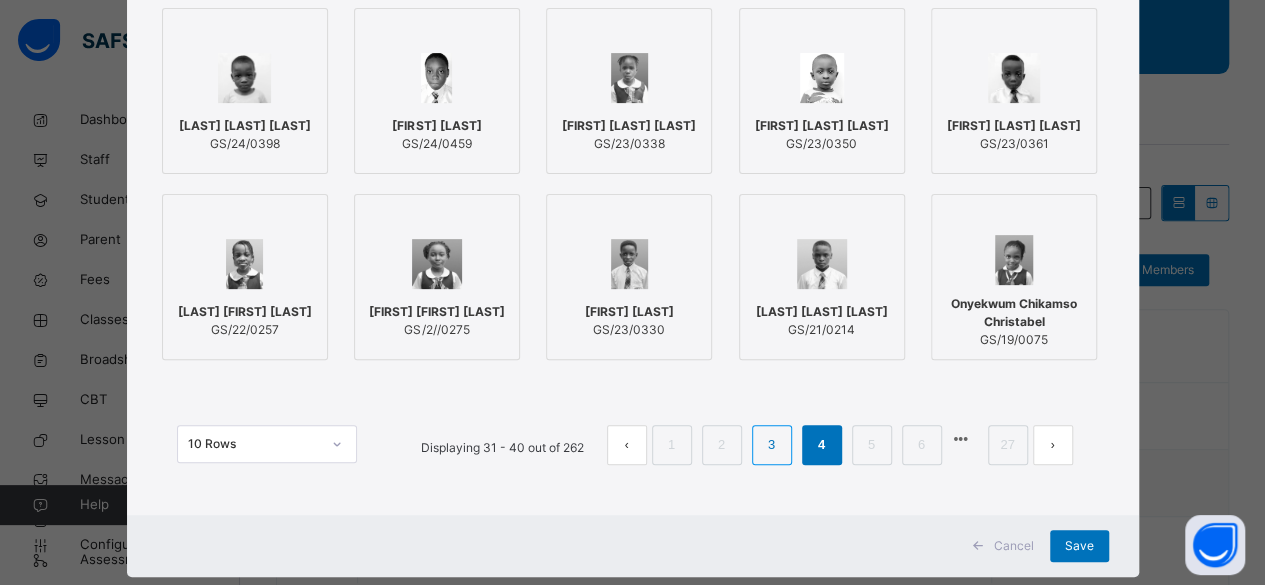click on "3" at bounding box center [771, 445] 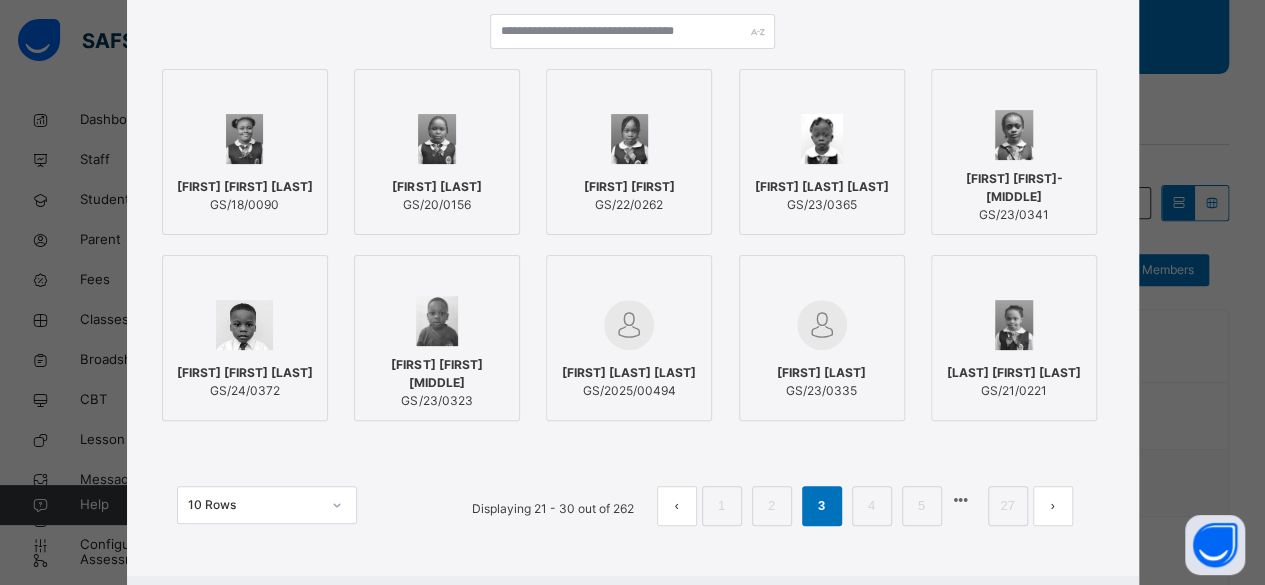 scroll, scrollTop: 265, scrollLeft: 0, axis: vertical 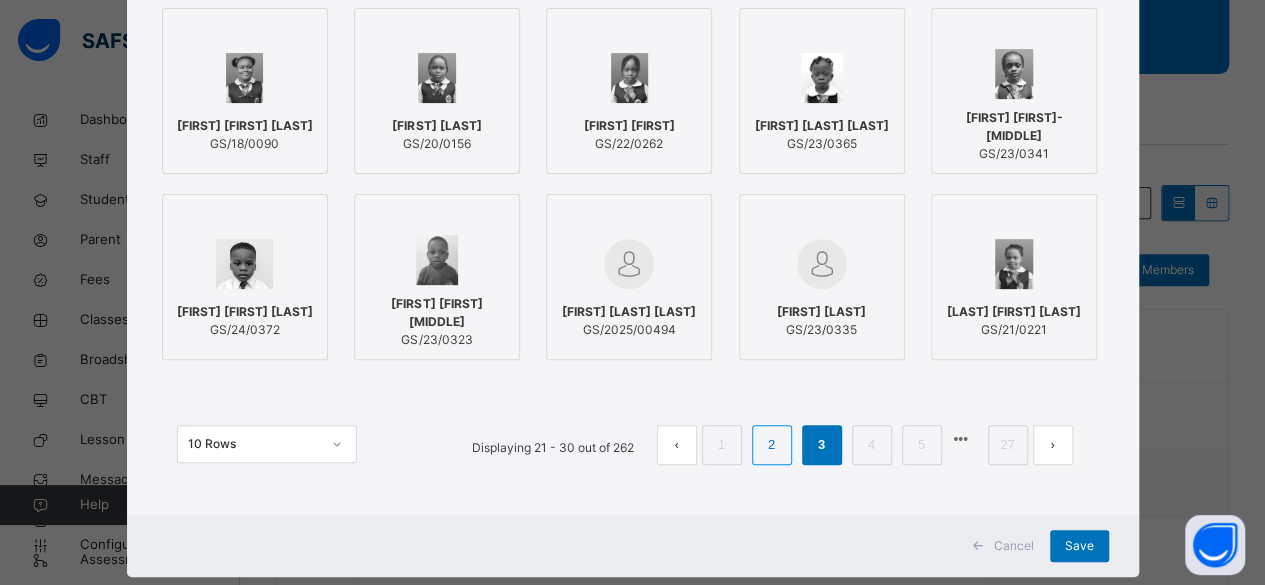 click on "2" at bounding box center [771, 445] 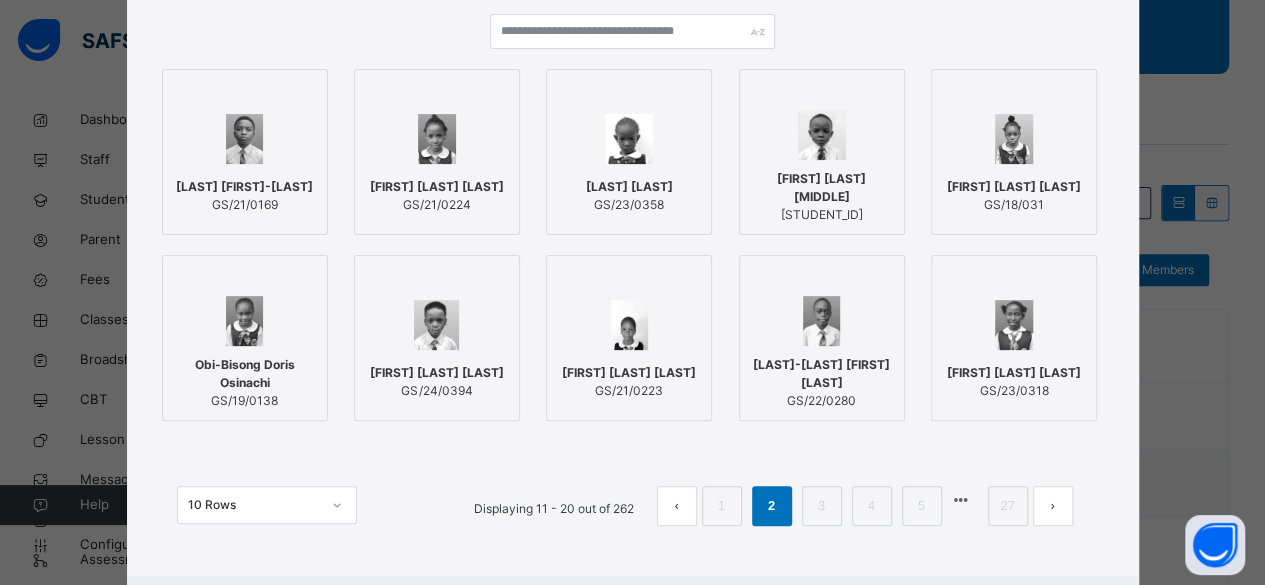 scroll, scrollTop: 265, scrollLeft: 0, axis: vertical 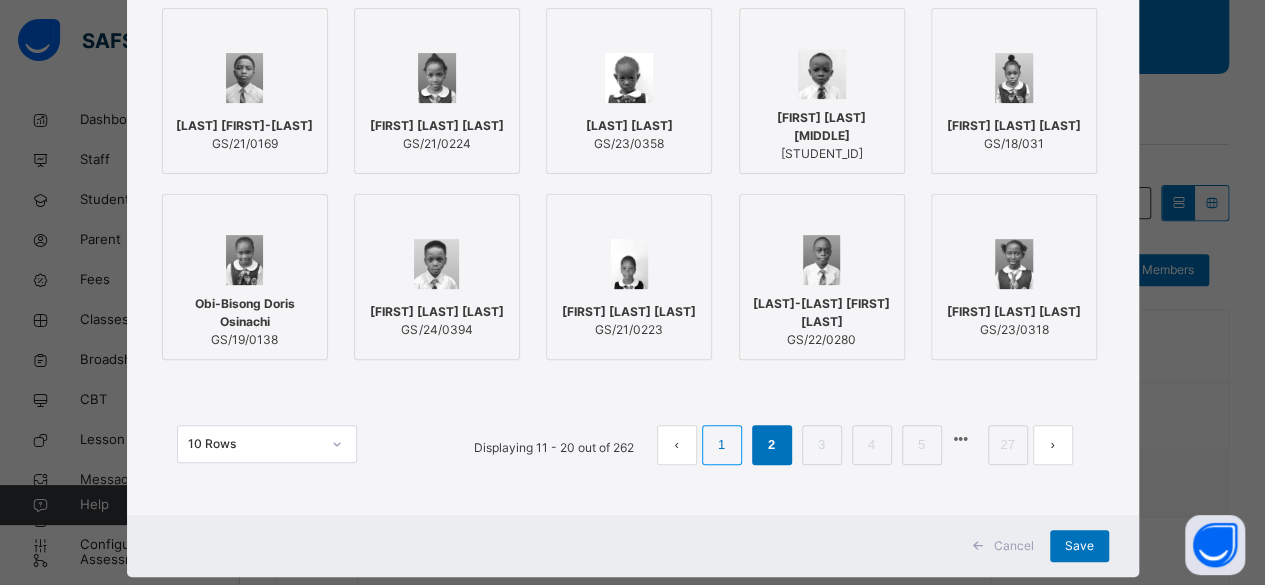 click on "1" at bounding box center [721, 445] 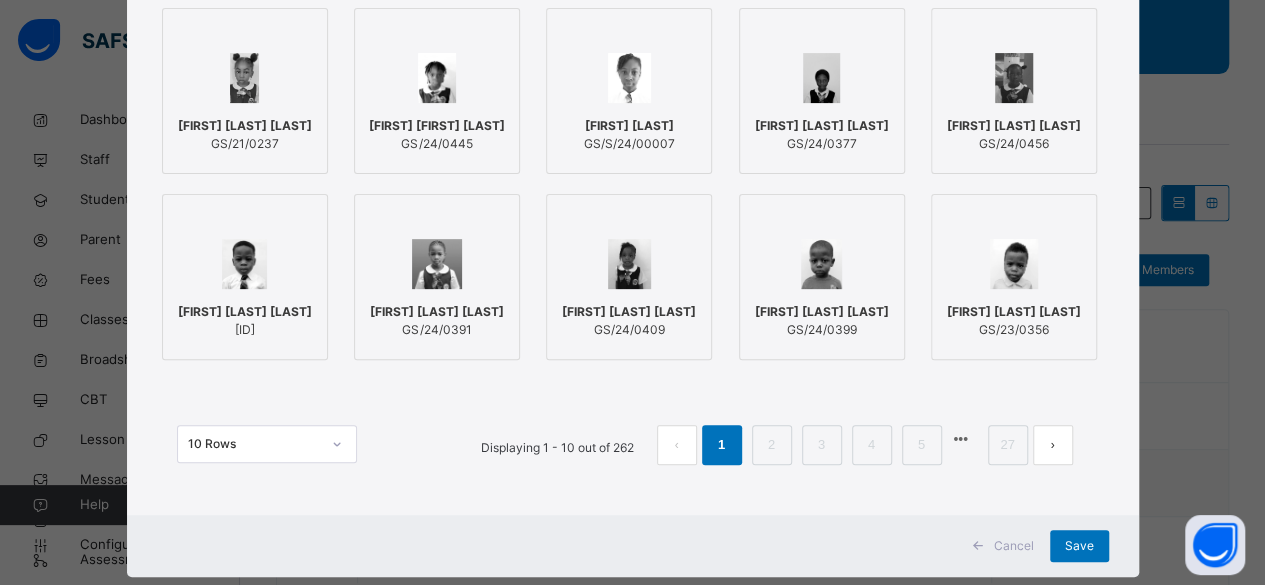 scroll, scrollTop: 306, scrollLeft: 0, axis: vertical 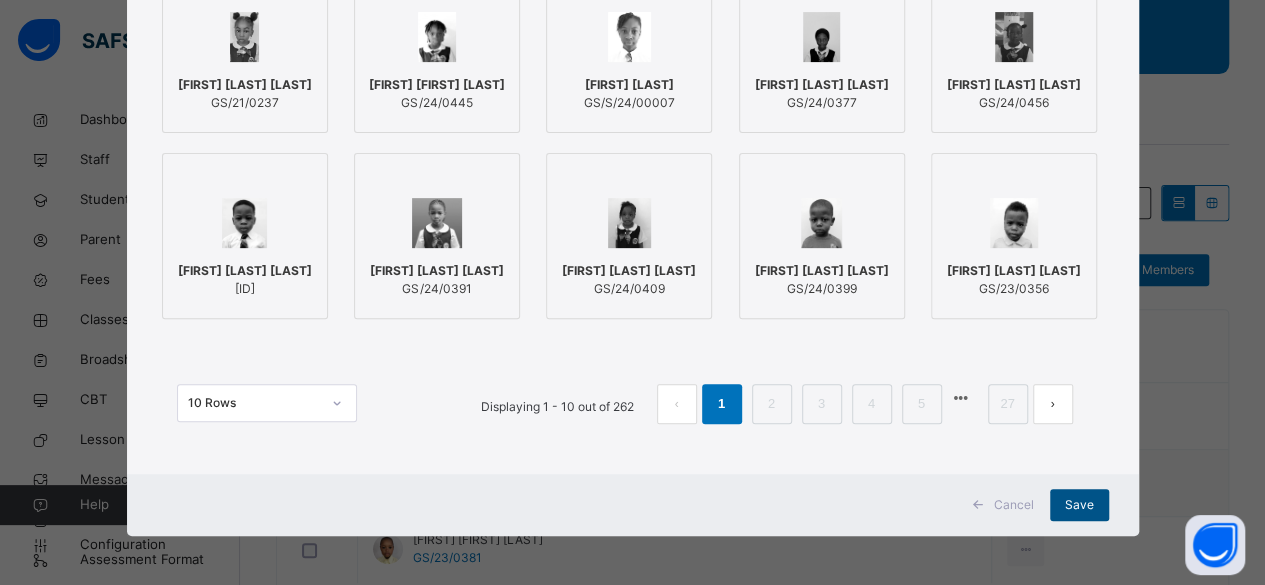 click on "Save" at bounding box center (1079, 505) 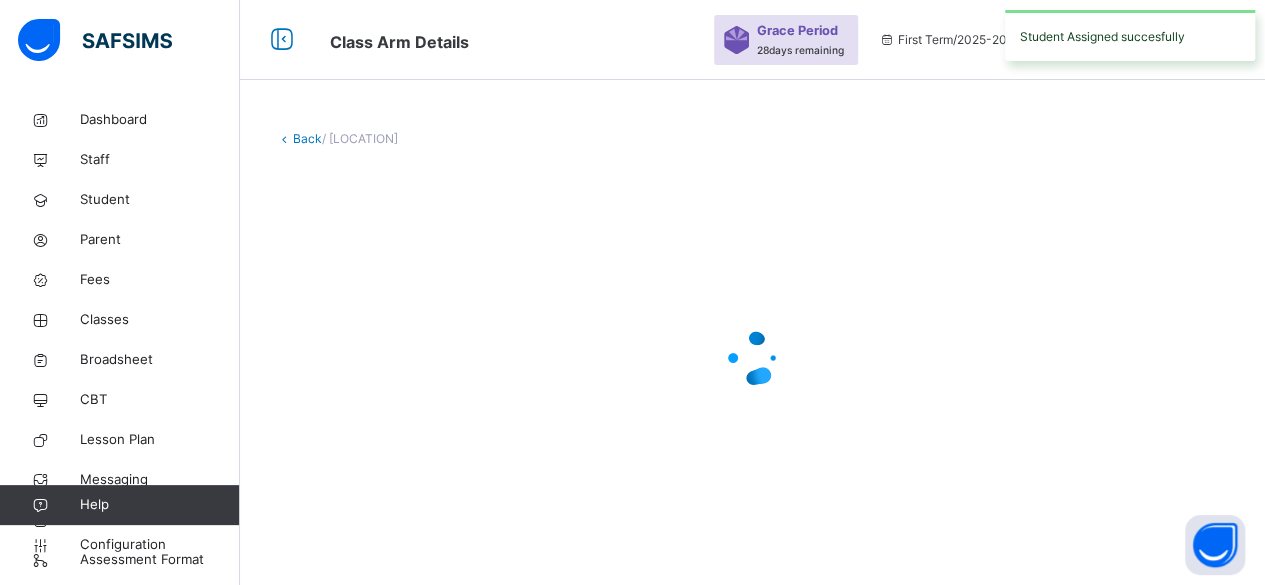 scroll, scrollTop: 0, scrollLeft: 0, axis: both 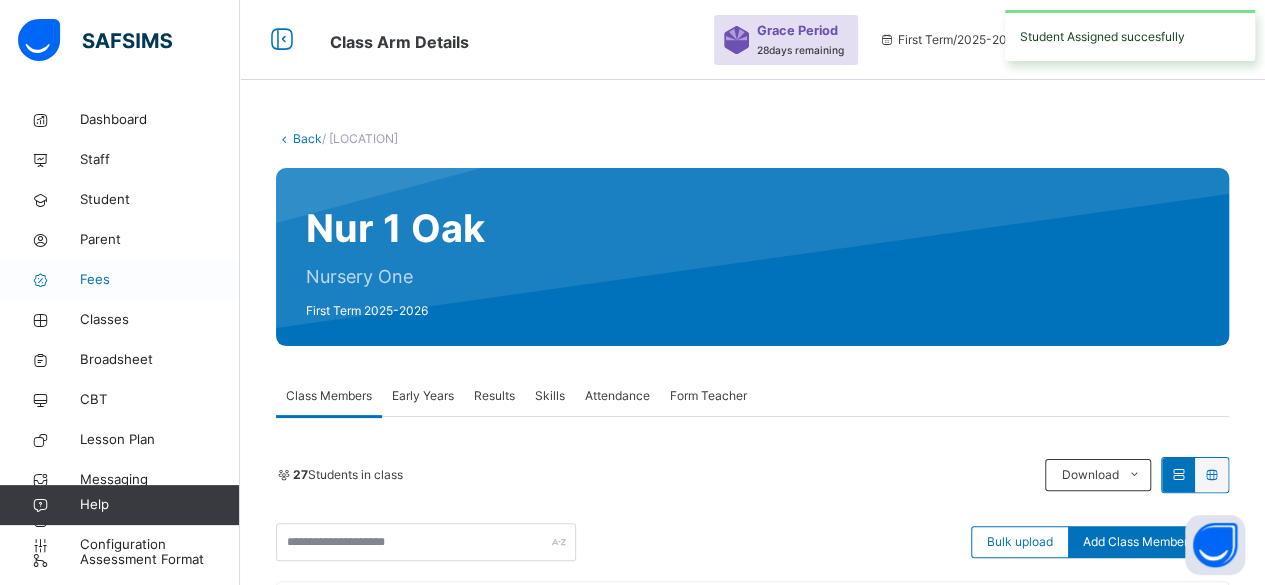 click on "Fees" at bounding box center [160, 280] 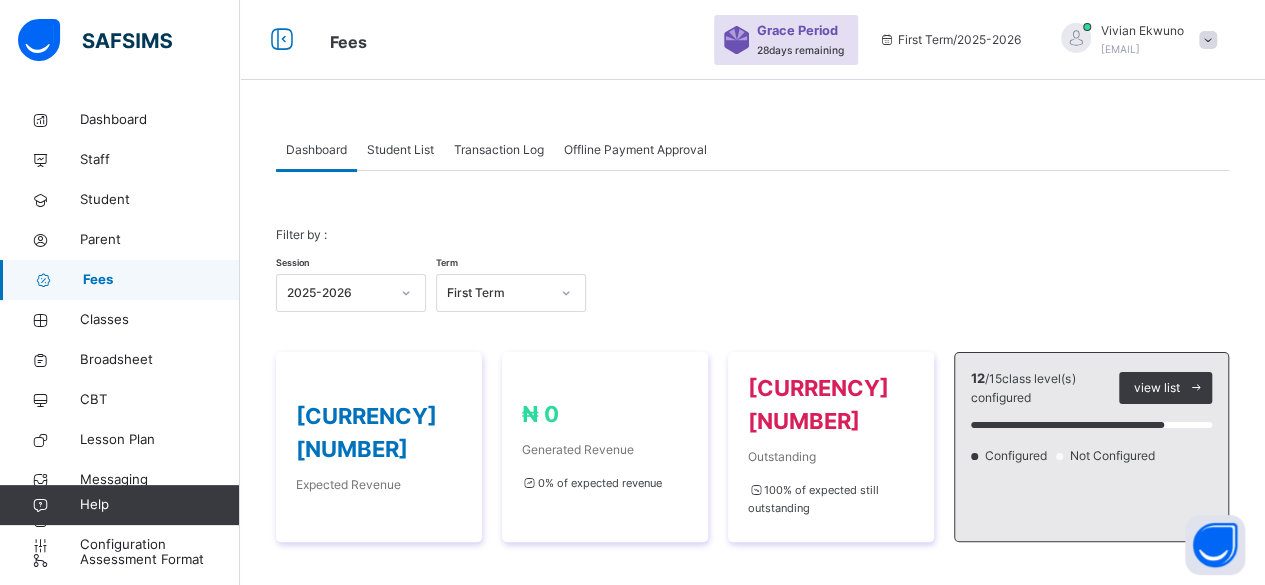 click on "Student List" at bounding box center (400, 150) 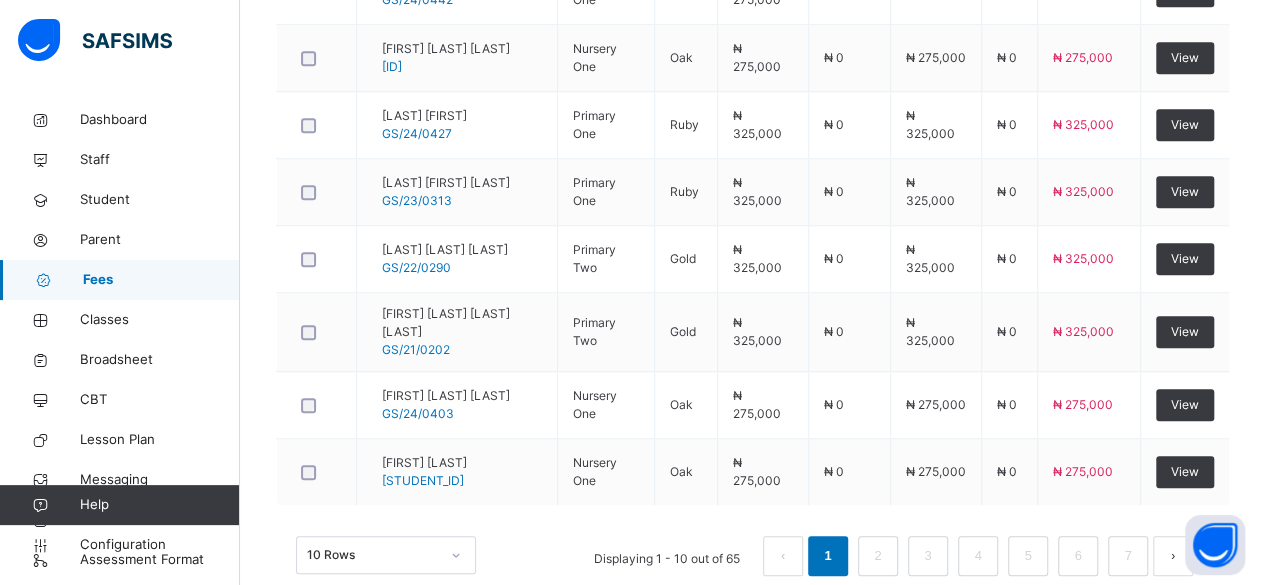 scroll, scrollTop: 844, scrollLeft: 0, axis: vertical 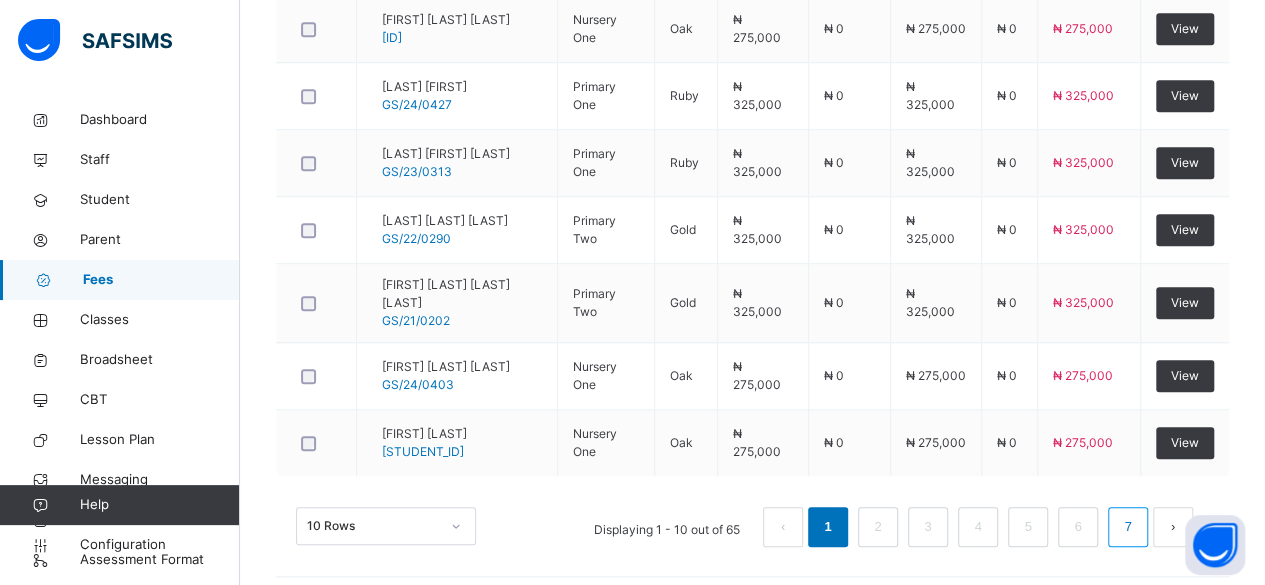 click on "7" at bounding box center [1127, 527] 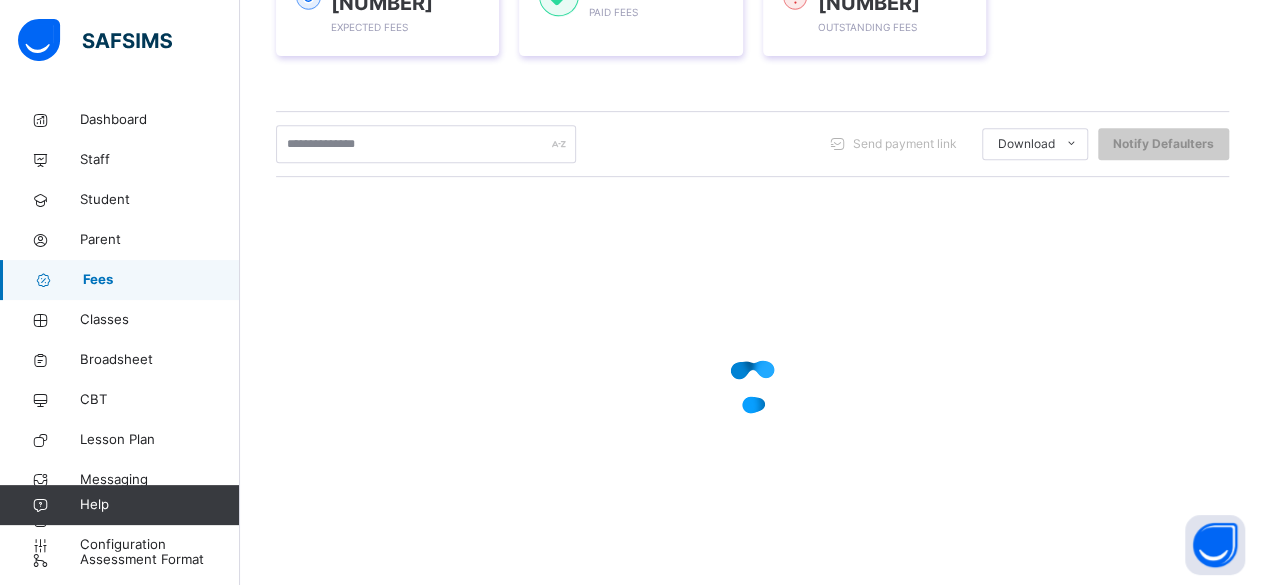 scroll, scrollTop: 511, scrollLeft: 0, axis: vertical 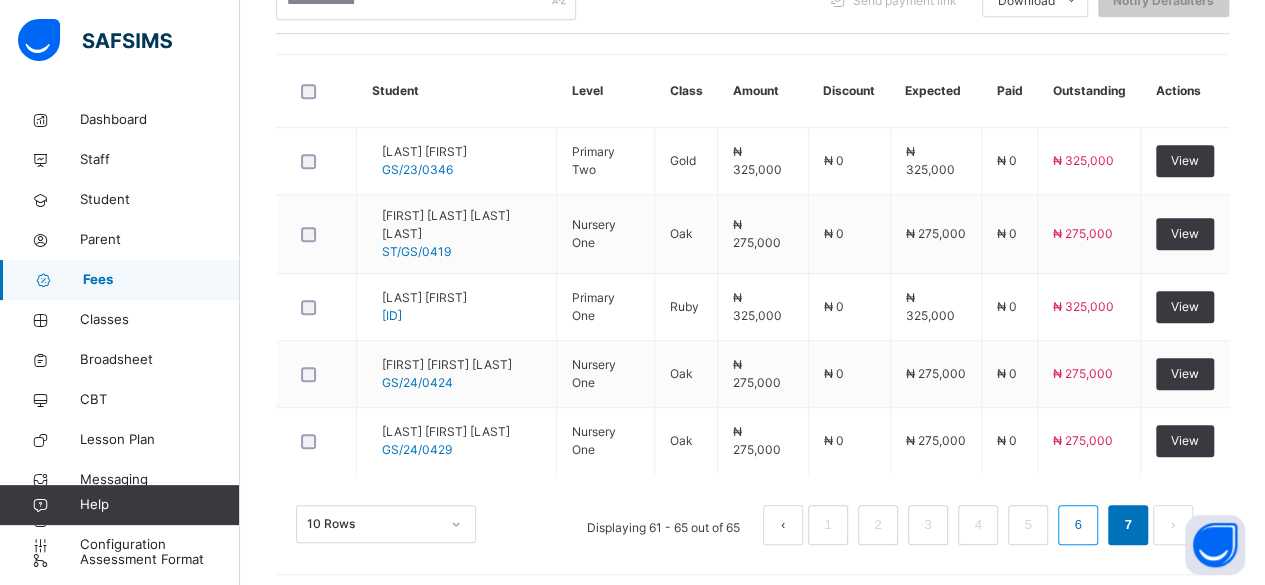 click on "6" at bounding box center (1077, 525) 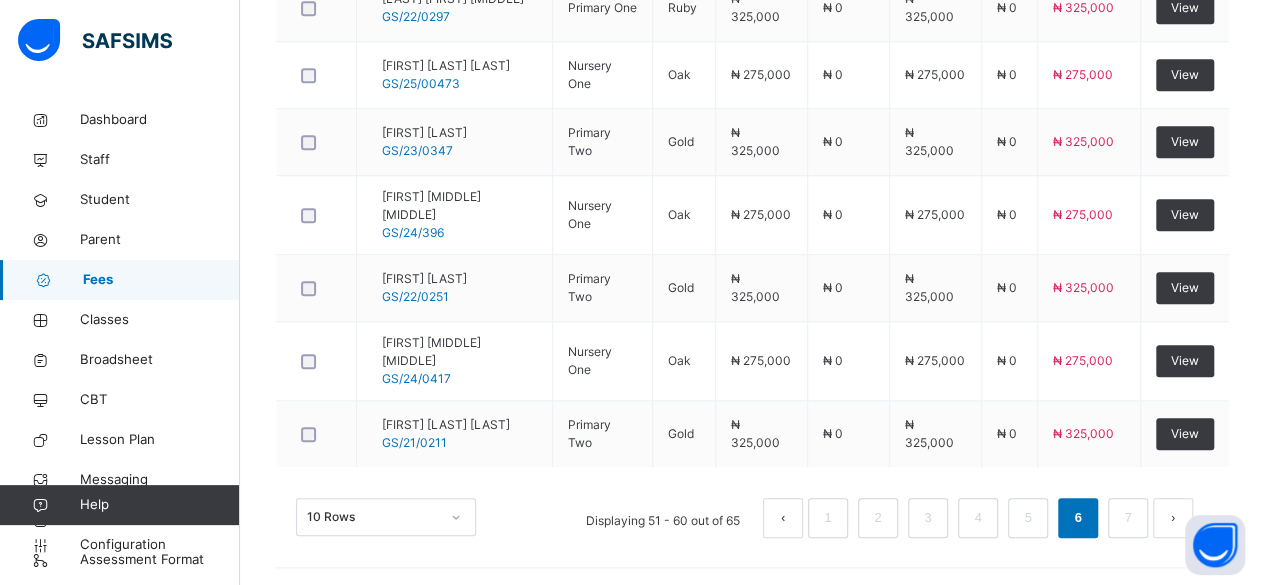 scroll, scrollTop: 868, scrollLeft: 0, axis: vertical 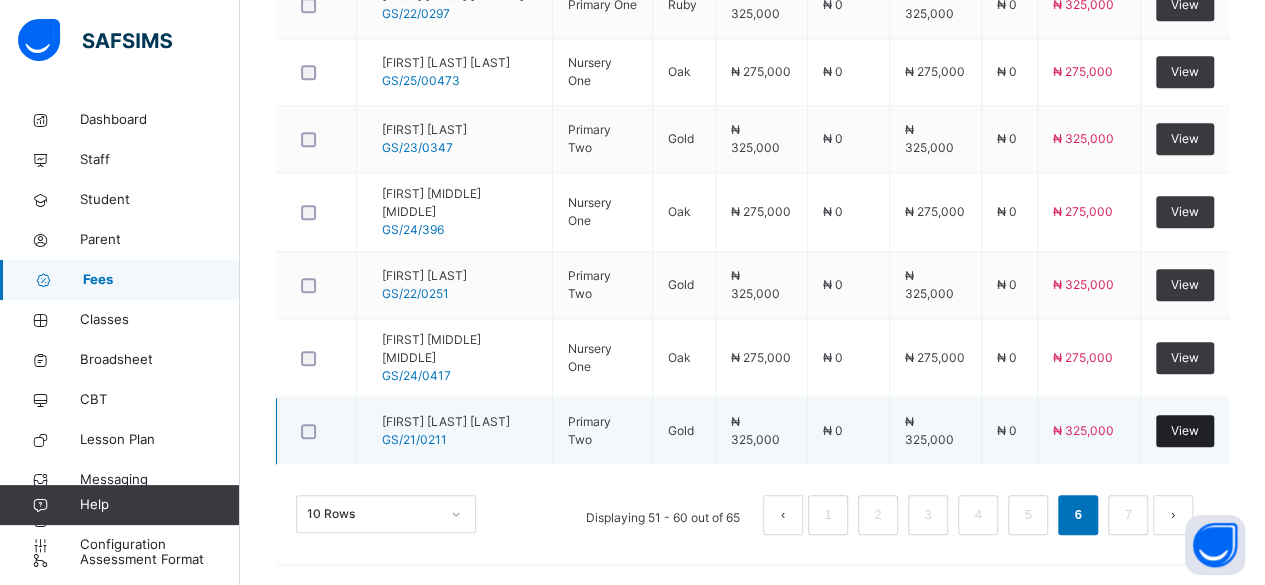 click on "View" at bounding box center [1185, 431] 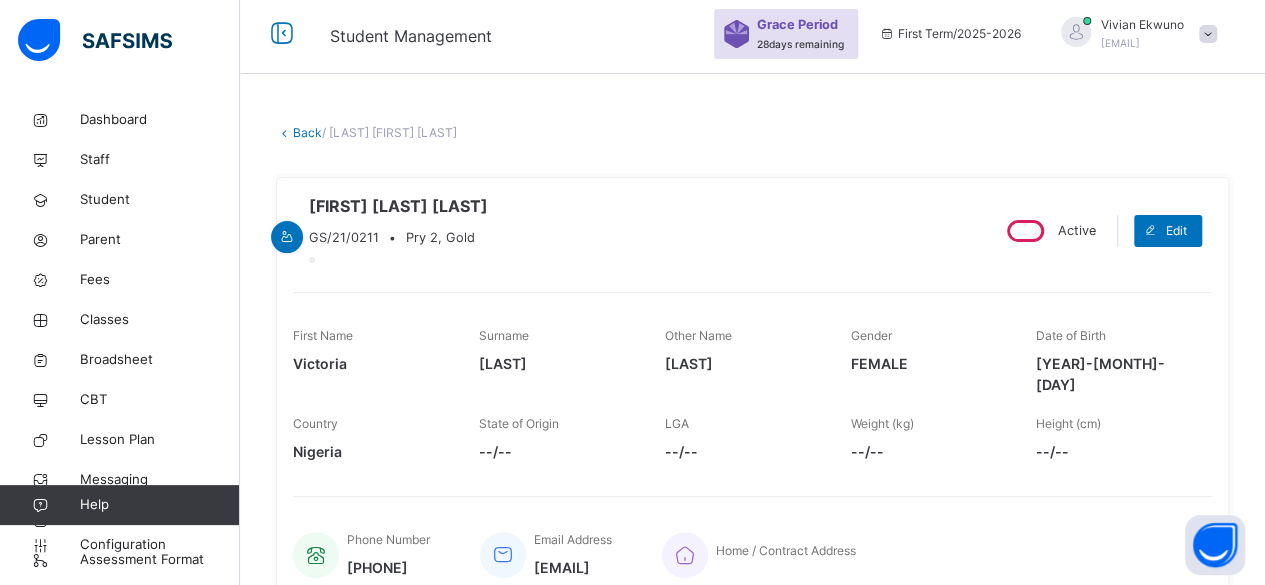 scroll, scrollTop: 0, scrollLeft: 0, axis: both 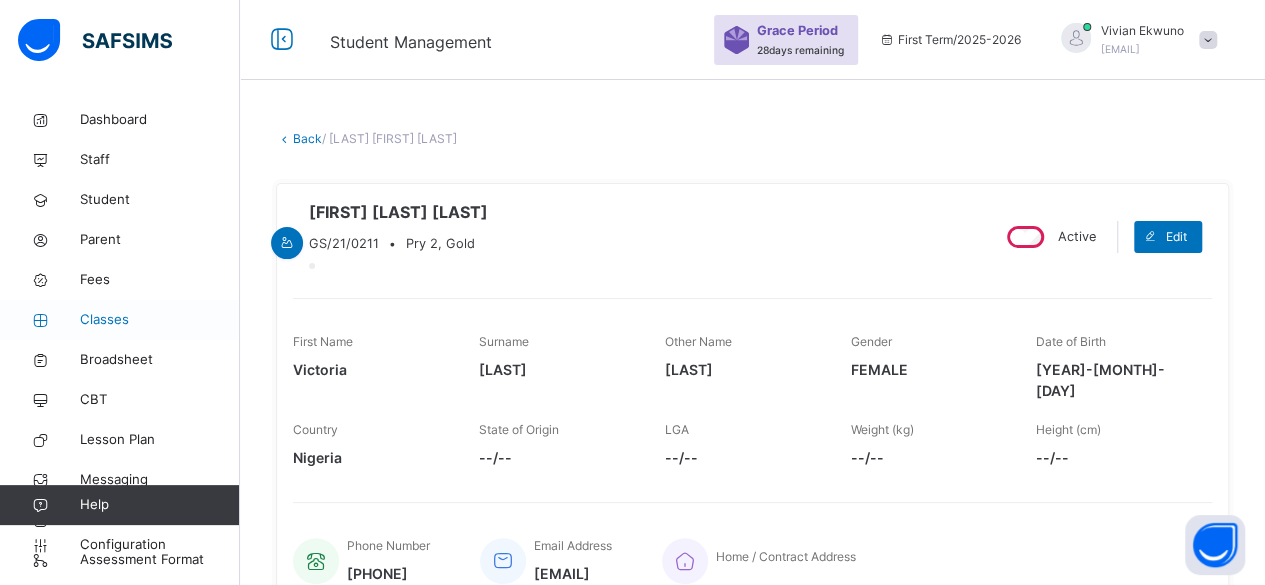 click on "Classes" at bounding box center [160, 320] 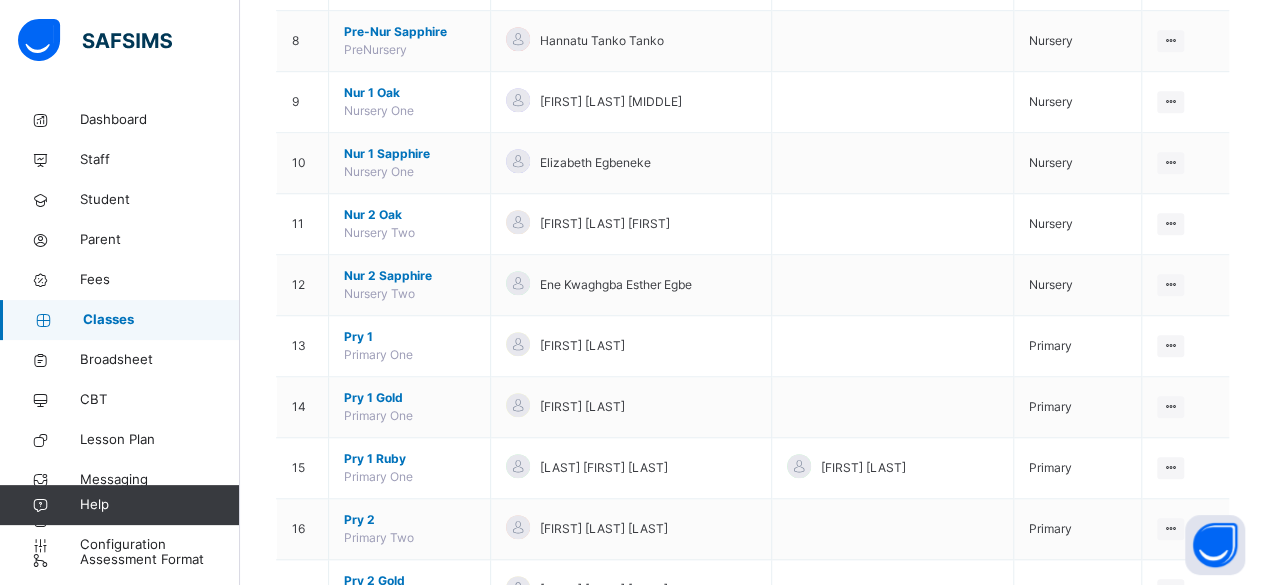 scroll, scrollTop: 656, scrollLeft: 0, axis: vertical 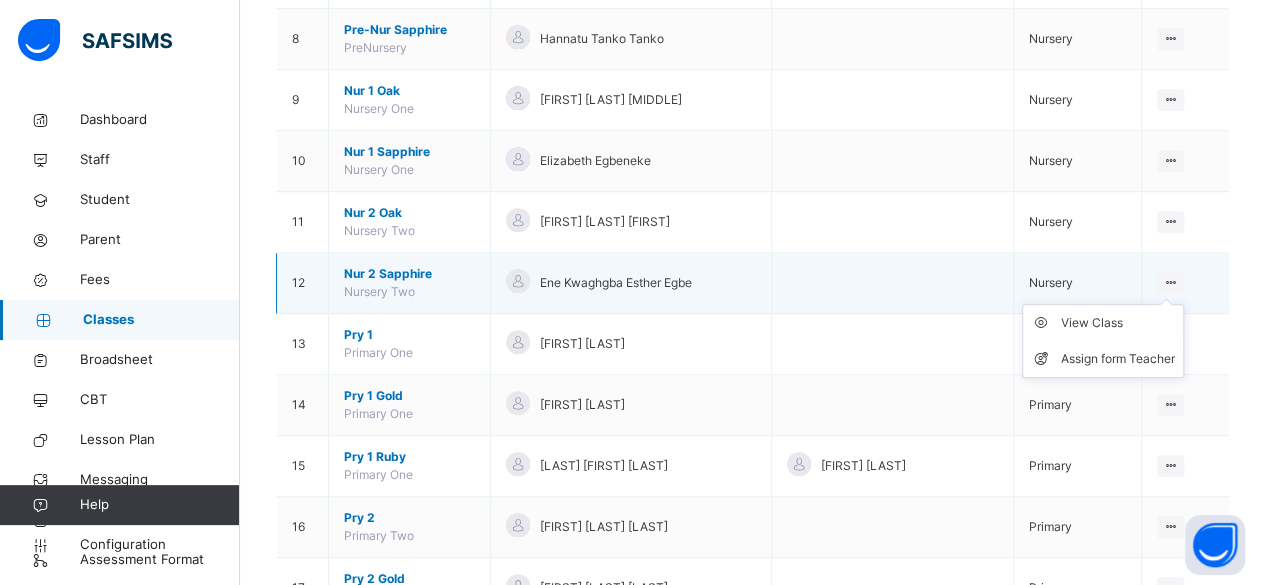 click on "View Class Assign form Teacher" at bounding box center (1103, 341) 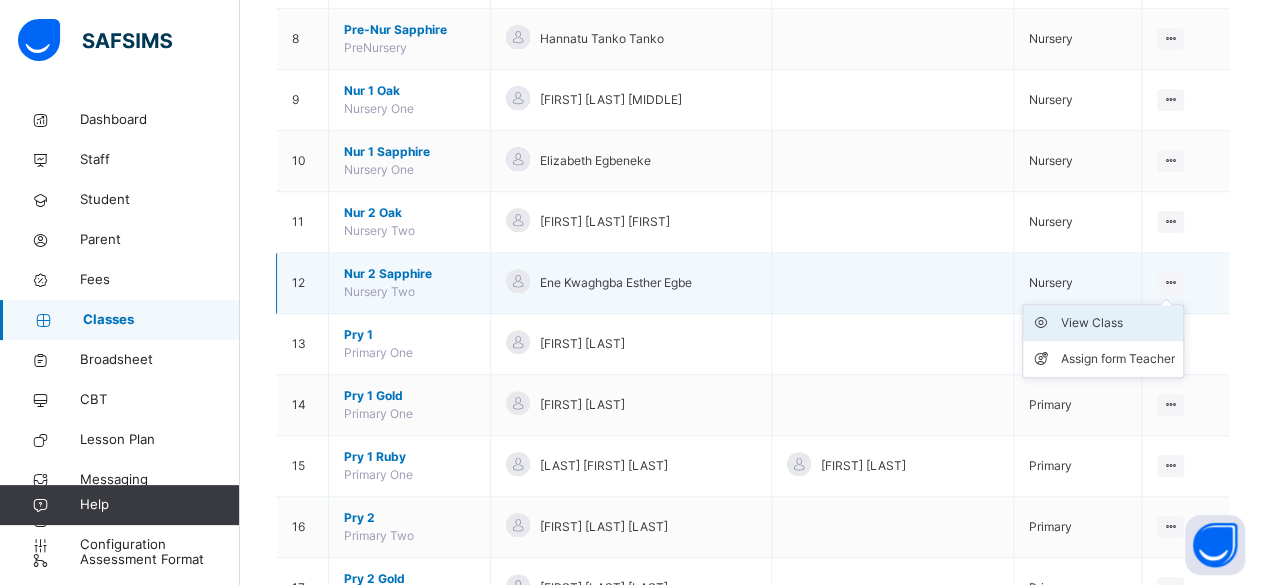 click on "View Class" at bounding box center [1118, 323] 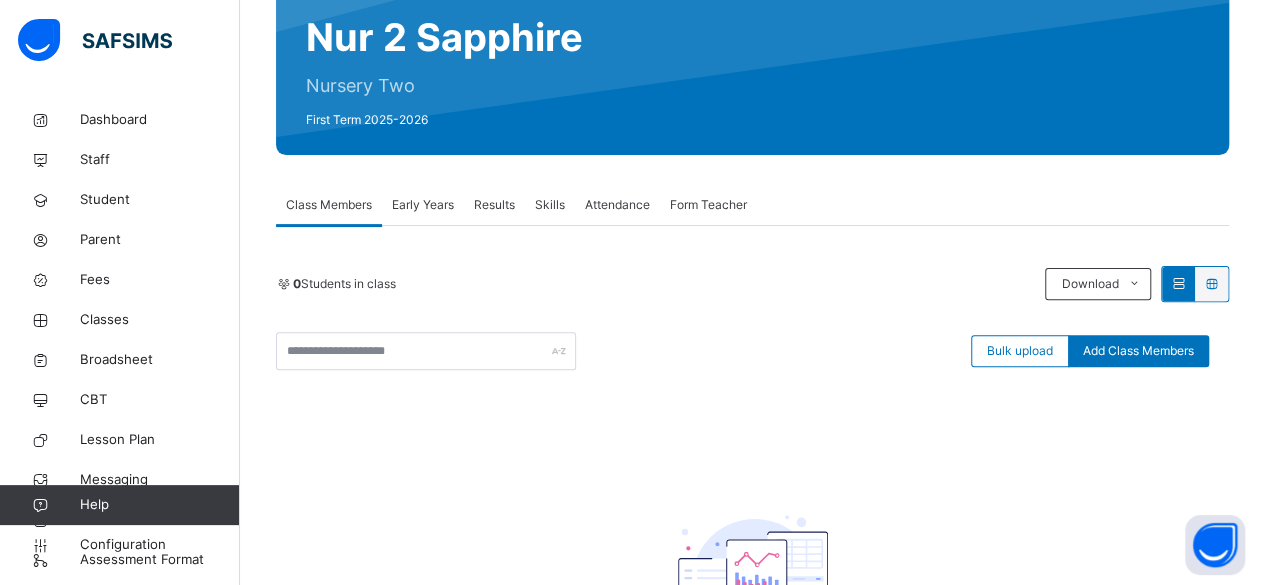 scroll, scrollTop: 194, scrollLeft: 0, axis: vertical 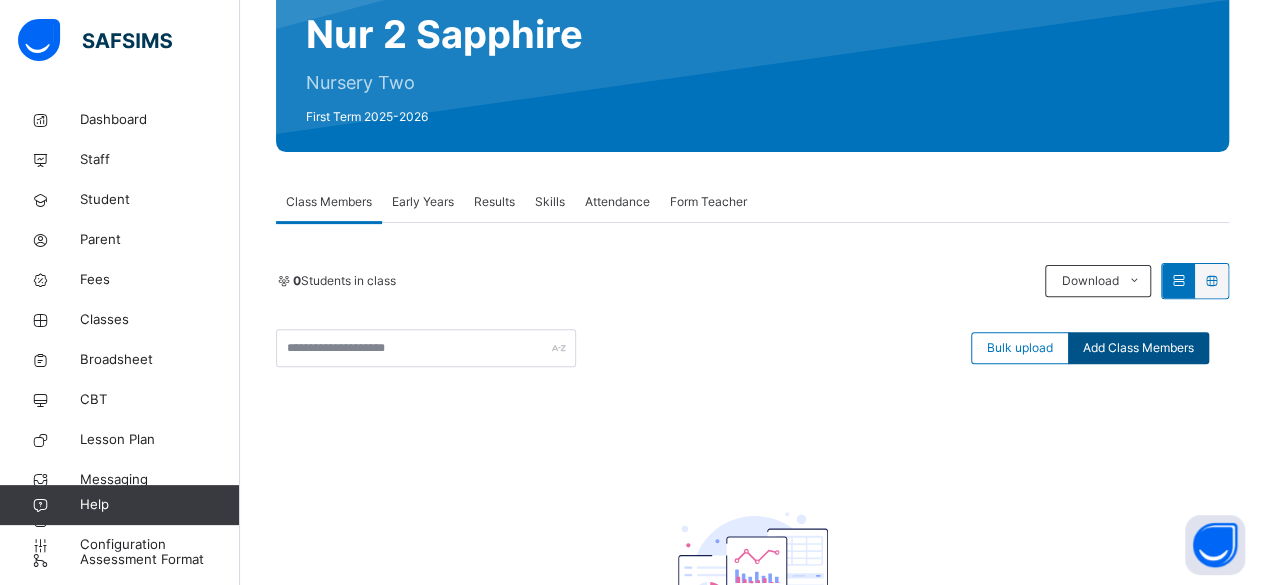 click on "Add Class Members" at bounding box center [1138, 348] 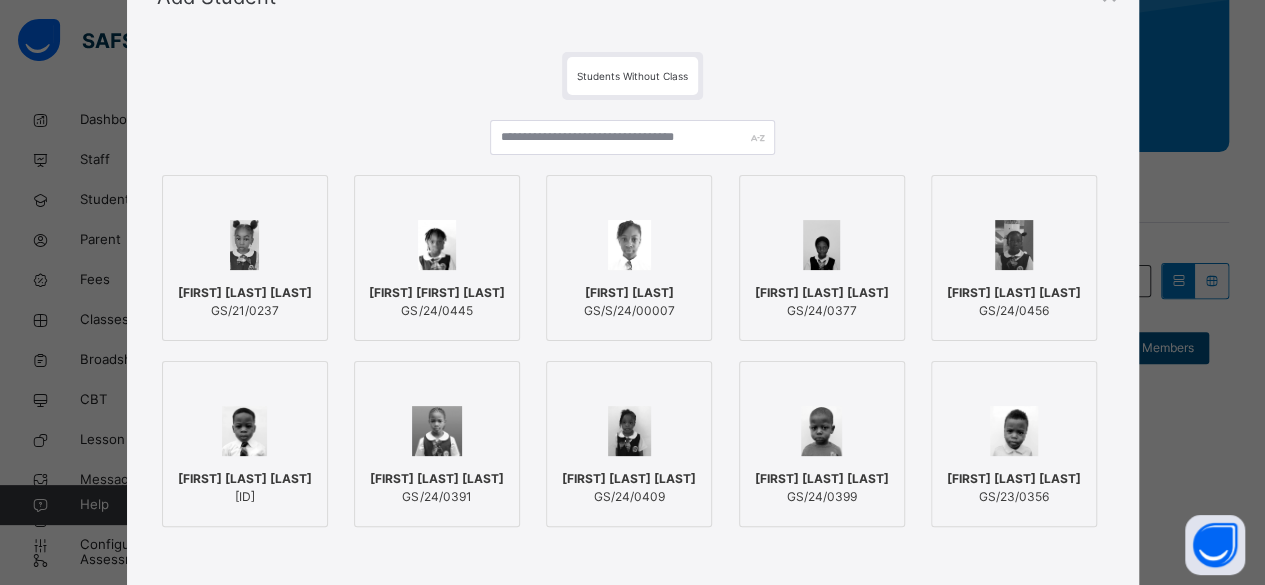 scroll, scrollTop: 100, scrollLeft: 0, axis: vertical 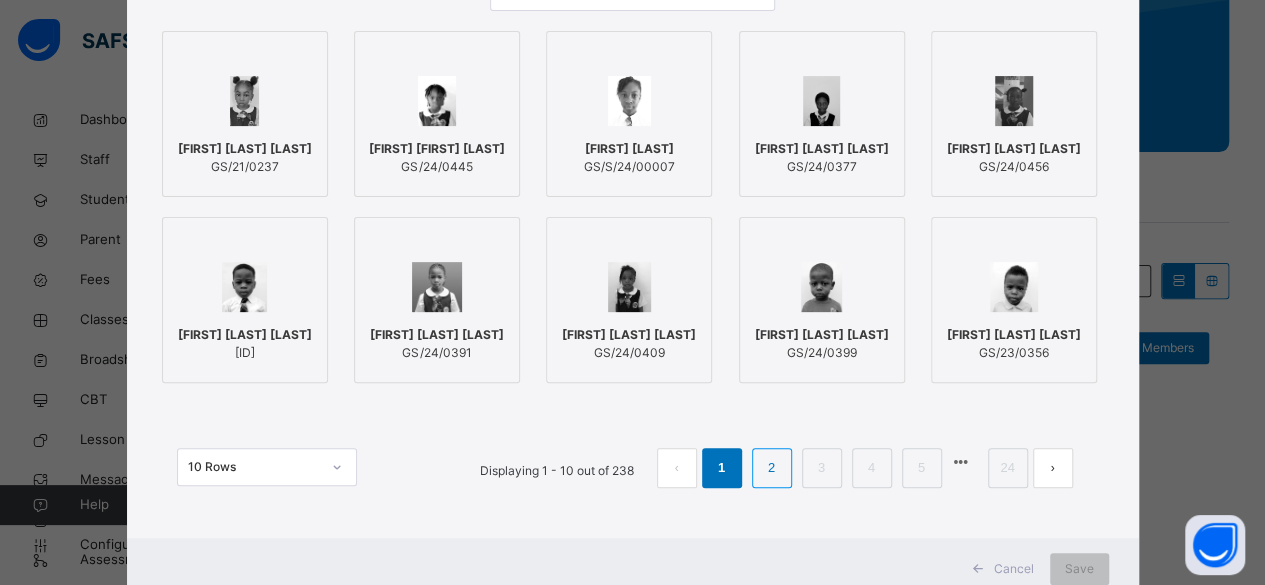 click on "2" at bounding box center (771, 468) 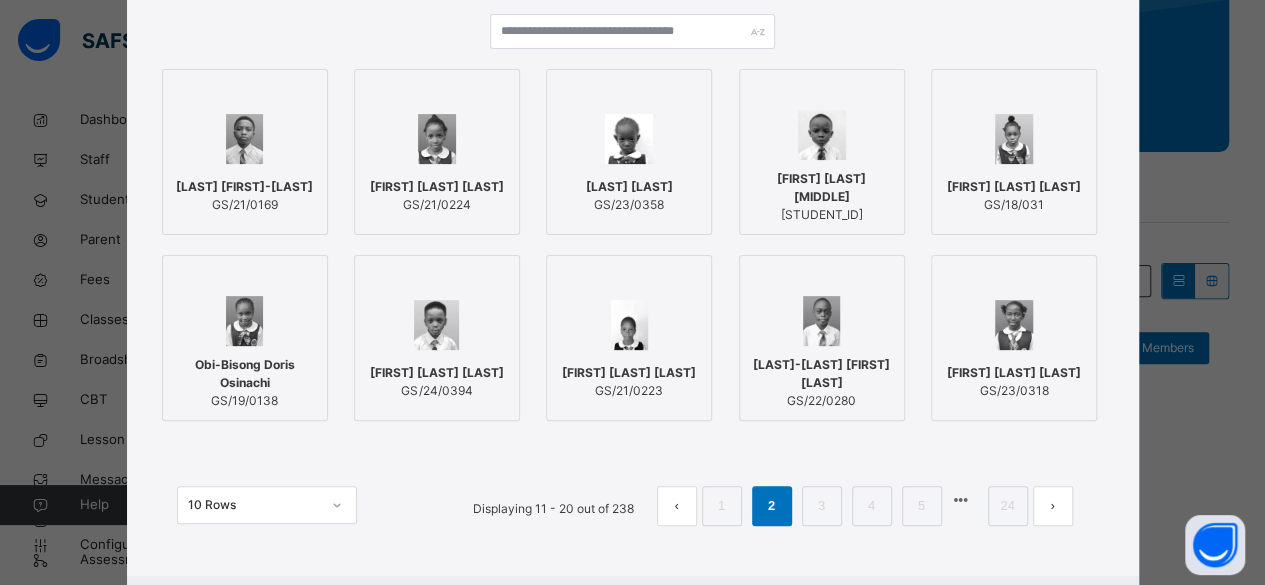 scroll, scrollTop: 242, scrollLeft: 0, axis: vertical 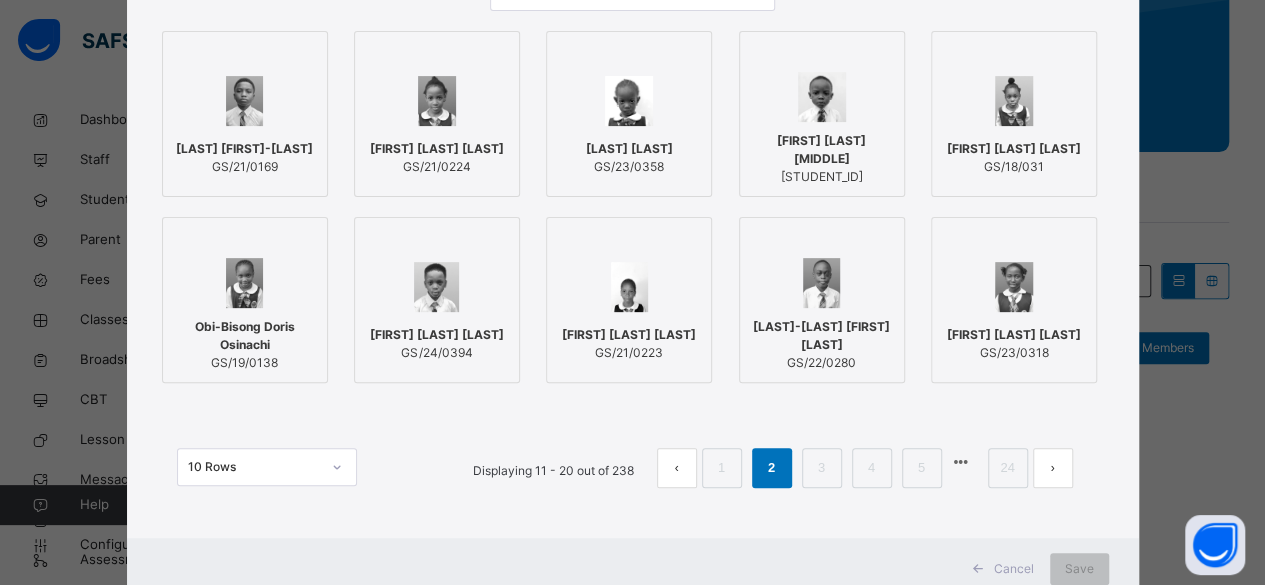 click on "[FIRST] [LAST] [LAST]" at bounding box center [437, 335] 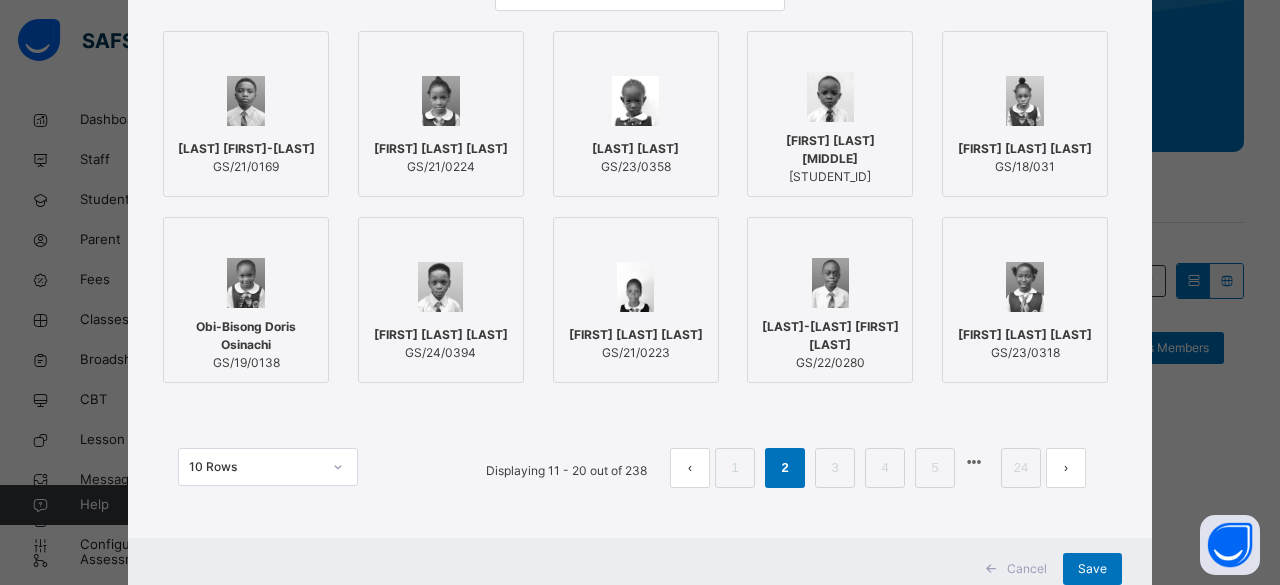 click on "[LAST] [FIRST] [STUDENT_ID]" at bounding box center [636, 158] 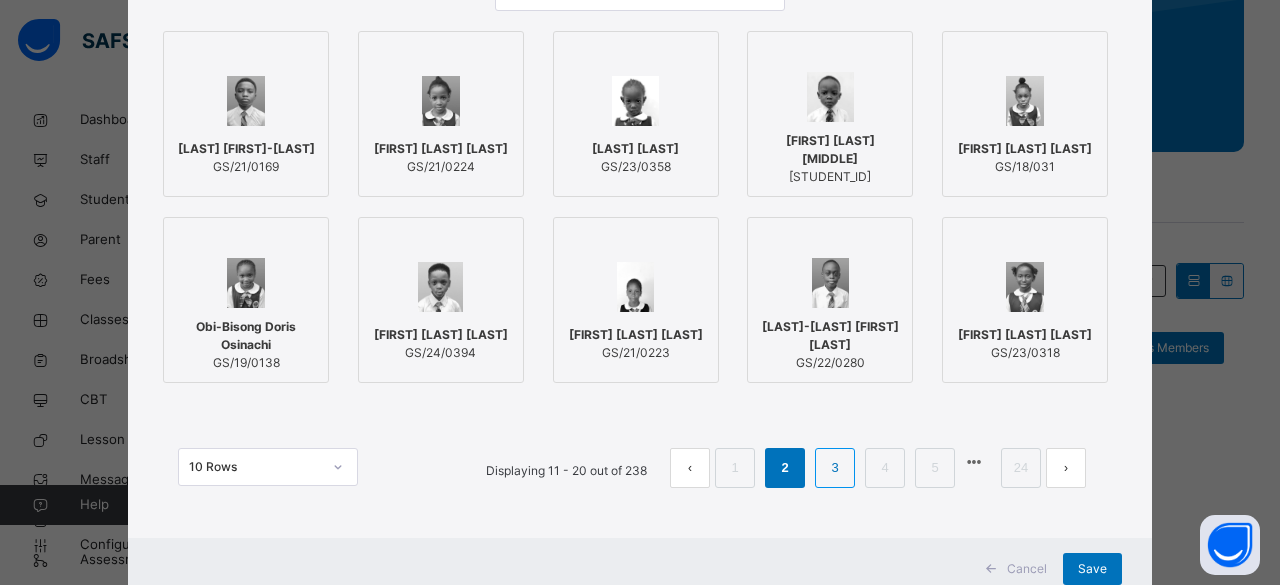 click on "3" at bounding box center (834, 468) 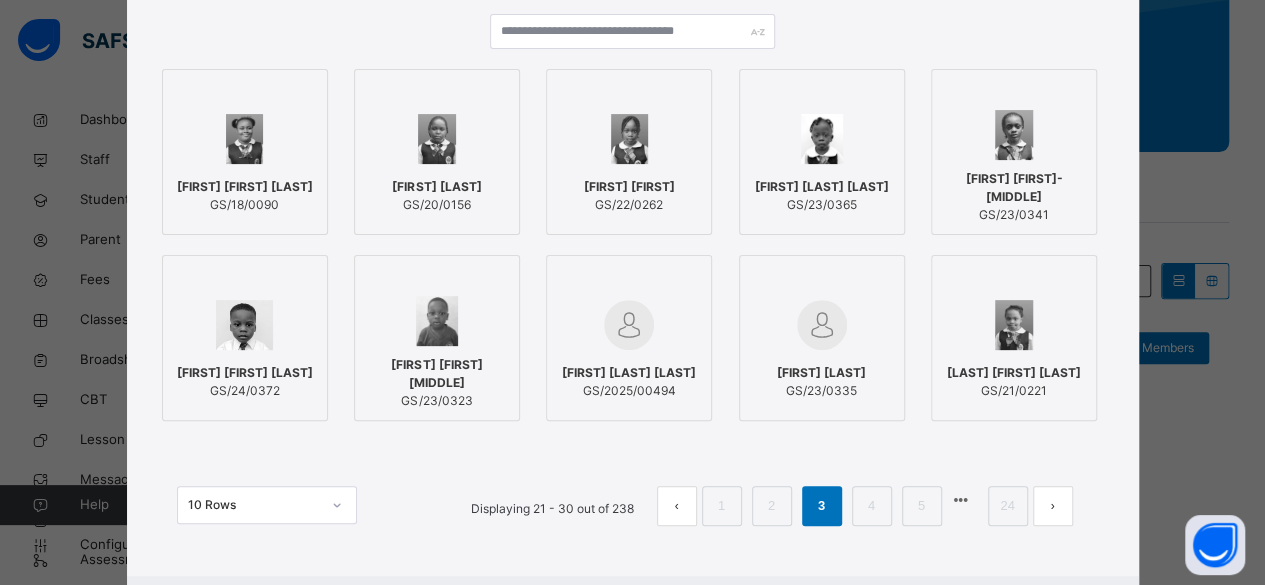 scroll, scrollTop: 242, scrollLeft: 0, axis: vertical 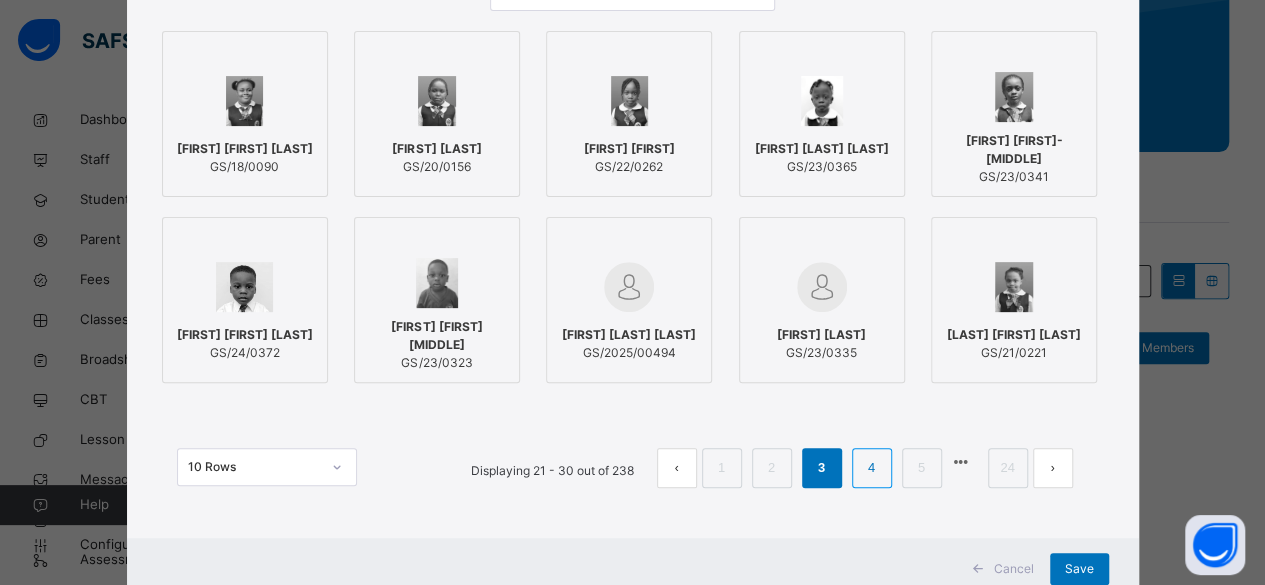 click on "4" at bounding box center (871, 468) 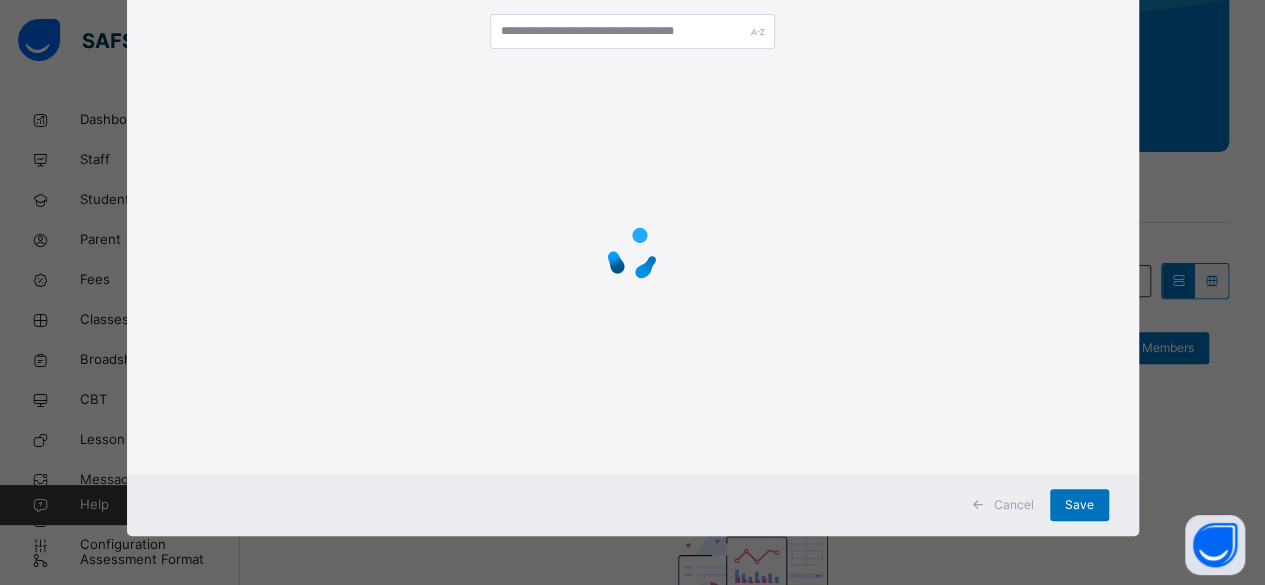 scroll, scrollTop: 242, scrollLeft: 0, axis: vertical 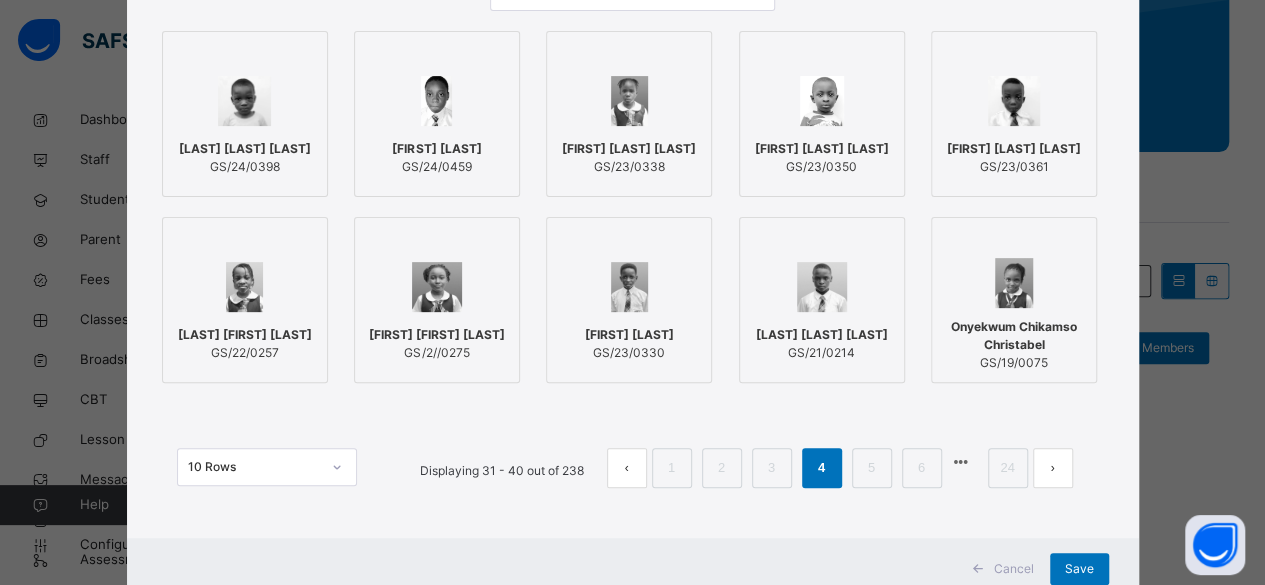 click on "[LAST] [LAST] [LAST] [ID]" at bounding box center (245, 158) 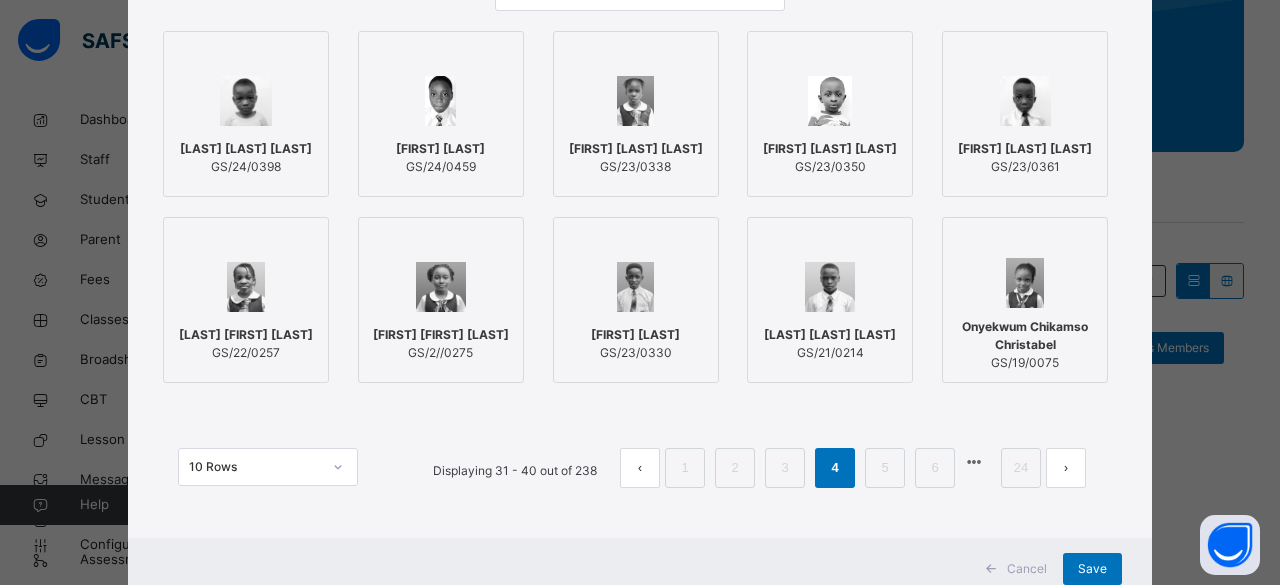 click on "[FIRST] [LAST] [LAST]" at bounding box center (1025, 149) 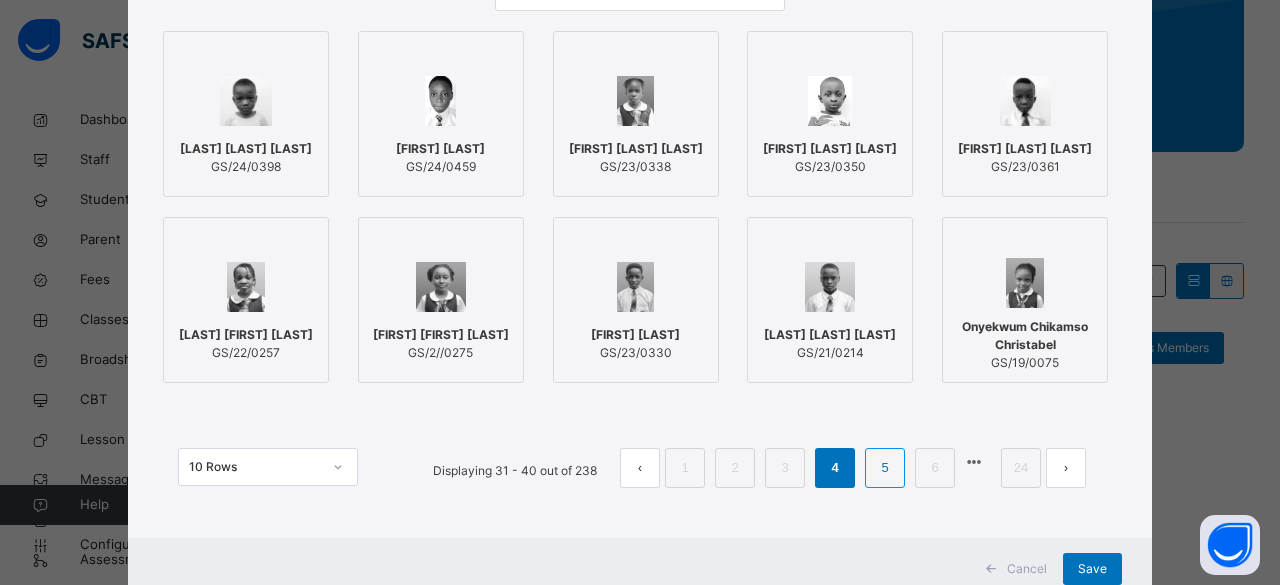 click on "5" at bounding box center (884, 468) 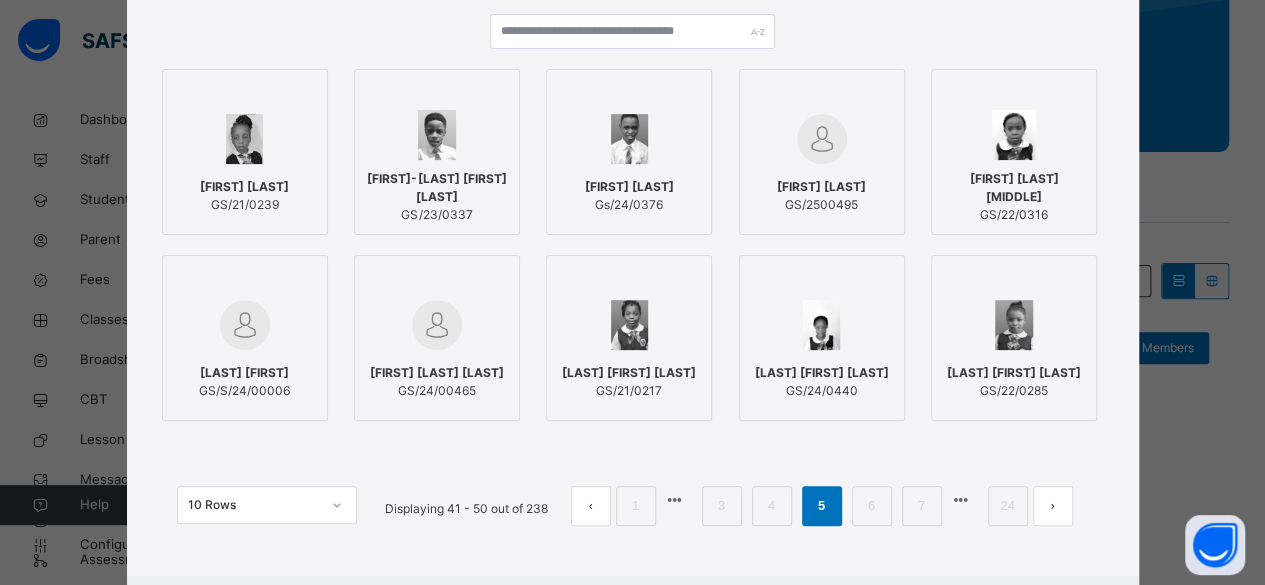 scroll, scrollTop: 242, scrollLeft: 0, axis: vertical 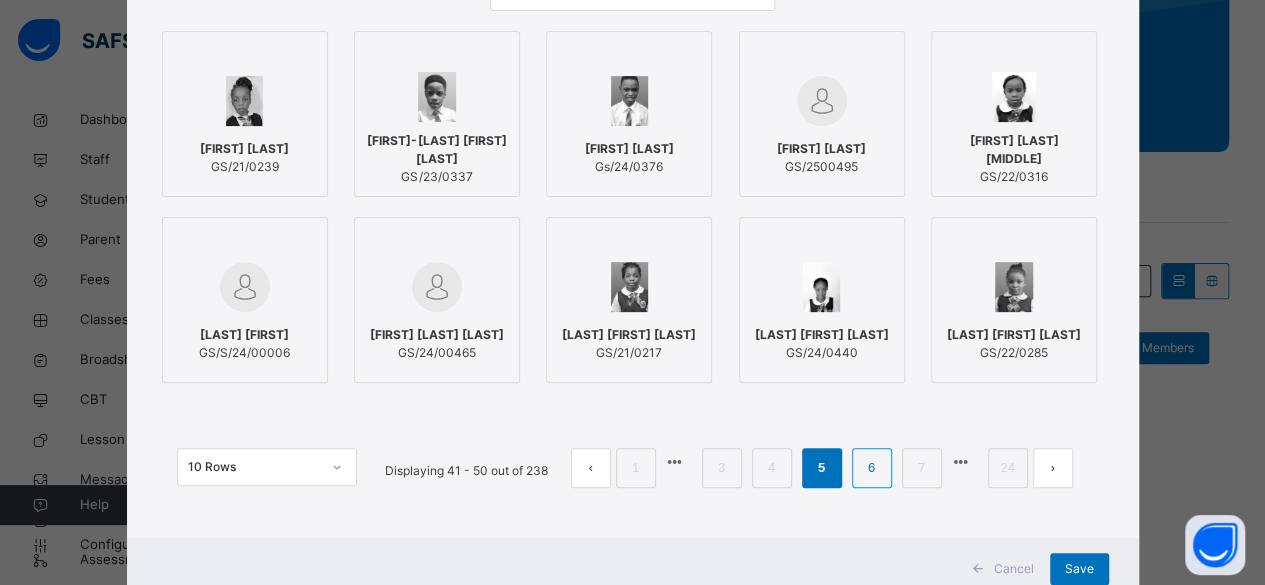 click on "6" at bounding box center [871, 468] 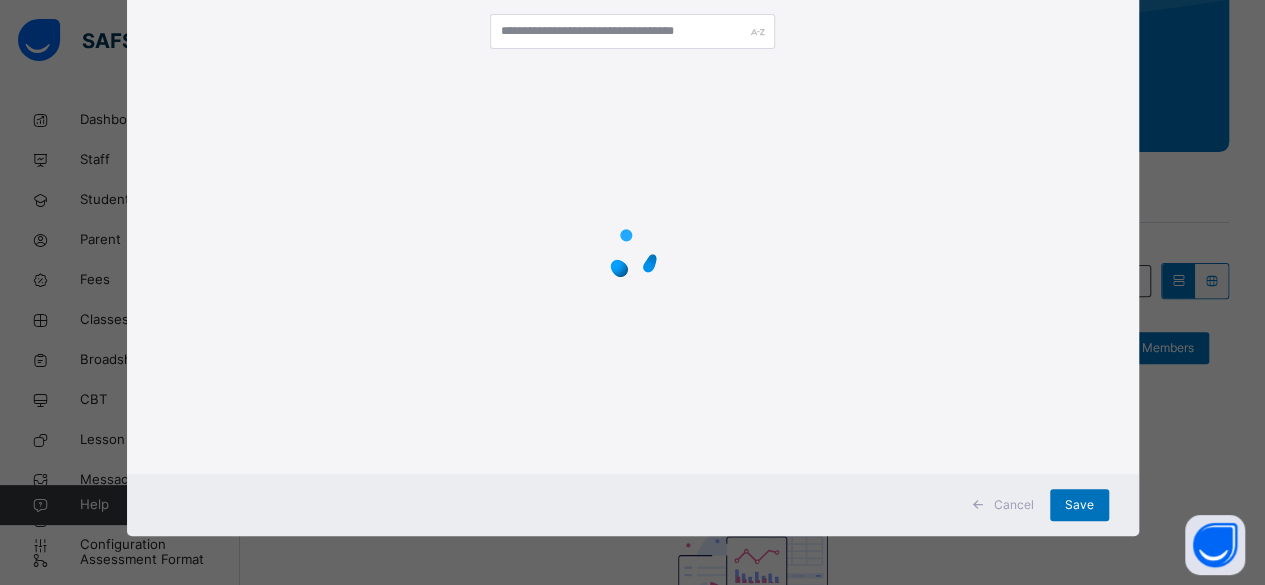 scroll, scrollTop: 242, scrollLeft: 0, axis: vertical 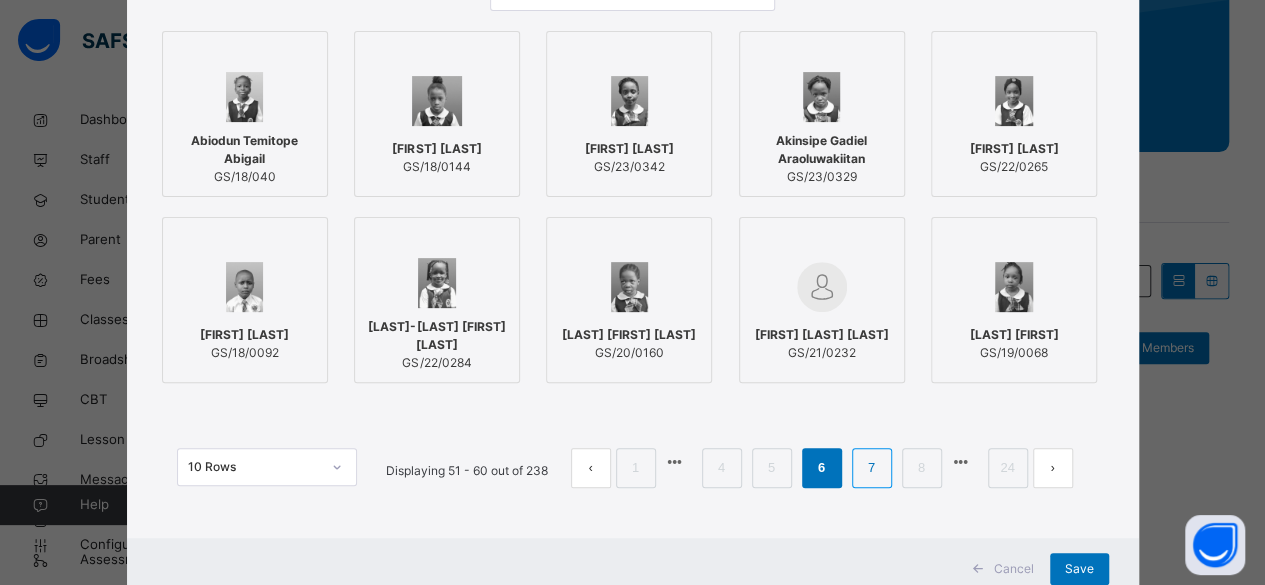 click on "7" at bounding box center (871, 468) 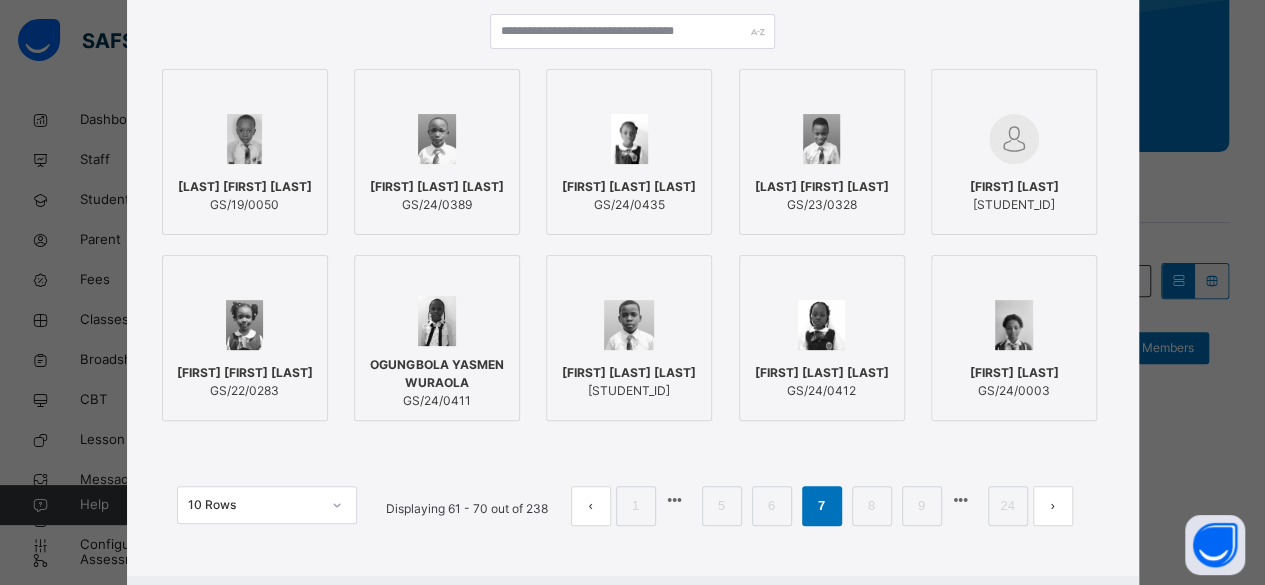 scroll, scrollTop: 242, scrollLeft: 0, axis: vertical 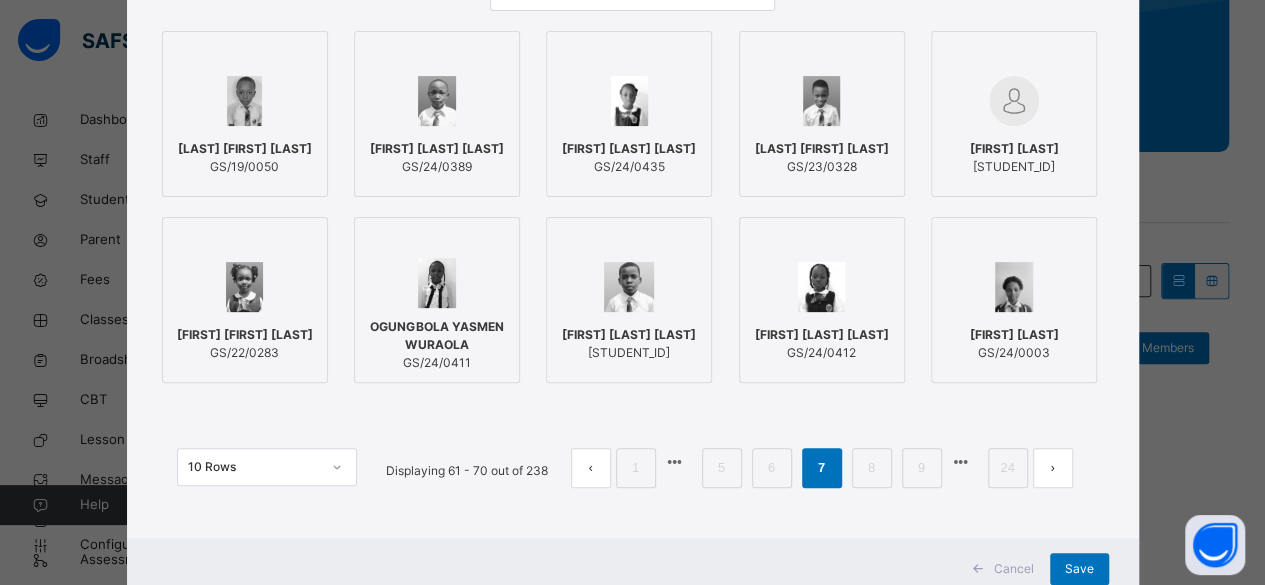 click on "[FIRST] [LAST] [LAST]" at bounding box center [822, 335] 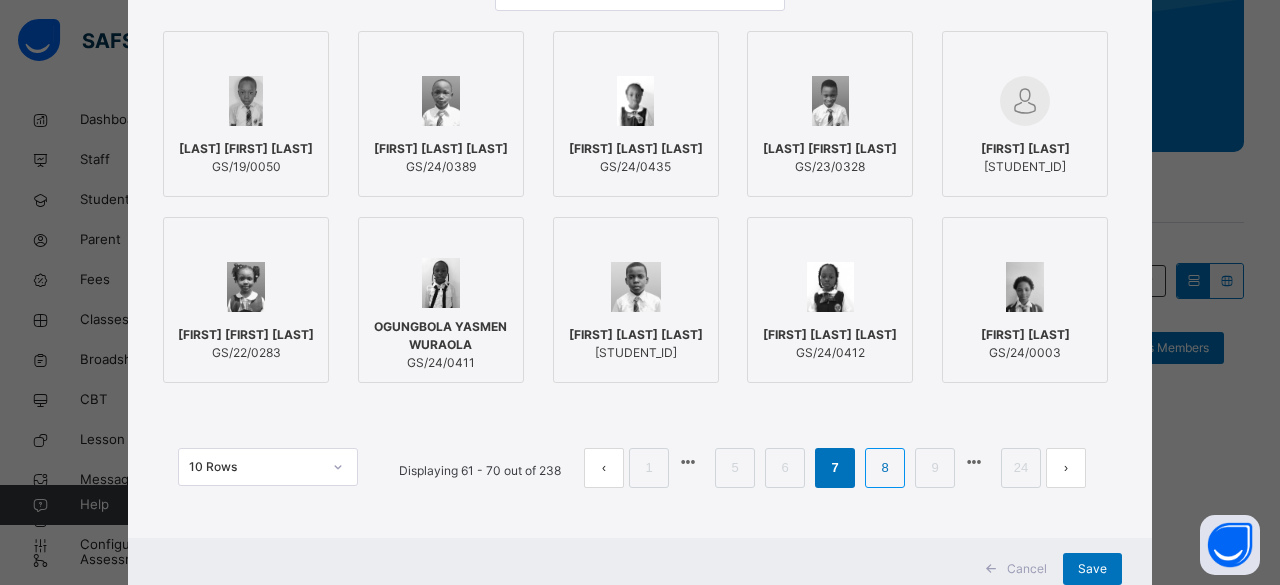 click on "8" at bounding box center (884, 468) 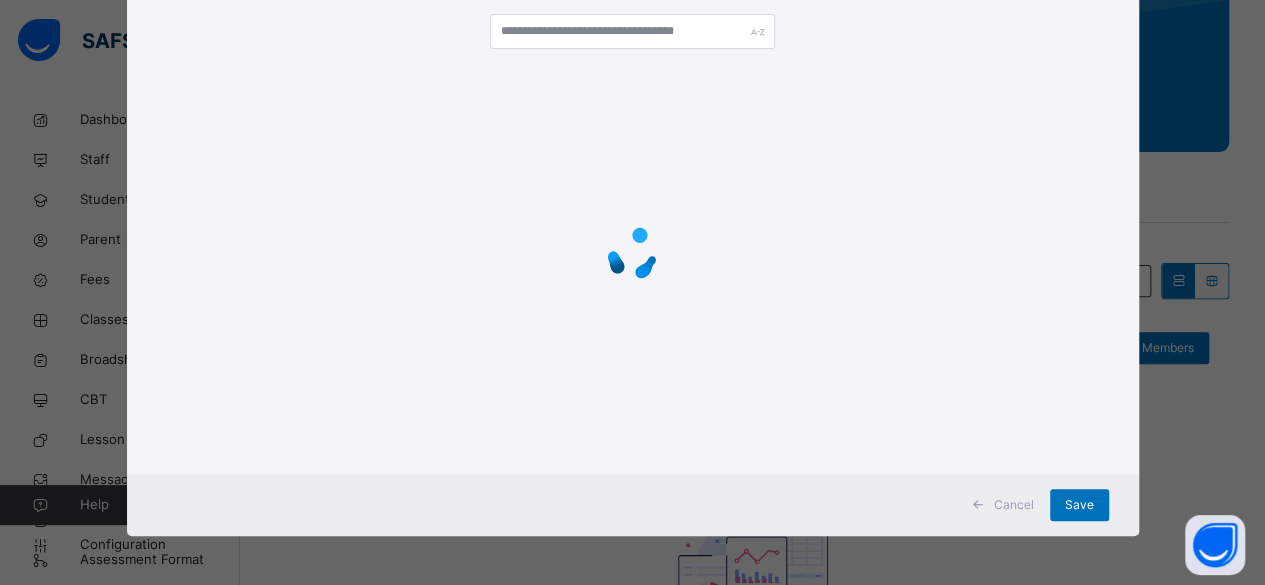 scroll, scrollTop: 242, scrollLeft: 0, axis: vertical 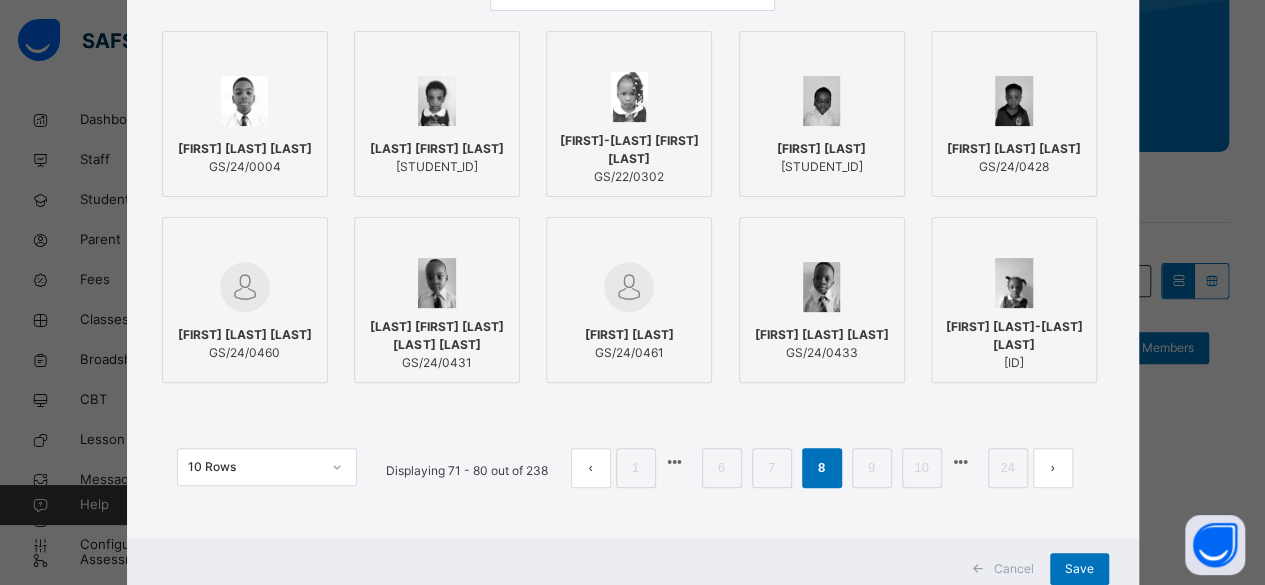 click on "[LAST] [FIRST] [LAST] [LAST] [LAST]" at bounding box center [437, 336] 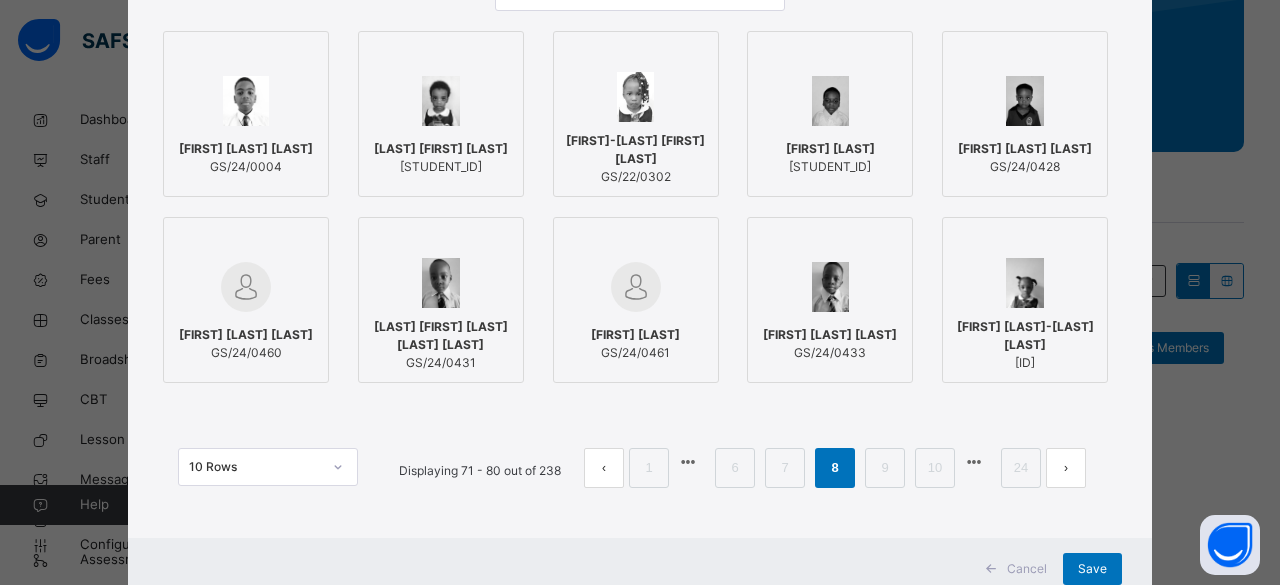 click on "[FIRST]-[LAST] [FIRST] [LAST]" at bounding box center [636, 150] 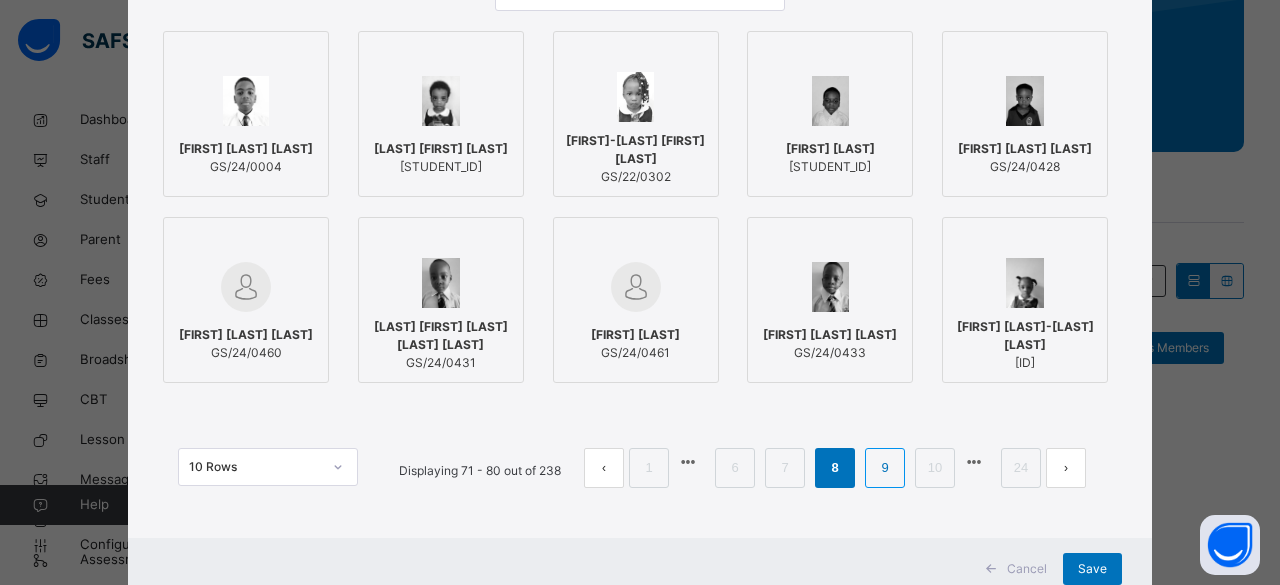 click on "9" at bounding box center [884, 468] 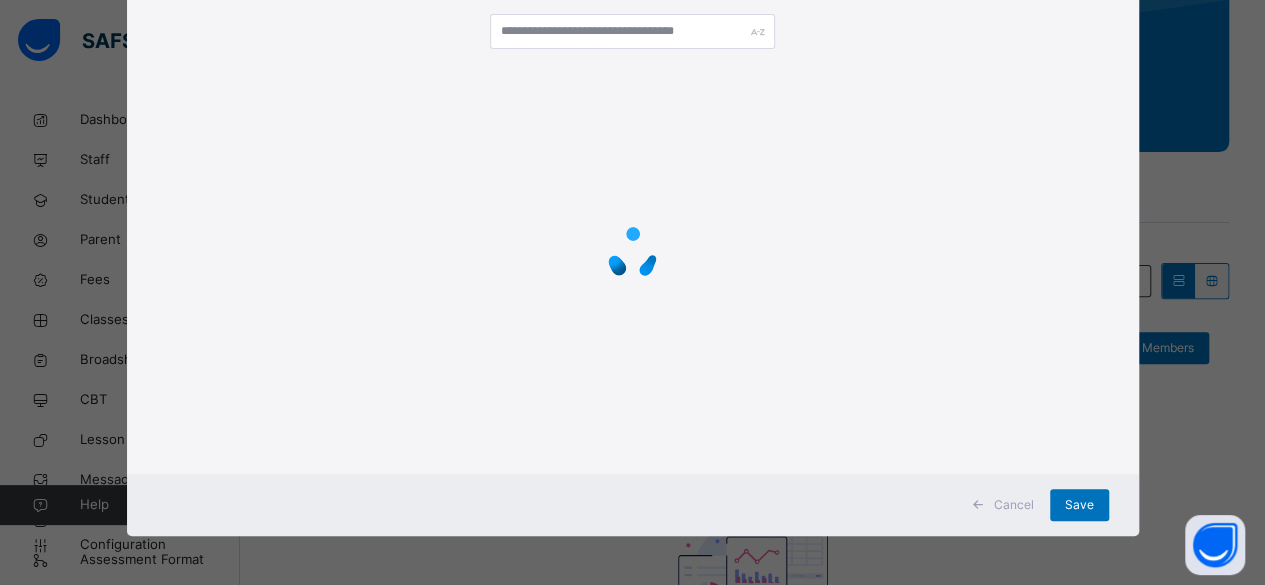 scroll, scrollTop: 242, scrollLeft: 0, axis: vertical 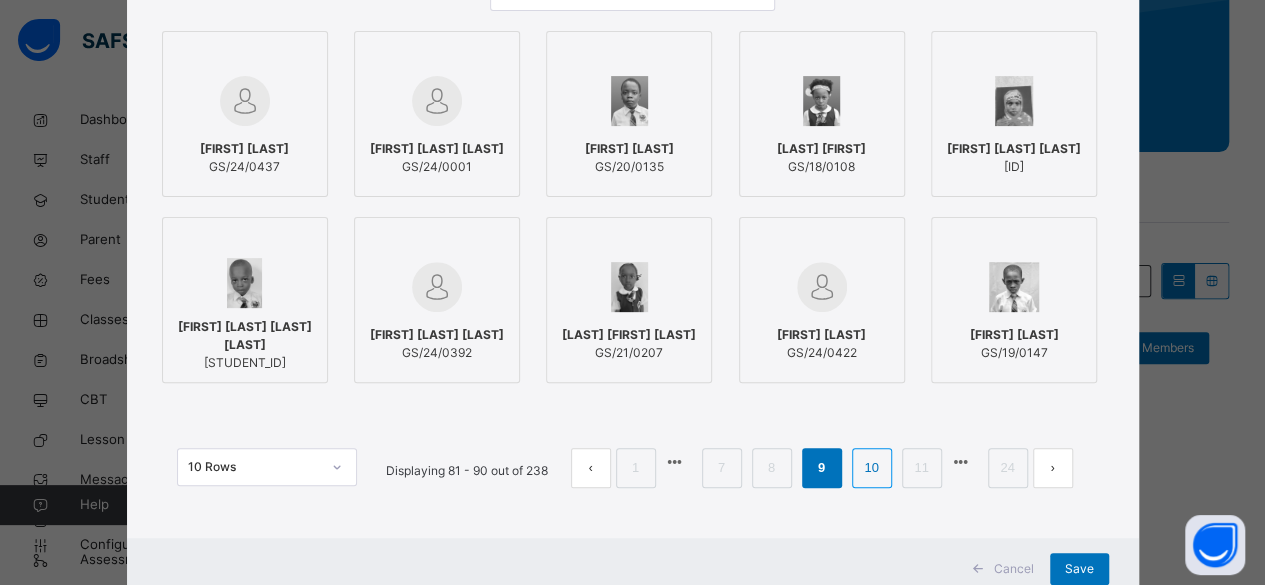 click on "10" at bounding box center [871, 468] 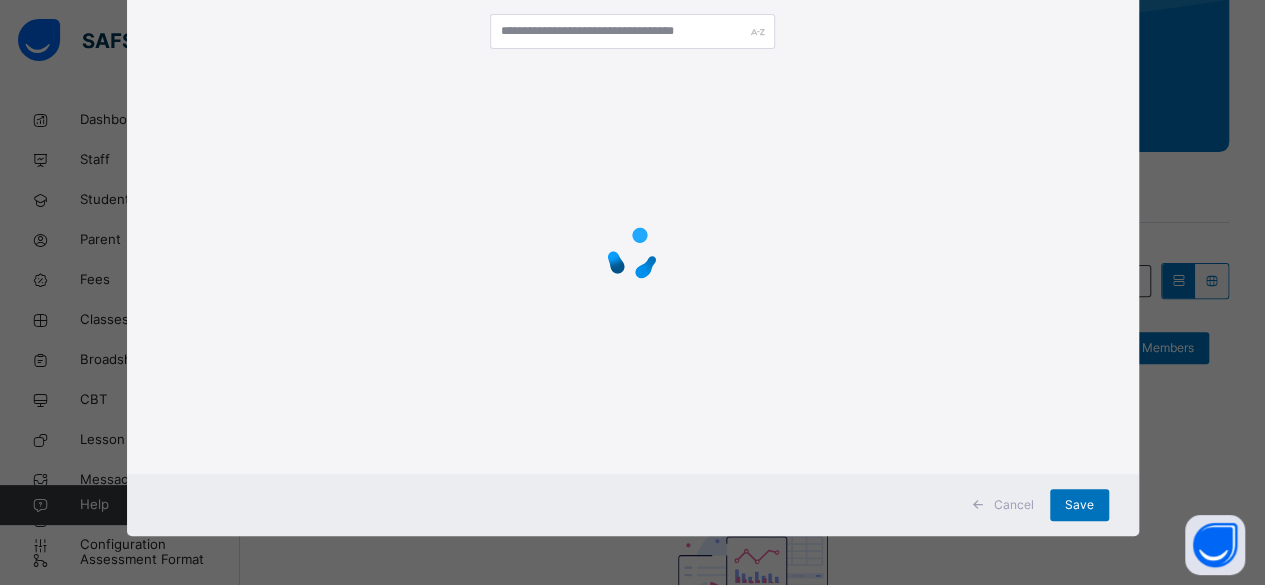 scroll, scrollTop: 242, scrollLeft: 0, axis: vertical 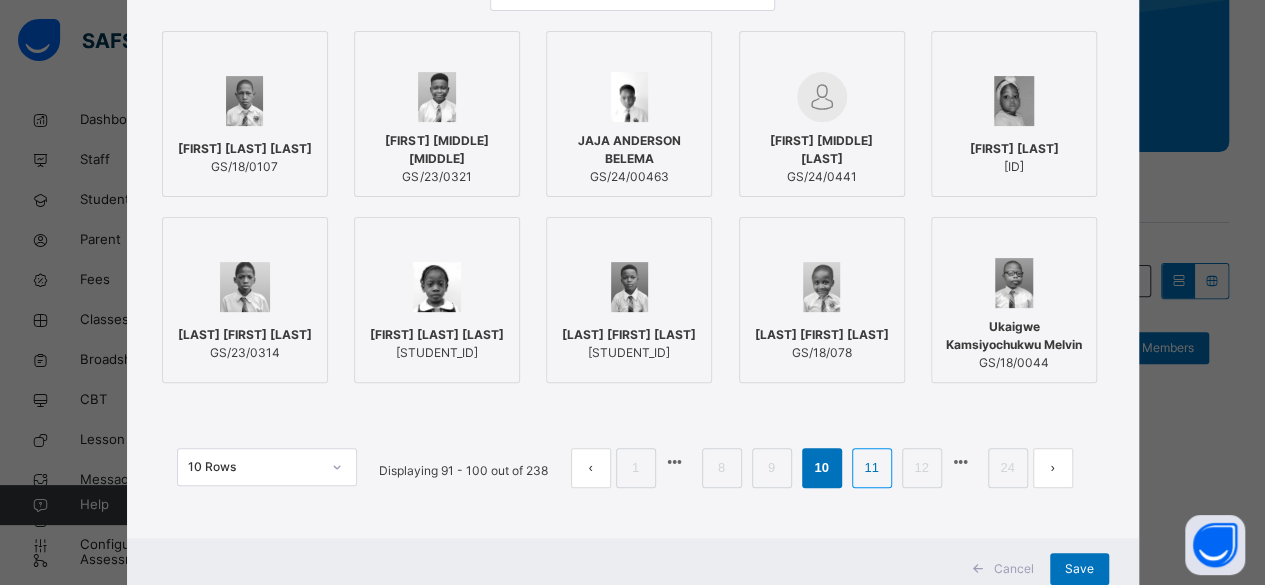 click on "11" at bounding box center [871, 468] 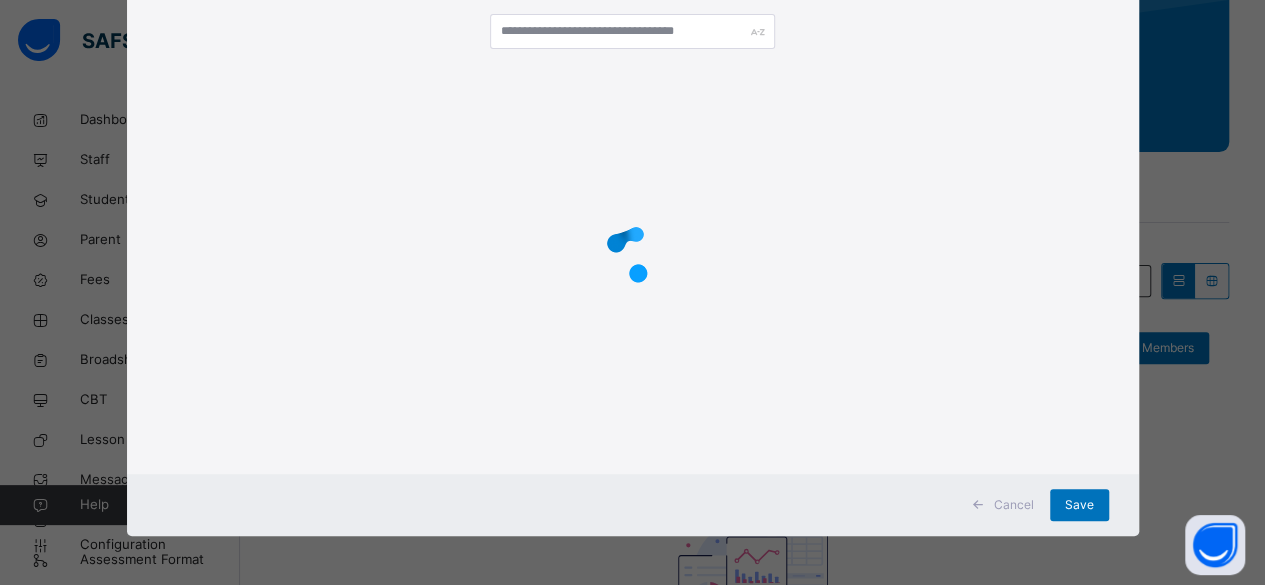 scroll, scrollTop: 242, scrollLeft: 0, axis: vertical 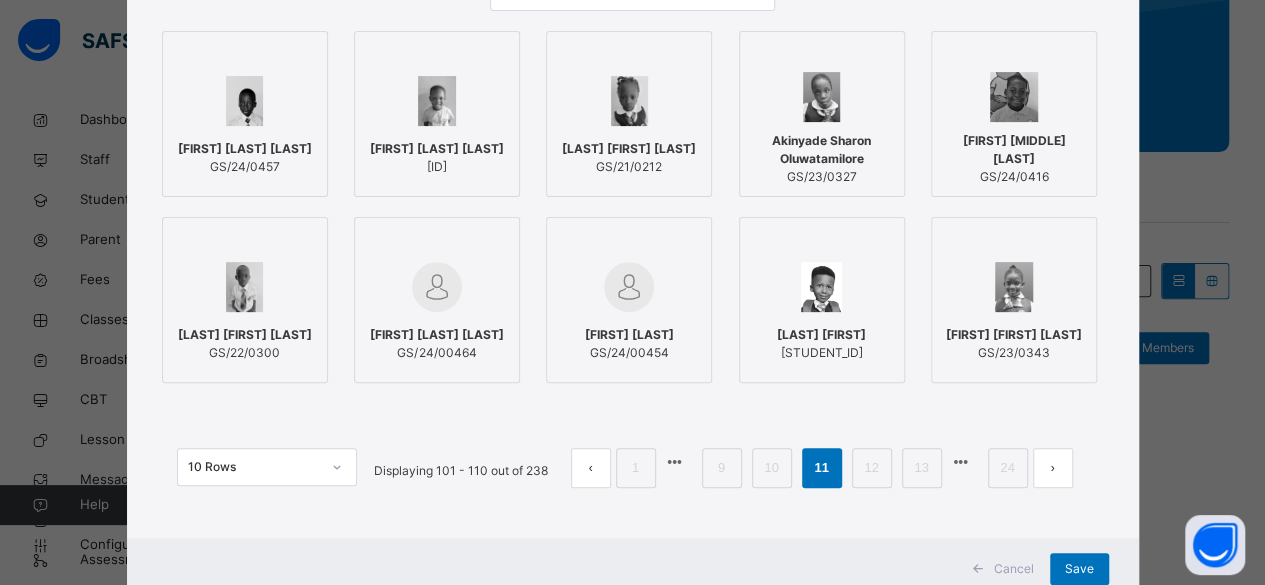 click at bounding box center (822, 287) 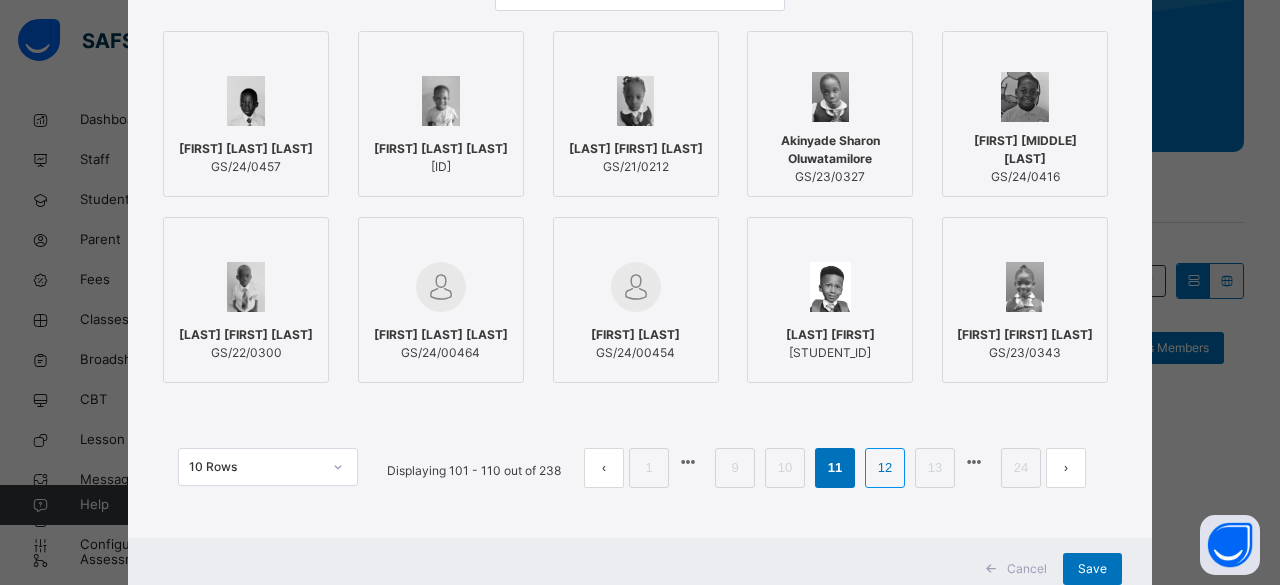click on "12" at bounding box center [885, 468] 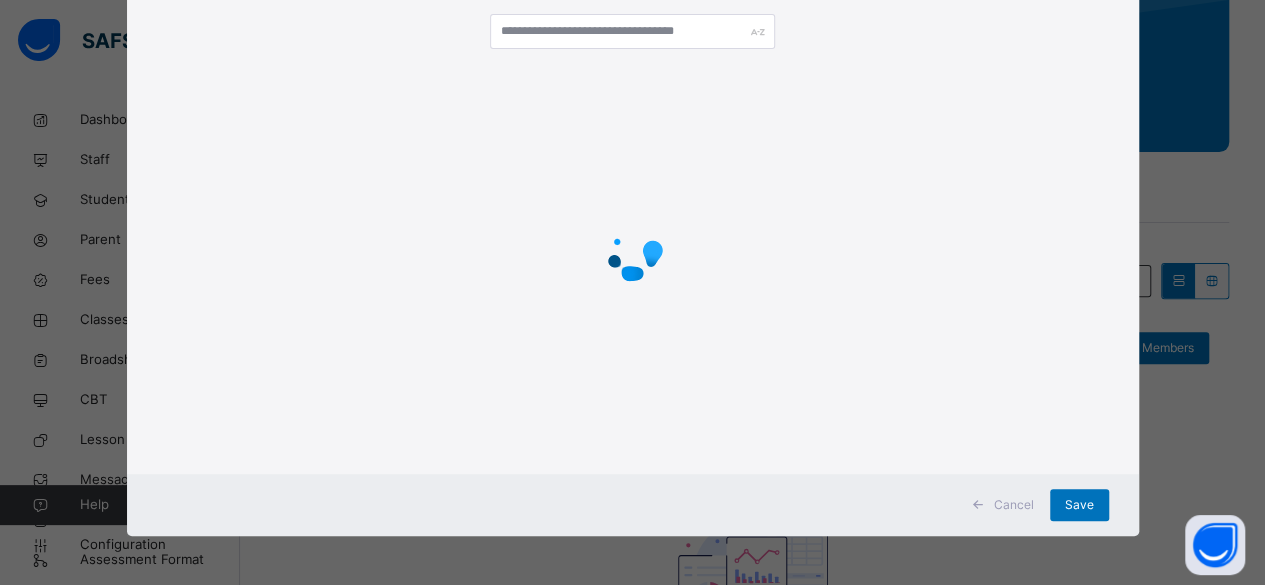 scroll, scrollTop: 242, scrollLeft: 0, axis: vertical 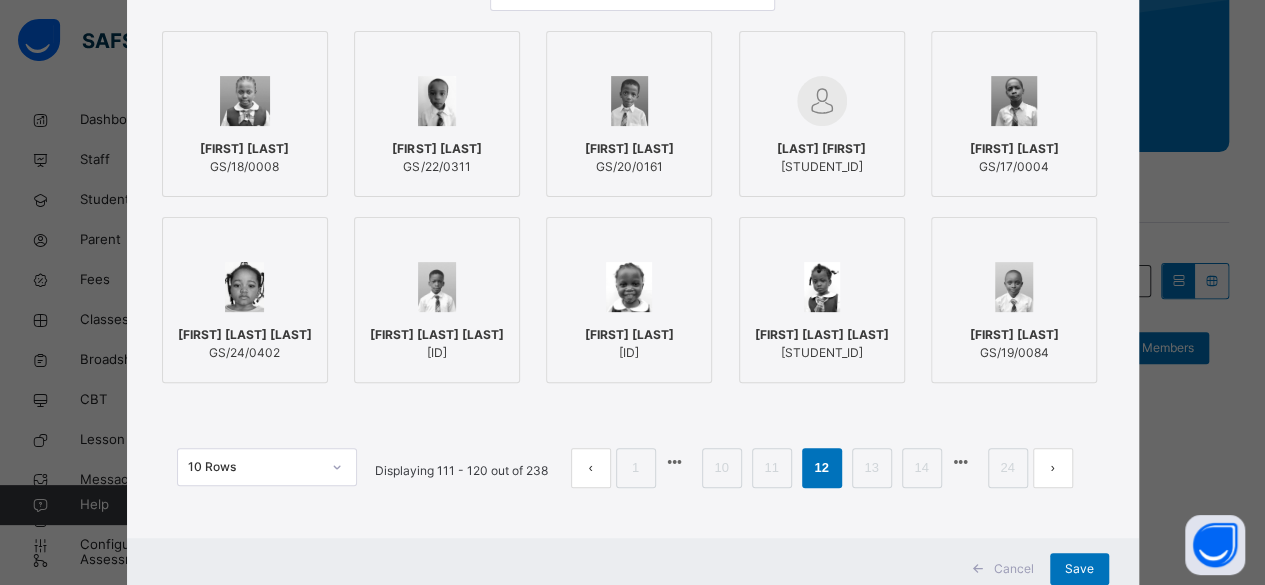 click on "[FIRST] [LAST] [LAST] [ID]" at bounding box center [822, 344] 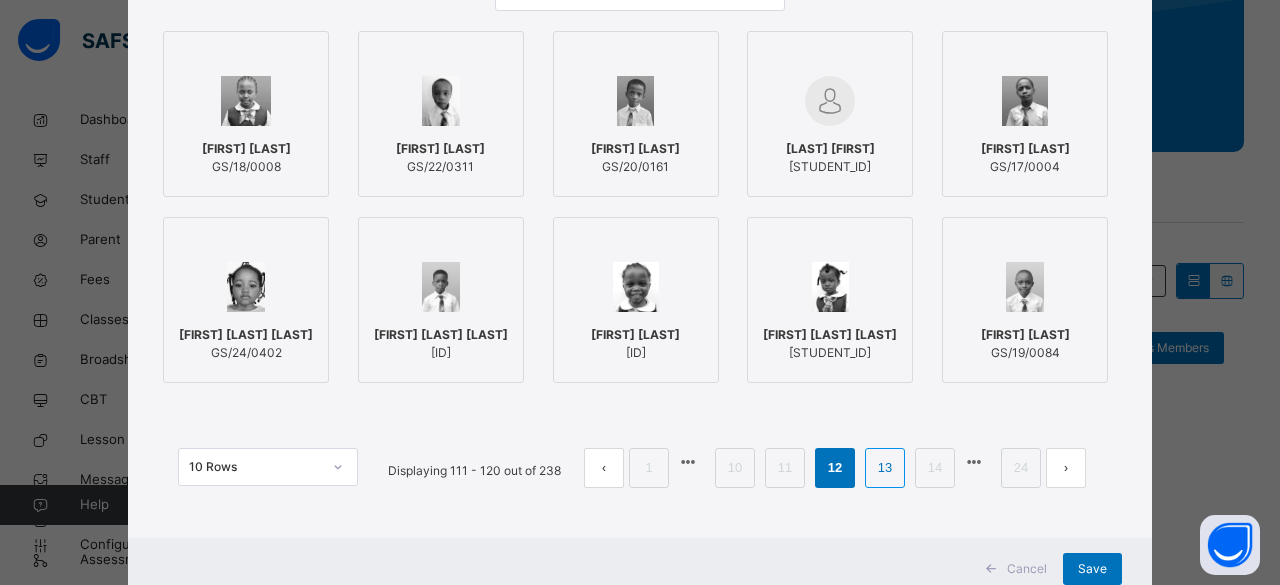 click on "13" at bounding box center [885, 468] 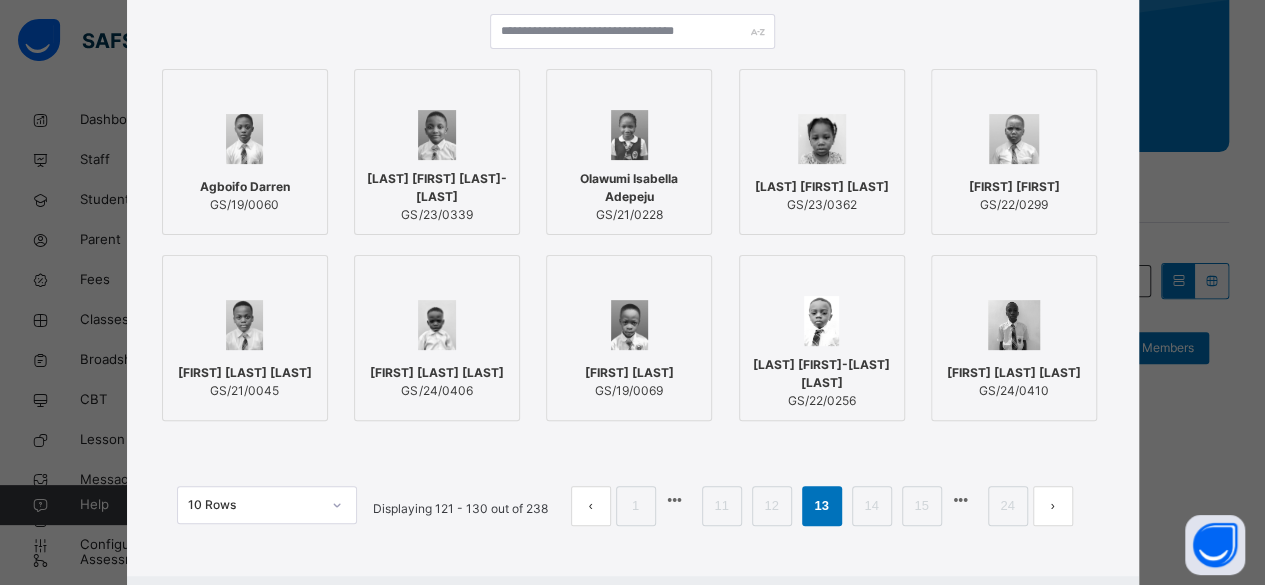 scroll, scrollTop: 242, scrollLeft: 0, axis: vertical 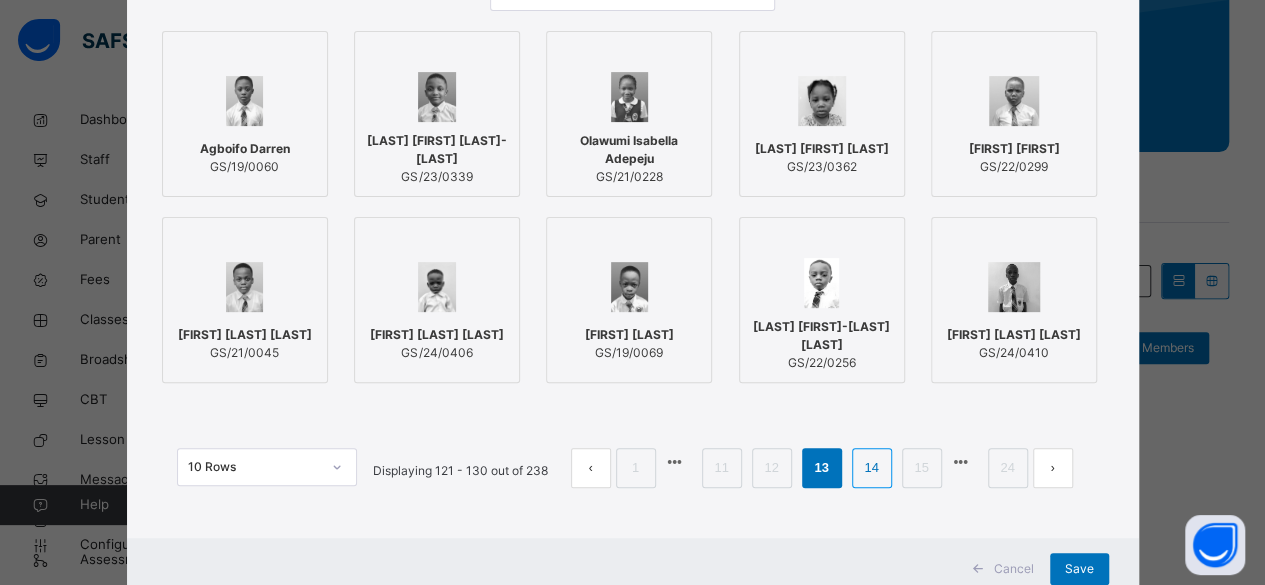 click on "14" at bounding box center (871, 468) 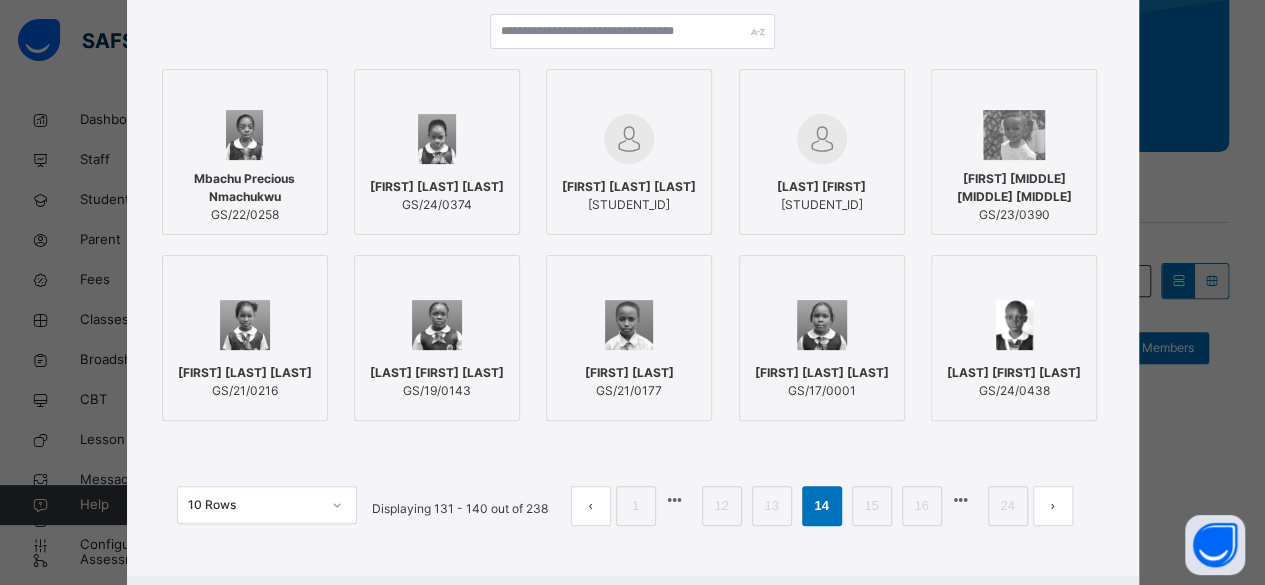 scroll, scrollTop: 242, scrollLeft: 0, axis: vertical 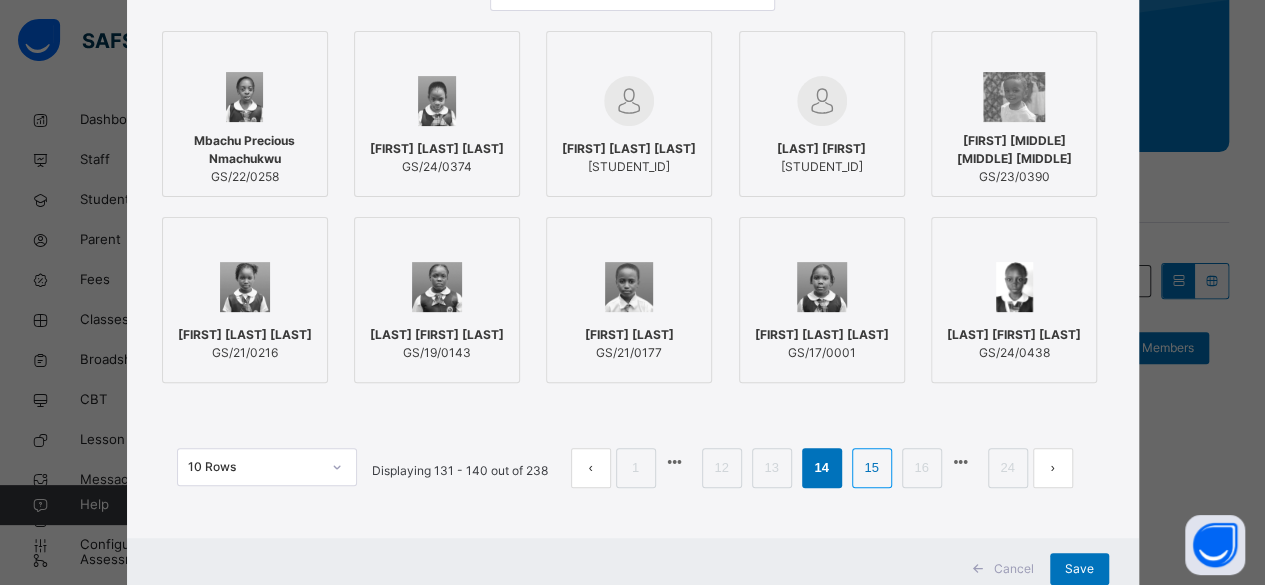 click on "15" at bounding box center [871, 468] 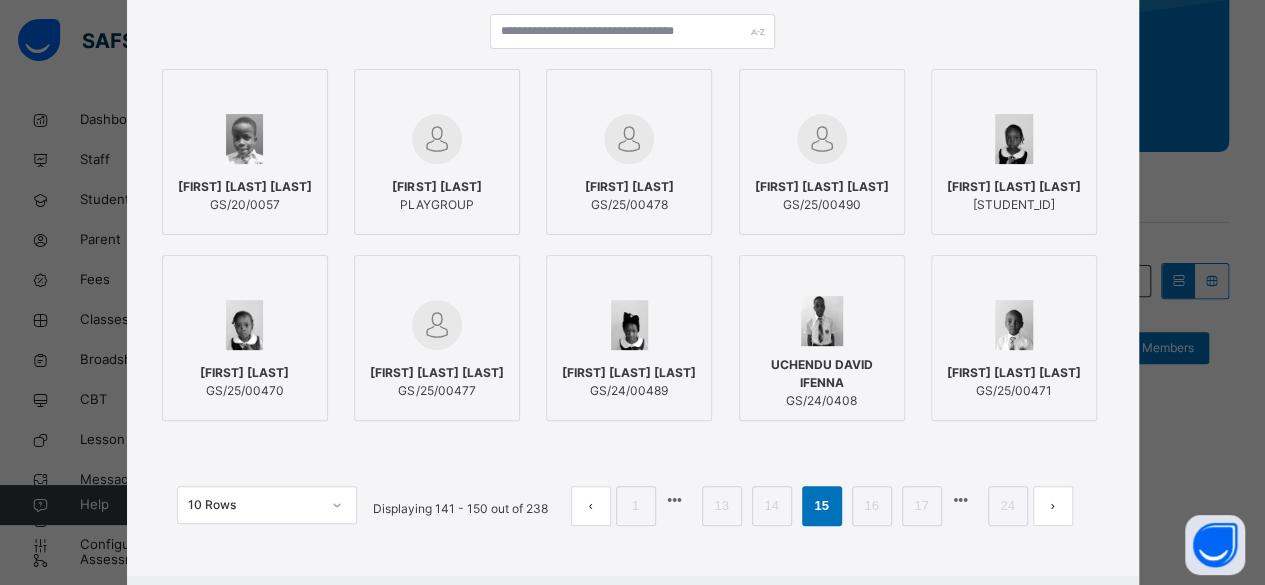 scroll, scrollTop: 242, scrollLeft: 0, axis: vertical 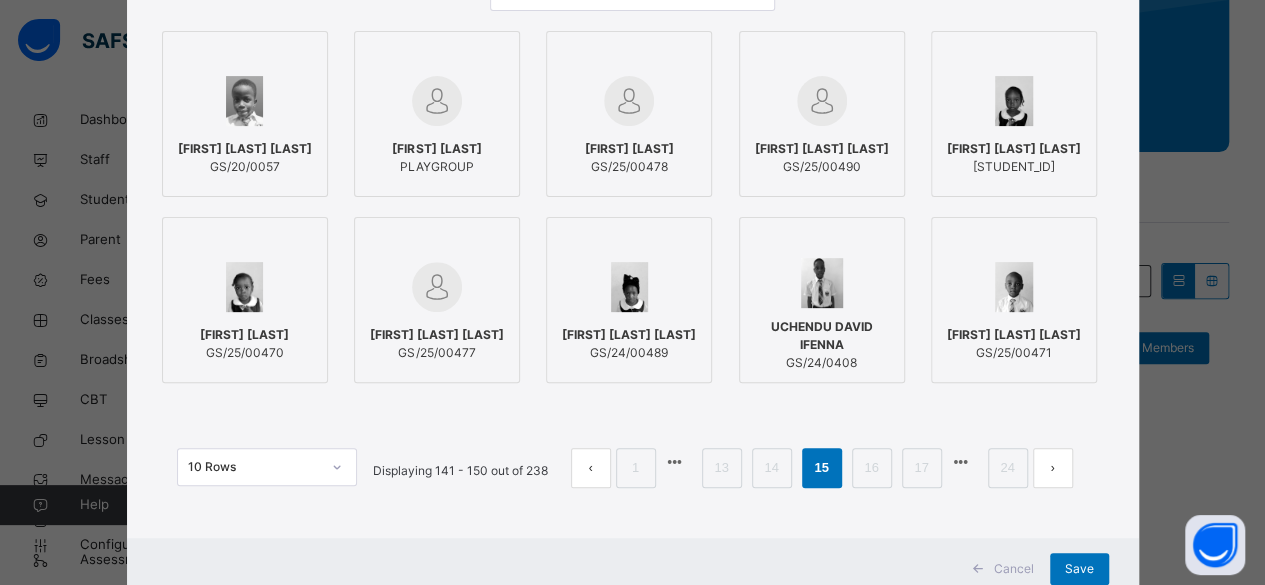 click on "[FIRST] [LAST] [LAST]" at bounding box center [1014, 149] 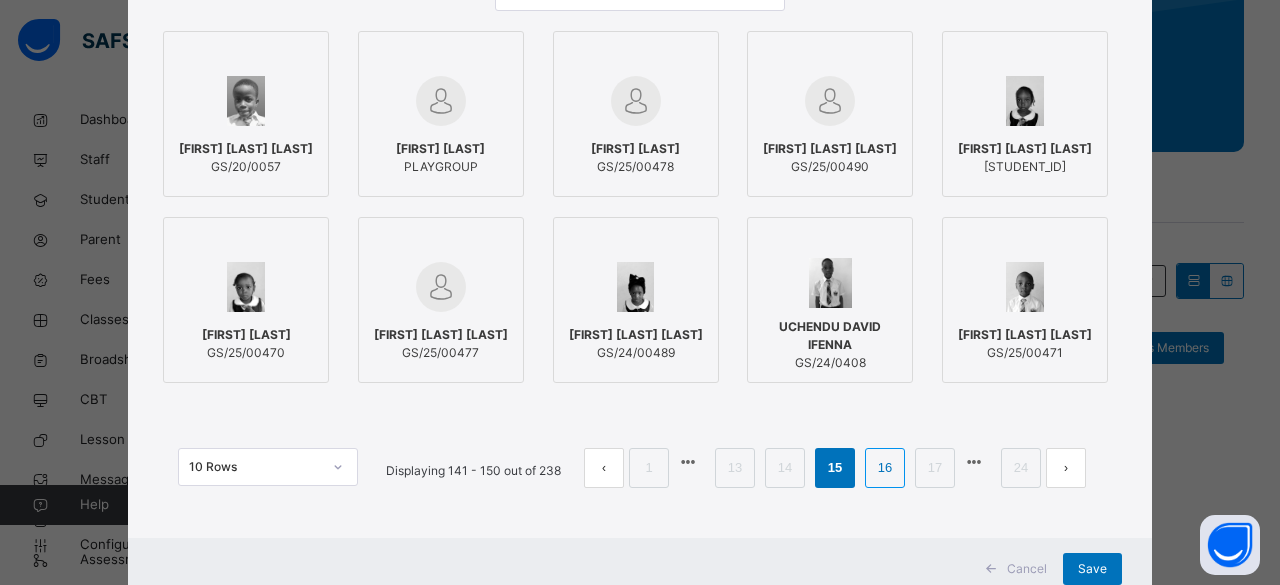 click on "16" at bounding box center [885, 468] 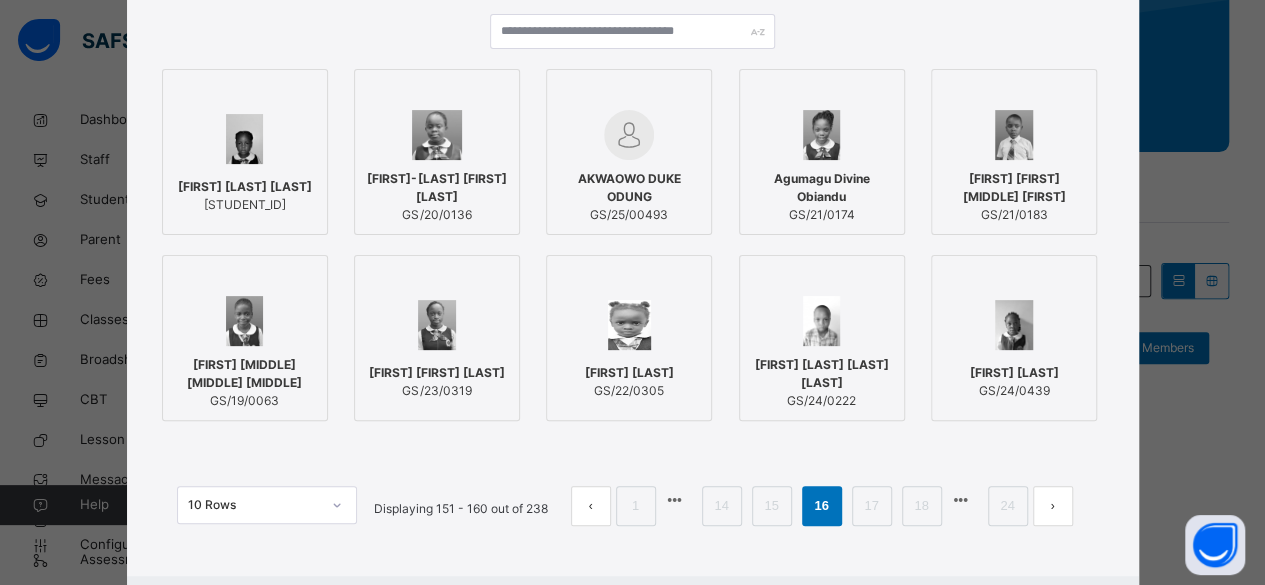 scroll, scrollTop: 242, scrollLeft: 0, axis: vertical 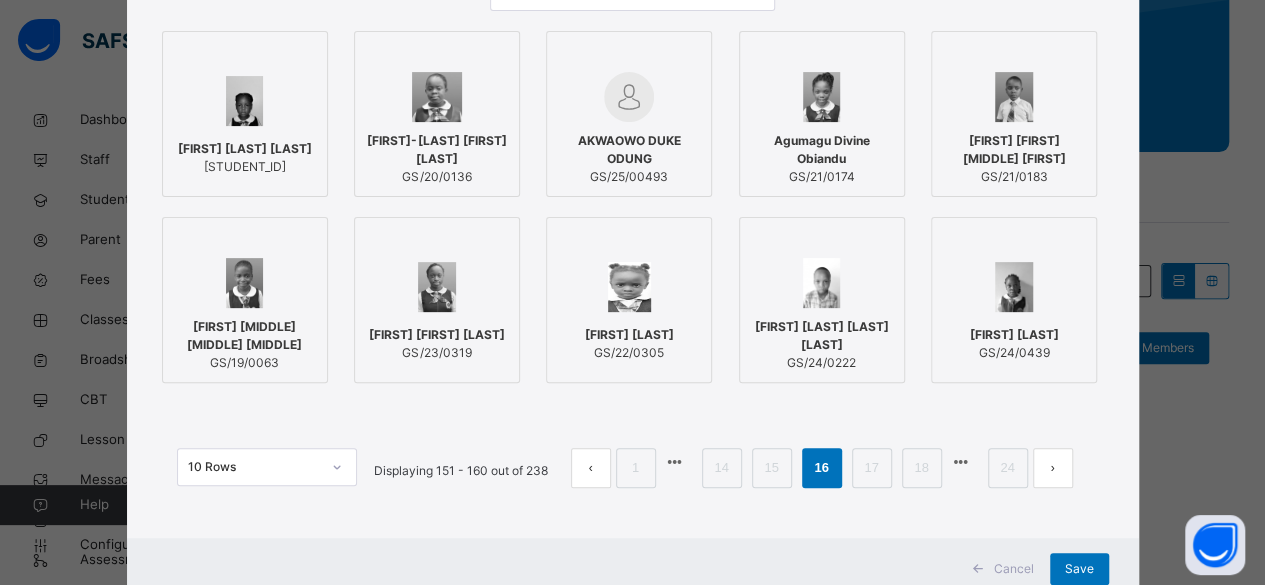 click on "[FIRST] [LAST] [STUDENT_ID]" at bounding box center [245, 158] 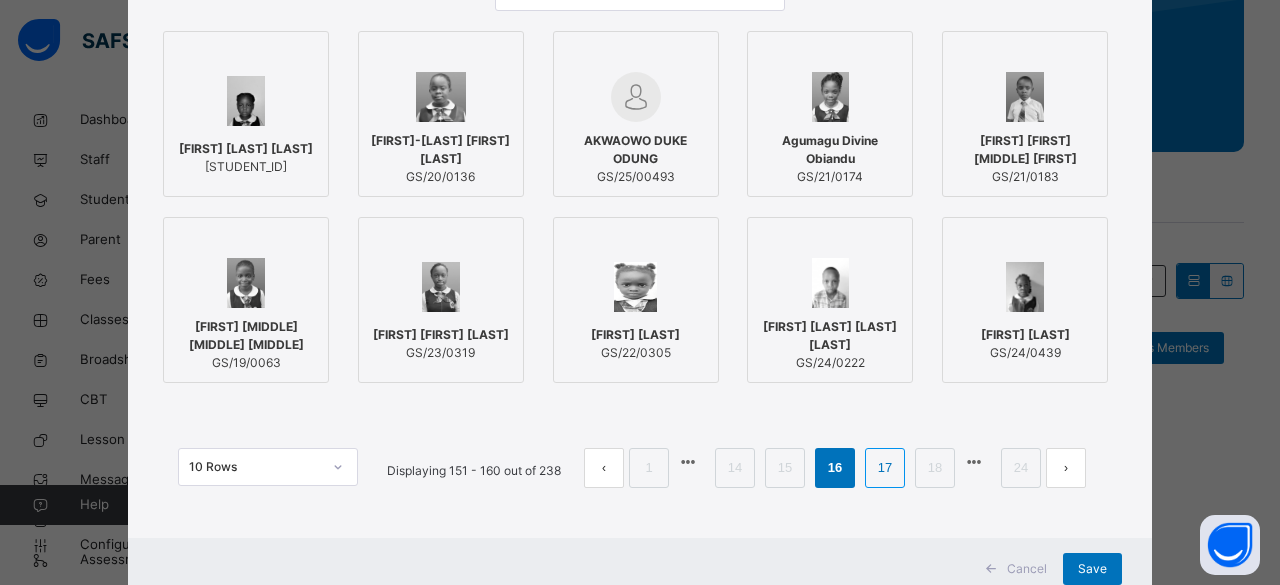 click on "17" at bounding box center (885, 468) 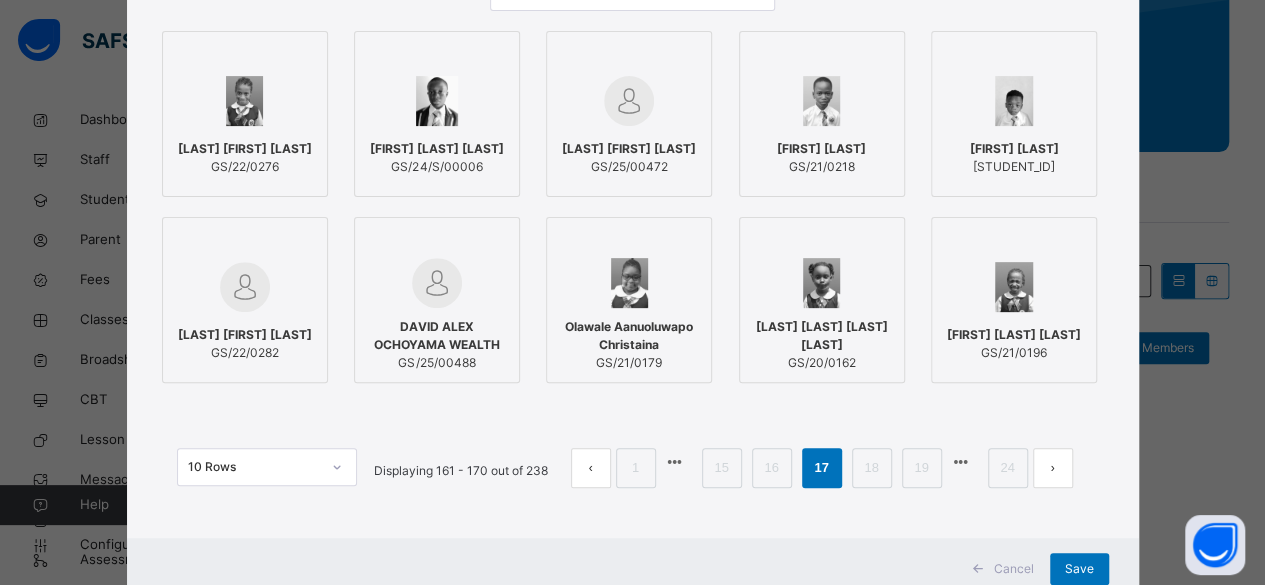 scroll, scrollTop: 306, scrollLeft: 0, axis: vertical 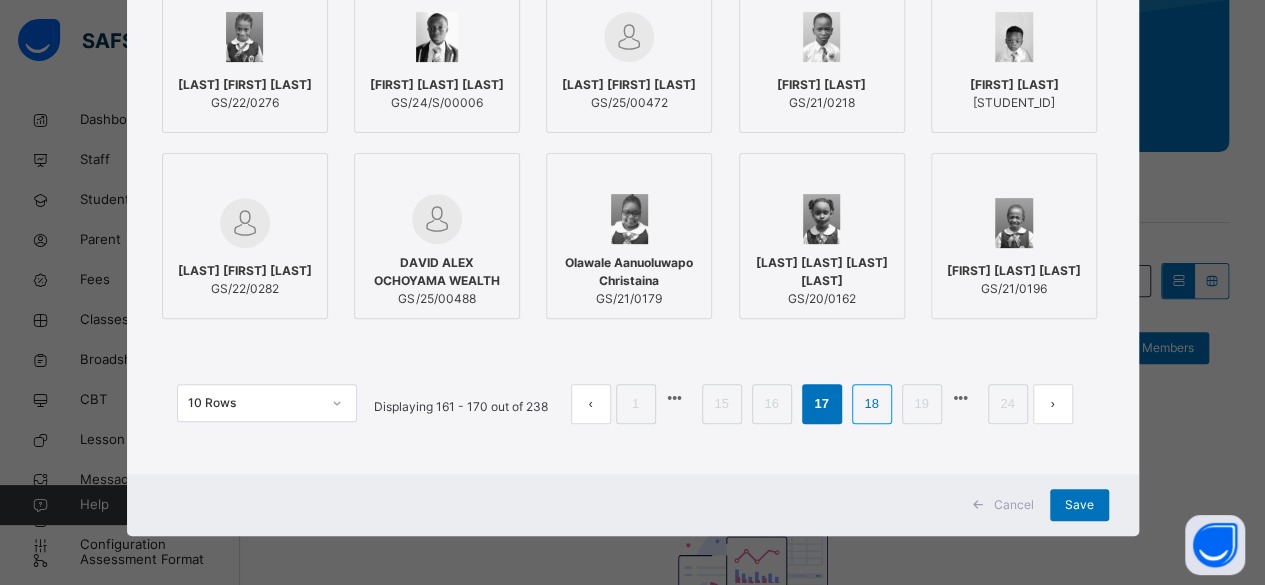 click on "18" at bounding box center (871, 404) 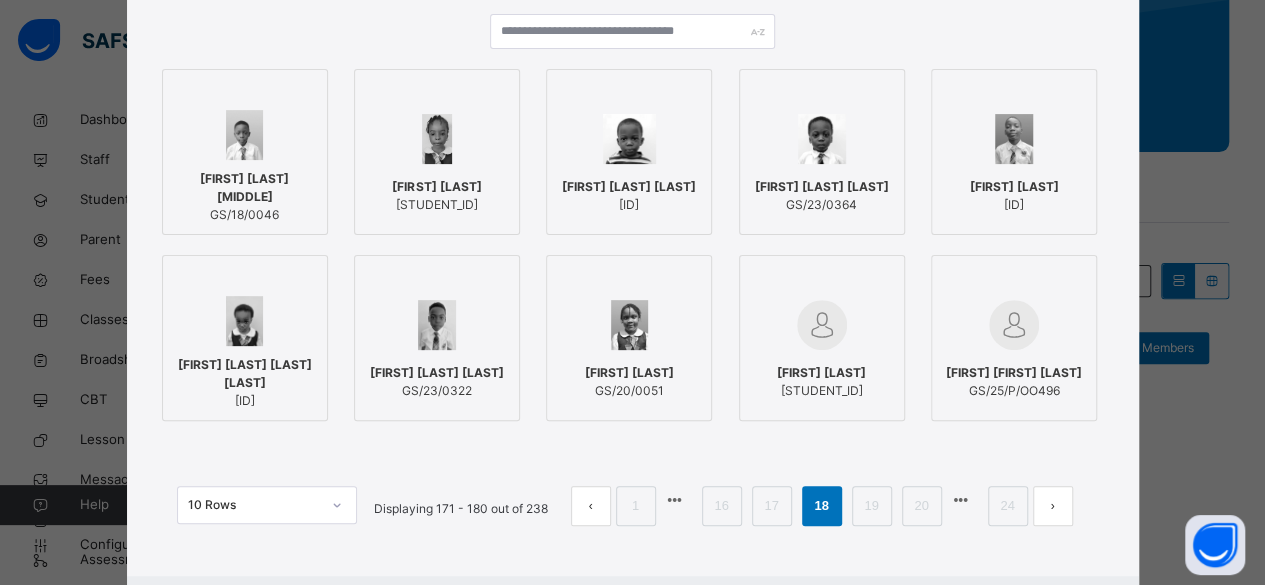 scroll, scrollTop: 306, scrollLeft: 0, axis: vertical 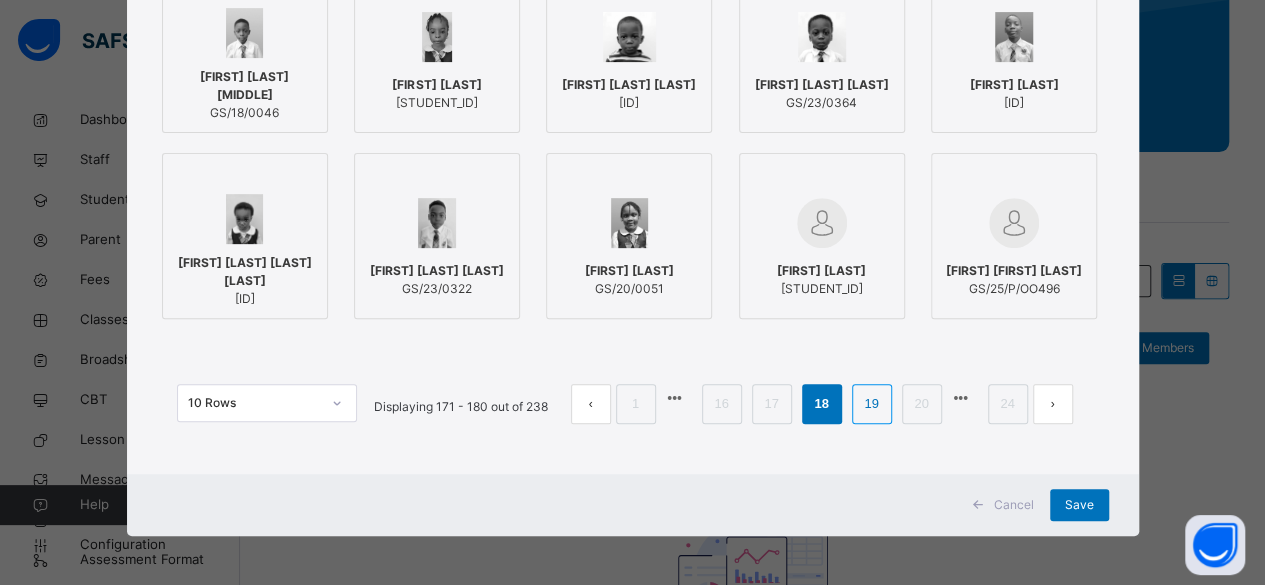 click on "19" at bounding box center [871, 404] 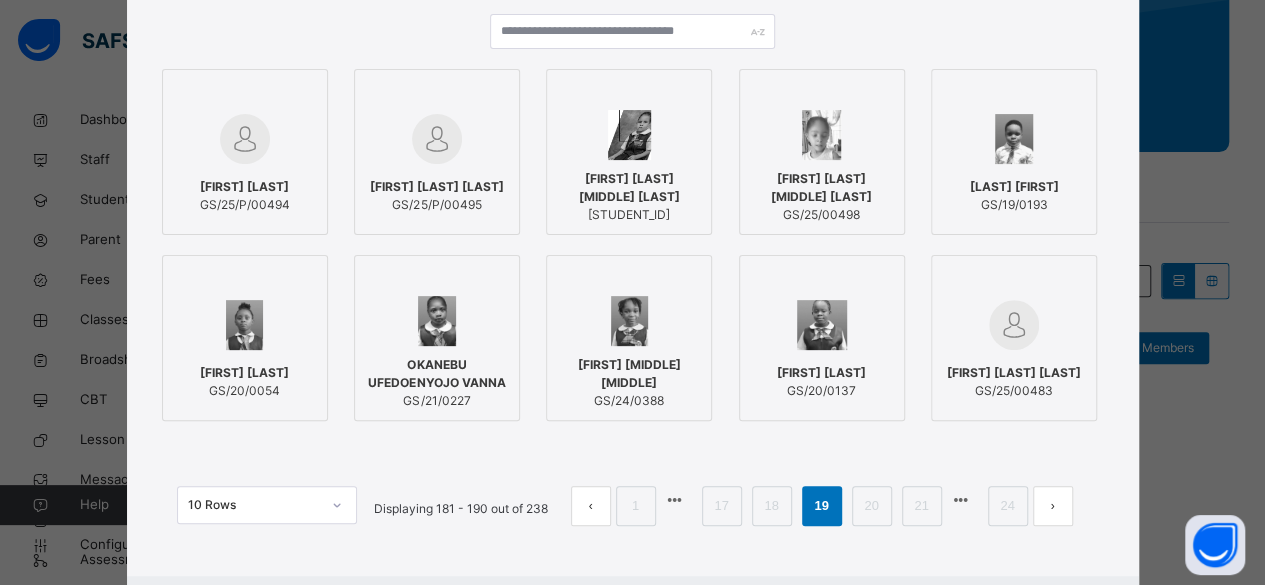 scroll, scrollTop: 306, scrollLeft: 0, axis: vertical 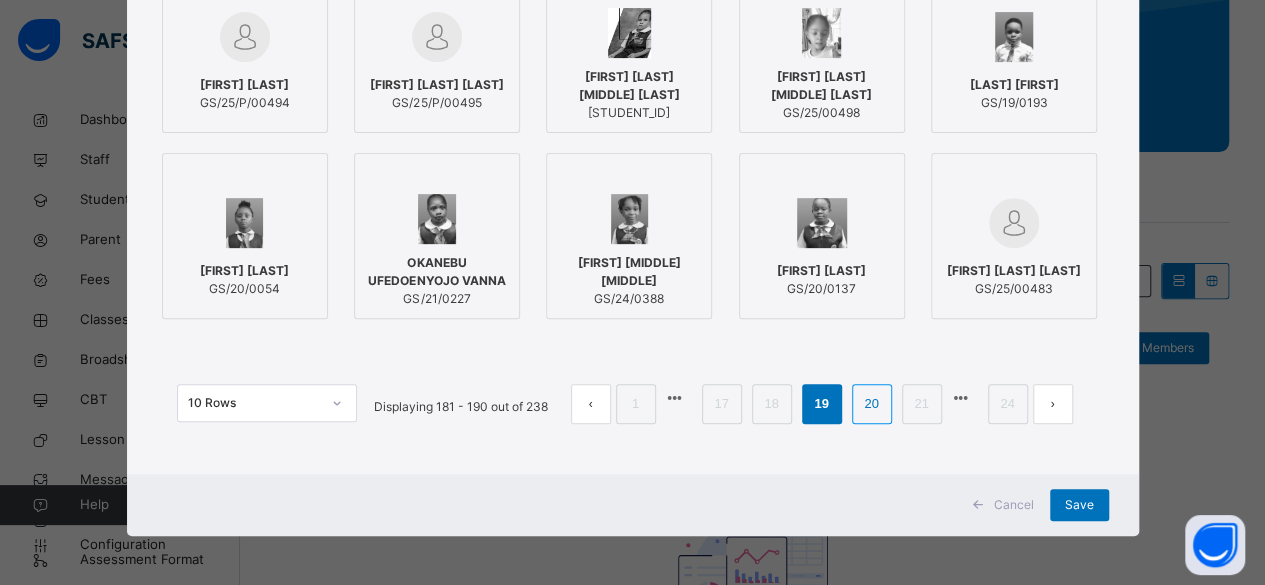 click on "20" at bounding box center [871, 404] 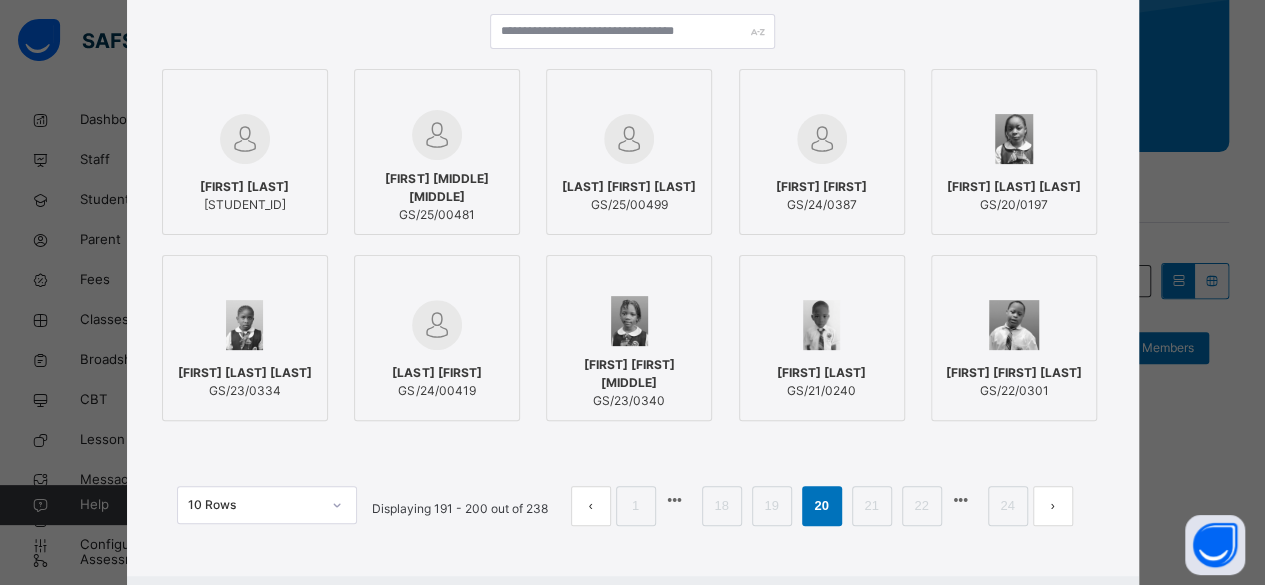 scroll, scrollTop: 306, scrollLeft: 0, axis: vertical 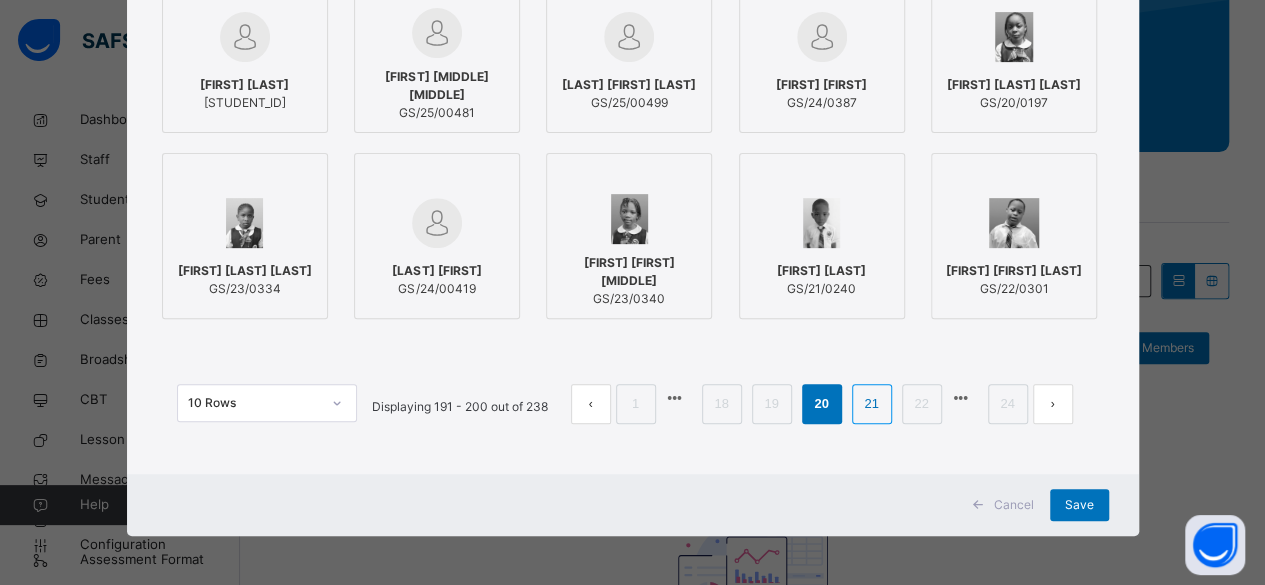 click on "21" at bounding box center [871, 404] 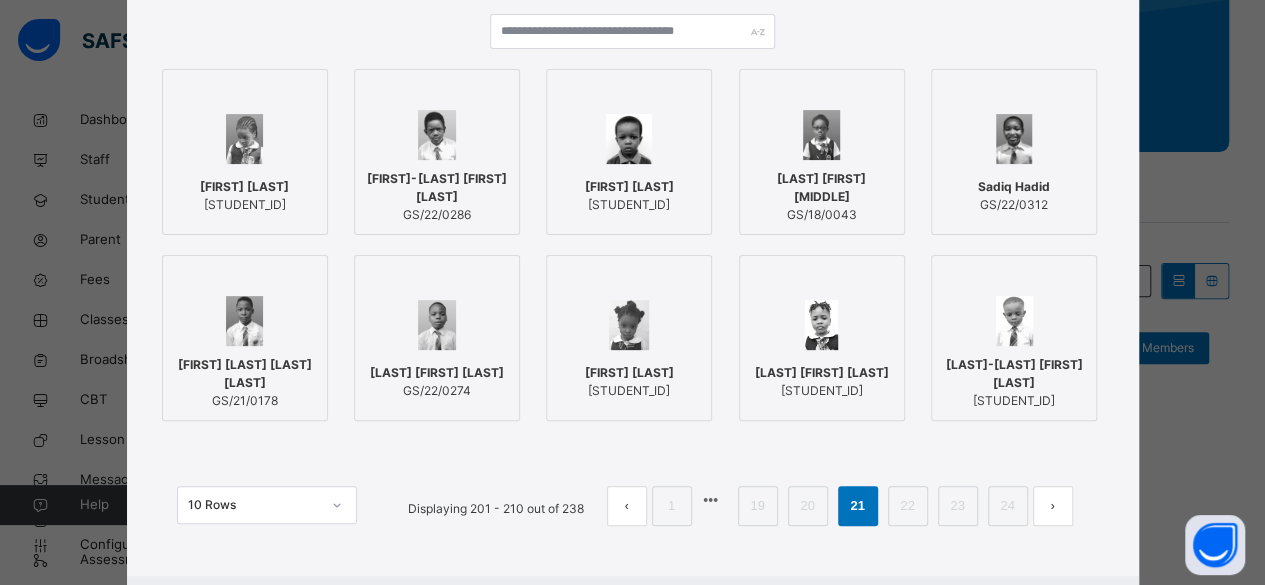 scroll, scrollTop: 306, scrollLeft: 0, axis: vertical 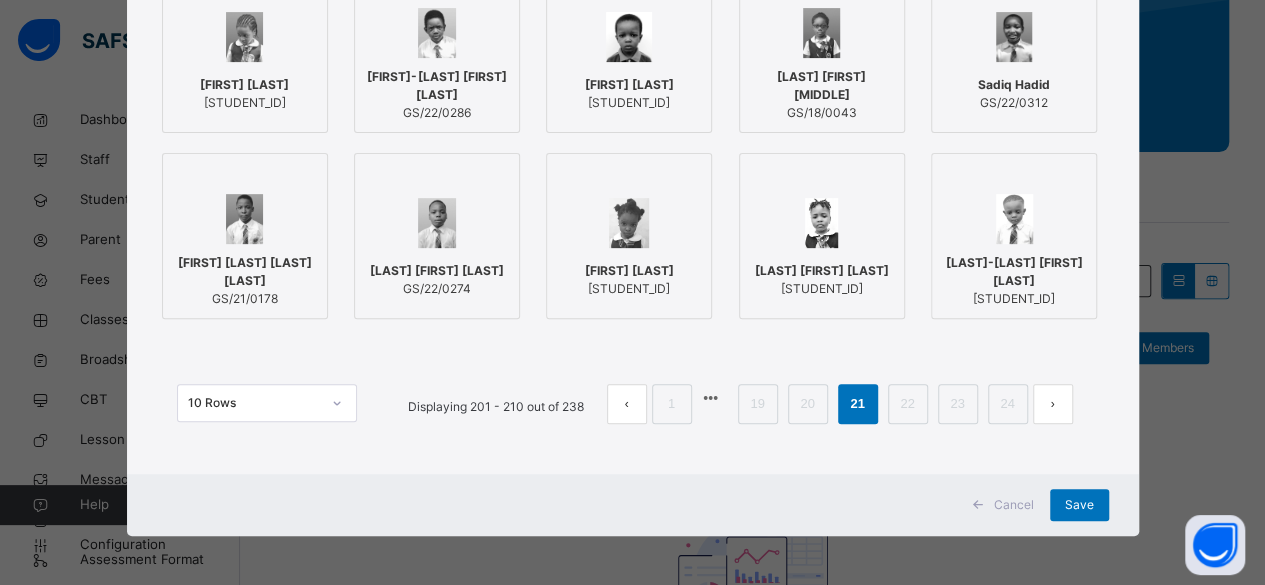 click on "[STUDENT_ID]" at bounding box center [629, 103] 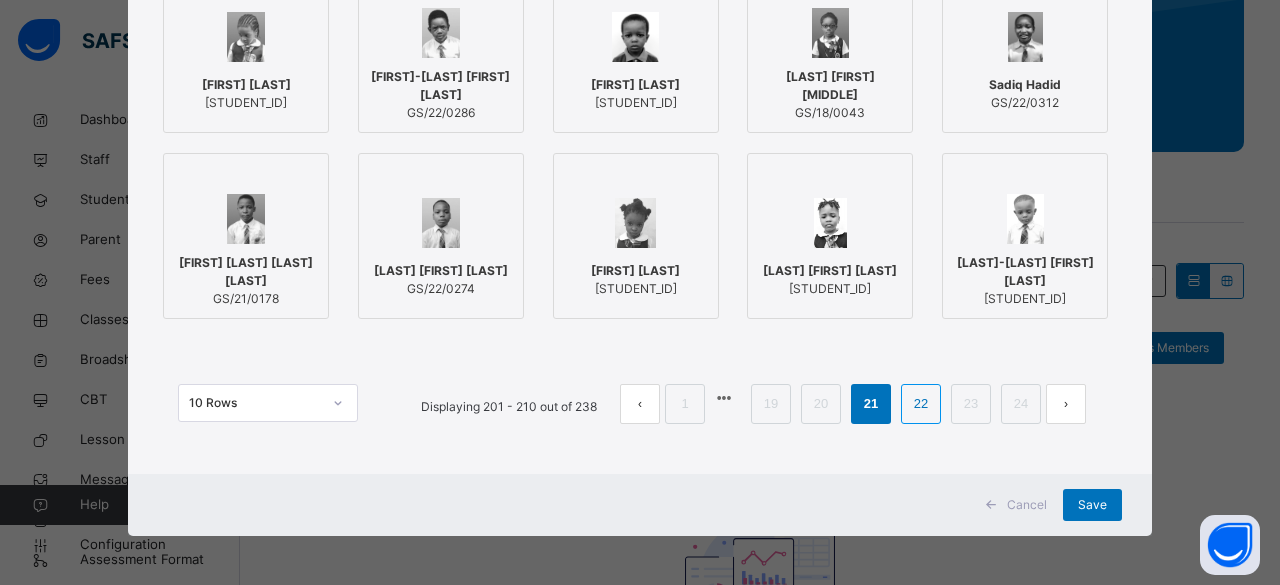 click on "22" at bounding box center (921, 404) 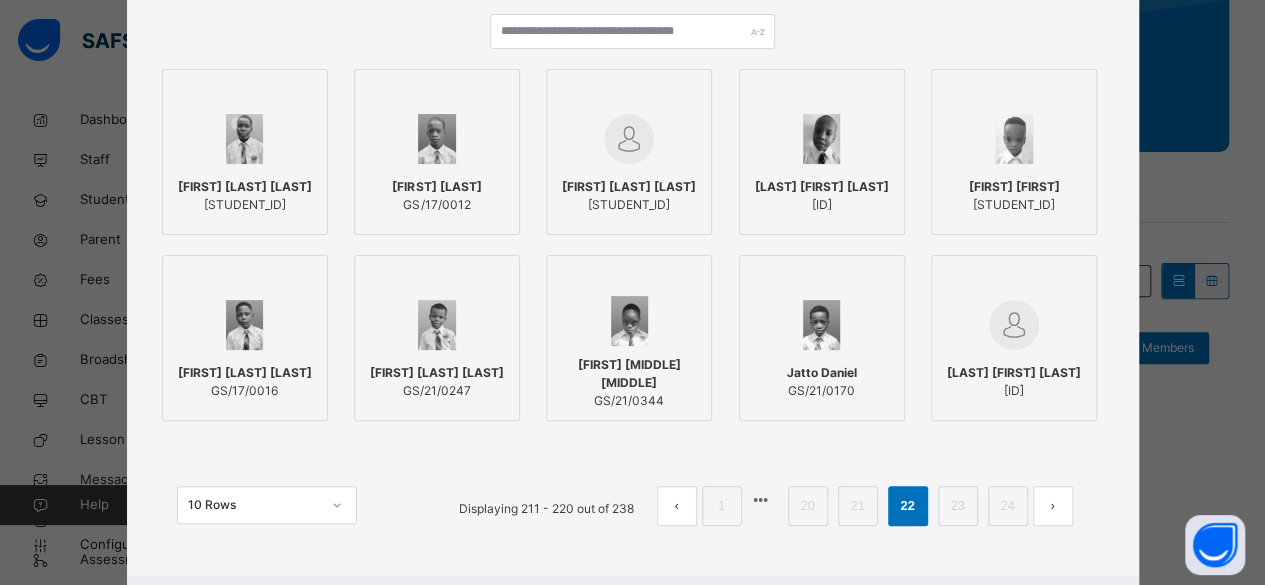 scroll, scrollTop: 306, scrollLeft: 0, axis: vertical 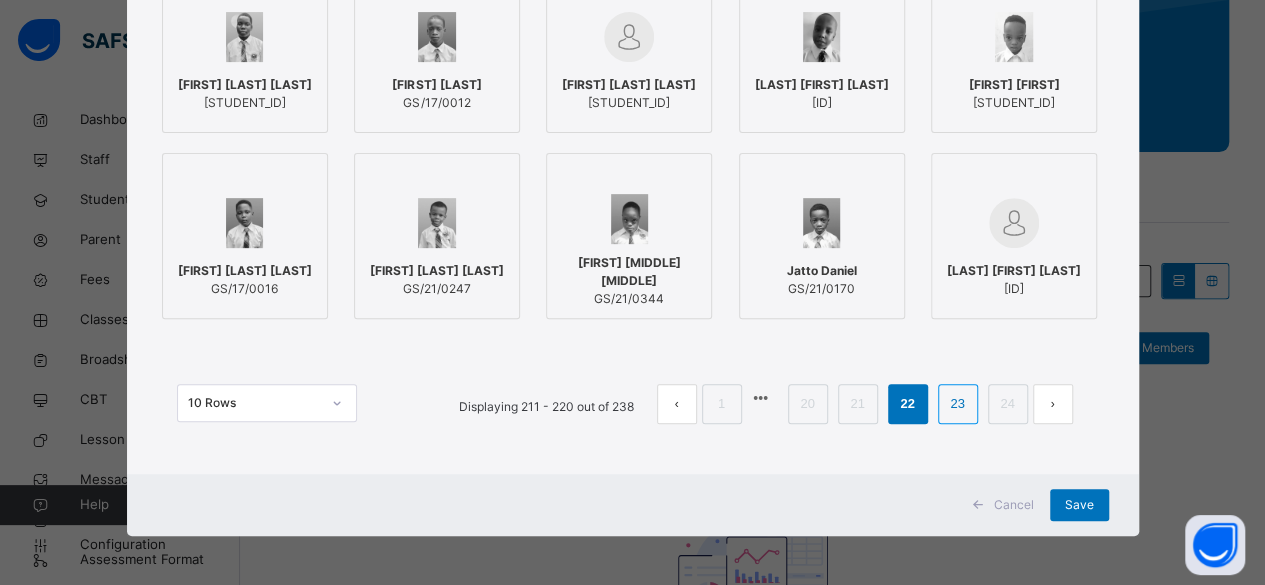 click on "23" at bounding box center [957, 404] 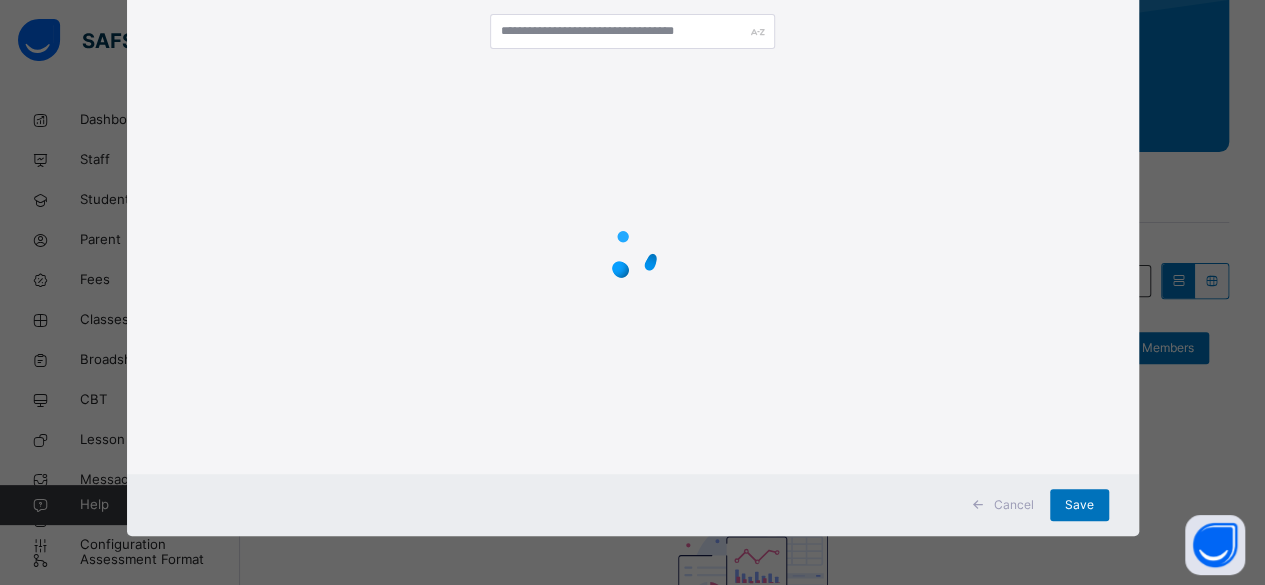 scroll, scrollTop: 306, scrollLeft: 0, axis: vertical 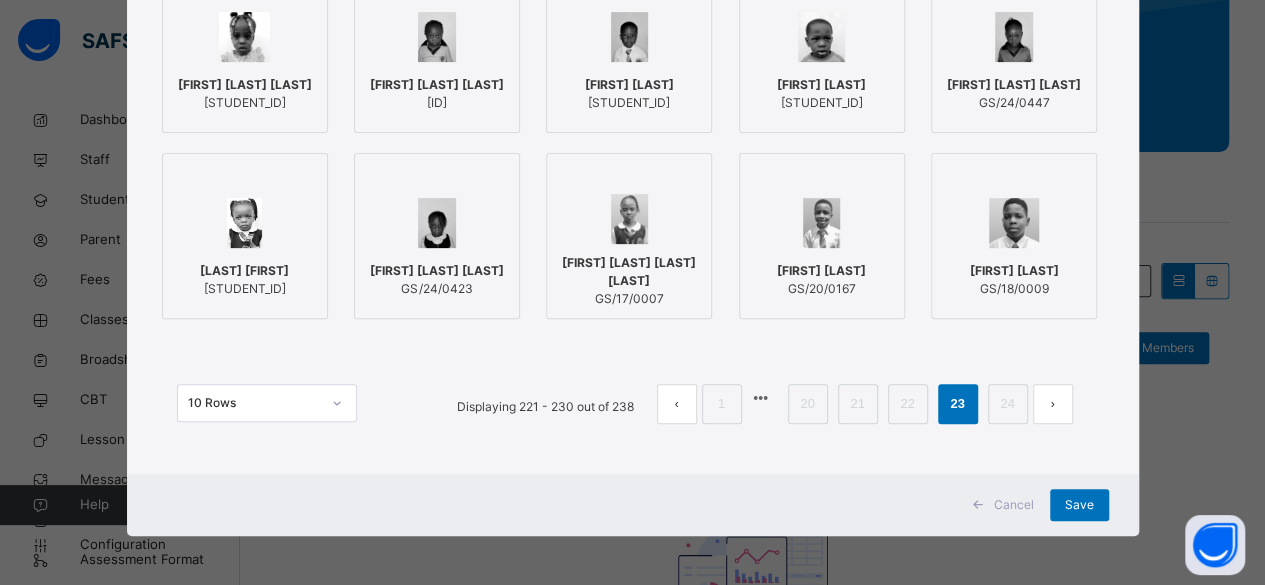 click on "[FIRST] [LAST] [LAST]" at bounding box center [1014, 85] 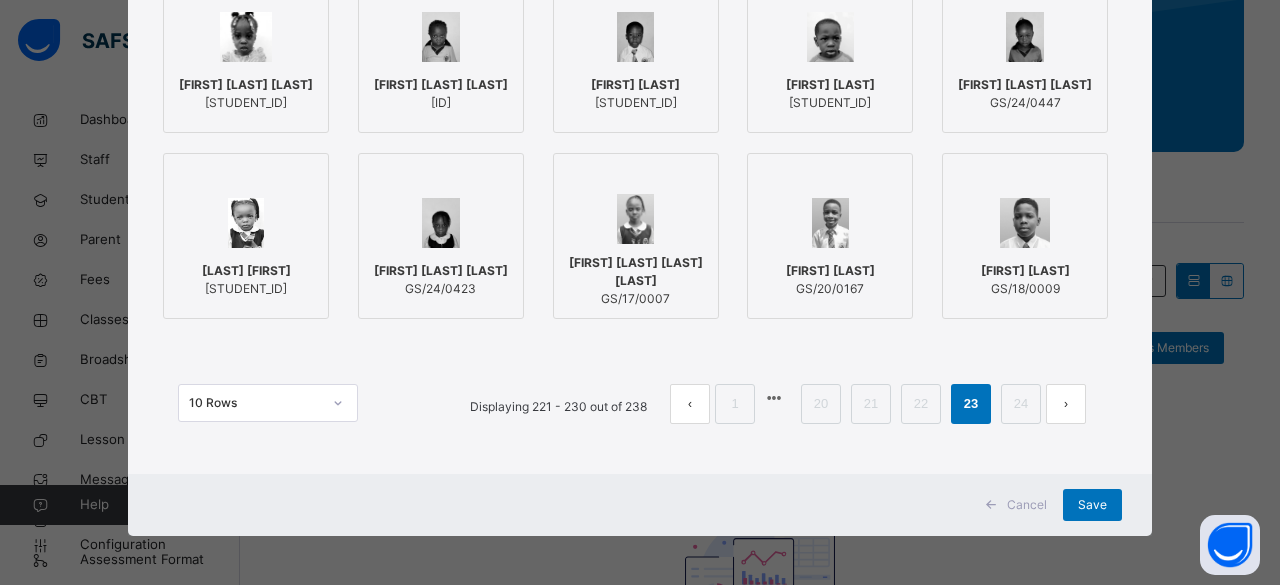 click on "[FIRST] [LAST] [LAST]" at bounding box center (441, 85) 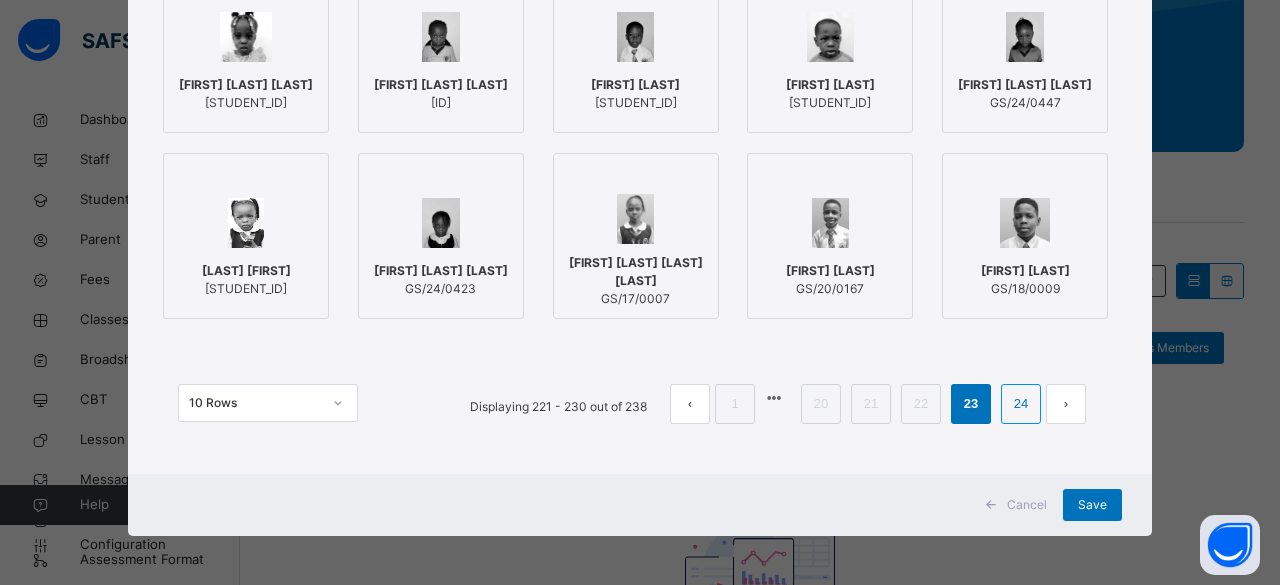 click on "24" at bounding box center [1021, 404] 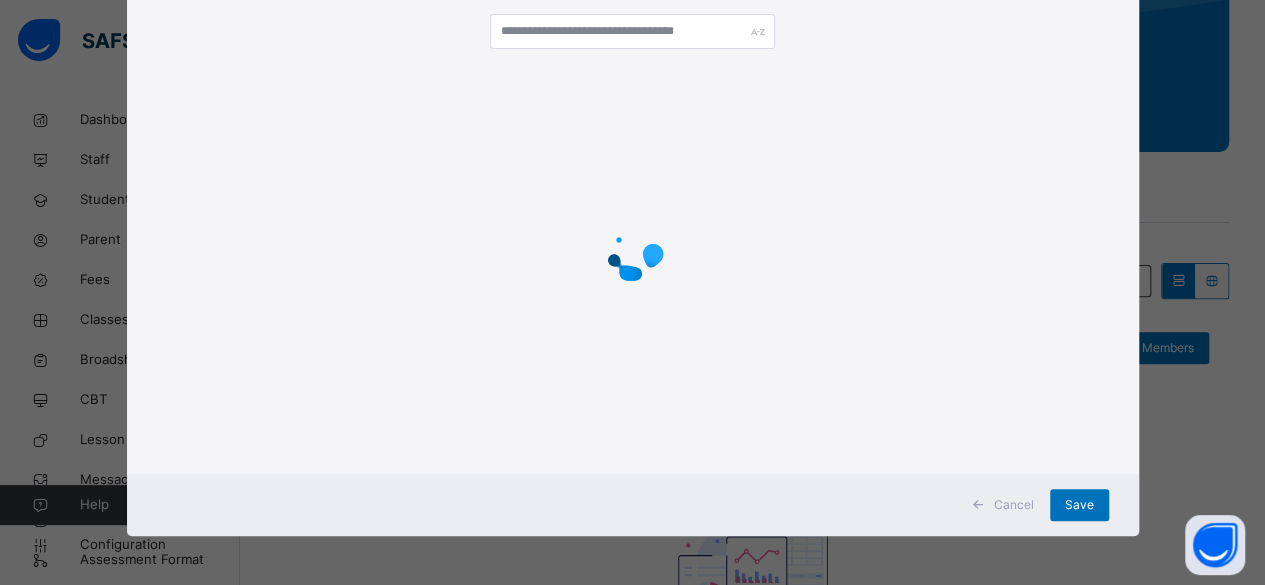 scroll, scrollTop: 306, scrollLeft: 0, axis: vertical 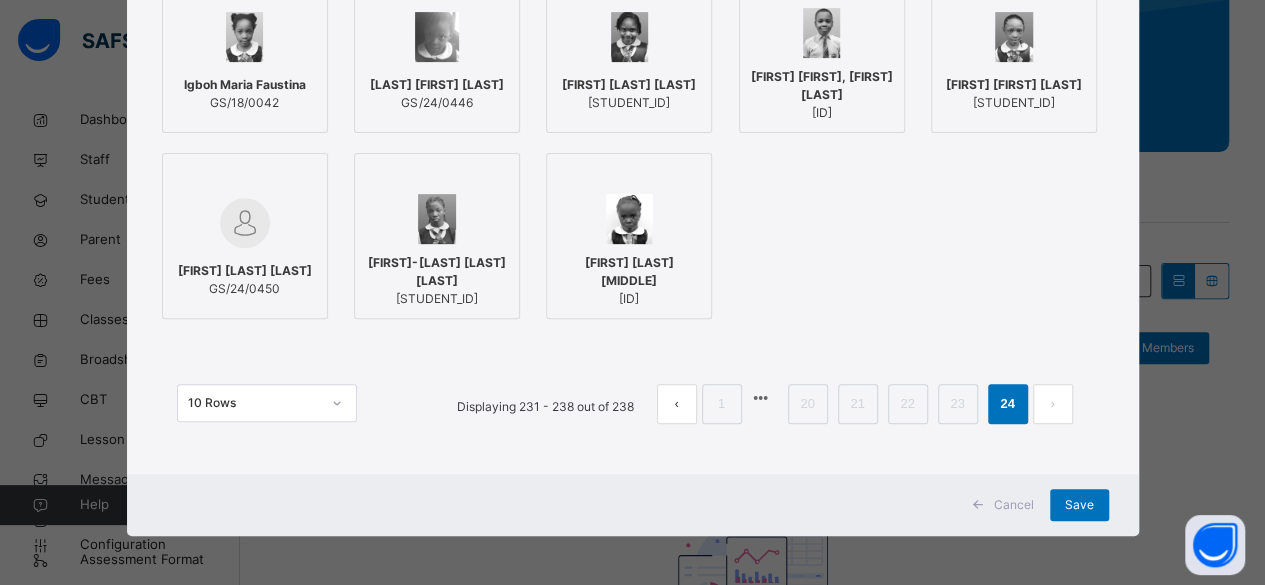 click on "[FIRST] [LAST] [STUDENT_ID]" at bounding box center (629, 281) 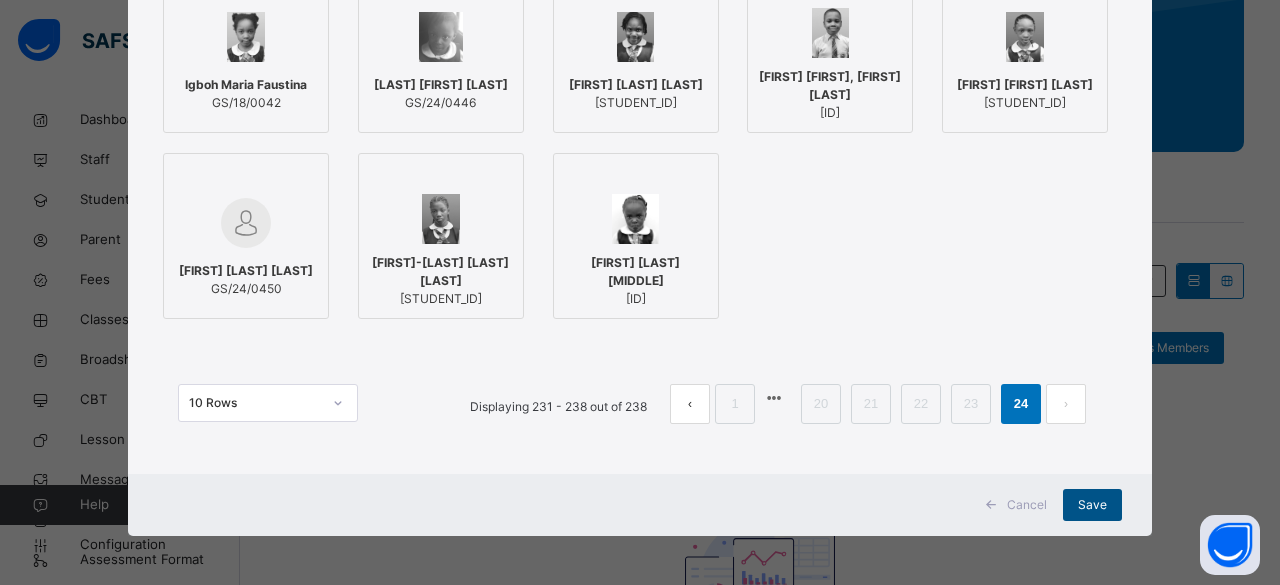 click on "Save" at bounding box center (1092, 505) 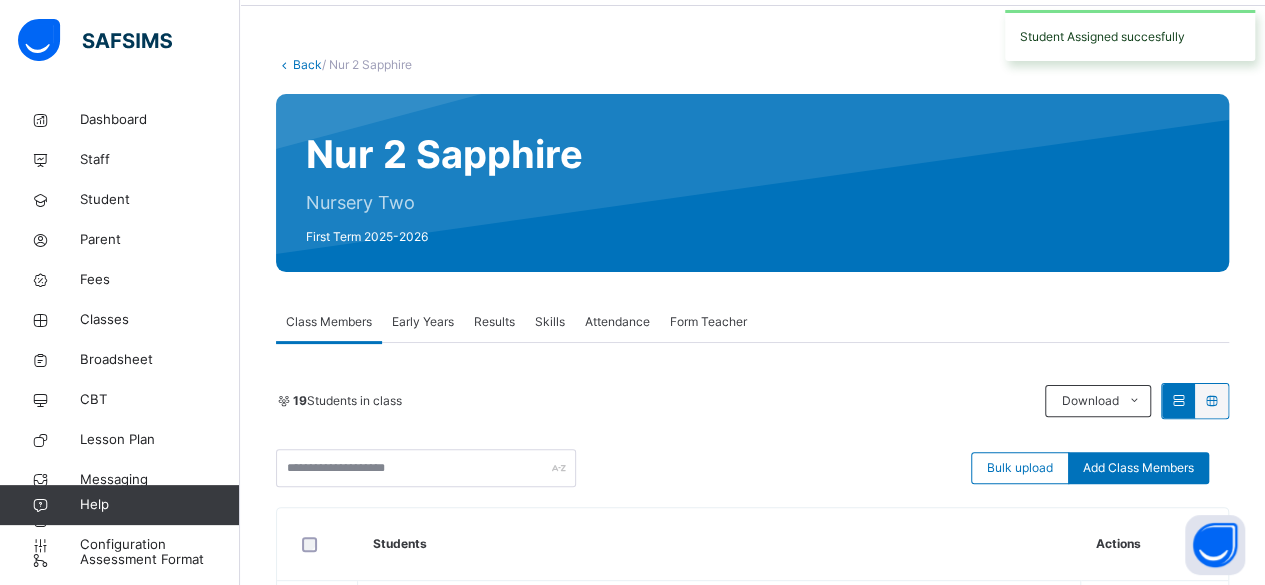 scroll, scrollTop: 0, scrollLeft: 0, axis: both 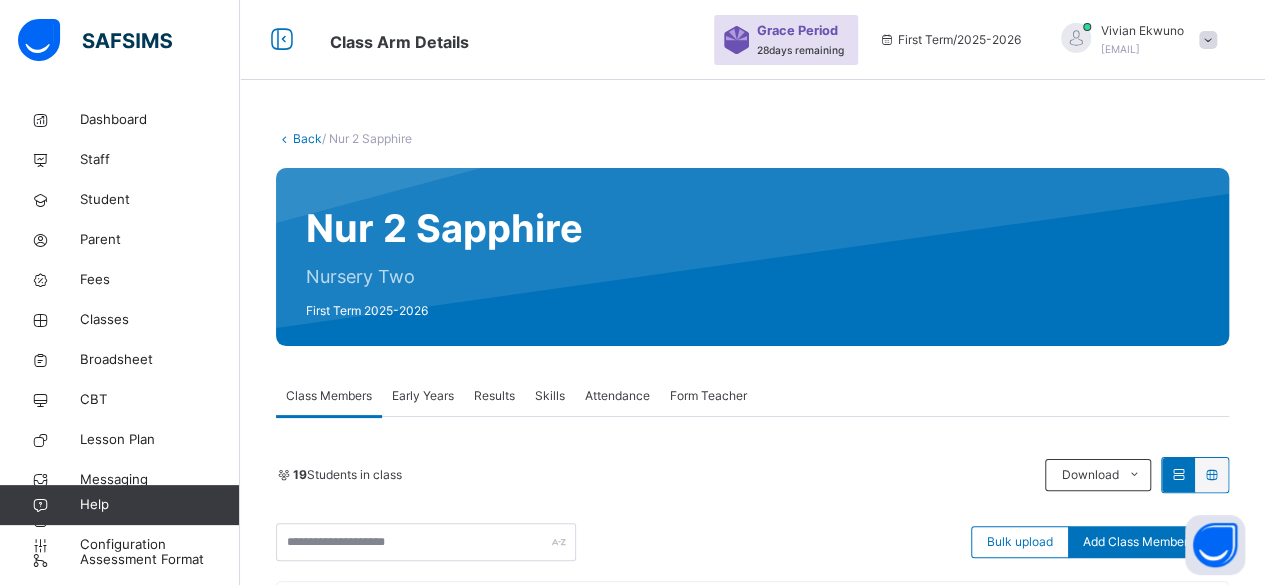 click on "Back" at bounding box center (307, 138) 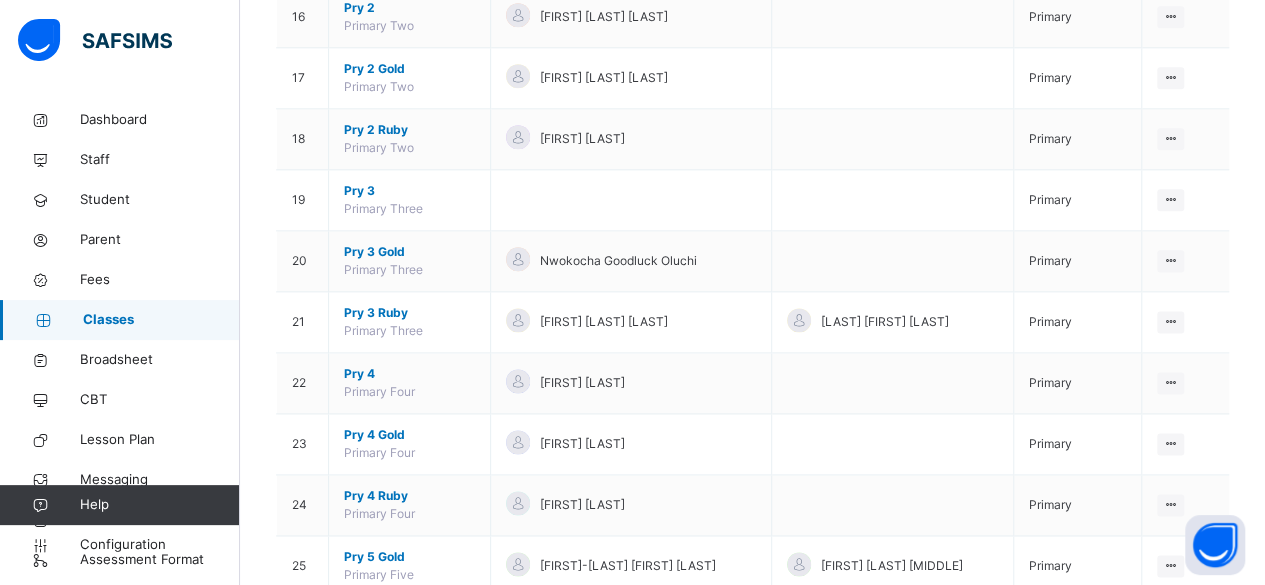 scroll, scrollTop: 1177, scrollLeft: 0, axis: vertical 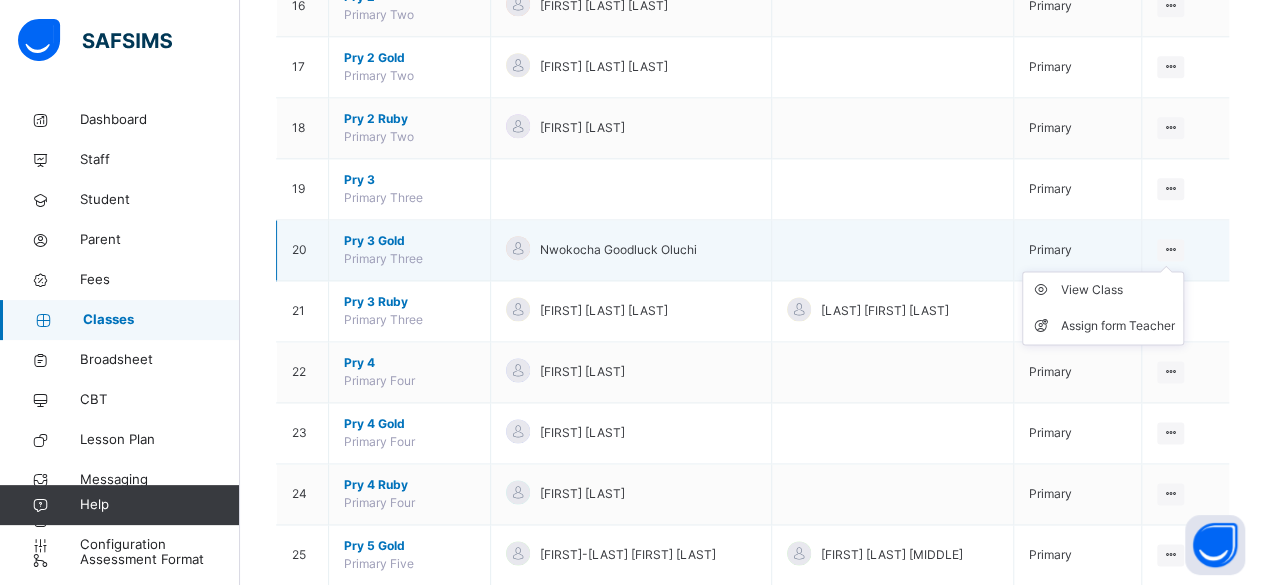 click at bounding box center (1170, 249) 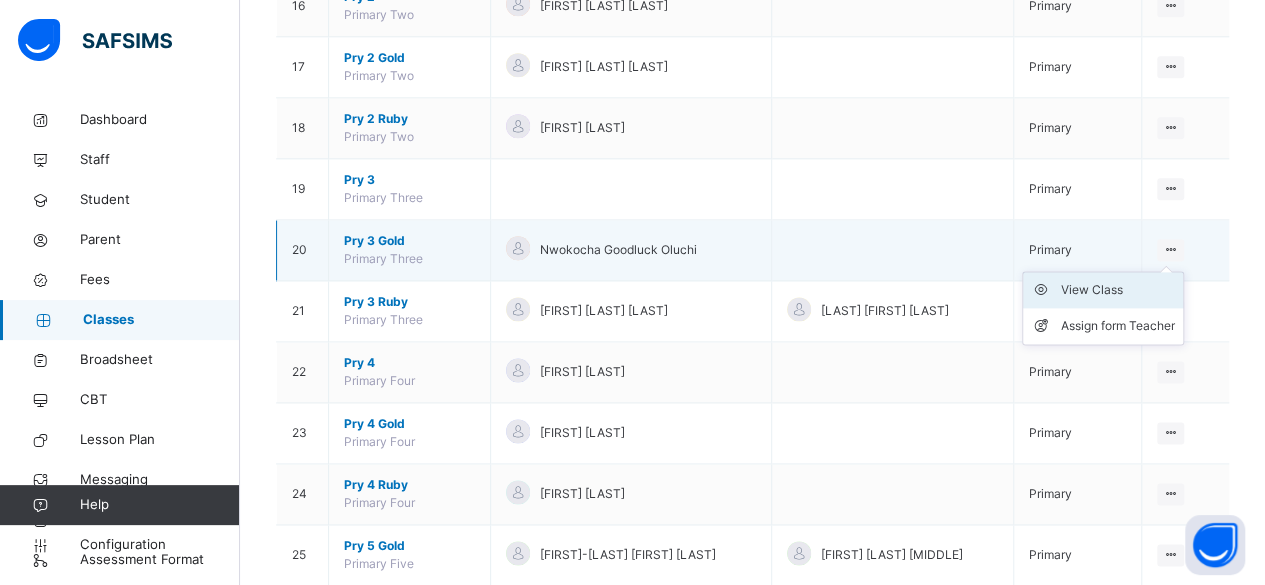 click on "View Class" at bounding box center [1118, 290] 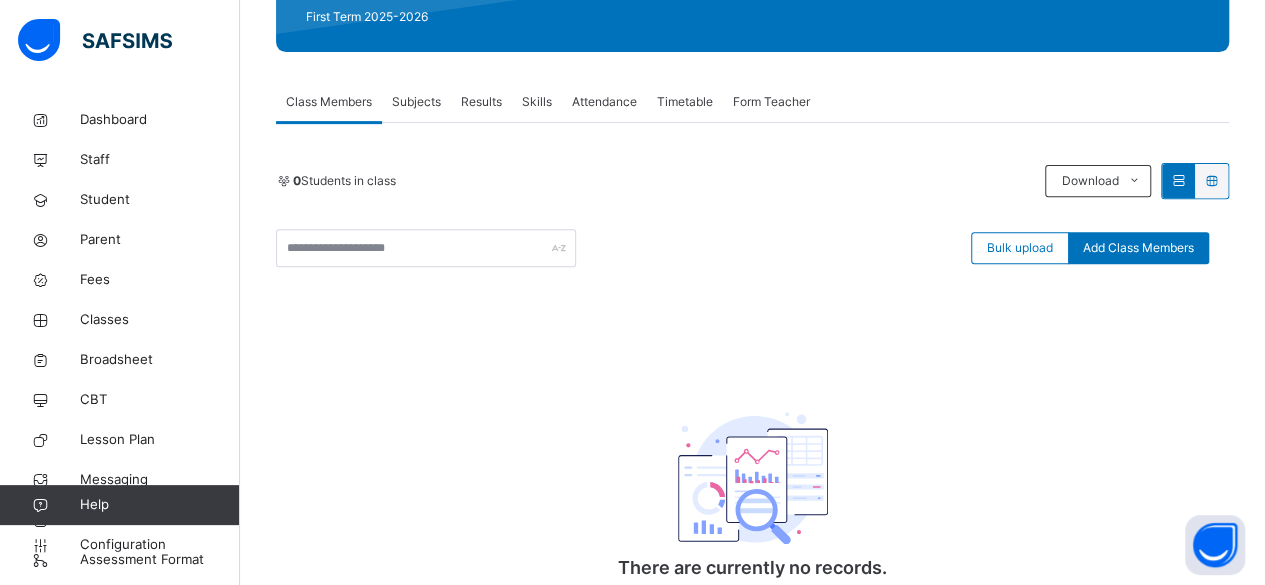 scroll, scrollTop: 294, scrollLeft: 0, axis: vertical 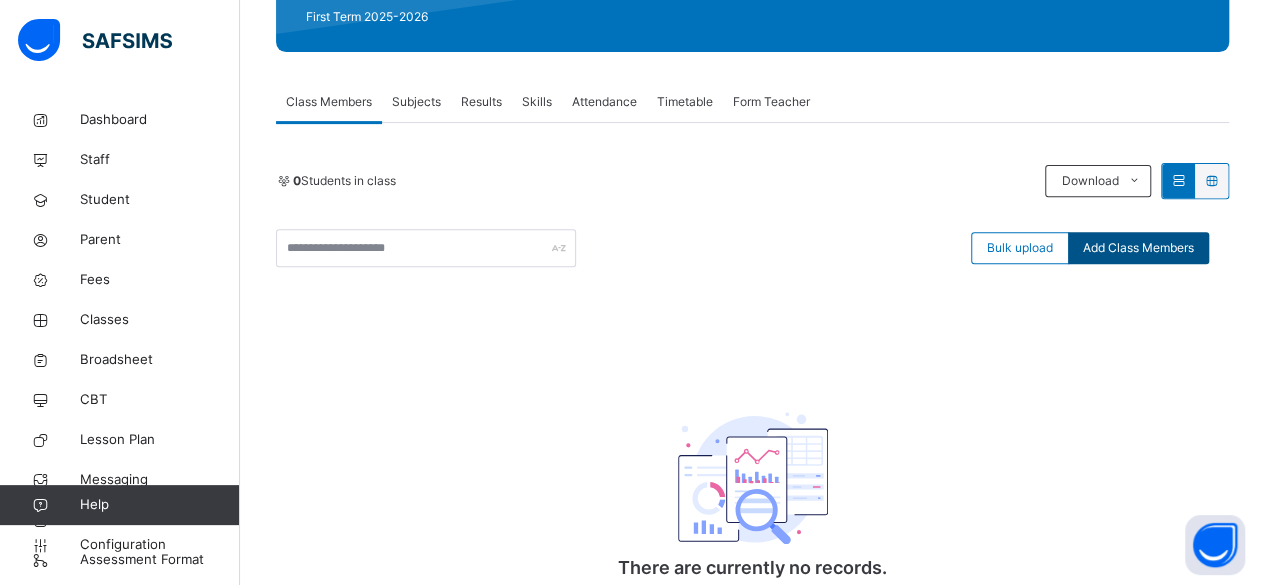 click on "Add Class Members" at bounding box center [1138, 248] 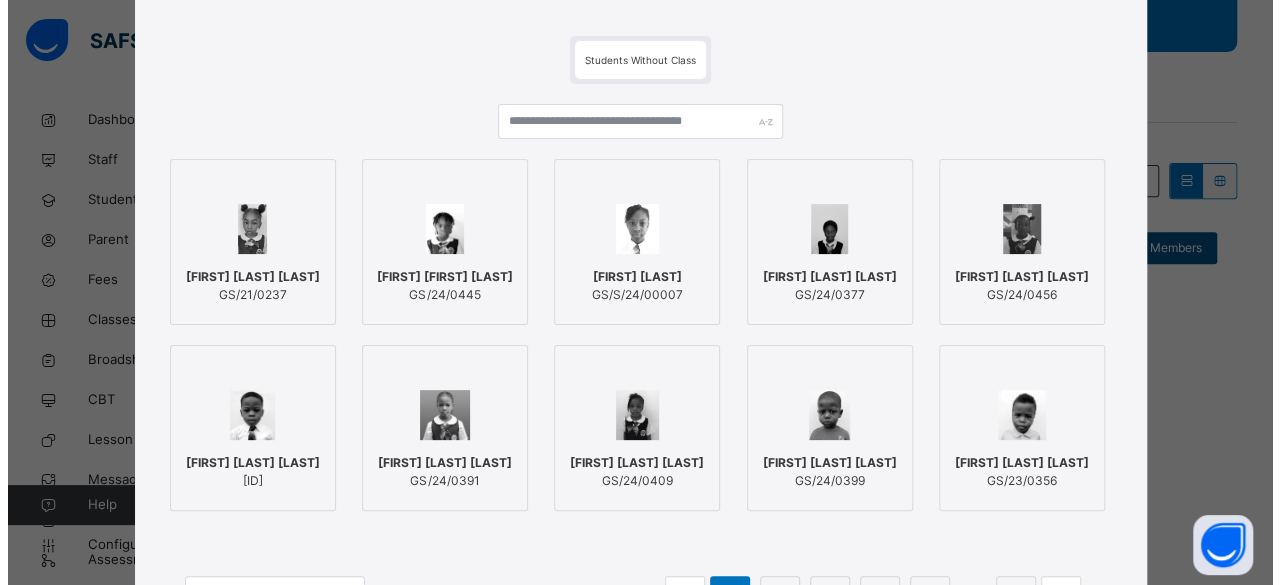 scroll, scrollTop: 204, scrollLeft: 0, axis: vertical 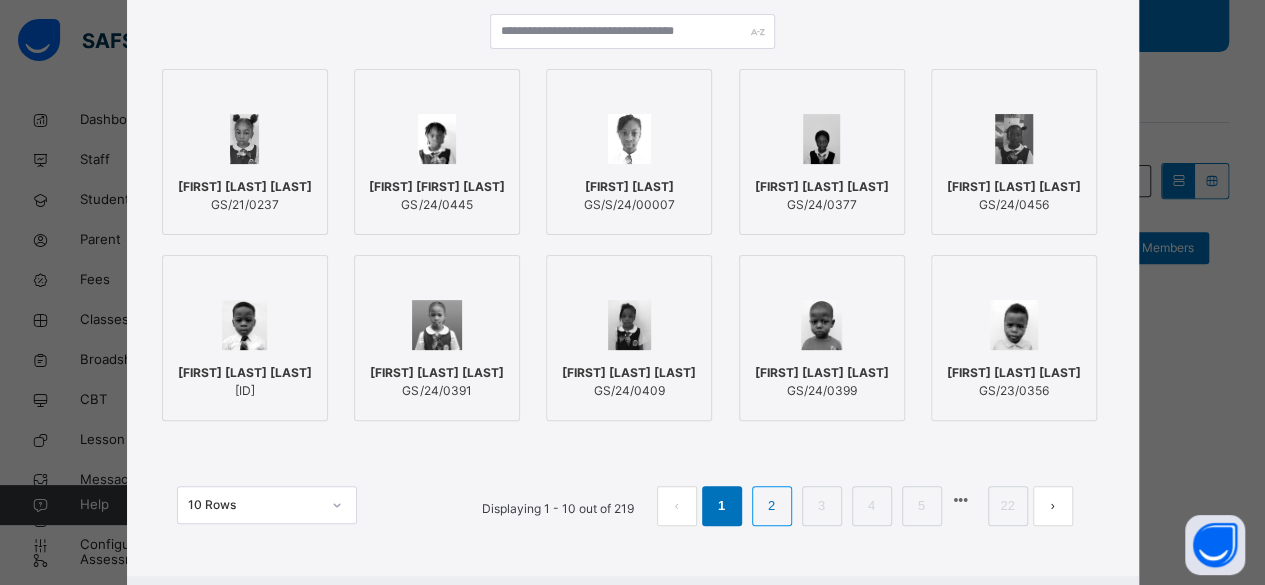 click on "2" at bounding box center [771, 506] 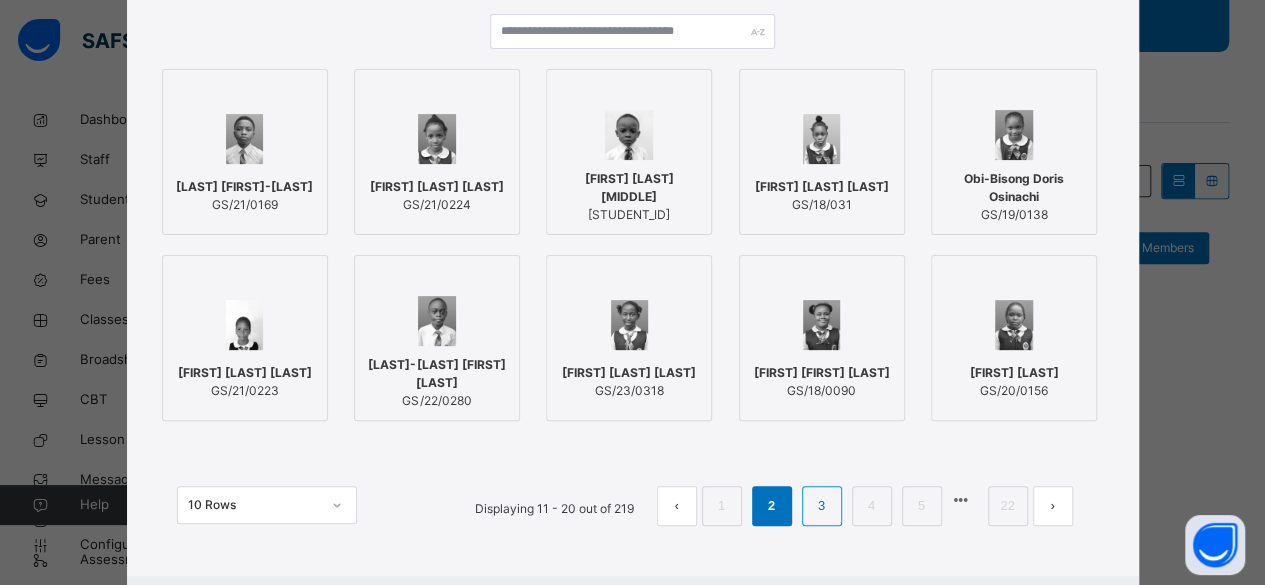 click on "3" at bounding box center [821, 506] 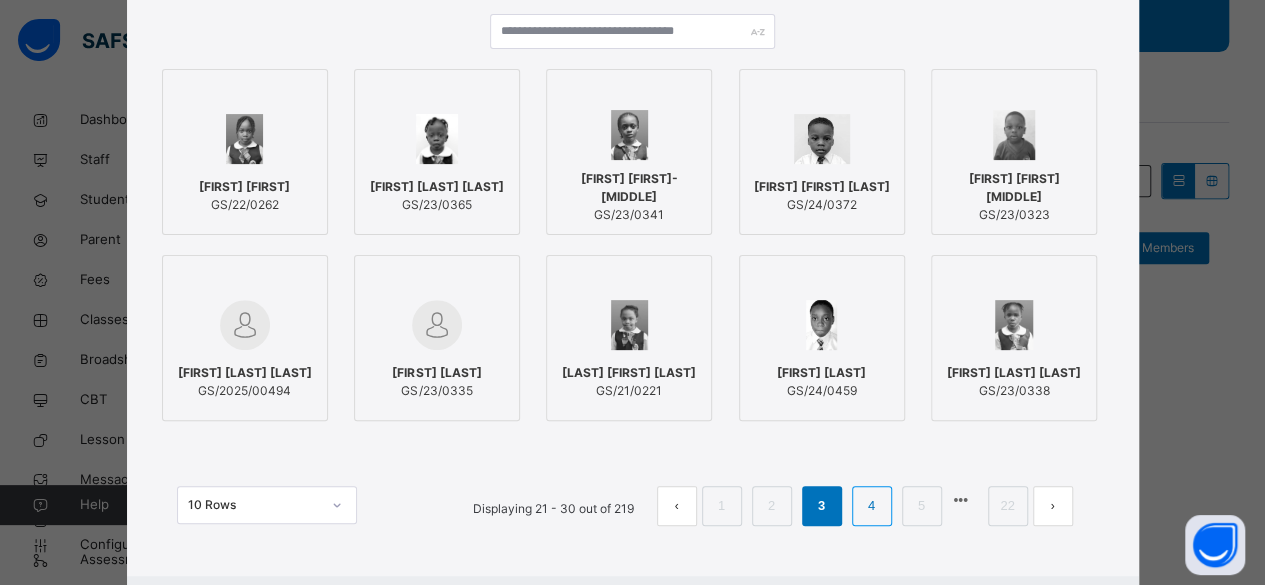 click on "4" at bounding box center [871, 506] 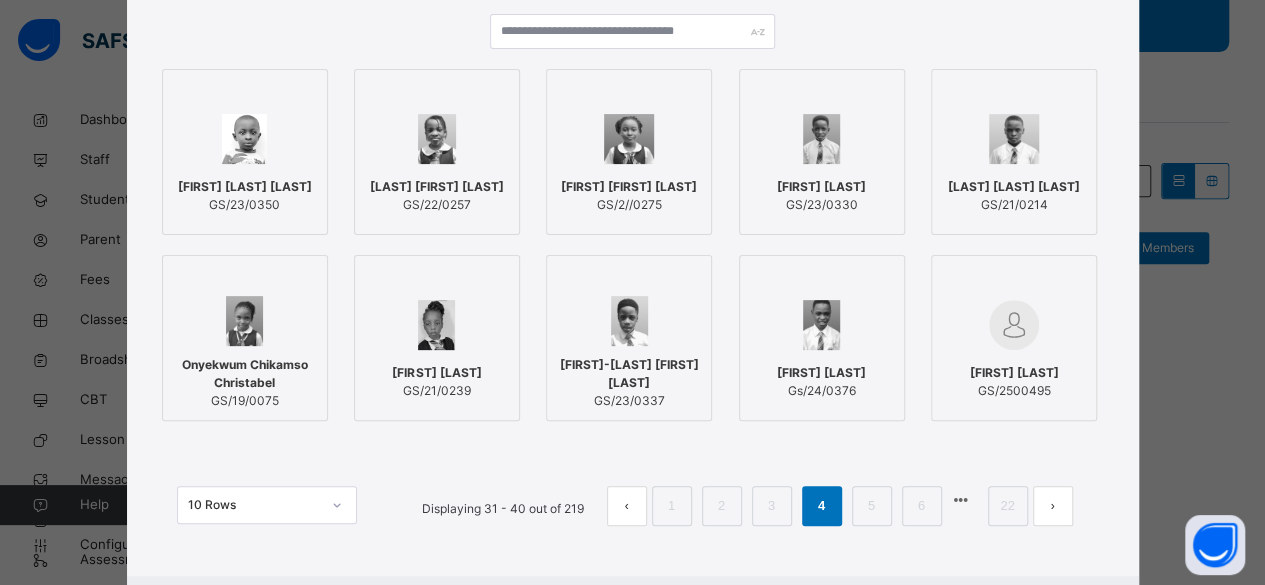 click at bounding box center [437, 139] 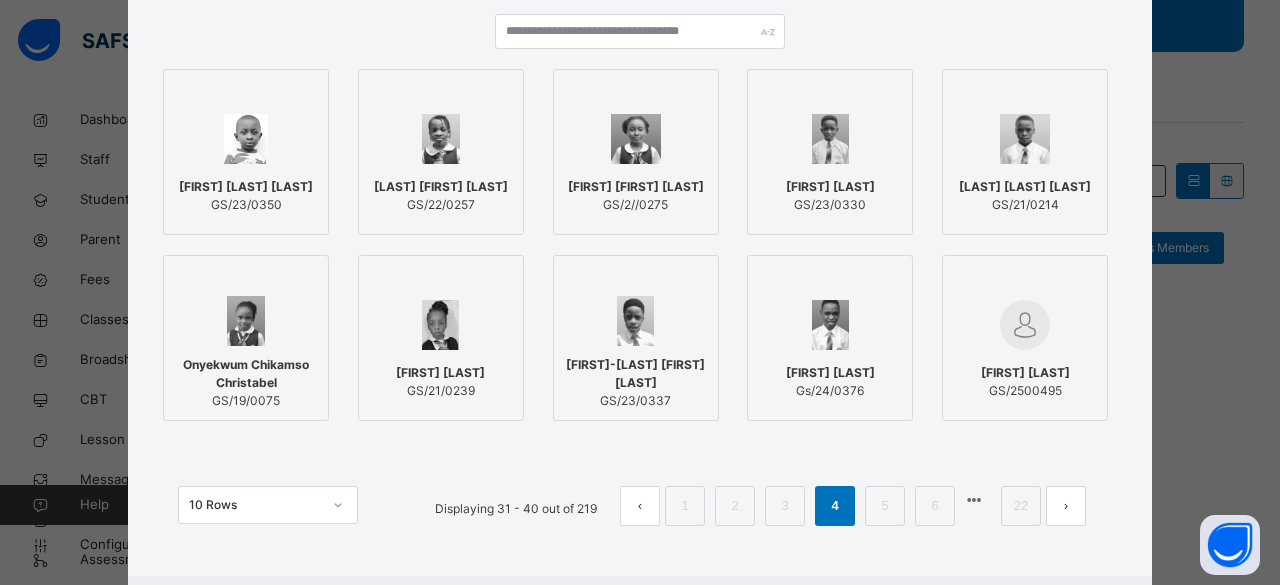 click on "[FIRST]-[LAST] [LAST] [STUDENT_ID]" at bounding box center [636, 383] 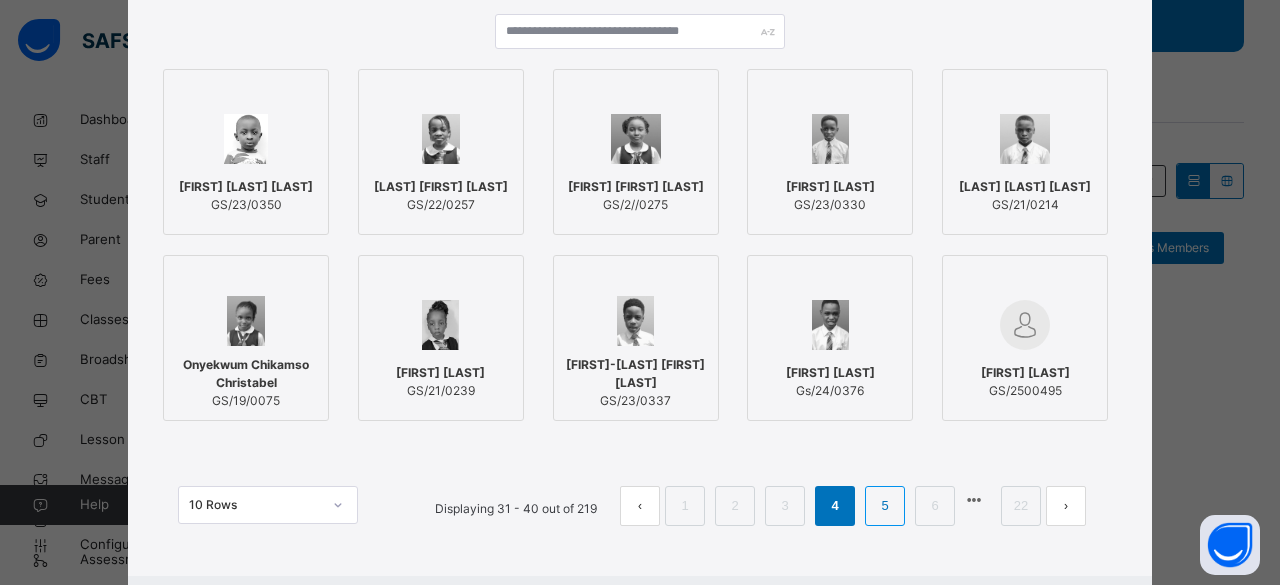 click on "5" at bounding box center [884, 506] 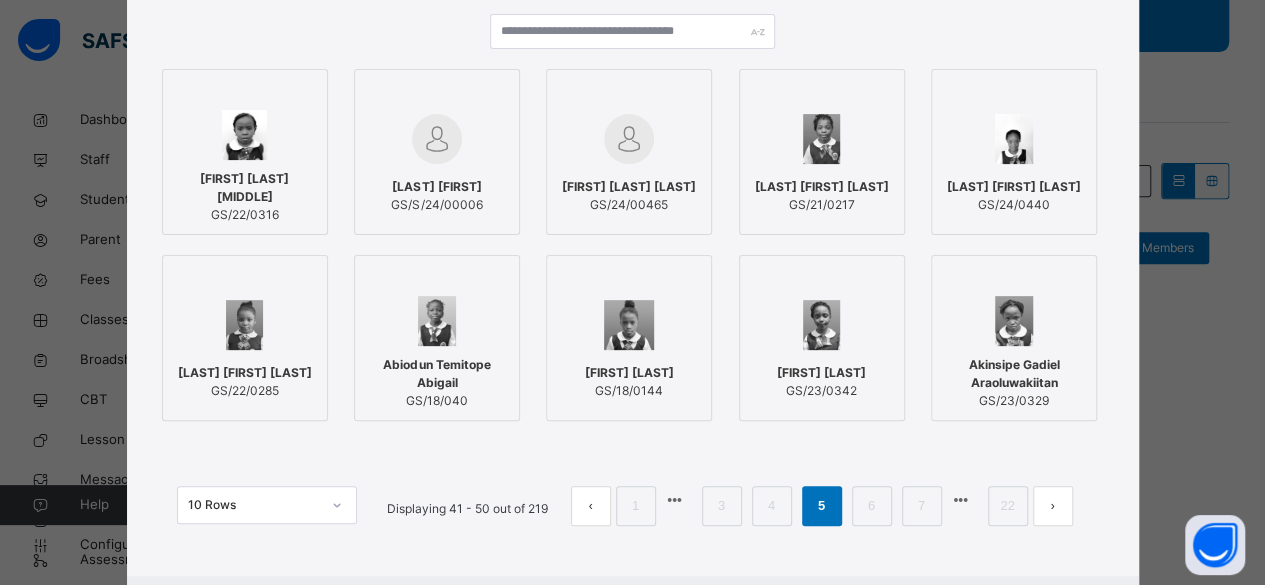 click at bounding box center (822, 325) 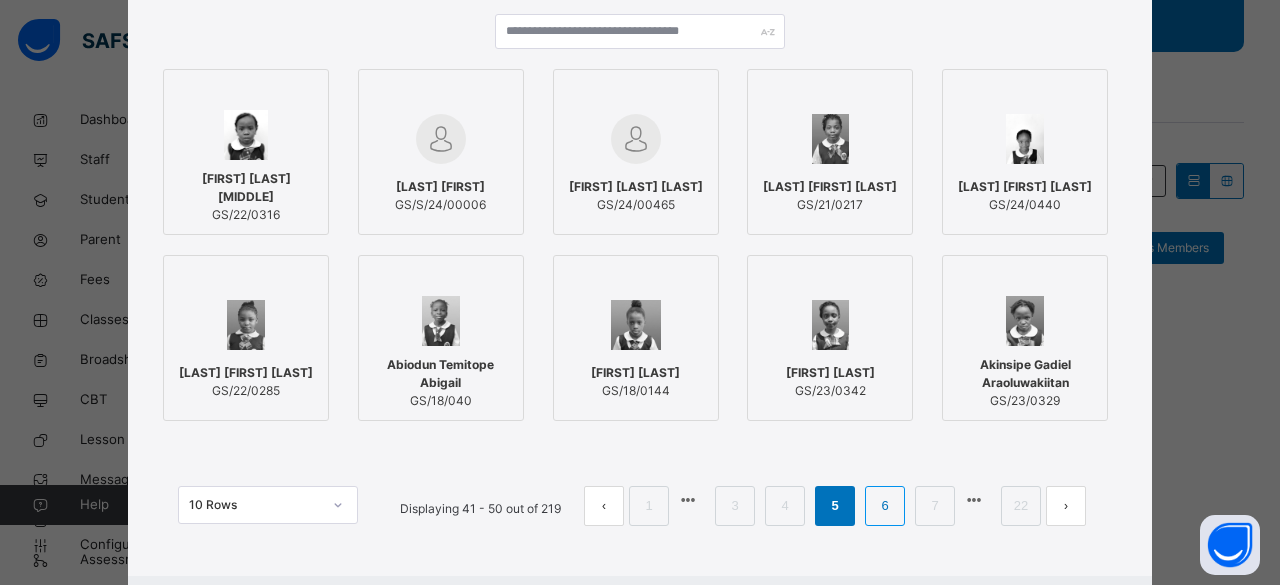 click on "6" at bounding box center [884, 506] 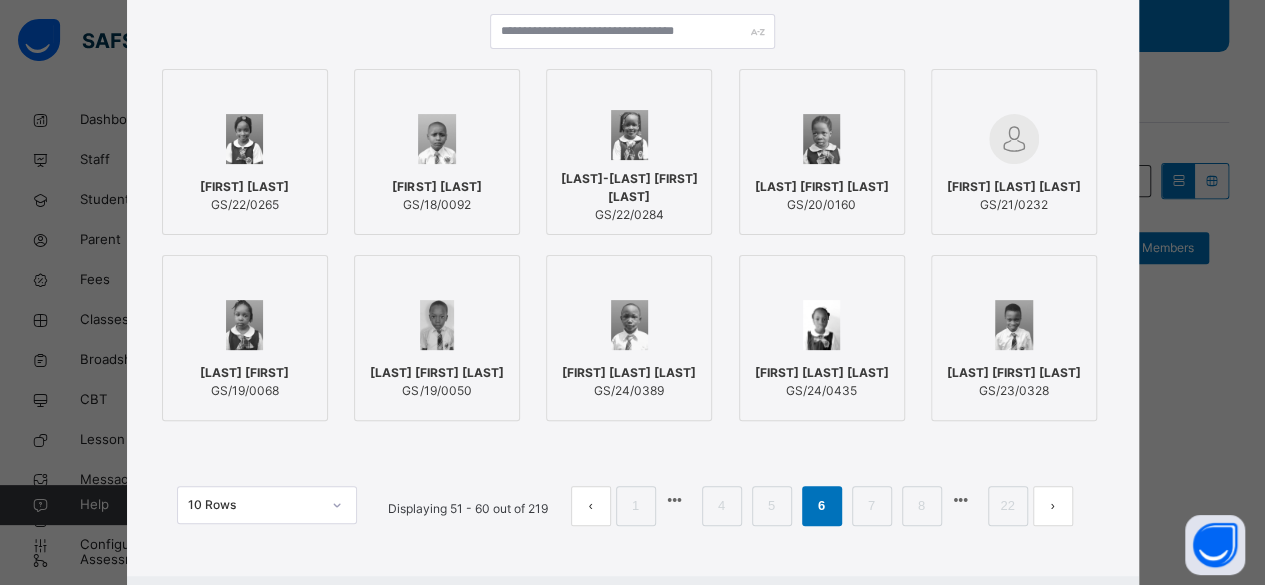 click on "[FIRST] [LAST] [LAST]" at bounding box center [629, 373] 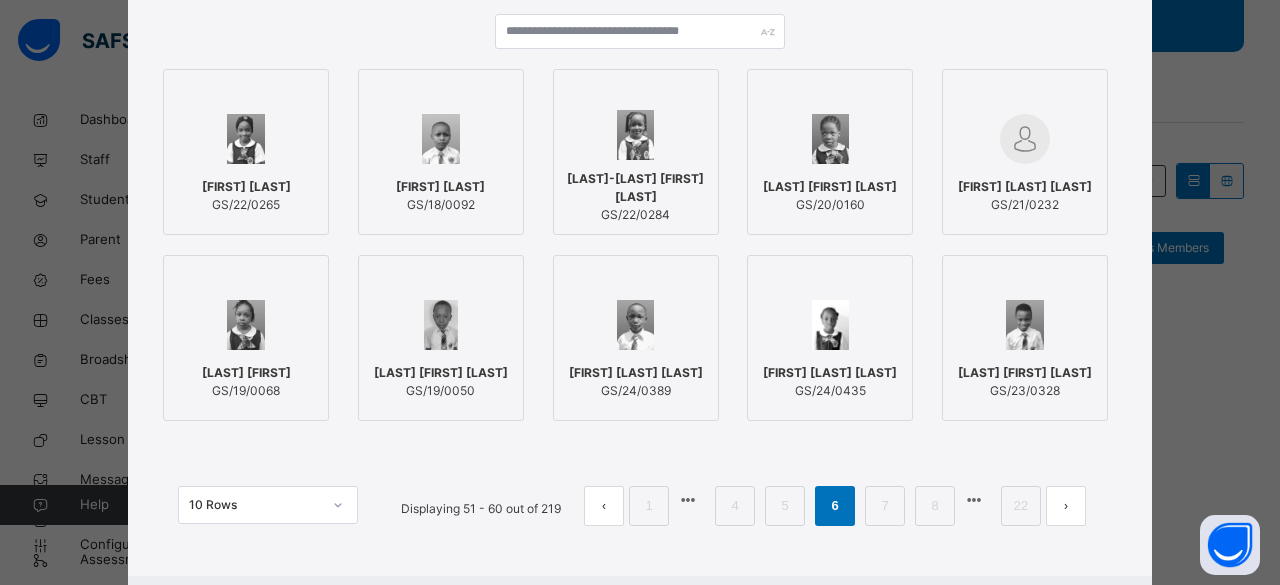 click at bounding box center [636, 135] 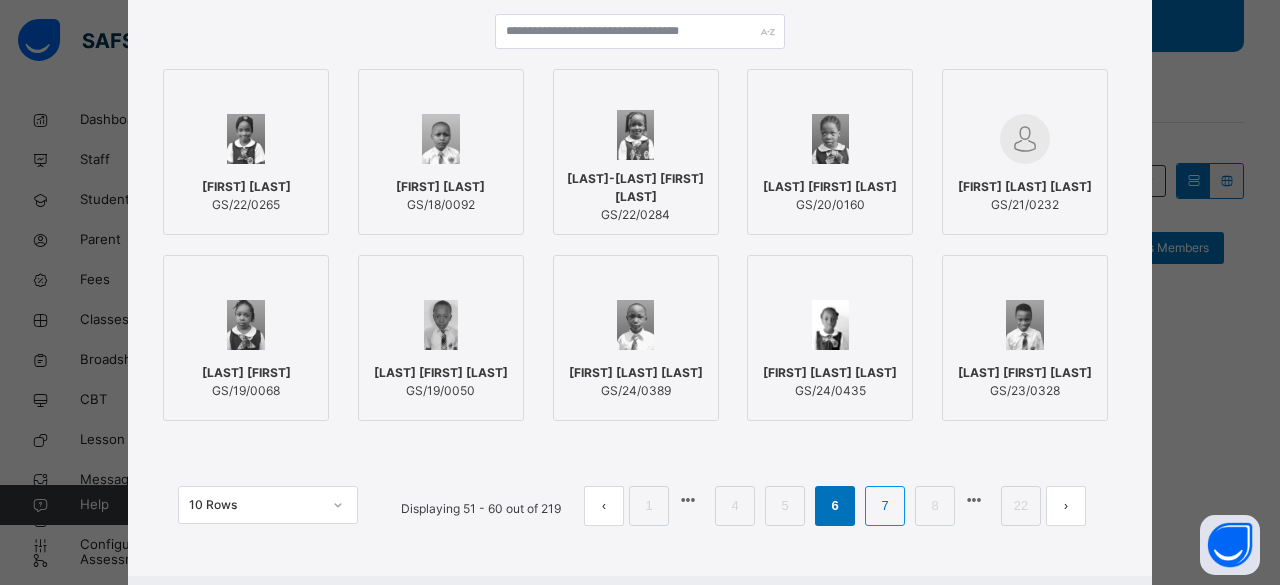 click on "7" at bounding box center (884, 506) 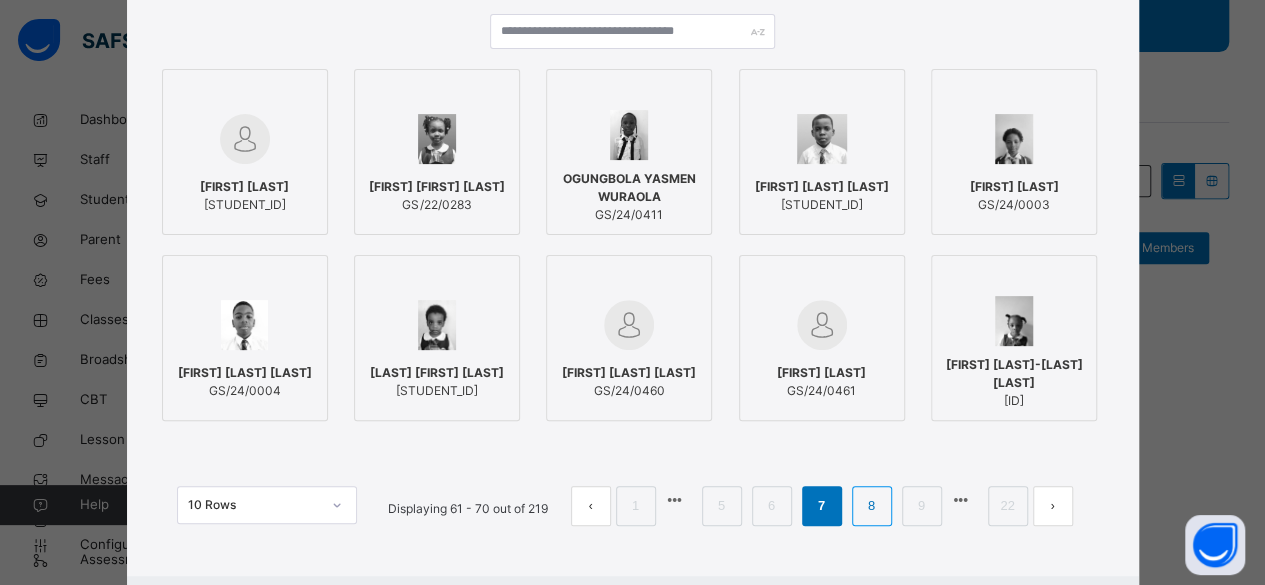 click on "8" at bounding box center (871, 506) 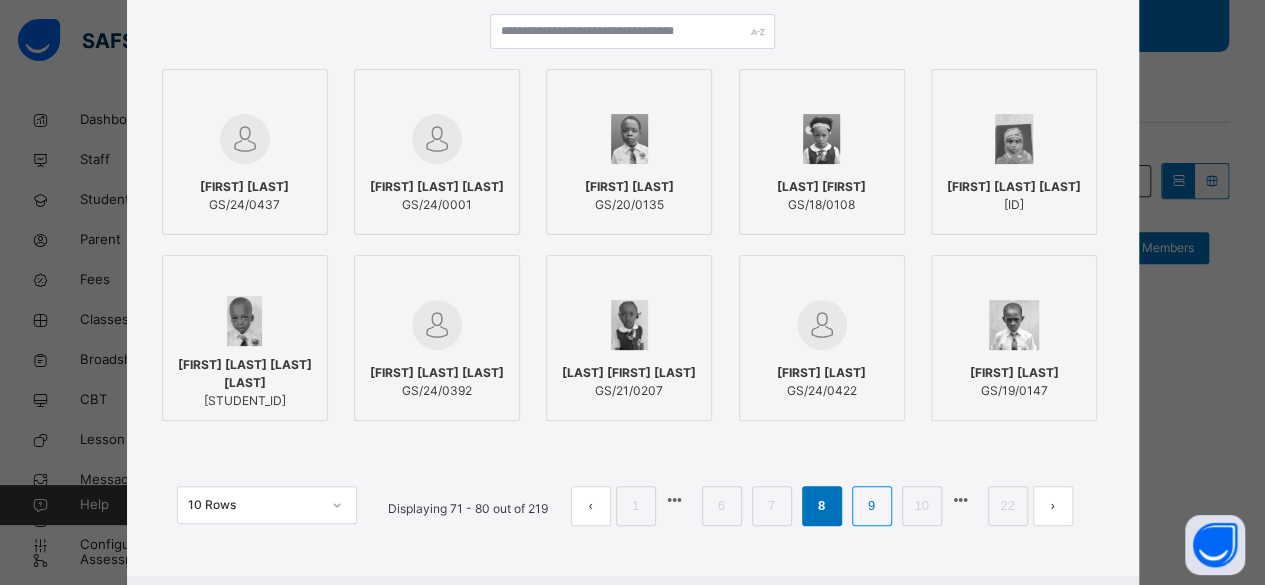 click on "9" at bounding box center (871, 506) 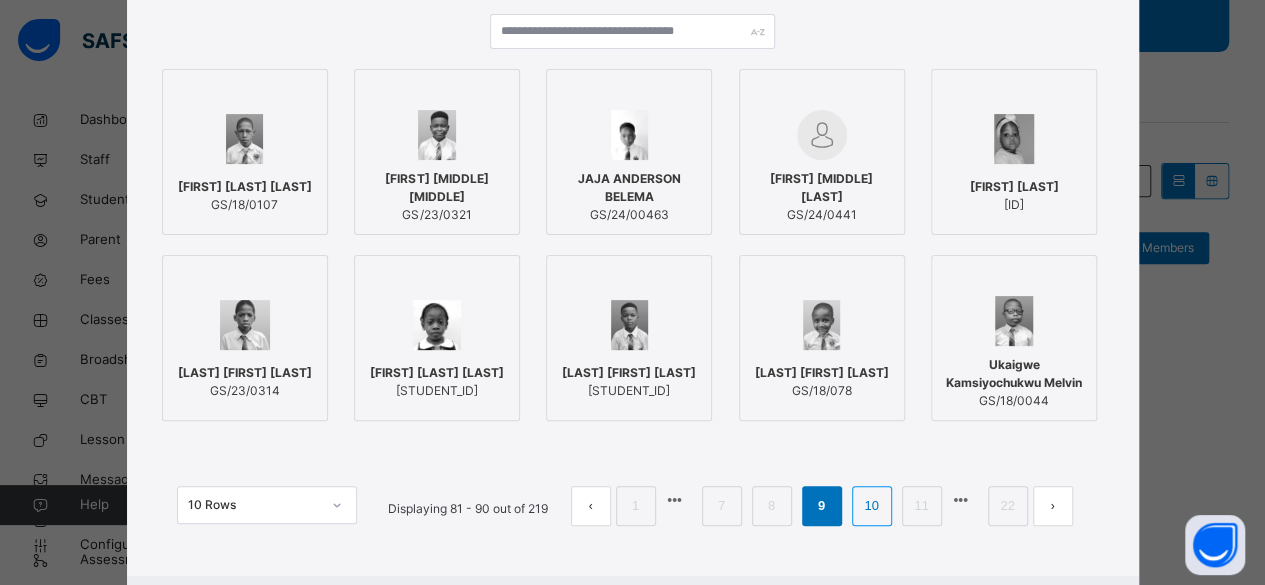 click on "10" at bounding box center [871, 506] 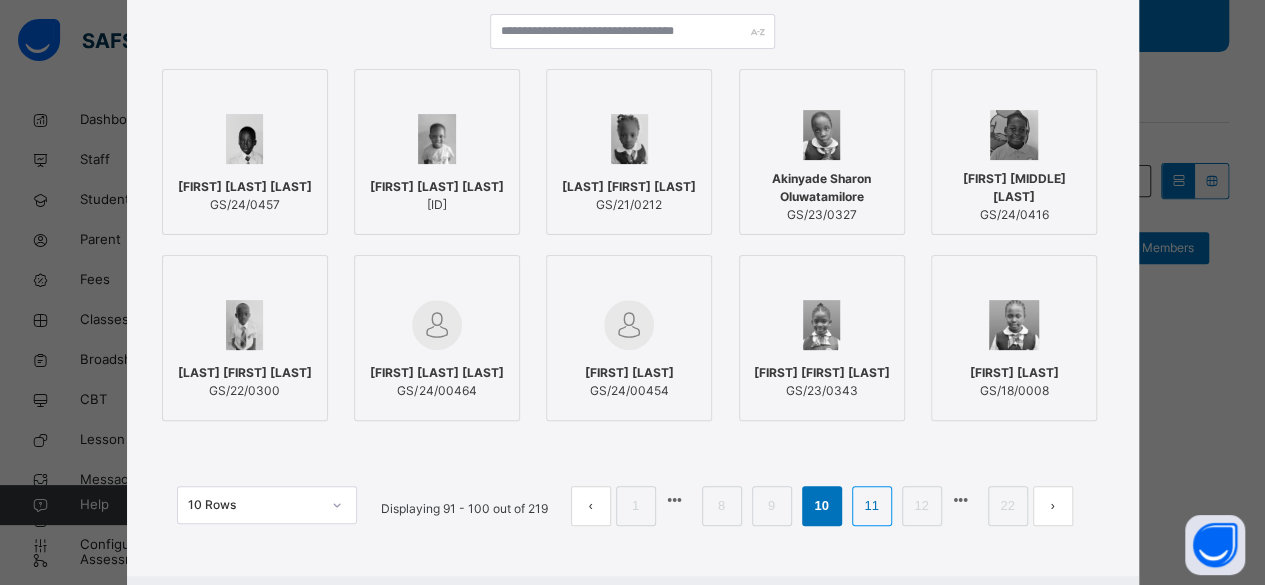 click on "11" at bounding box center [871, 506] 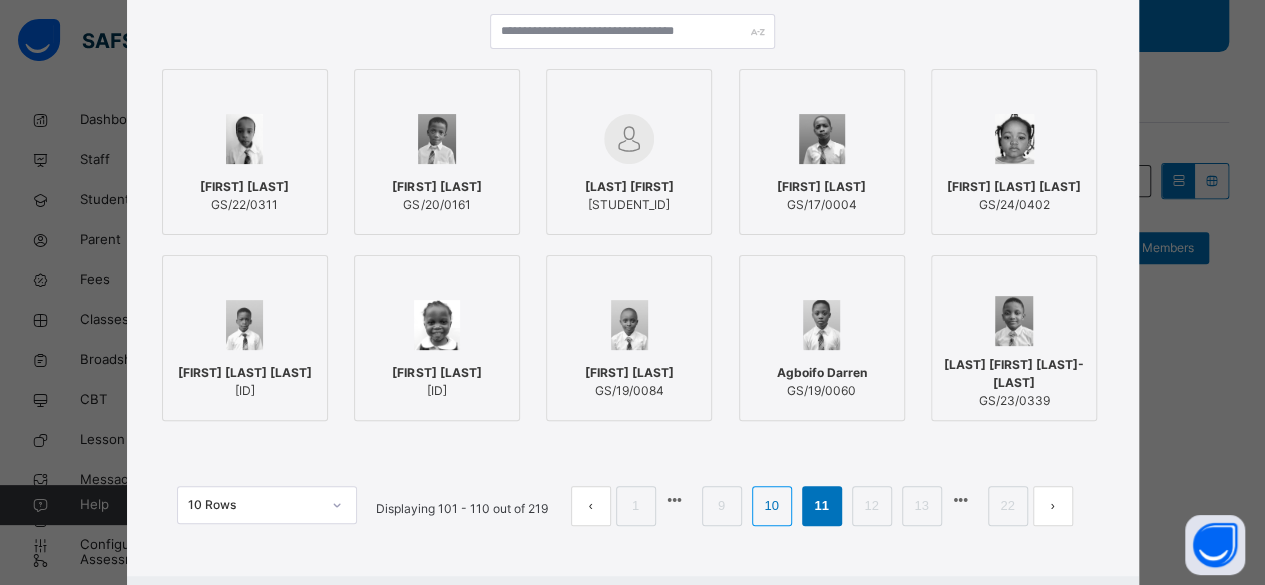 click on "10" at bounding box center [771, 506] 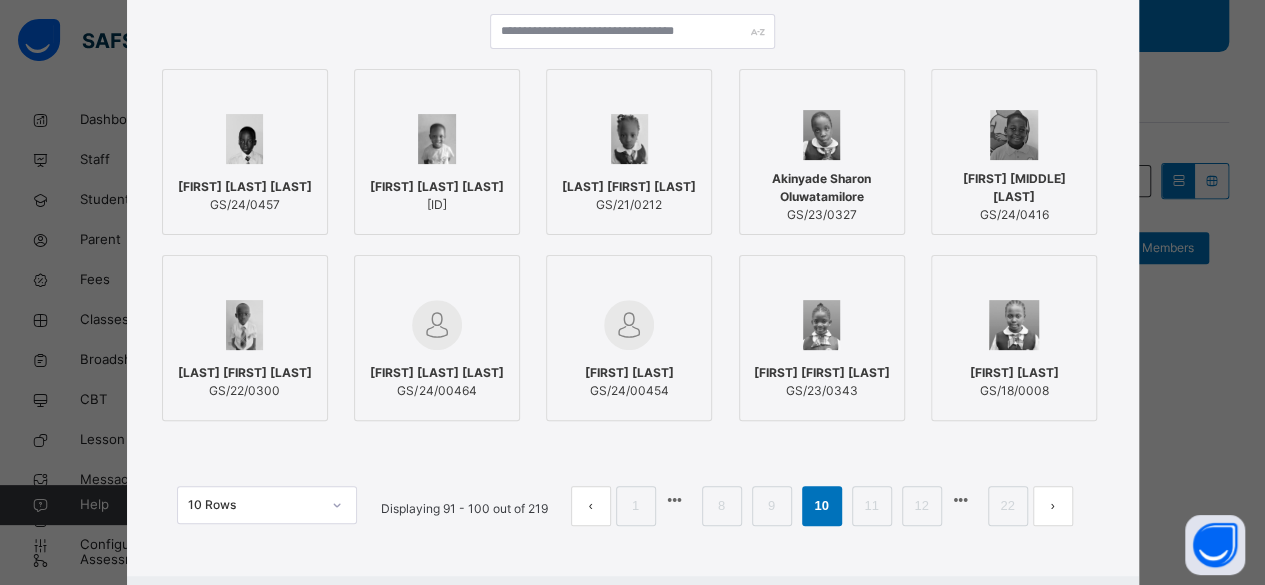 click on "[LAST] [LAST] [LAST] [ID]" at bounding box center (822, 382) 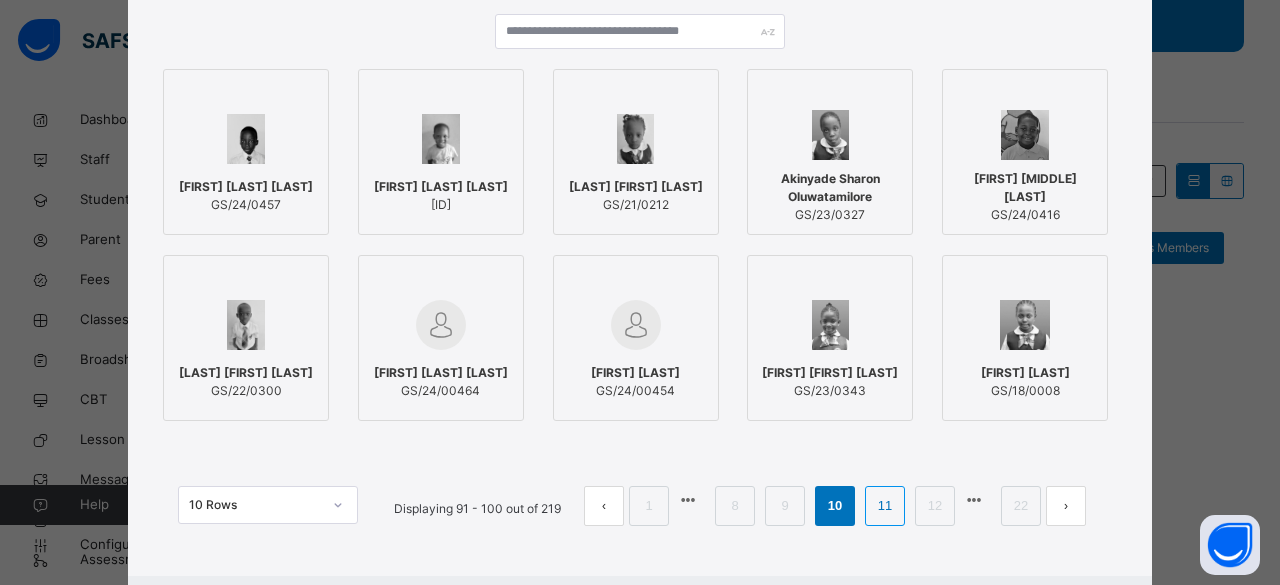 click on "11" at bounding box center (885, 506) 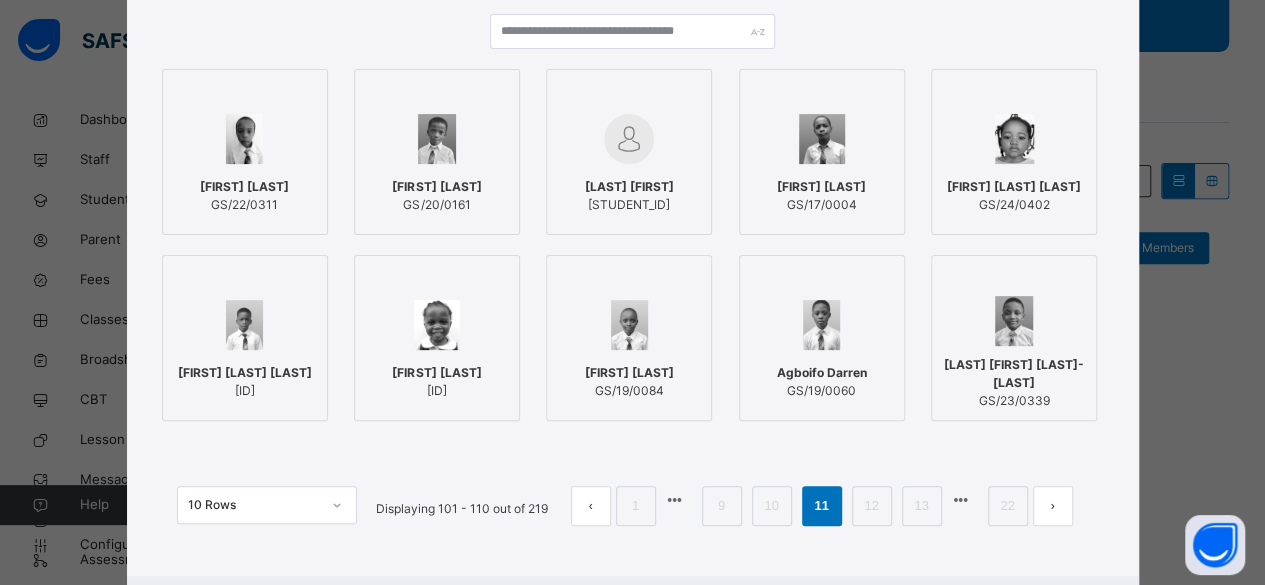 click on "[FIRST] [LAST]" at bounding box center [436, 187] 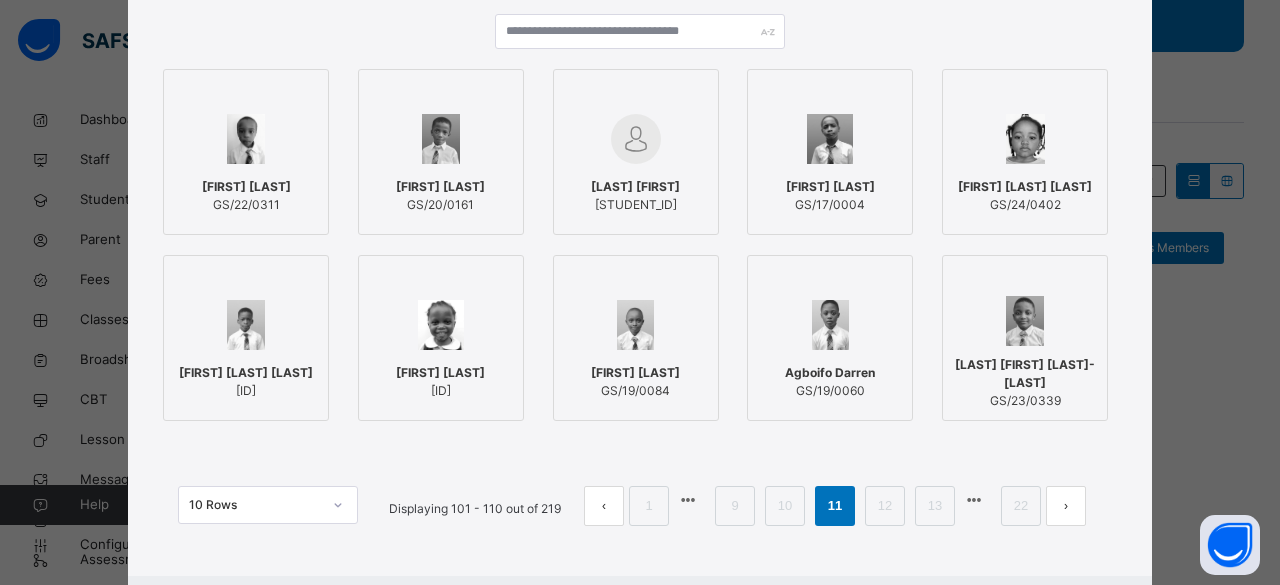 click on "[LAST] [FIRST] [LAST]-[LAST]" at bounding box center (1025, 374) 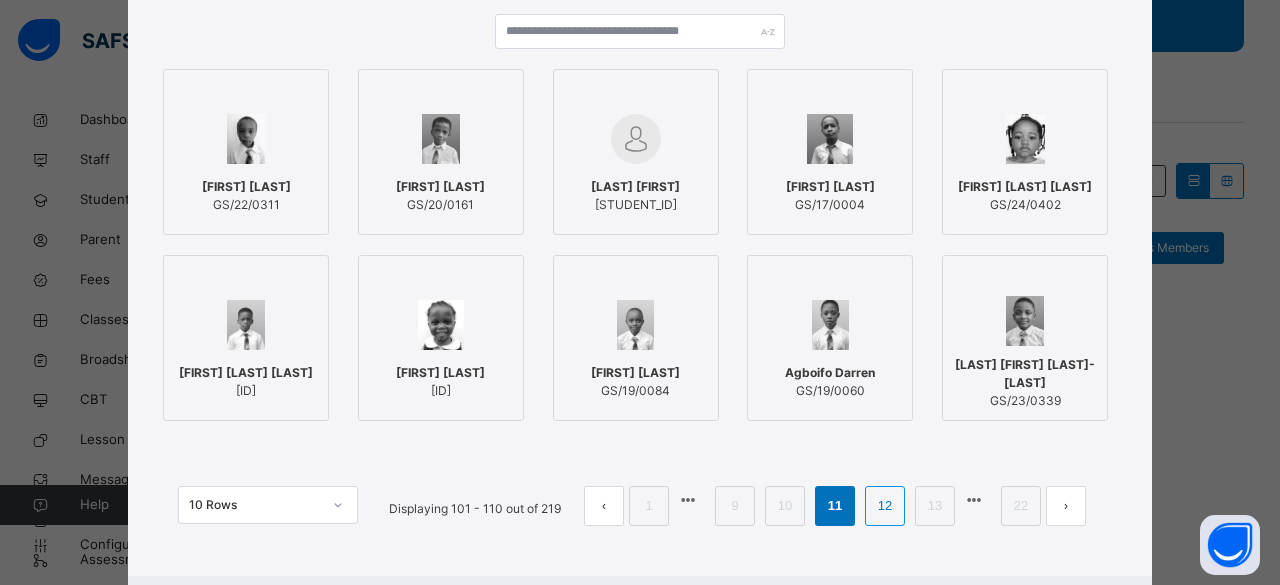 click on "12" at bounding box center [885, 506] 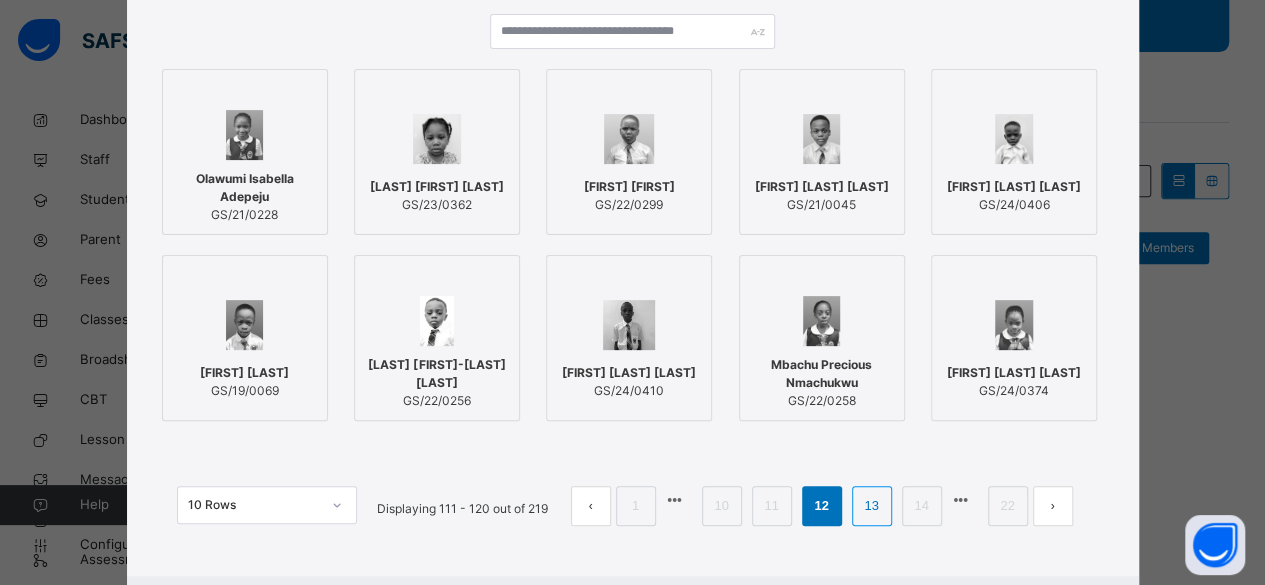 click on "13" at bounding box center [871, 506] 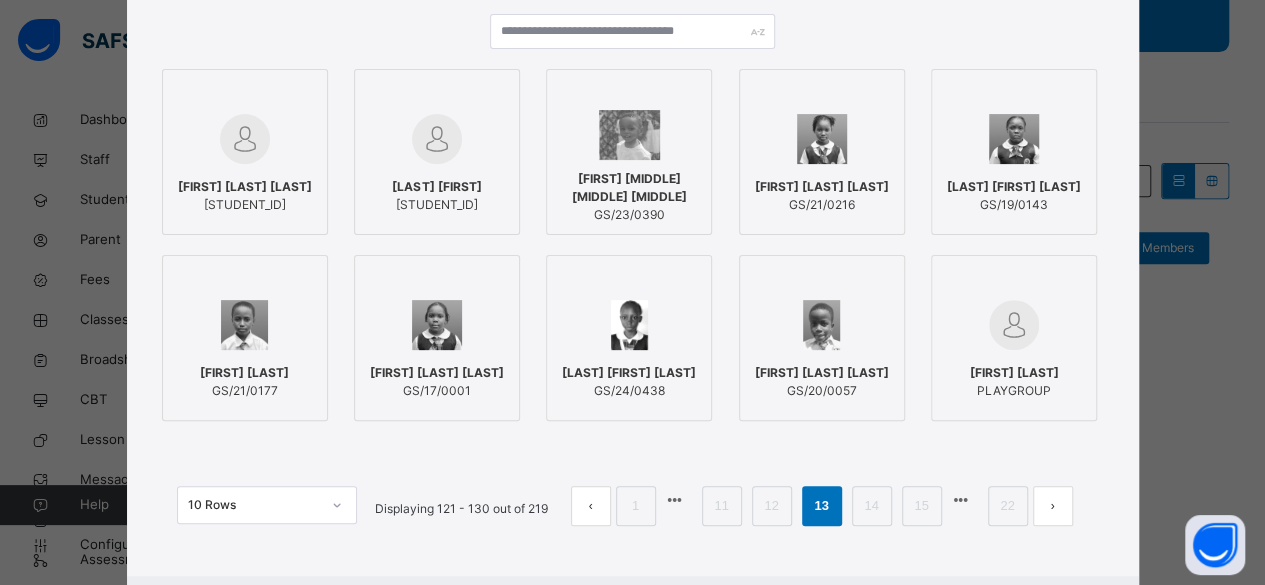 click on "[FIRST] [LAST] [LAST]" at bounding box center [822, 373] 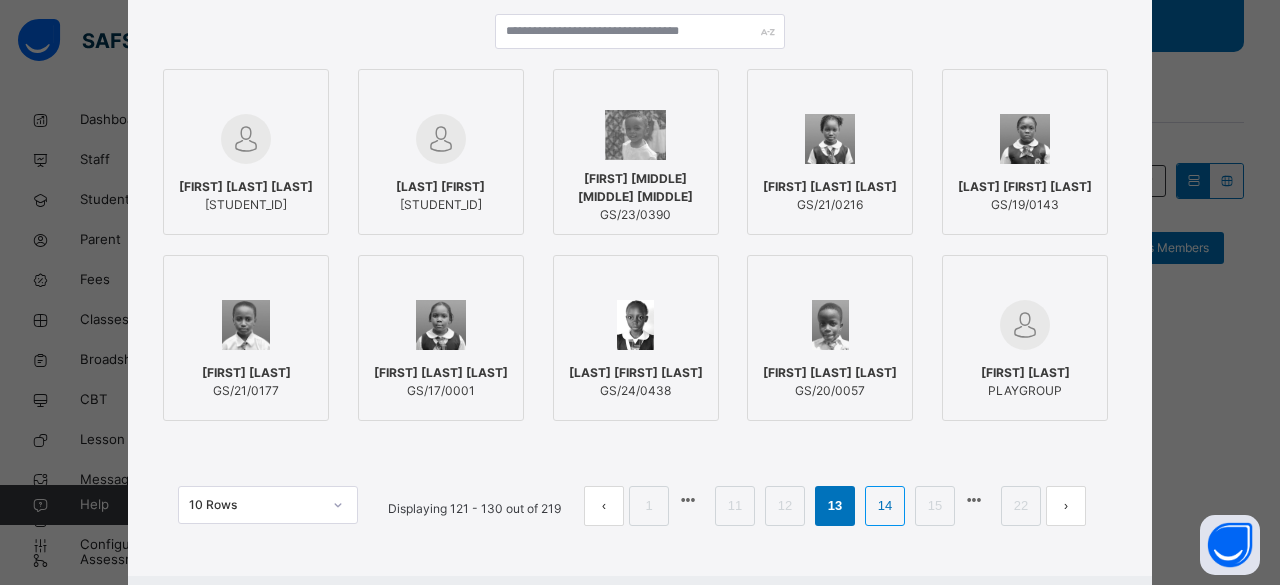 click on "14" at bounding box center [885, 506] 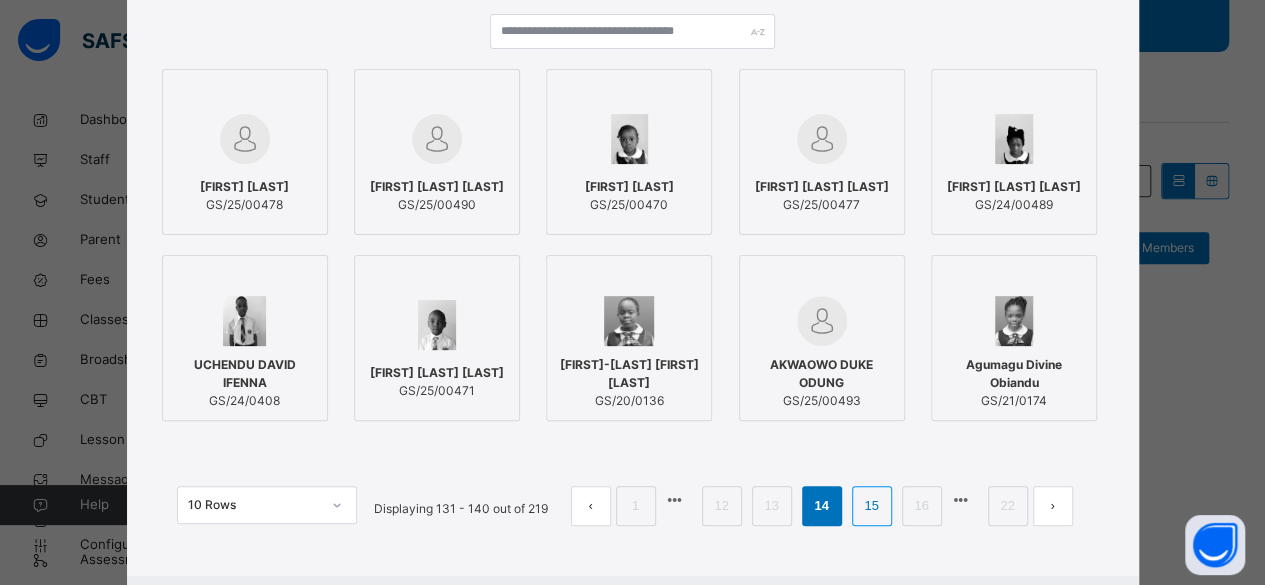 click on "15" at bounding box center (871, 506) 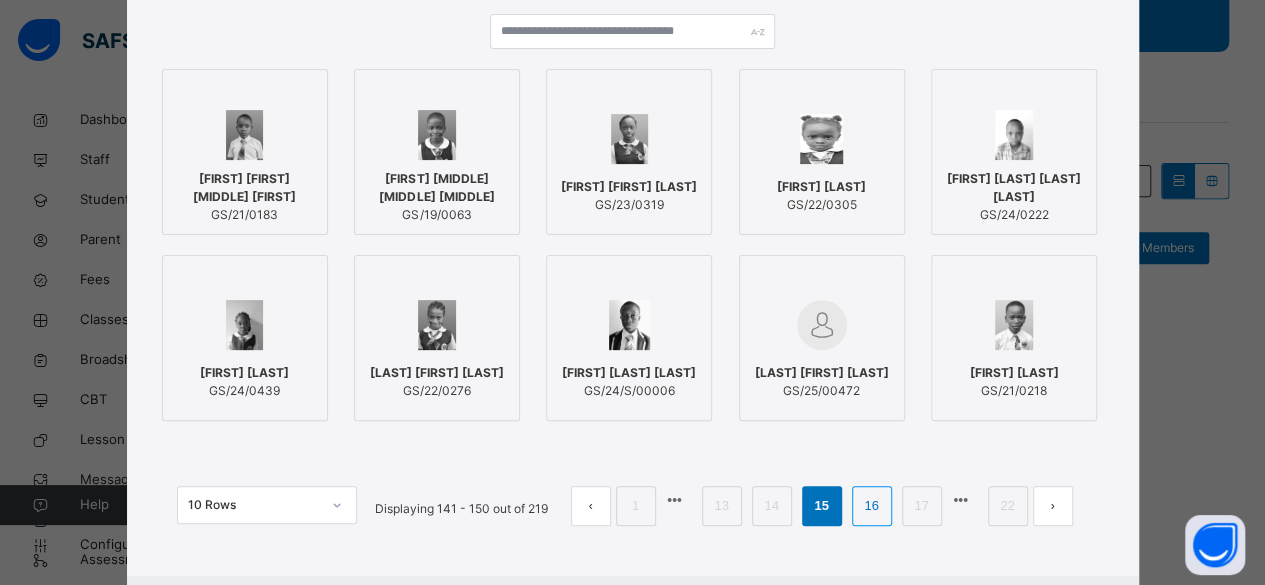 click on "16" at bounding box center (871, 506) 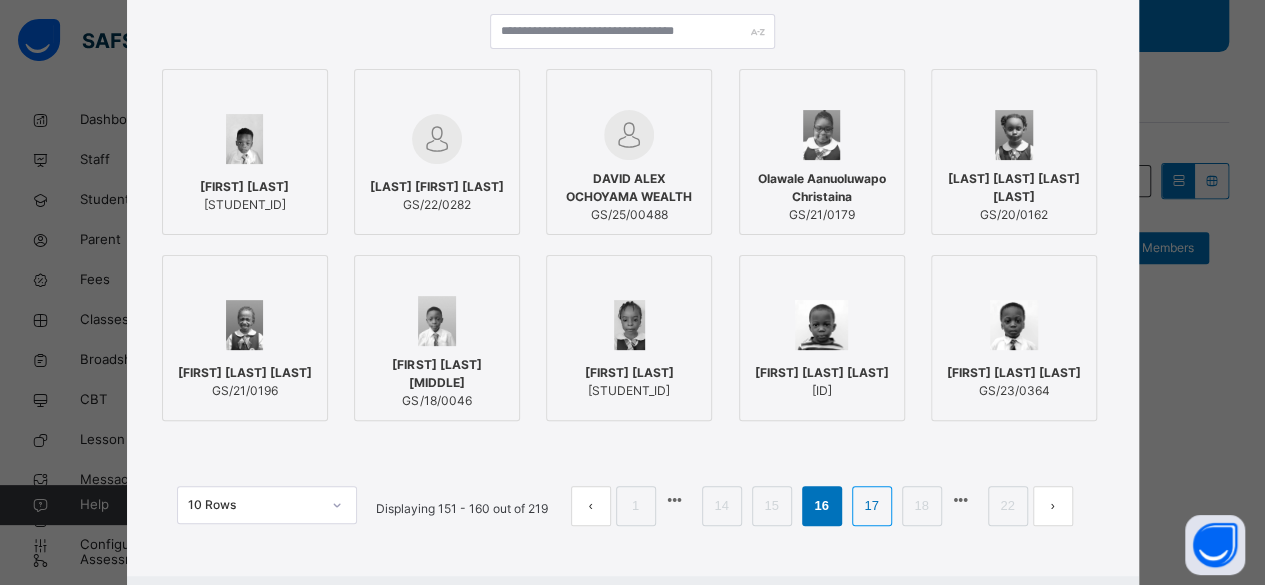 click on "17" at bounding box center [871, 506] 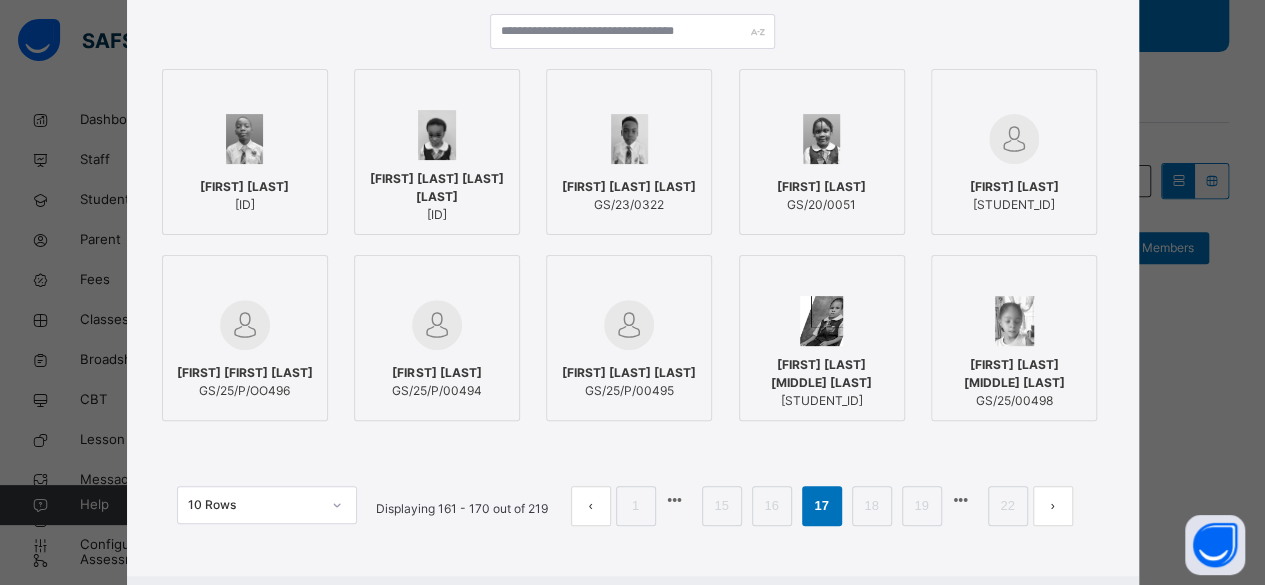 click on "[FIRST] [LAST]" at bounding box center [821, 187] 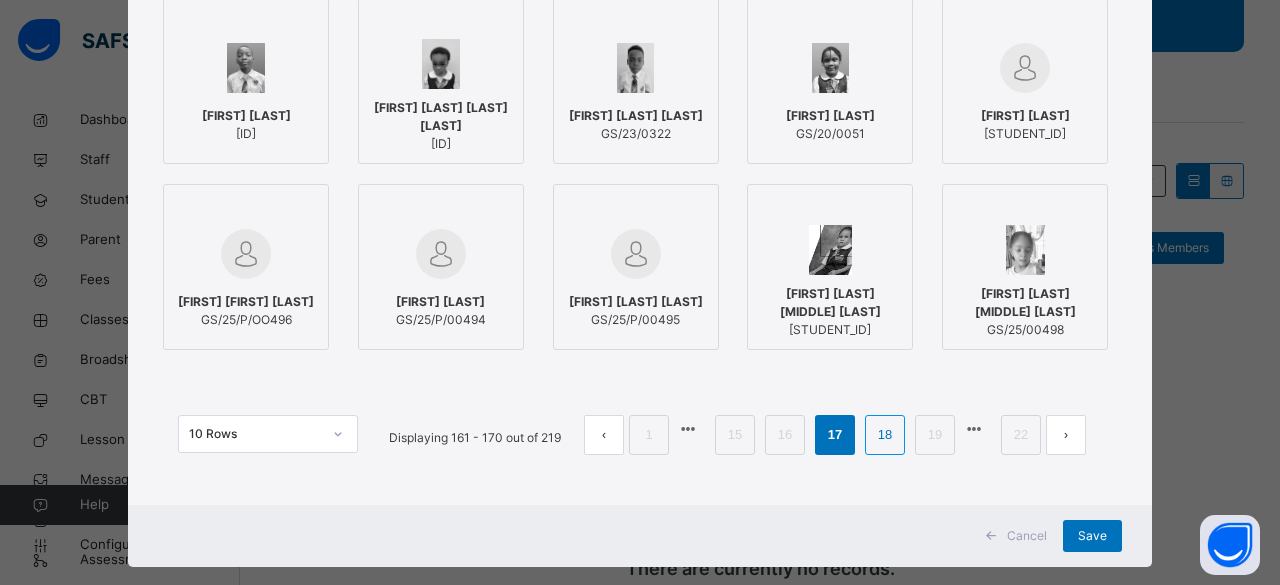 click on "18" at bounding box center [885, 435] 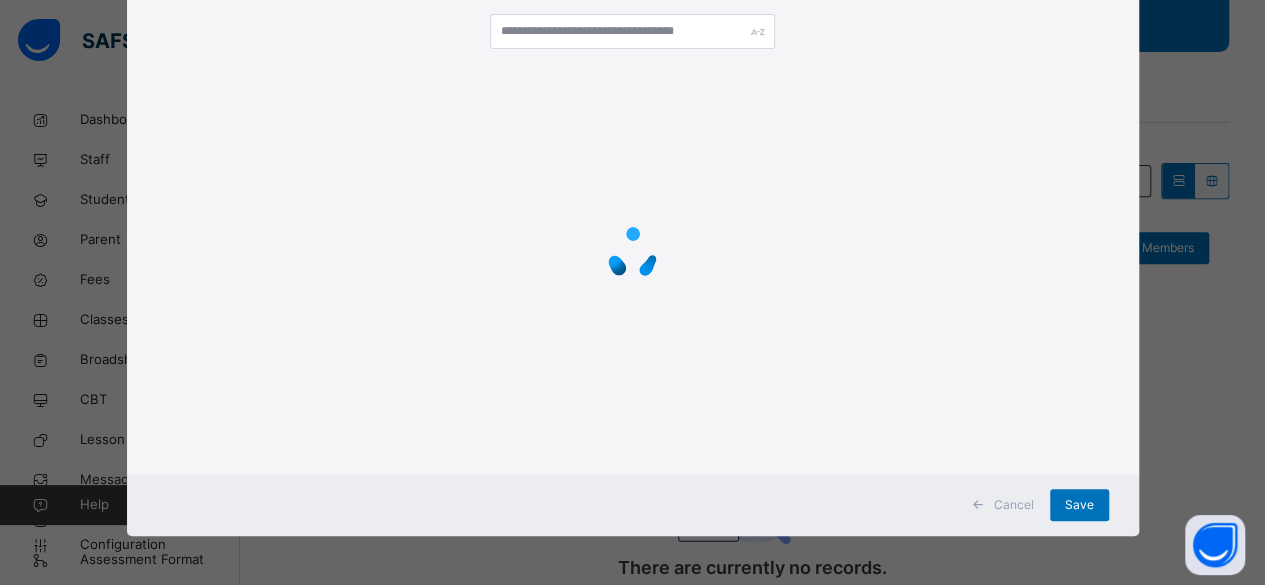 scroll, scrollTop: 275, scrollLeft: 0, axis: vertical 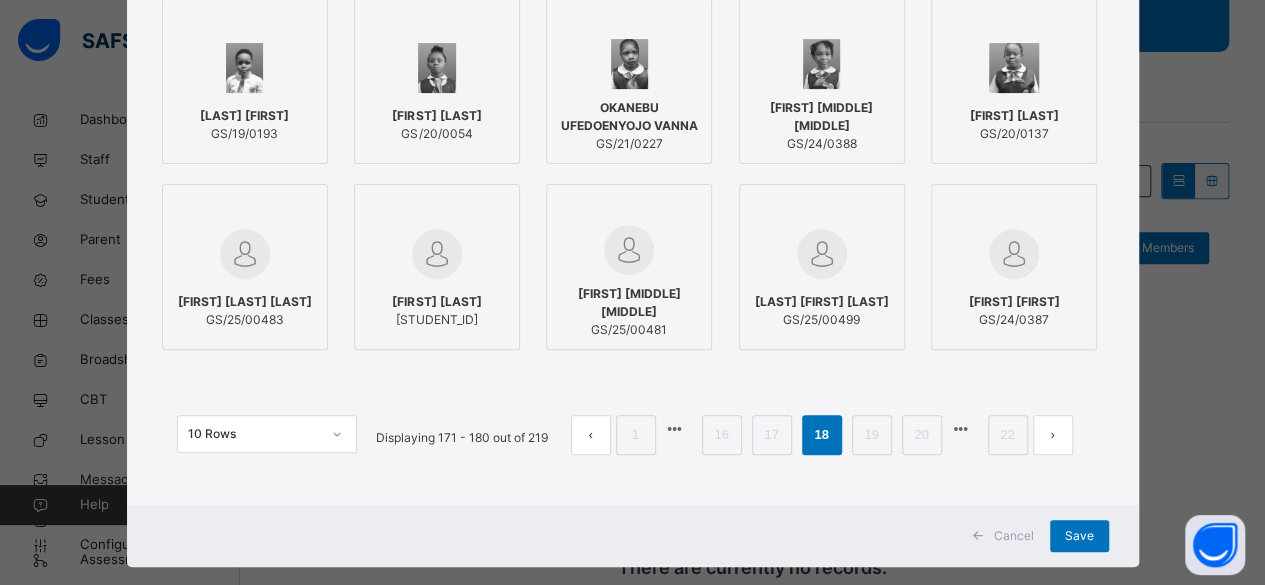 click on "[FIRST] [LAST] [STUDENT_ID]" at bounding box center (245, 125) 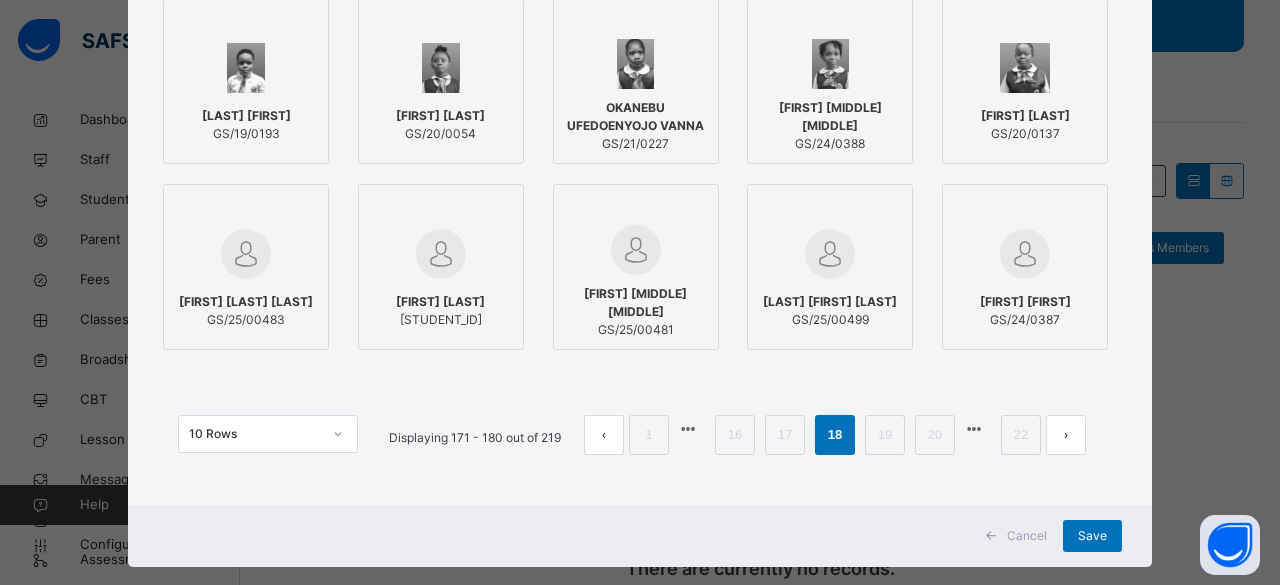 click on "[FIRST] [LAST]" at bounding box center (440, 116) 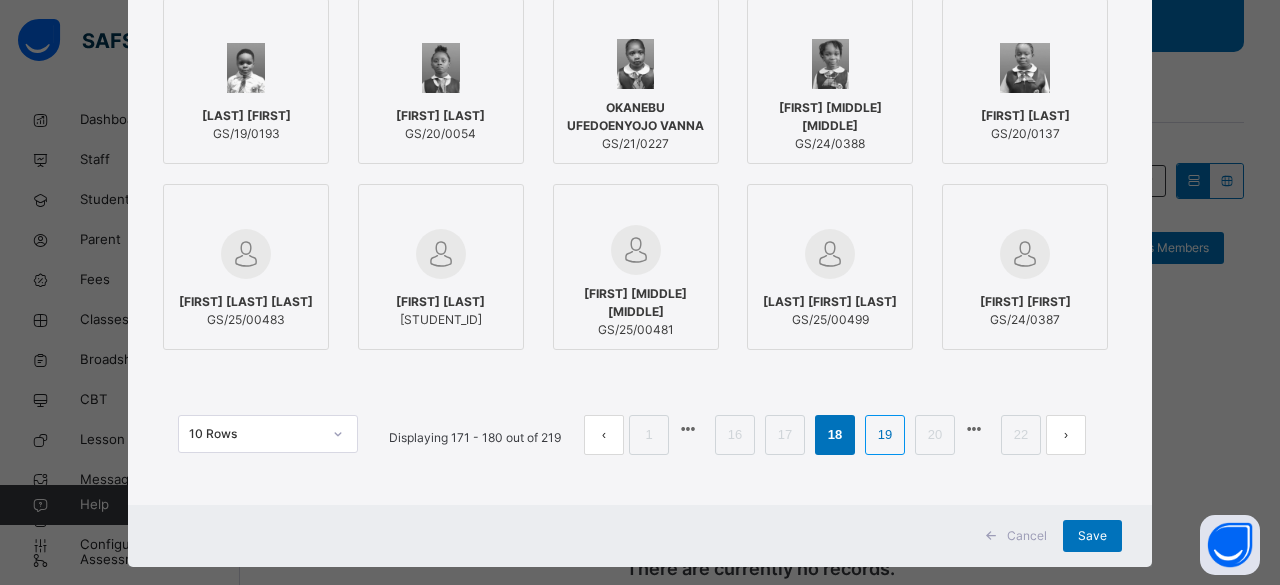 click on "19" at bounding box center [885, 435] 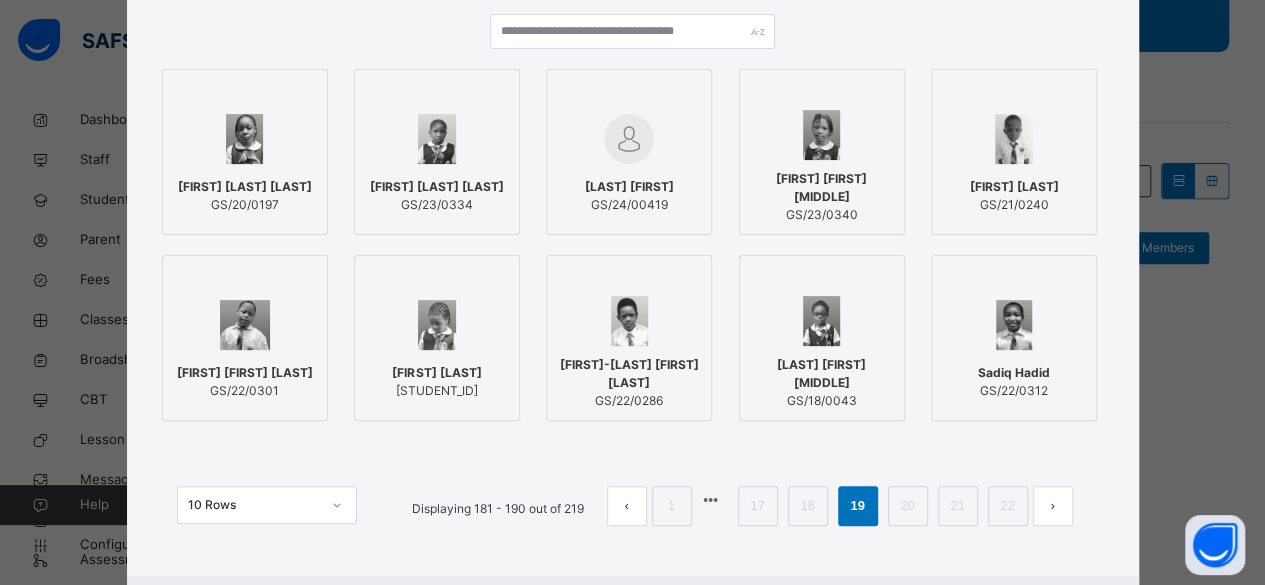 scroll, scrollTop: 275, scrollLeft: 0, axis: vertical 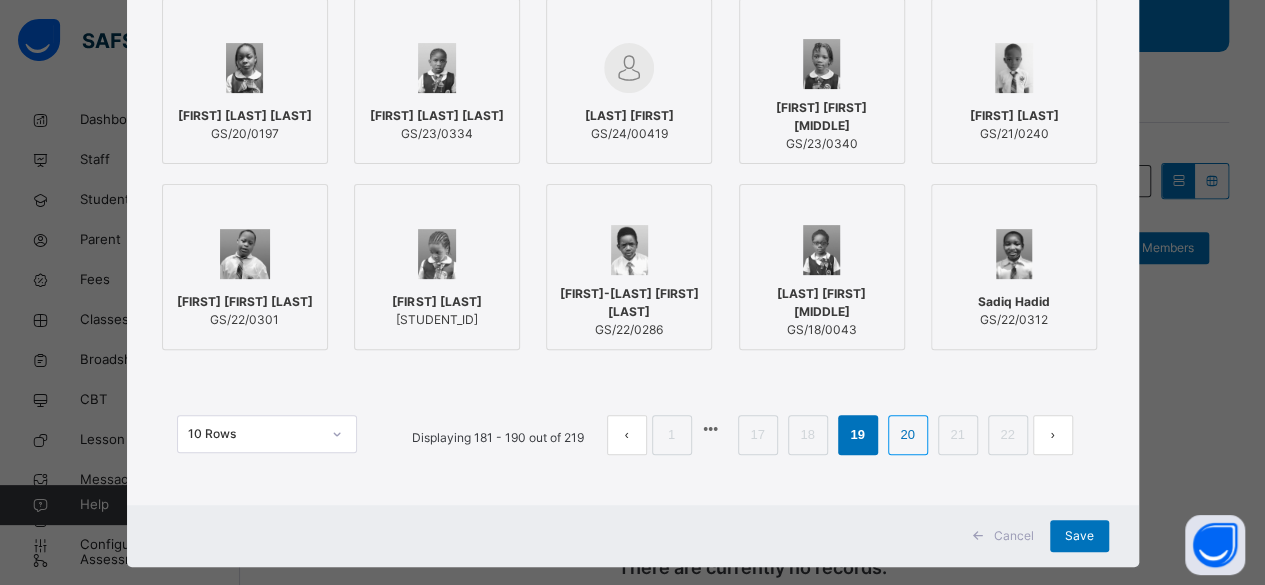 click on "20" at bounding box center (907, 435) 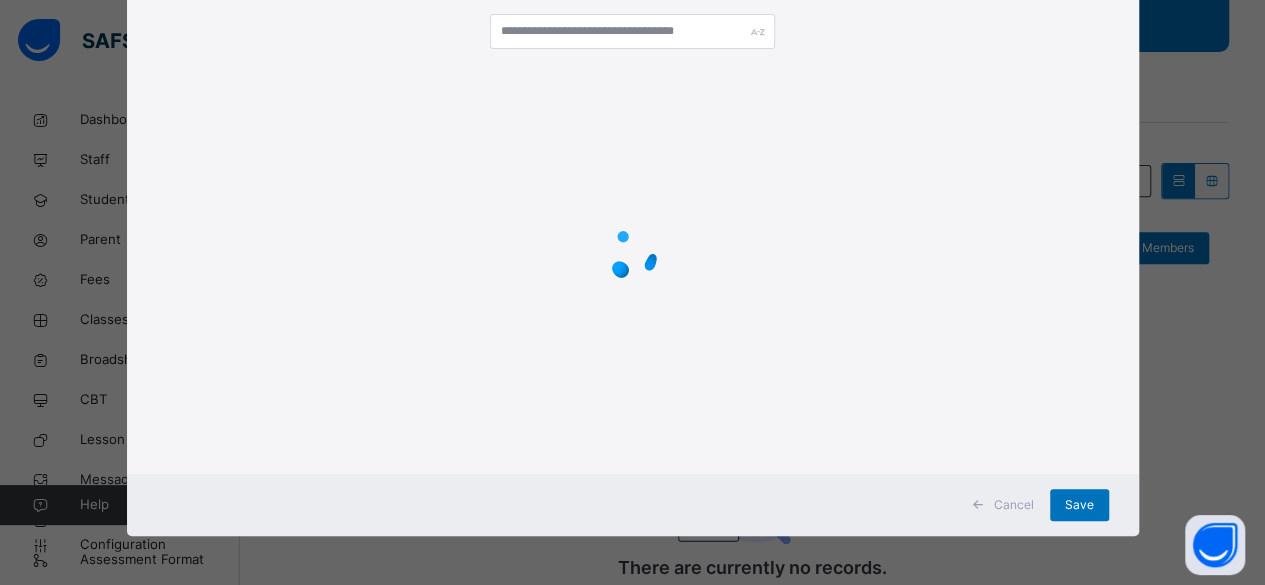 scroll, scrollTop: 275, scrollLeft: 0, axis: vertical 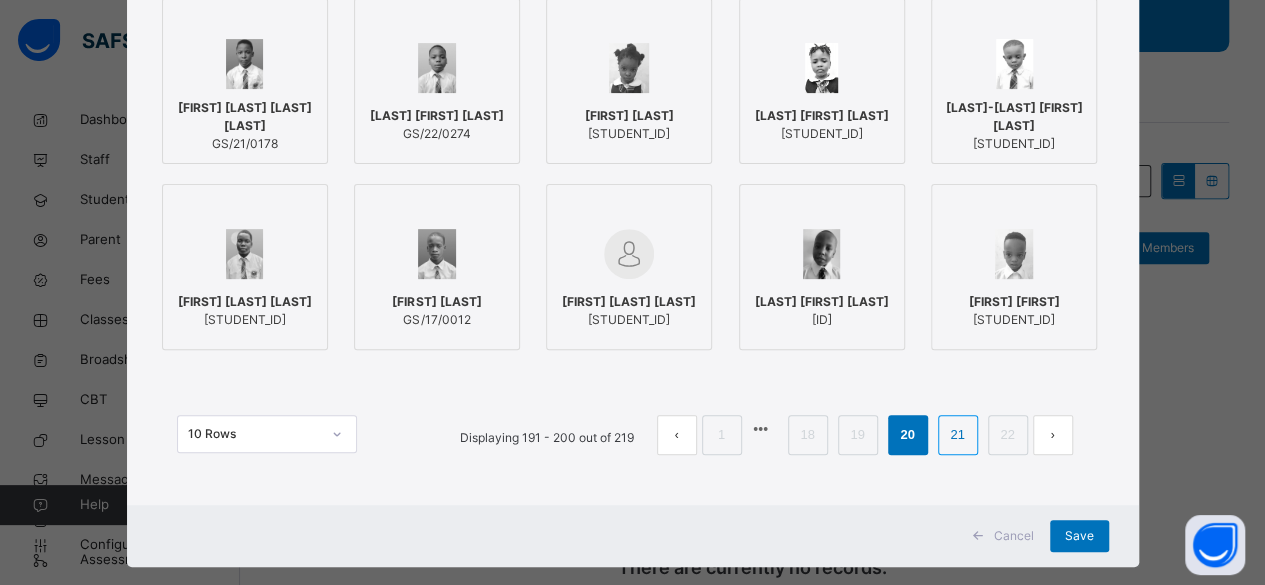 click on "21" at bounding box center [957, 435] 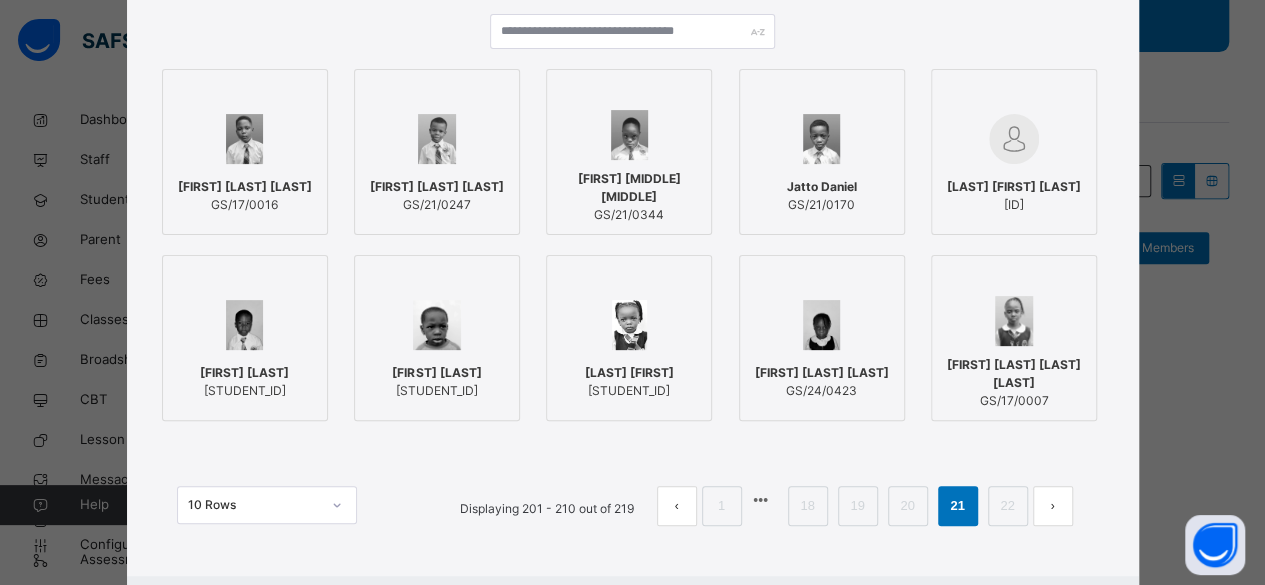 scroll, scrollTop: 275, scrollLeft: 0, axis: vertical 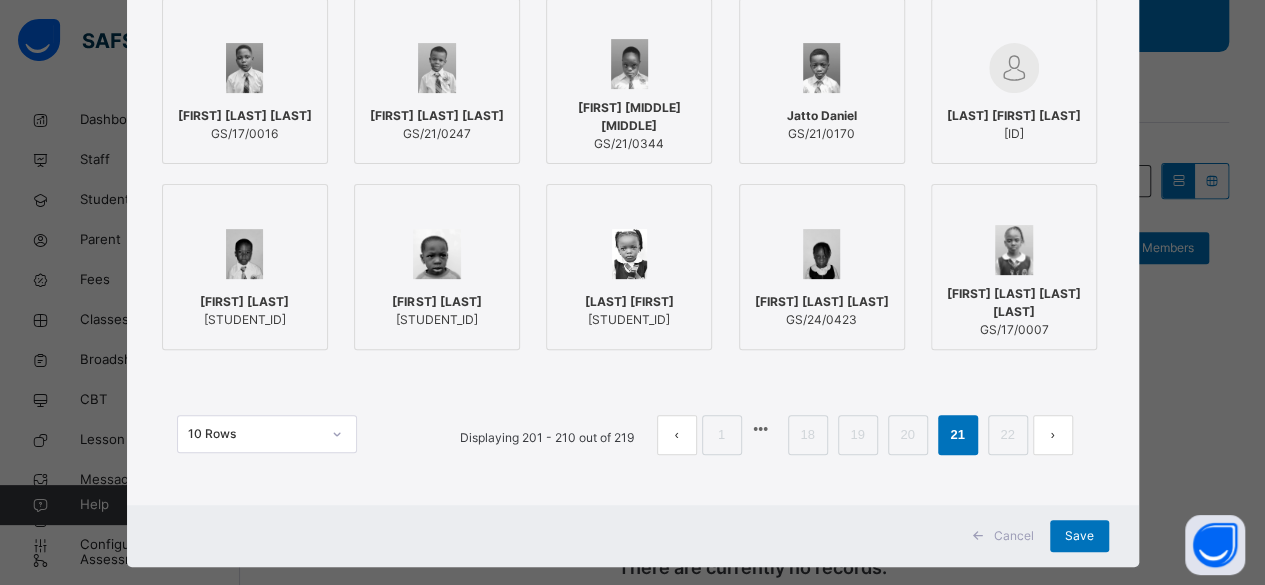 click on "[FIRST] [LAST] [STUDENT_ID]" at bounding box center [437, 125] 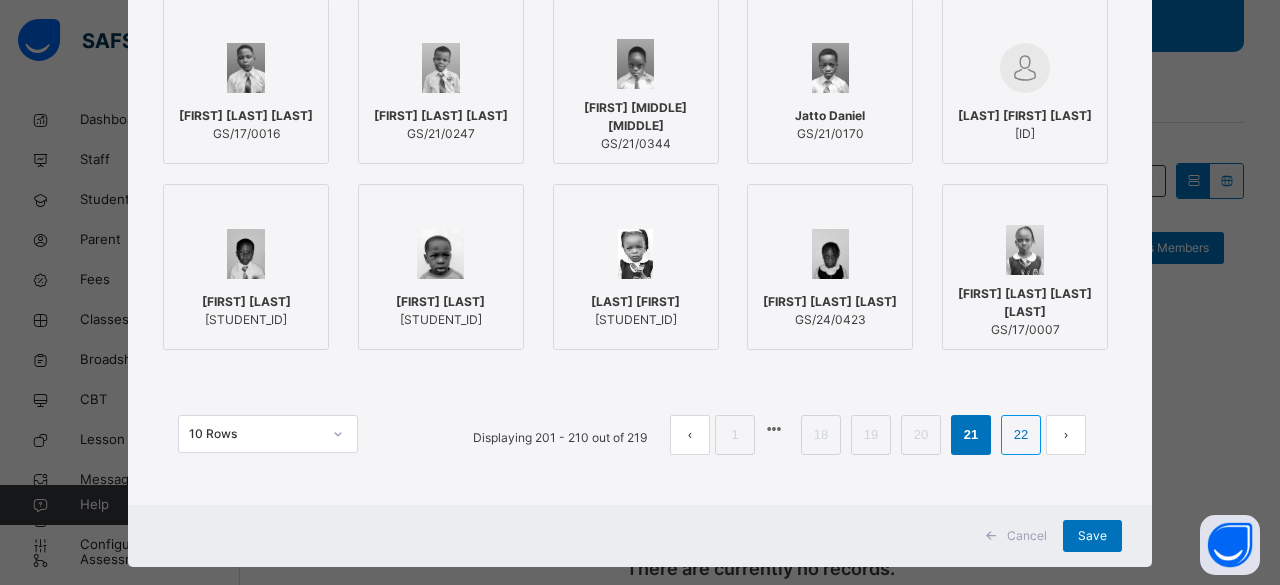 click on "22" at bounding box center [1021, 435] 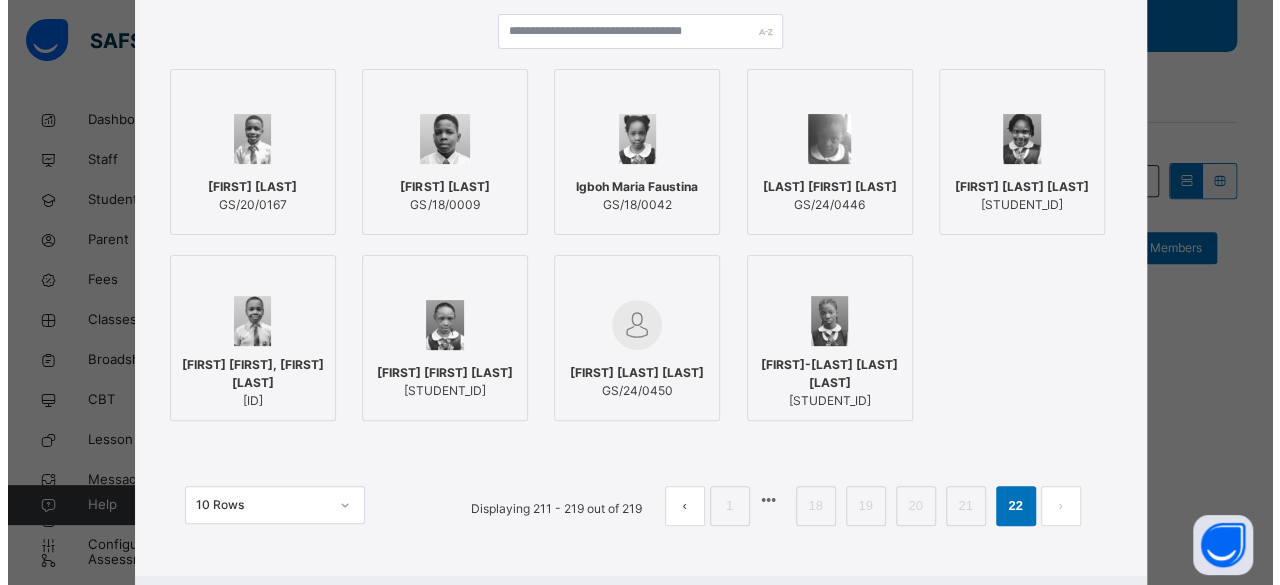 scroll, scrollTop: 275, scrollLeft: 0, axis: vertical 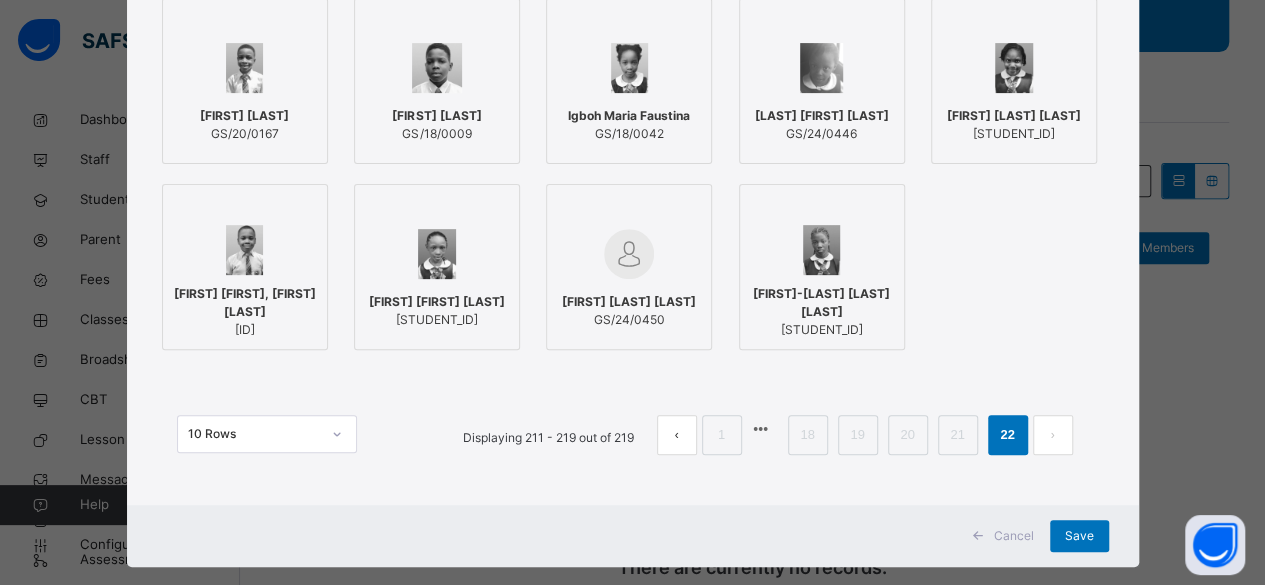 click on "[FIRST] [FIRST] [ID]" at bounding box center [245, 125] 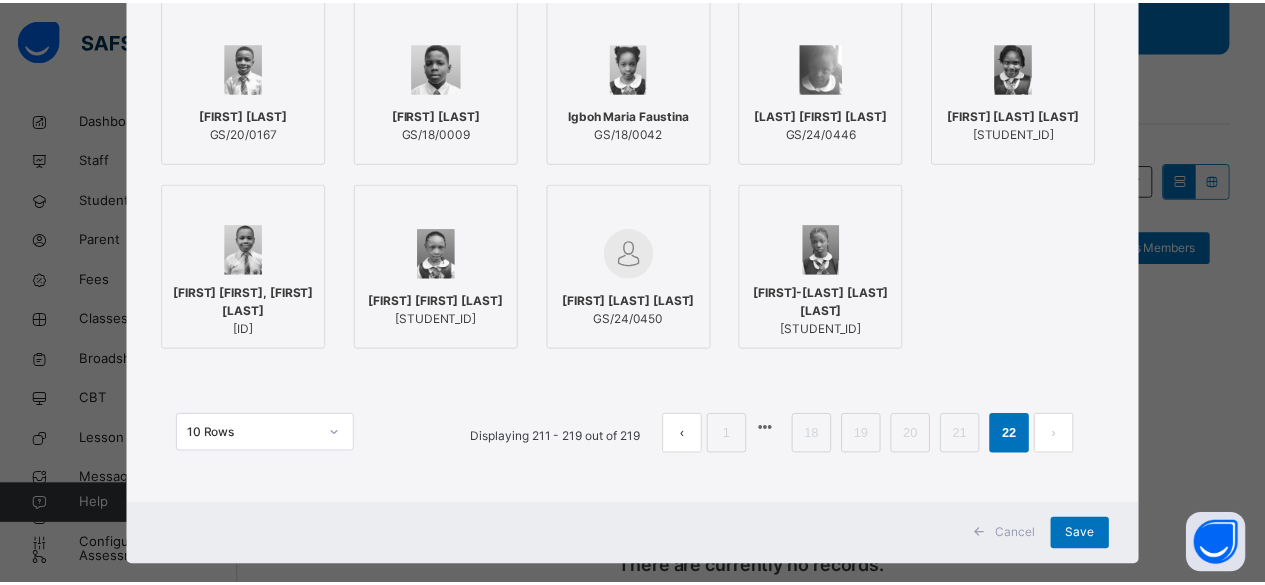 scroll, scrollTop: 306, scrollLeft: 0, axis: vertical 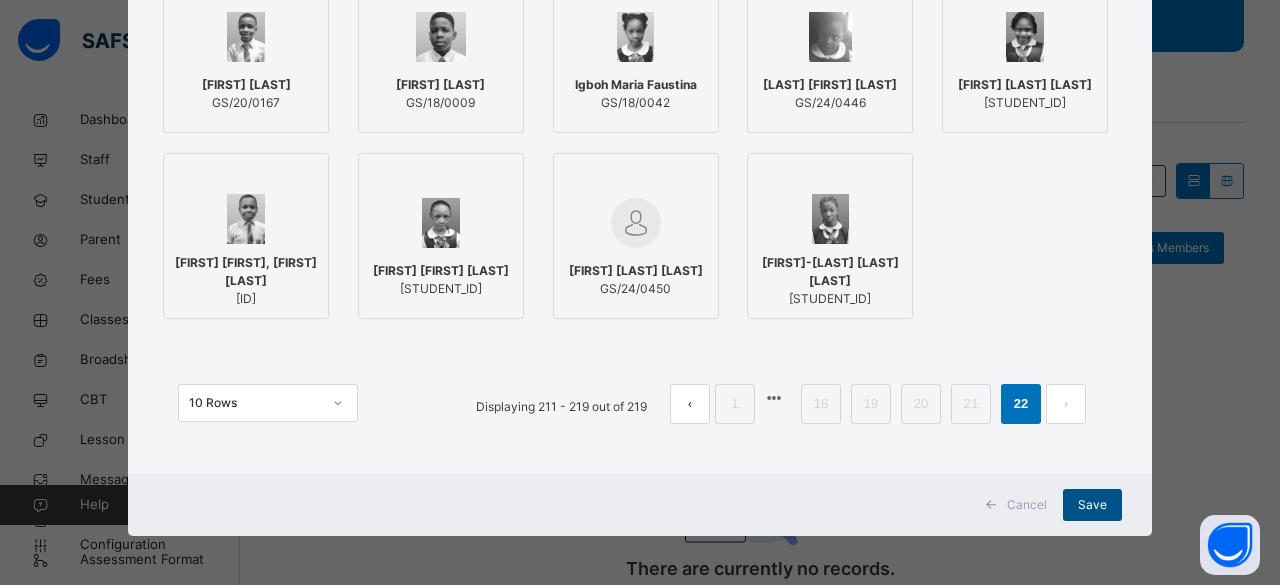 click on "Save" at bounding box center [1092, 505] 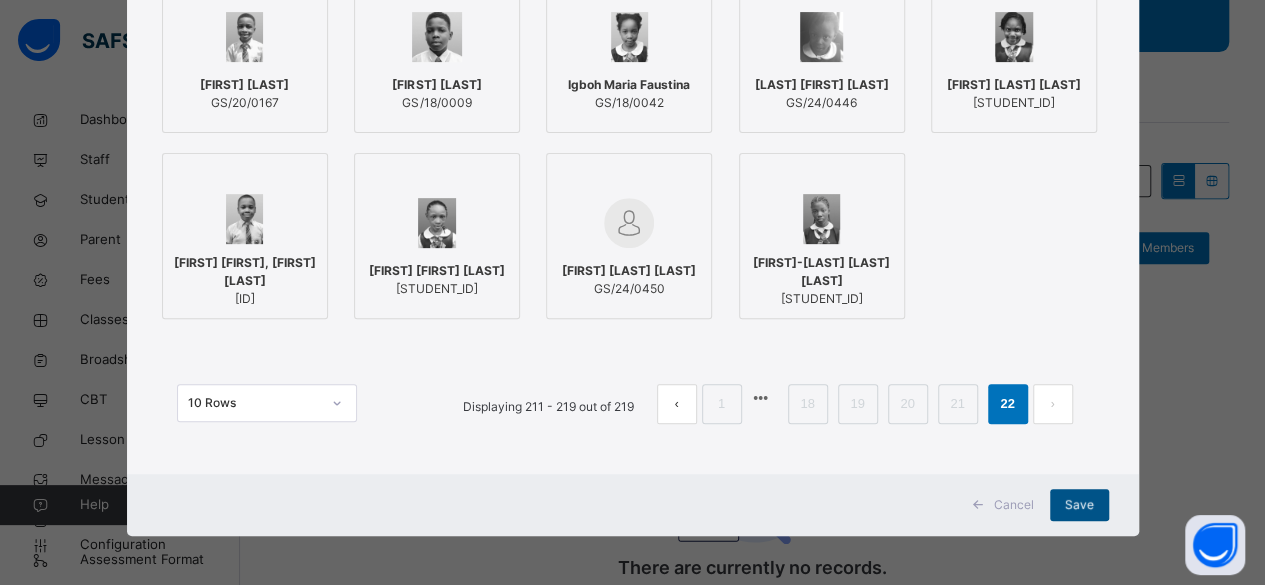 click on "Save" at bounding box center (1079, 505) 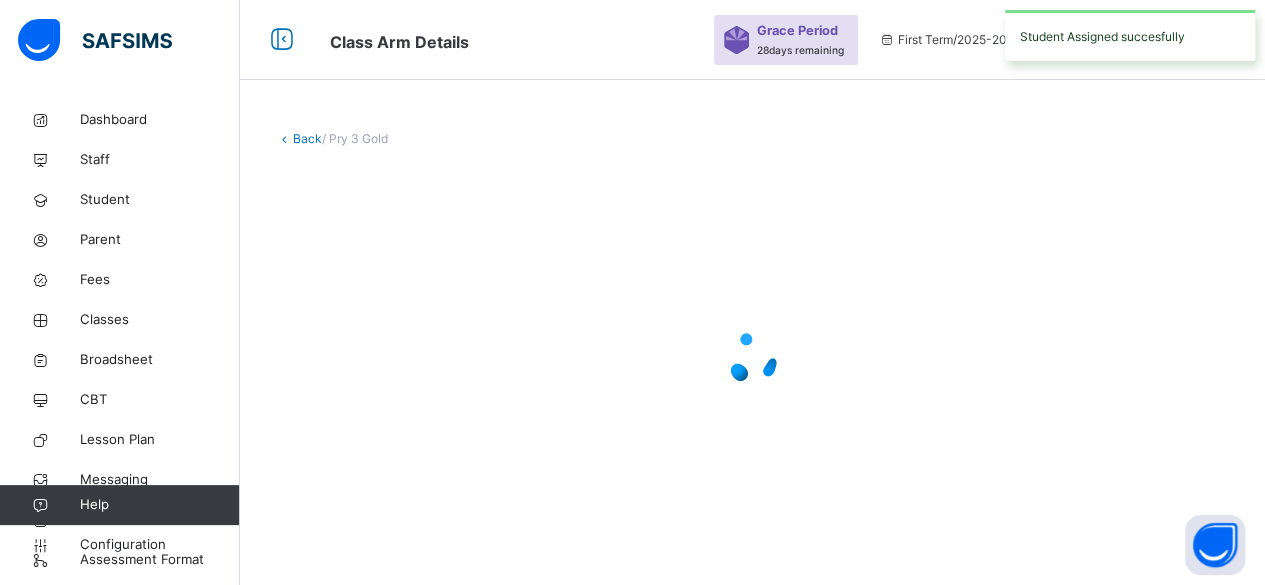 scroll, scrollTop: 0, scrollLeft: 0, axis: both 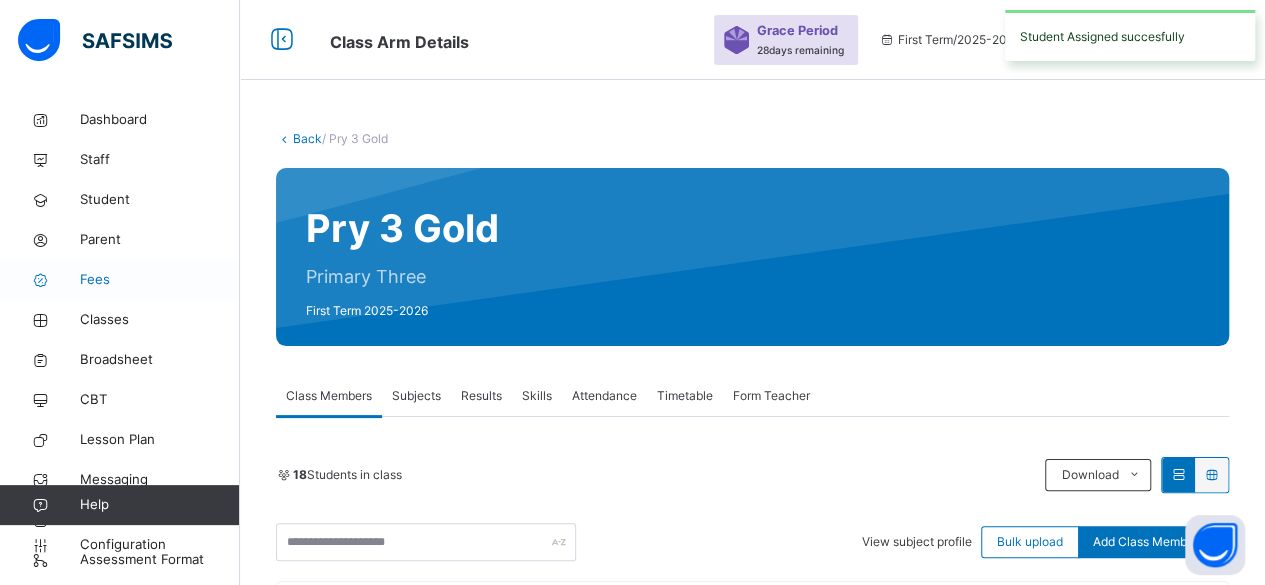 click on "Fees" at bounding box center [160, 280] 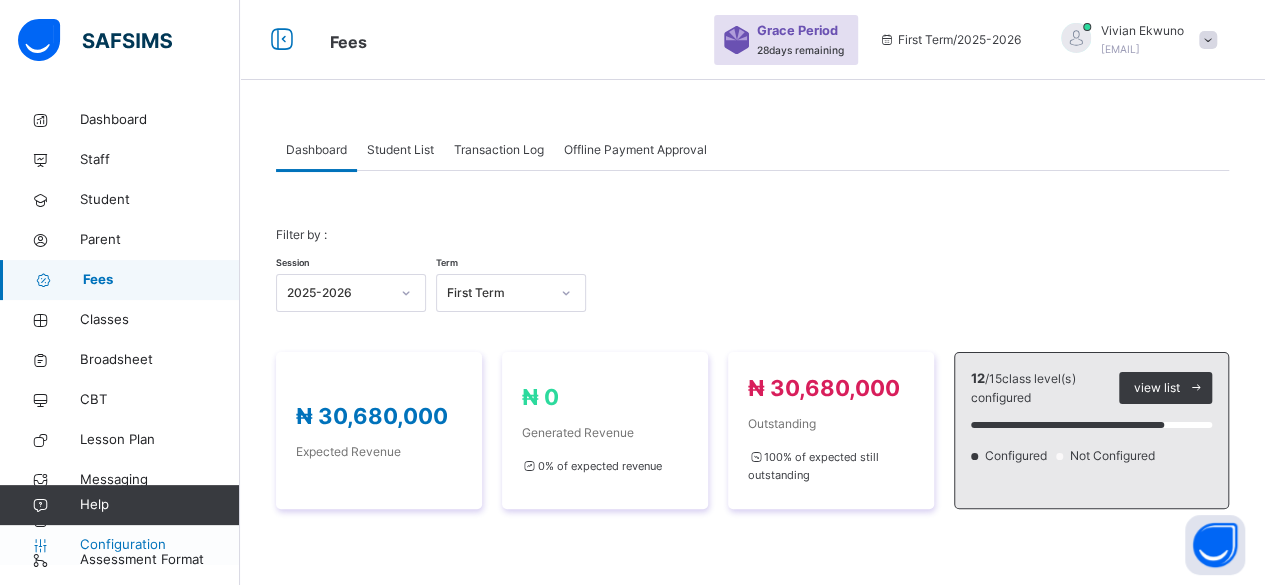click on "Configuration" at bounding box center [159, 545] 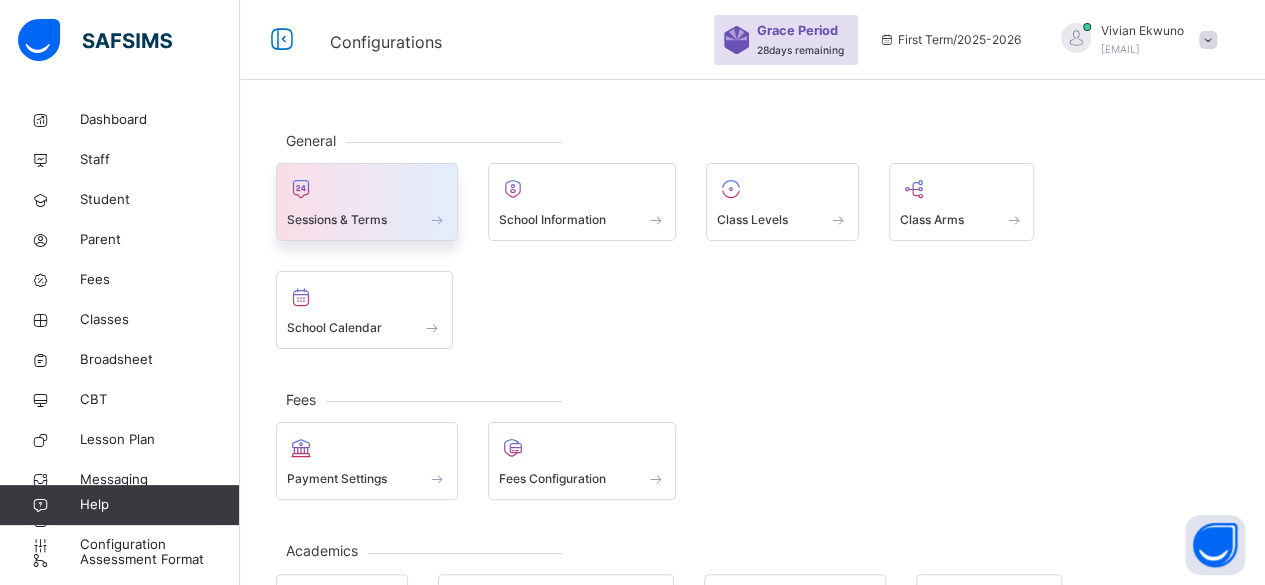 click on "Sessions & Terms" at bounding box center (337, 220) 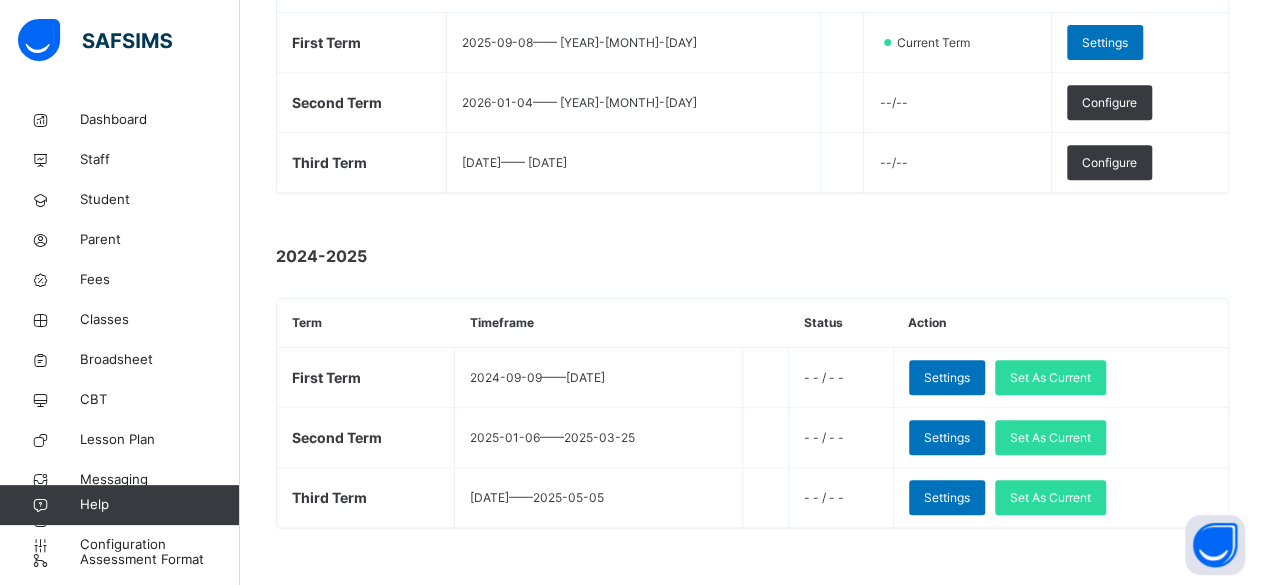 scroll, scrollTop: 413, scrollLeft: 0, axis: vertical 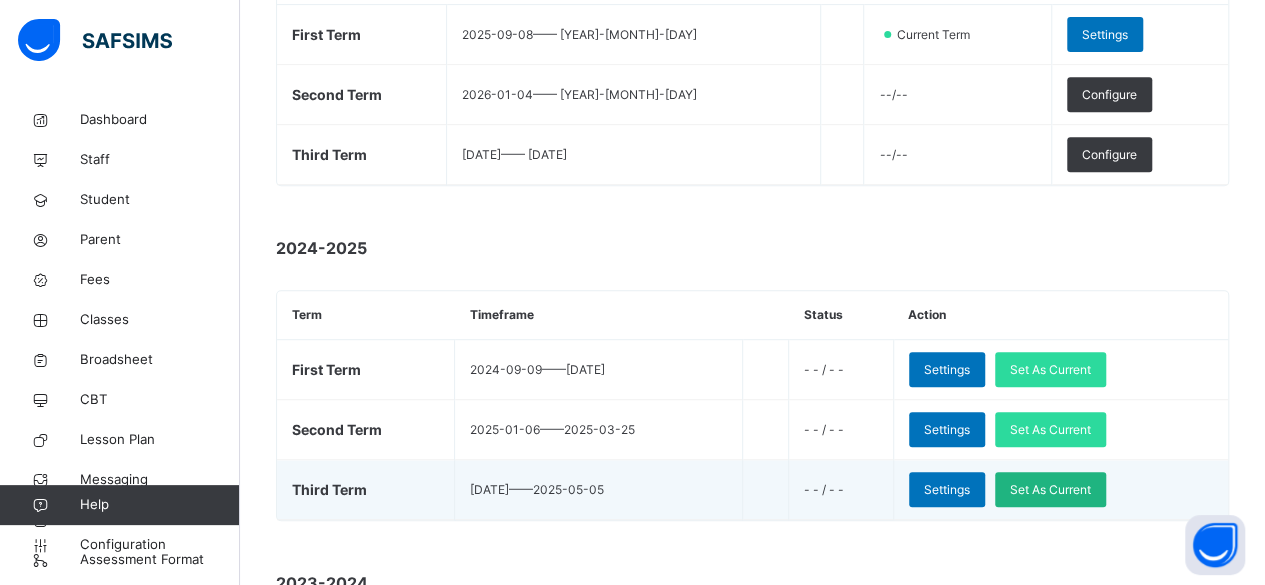 click on "Set As Current" at bounding box center (1050, 490) 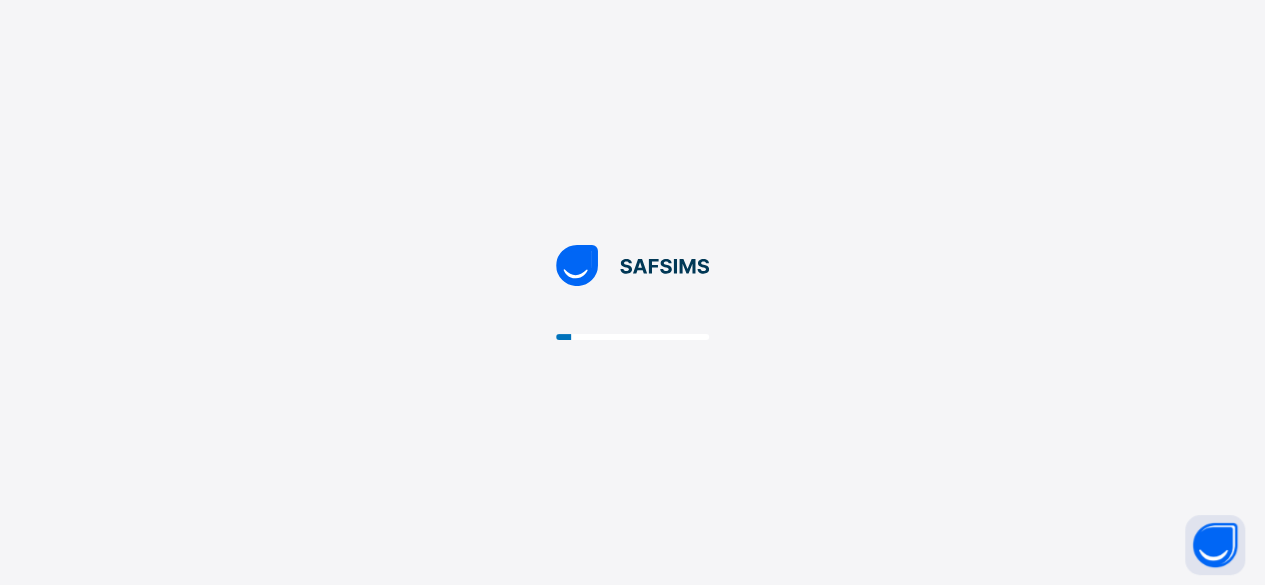 scroll, scrollTop: 0, scrollLeft: 0, axis: both 